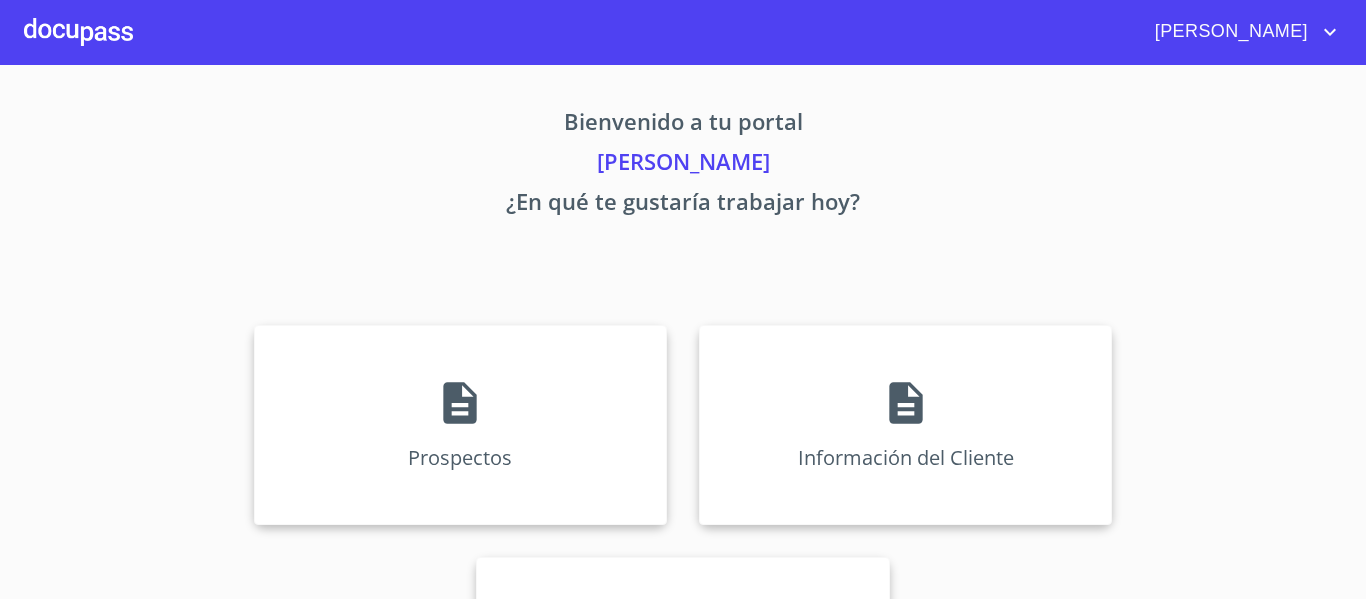 scroll, scrollTop: 0, scrollLeft: 0, axis: both 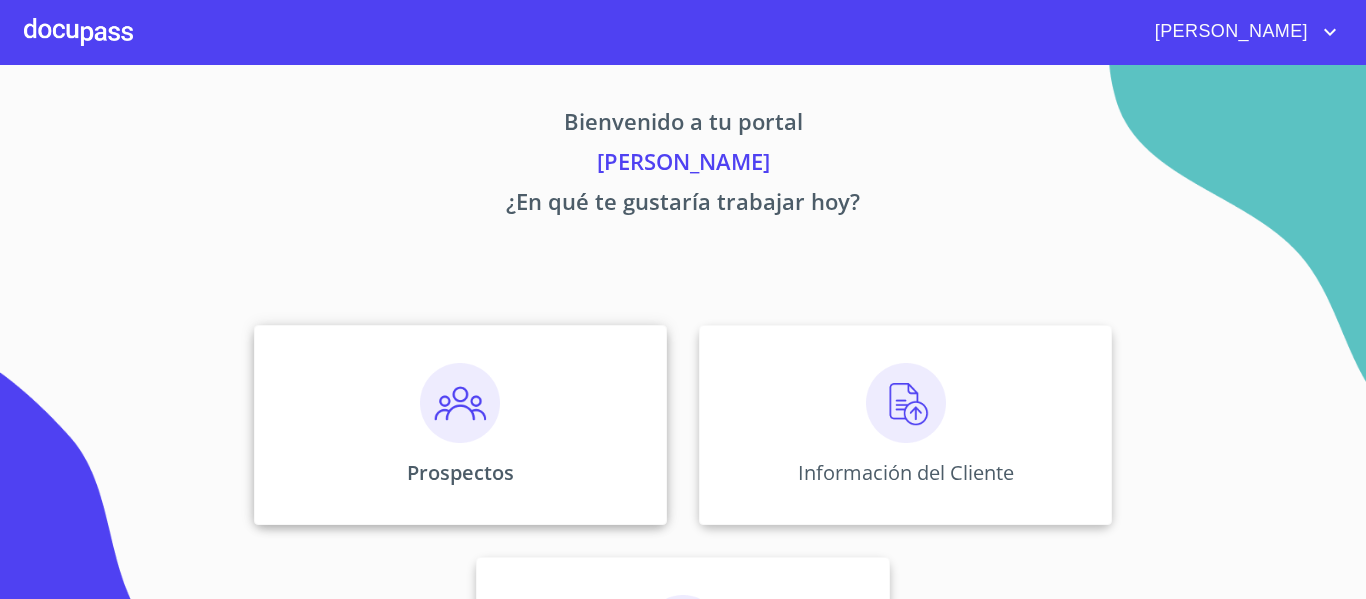 click at bounding box center [460, 403] 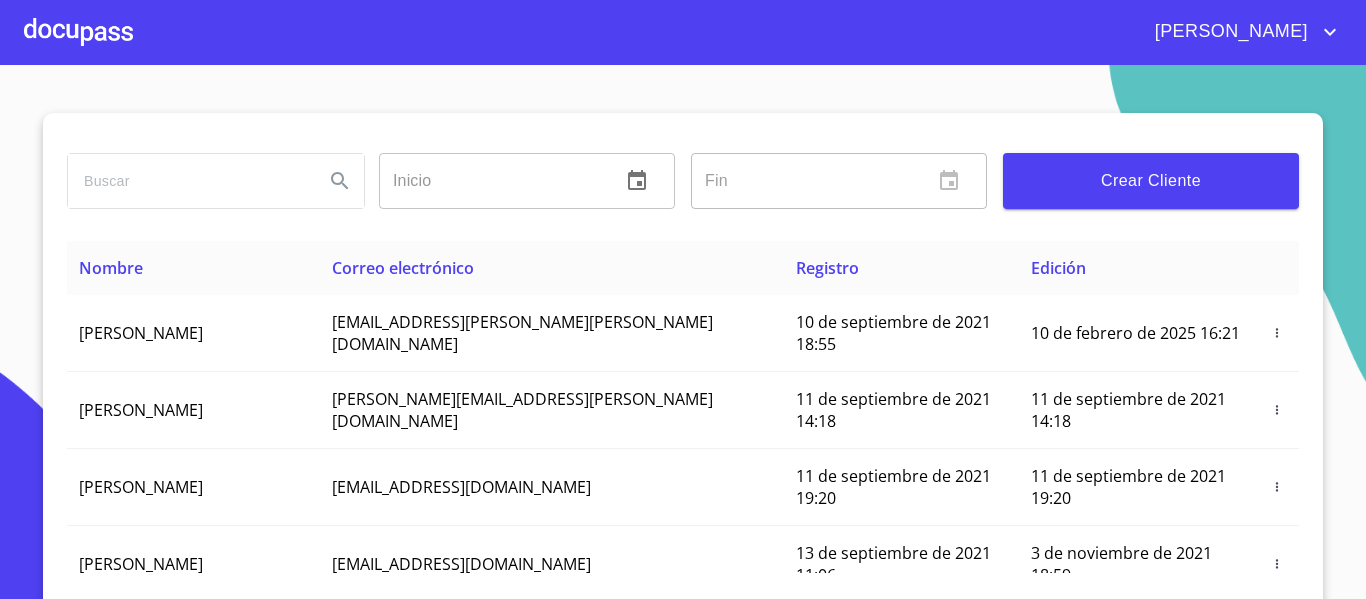click at bounding box center [78, 32] 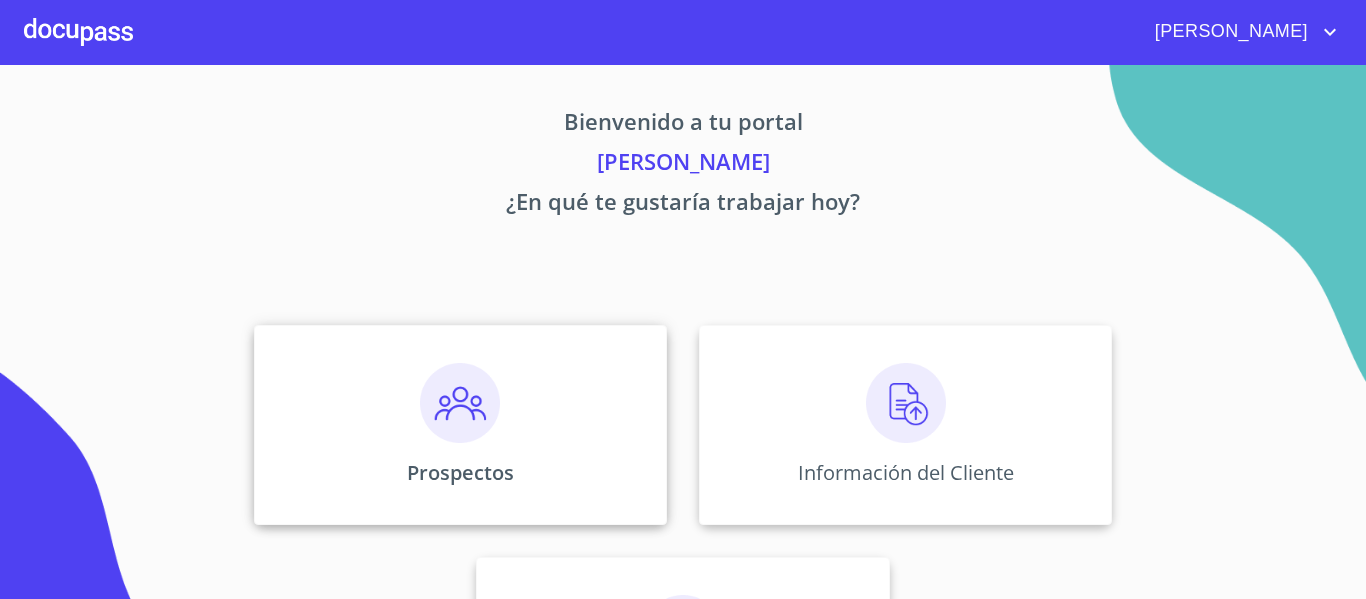 click on "Prospectos" at bounding box center [460, 425] 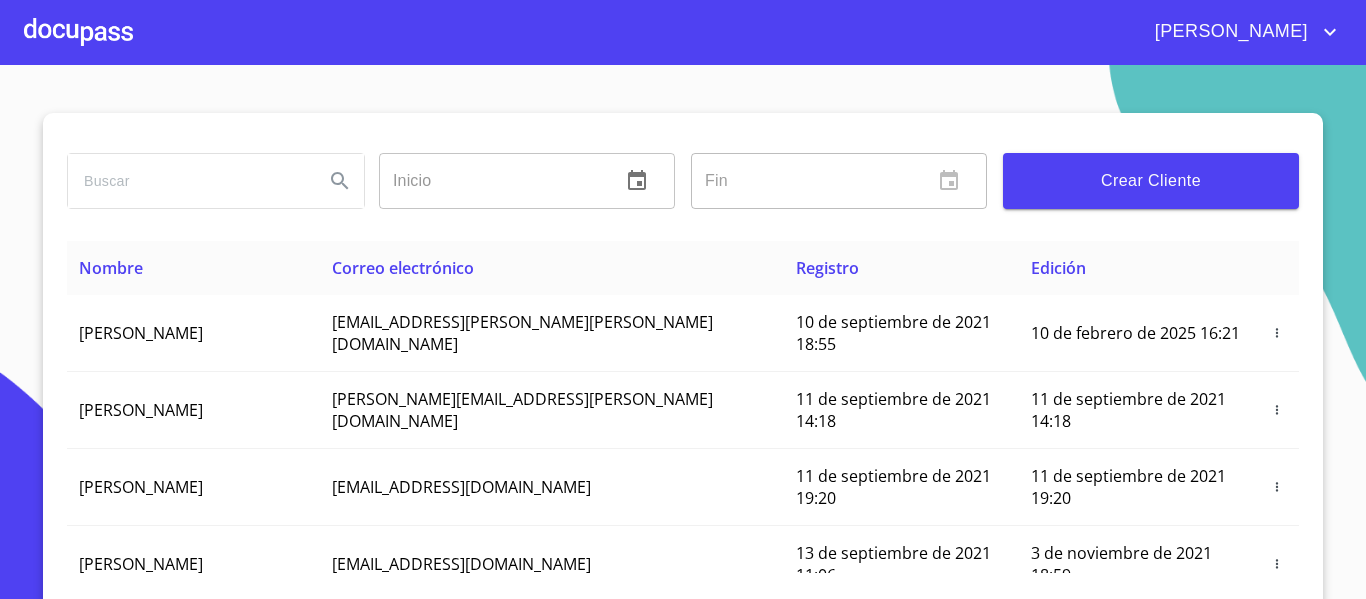 click on "Crear Cliente" at bounding box center [1151, 181] 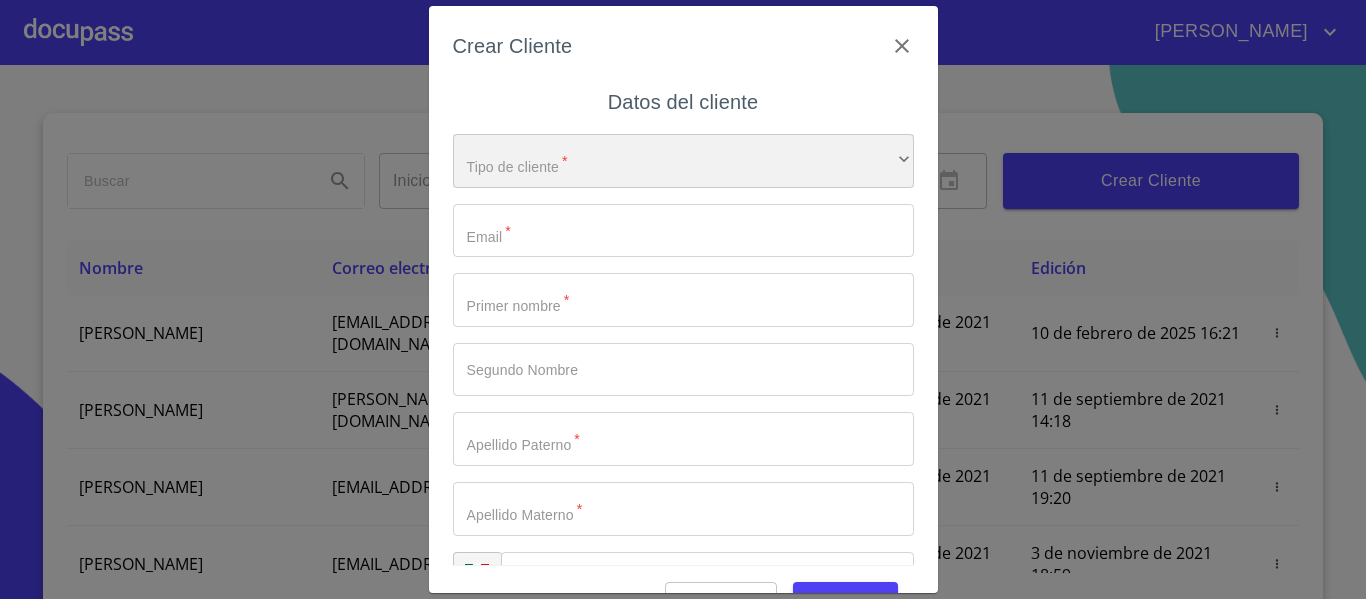 click on "​" at bounding box center (683, 161) 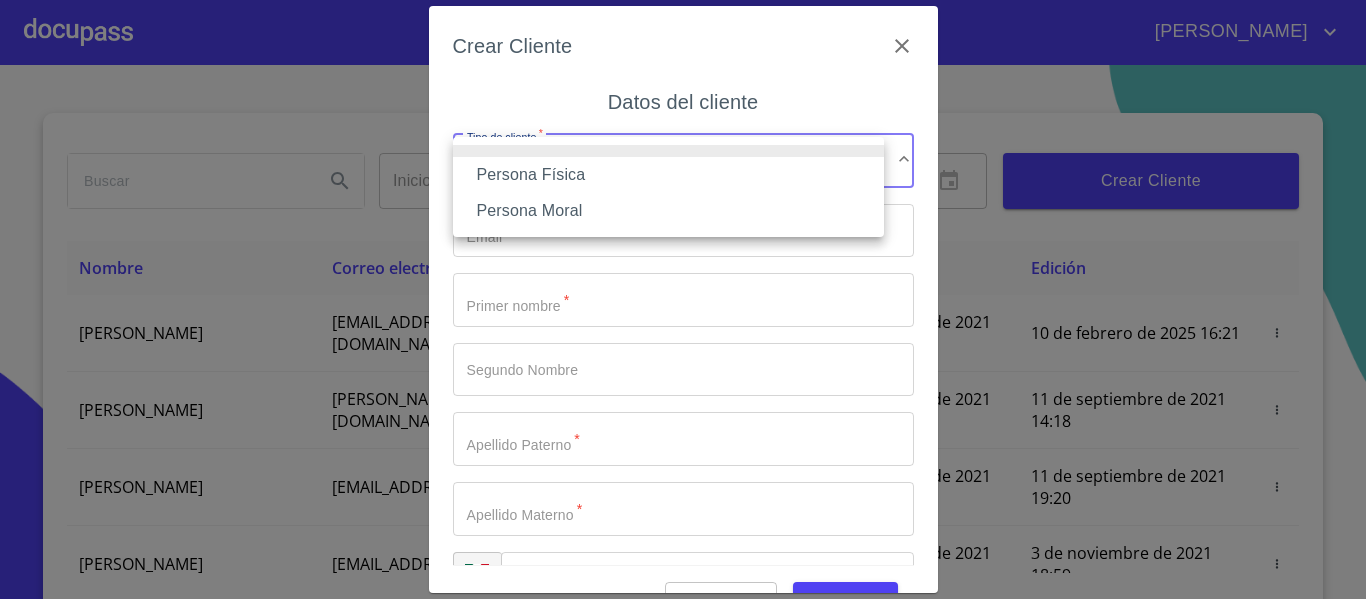 click on "Persona Física" at bounding box center (668, 175) 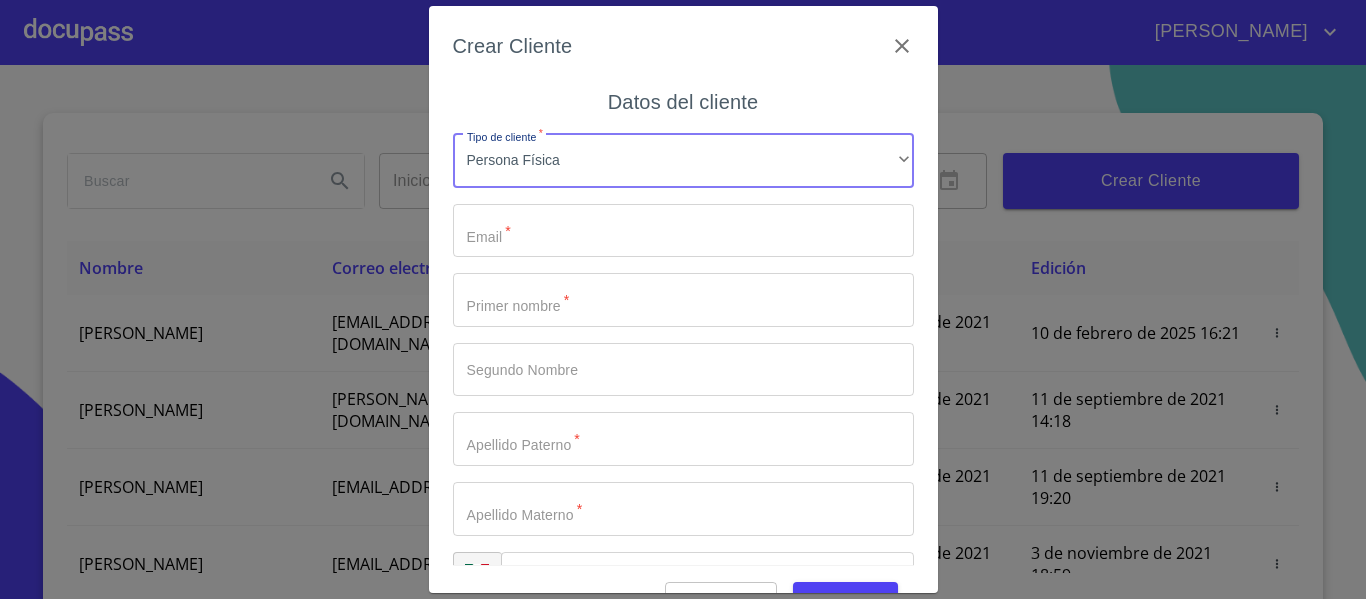 click on "Tipo de cliente   *" at bounding box center [683, 231] 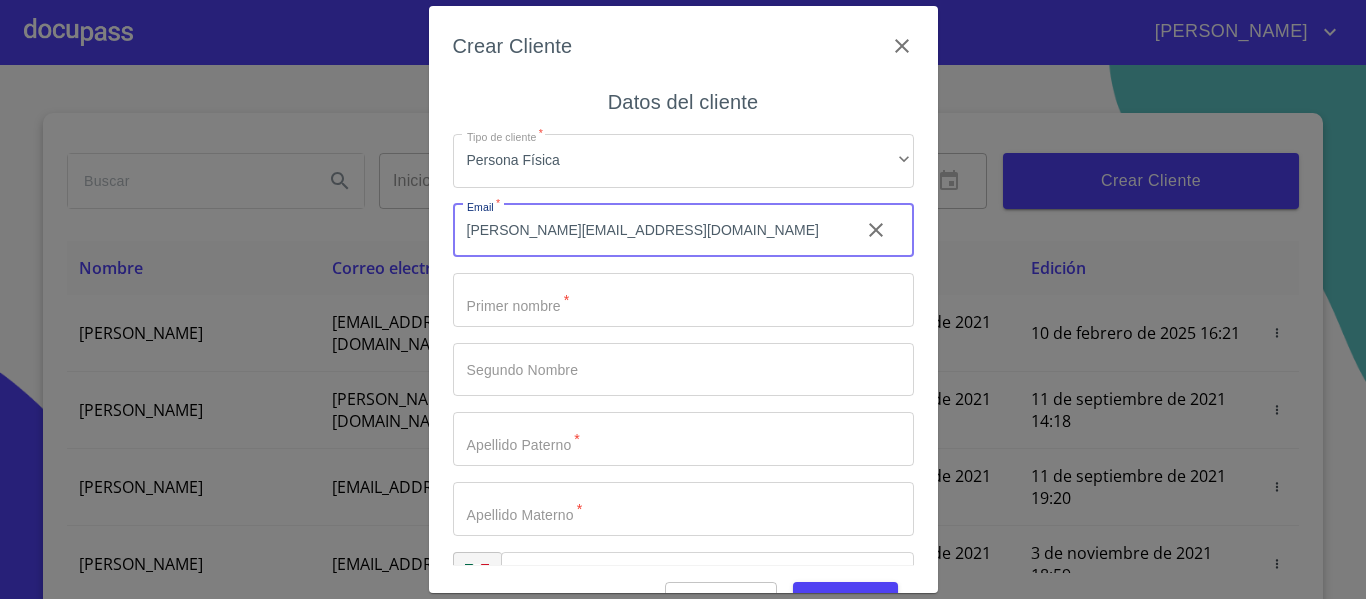 type on "[PERSON_NAME][EMAIL_ADDRESS][DOMAIN_NAME]" 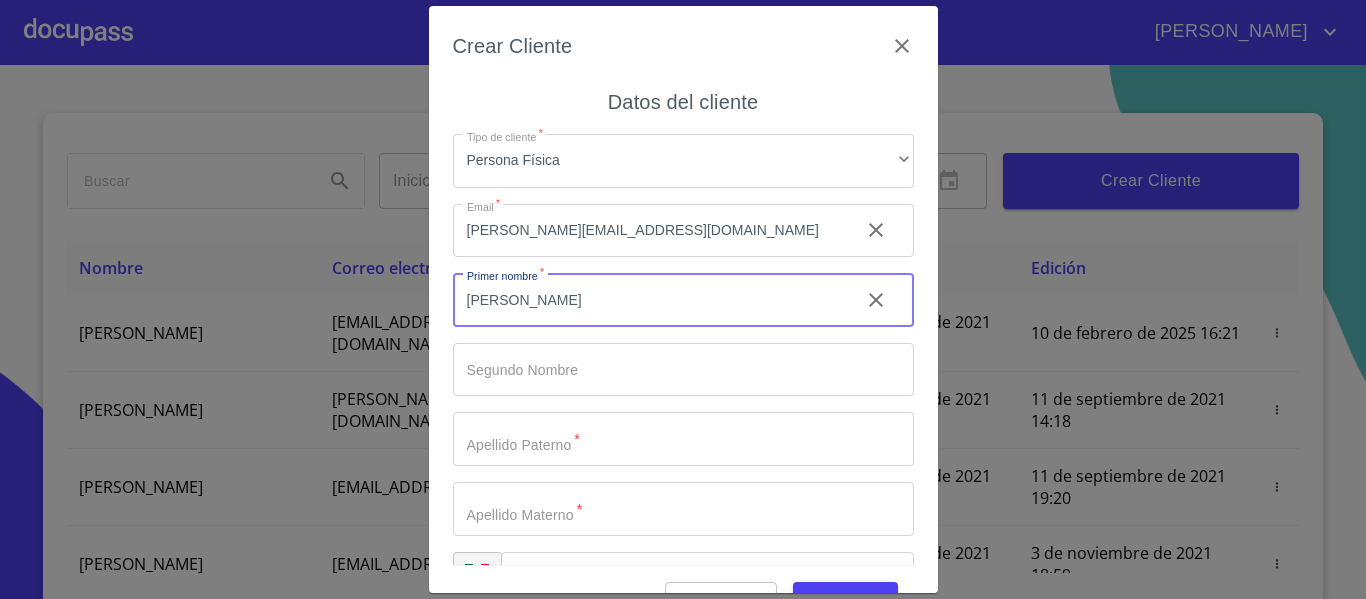 type on "[PERSON_NAME]" 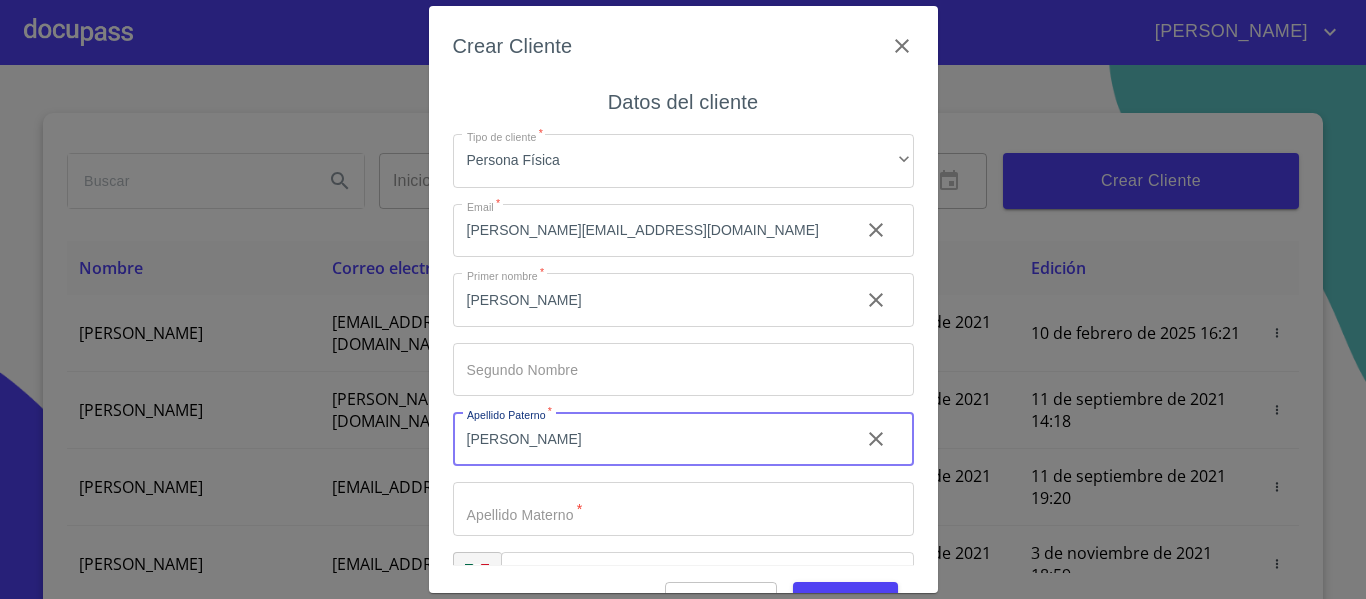 type on "[PERSON_NAME]" 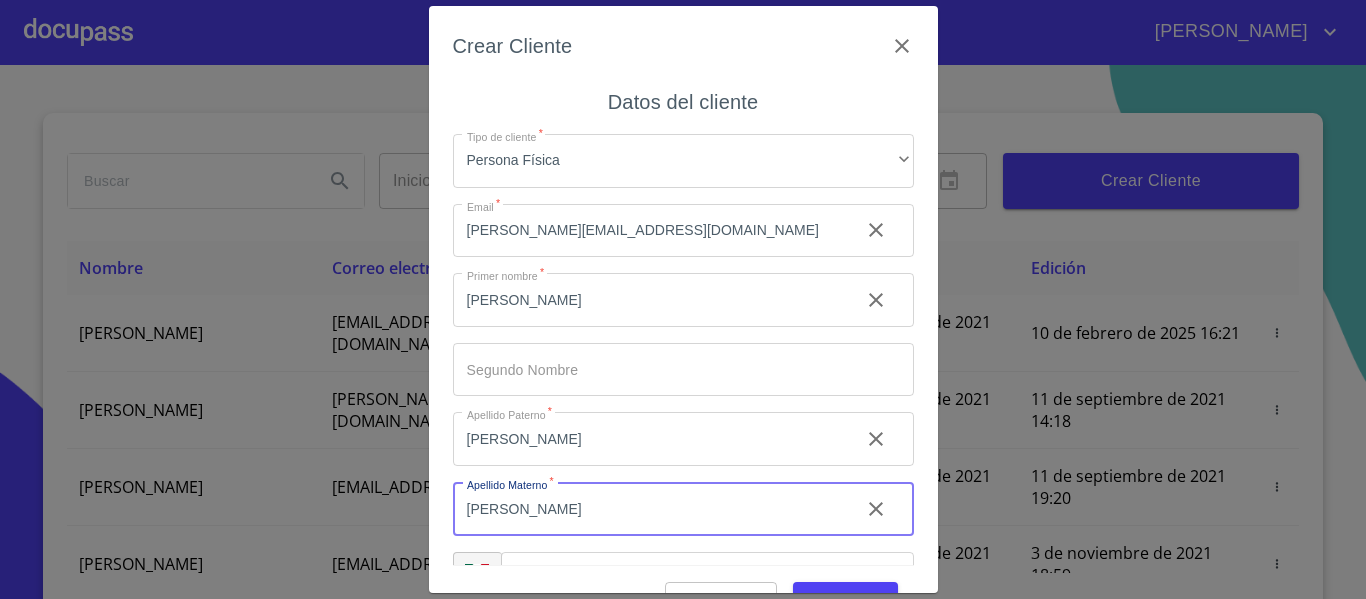 type on "[PERSON_NAME]" 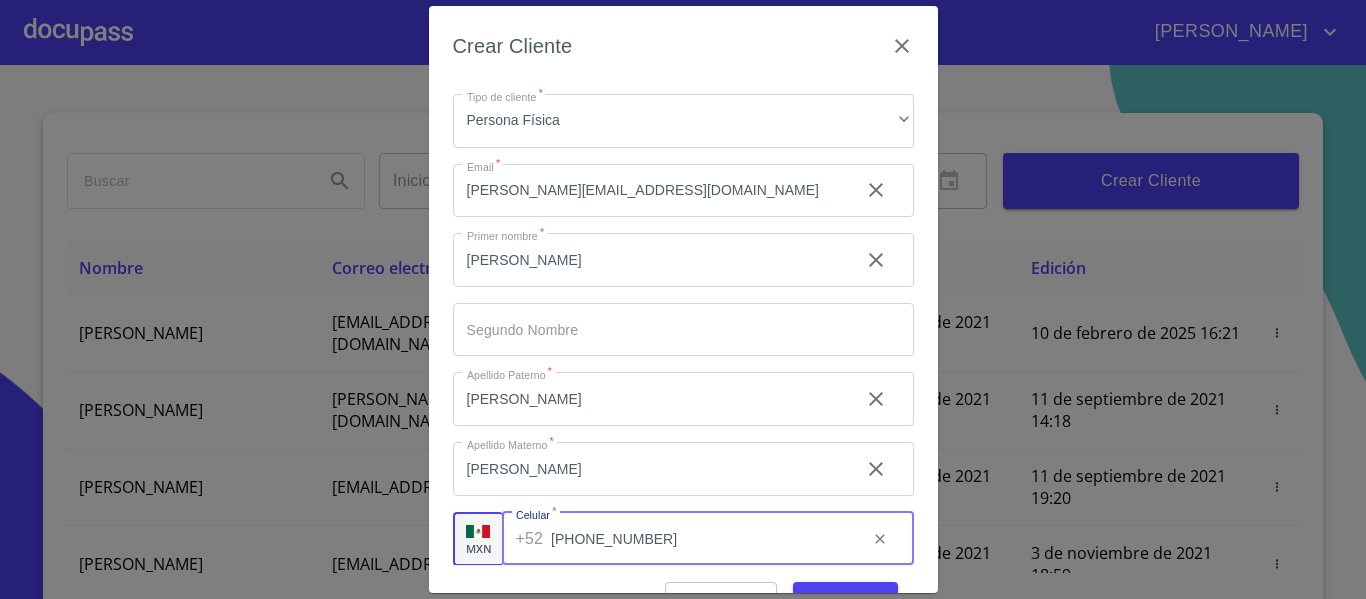 scroll, scrollTop: 57, scrollLeft: 0, axis: vertical 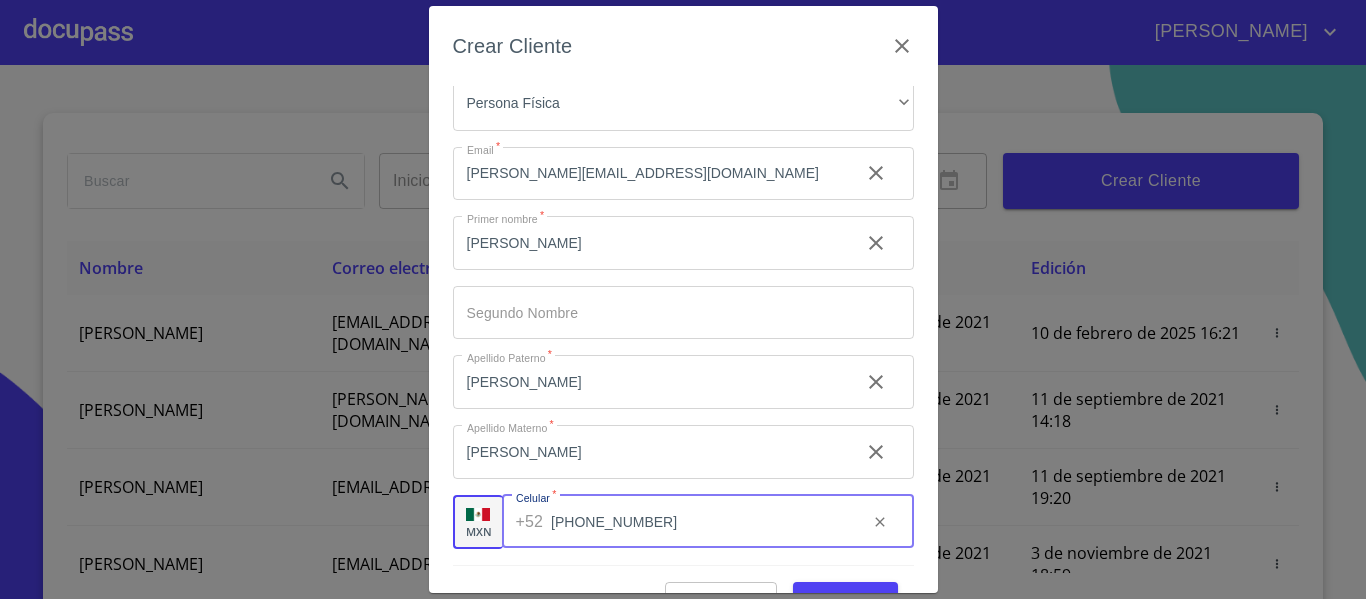 drag, startPoint x: 639, startPoint y: 544, endPoint x: 520, endPoint y: 549, distance: 119.104996 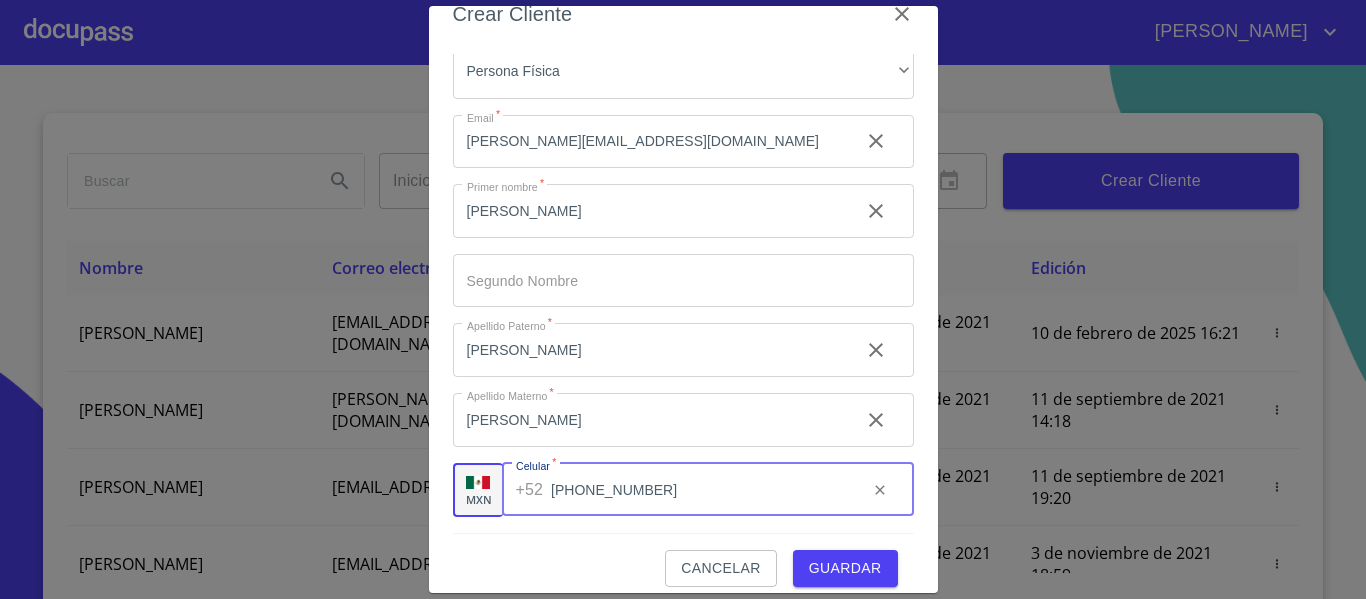 scroll, scrollTop: 50, scrollLeft: 0, axis: vertical 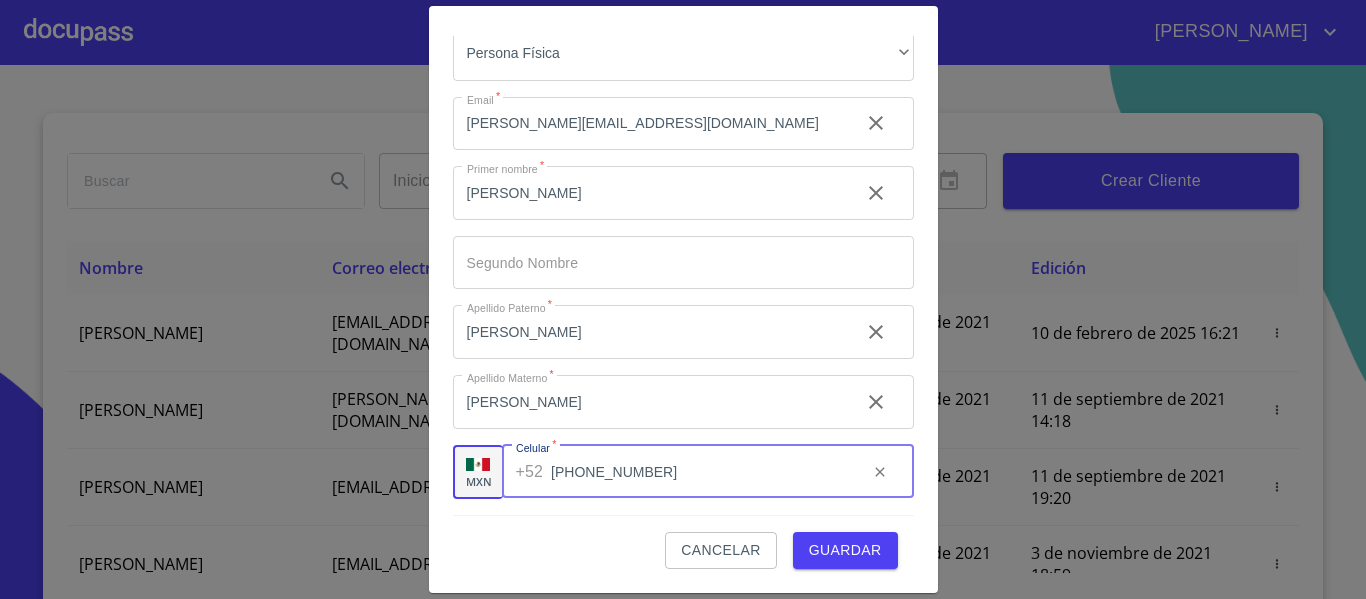 type on "[PHONE_NUMBER]" 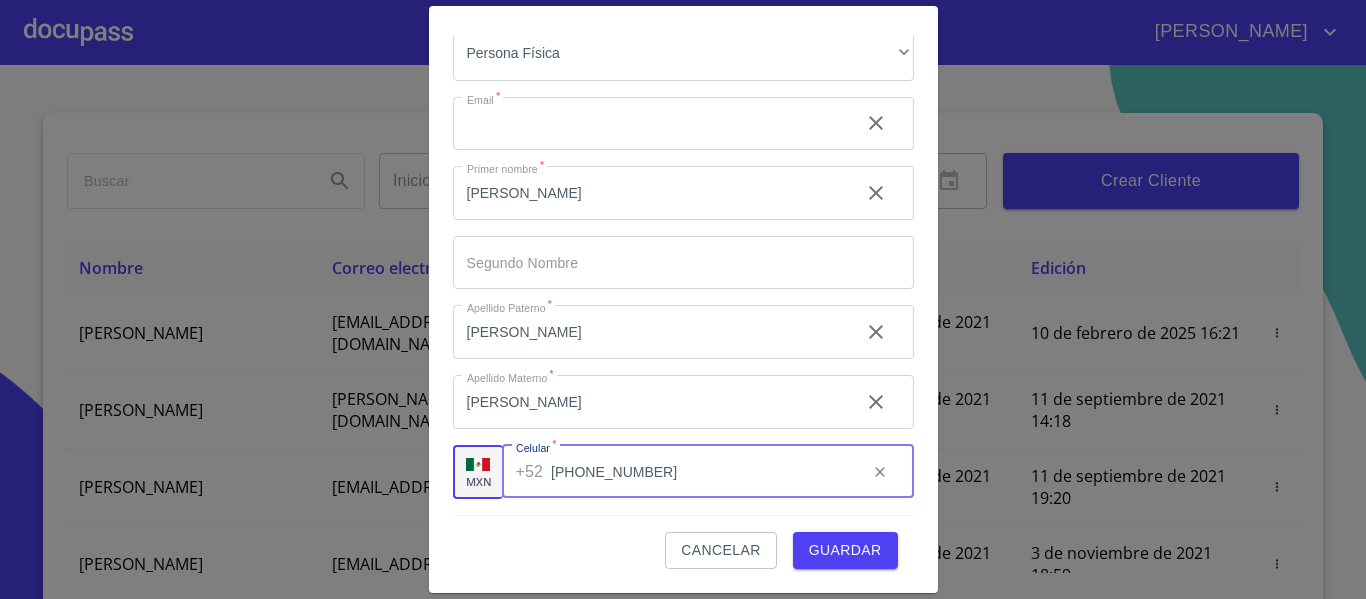 type 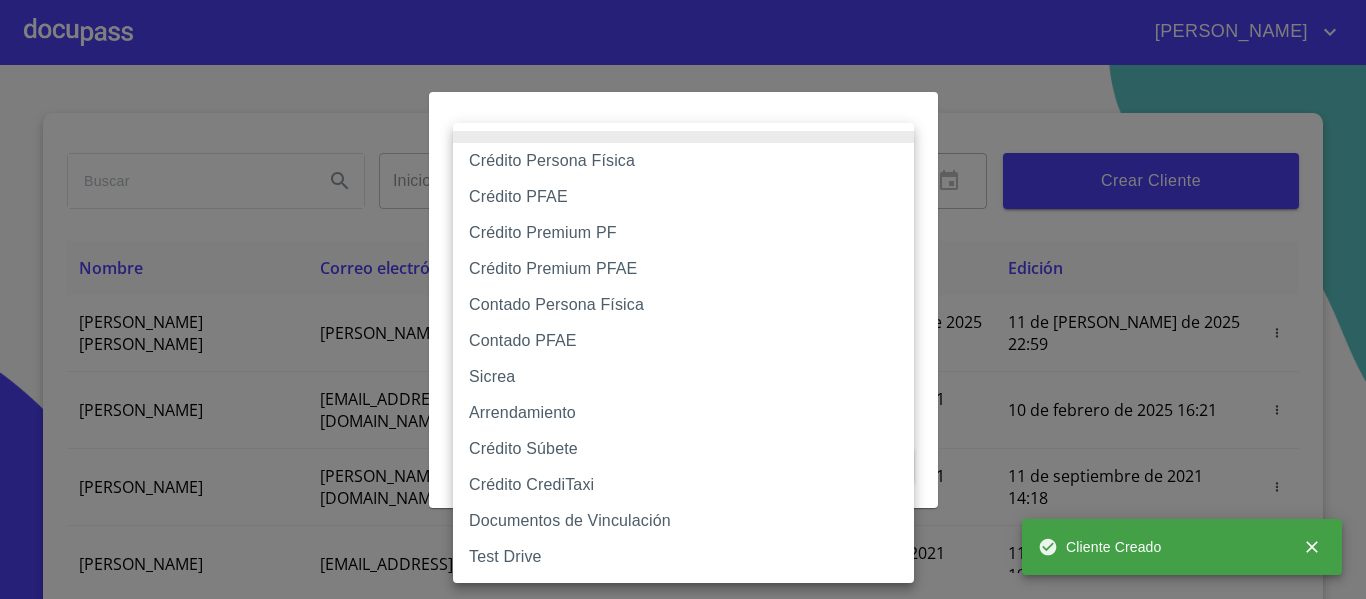 click on "[PERSON_NAME] ​ Fin ​ Crear Cliente Nombre   Correo electrónico   Registro   Edición     [PERSON_NAME] RAMIREZ [EMAIL_ADDRESS][DOMAIN_NAME] 11 de [PERSON_NAME] de 2025 22:59 11 de [PERSON_NAME] de 2025 22:59 [PERSON_NAME] GROVER [EMAIL_ADDRESS][PERSON_NAME][PERSON_NAME][DOMAIN_NAME] 10 de septiembre de 2021 18:55 10 de febrero de 2025 16:21 [PERSON_NAME] CELIS  [EMAIL_ADDRESS][PERSON_NAME][DOMAIN_NAME] 11 de septiembre de 2021 14:18 11 de septiembre de 2021 14:18 [PERSON_NAME] [PERSON_NAME][EMAIL_ADDRESS][DOMAIN_NAME] 11 de septiembre de 2021 19:20 11 de septiembre de 2021 19:20 [PERSON_NAME] [EMAIL_ADDRESS][DOMAIN_NAME] 13 de septiembre de 2021 11:06 3 de noviembre de 2021 18:59 [PERSON_NAME] [EMAIL_ADDRESS][DOMAIN_NAME] 14 de septiembre de 2021 12:26 14 de septiembre de 2021 12:26 [PERSON_NAME] [EMAIL_ADDRESS][DOMAIN_NAME] 14 de septiembre de 2021 16:35 14 de septiembre de 2021 16:35 [PERSON_NAME] [EMAIL_ADDRESS][DOMAIN_NAME] 14 de septiembre de 2021 18:24 14 de septiembre de 2021 18:24 [PERSON_NAME]  [EMAIL_ADDRESS][DOMAIN_NAME] 15 de septiembre de 2021 13:18 [PERSON_NAME] [PERSON_NAME]" at bounding box center (683, 299) 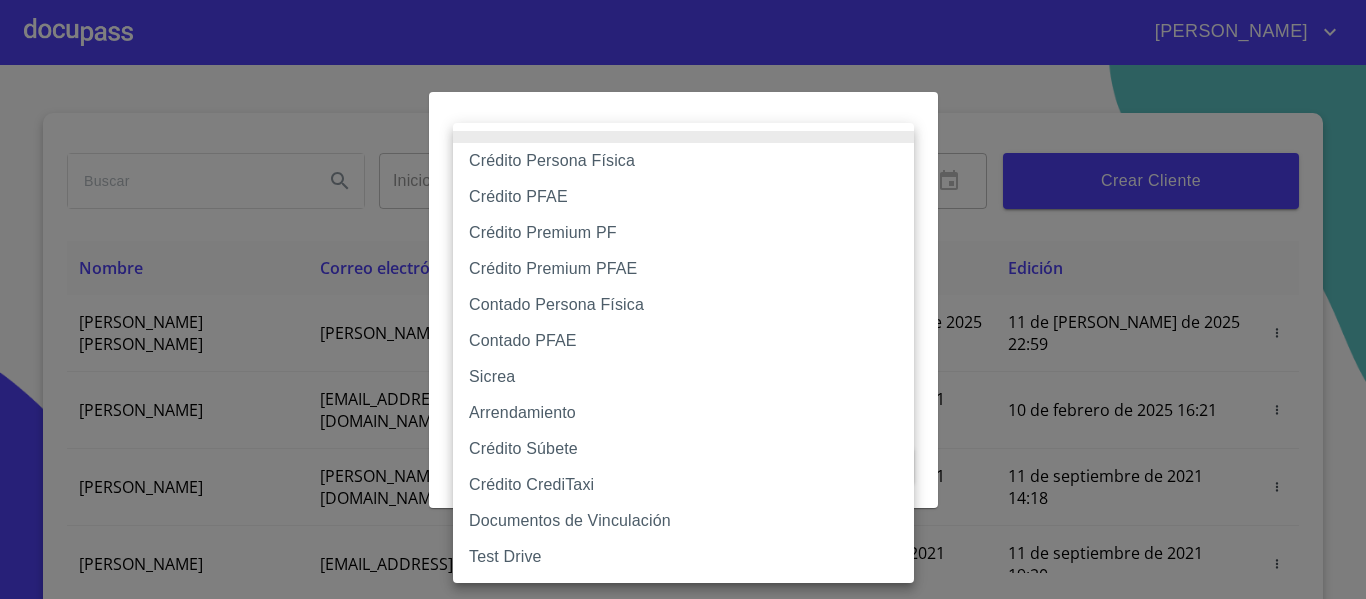 click on "Crédito Persona Física" at bounding box center [683, 161] 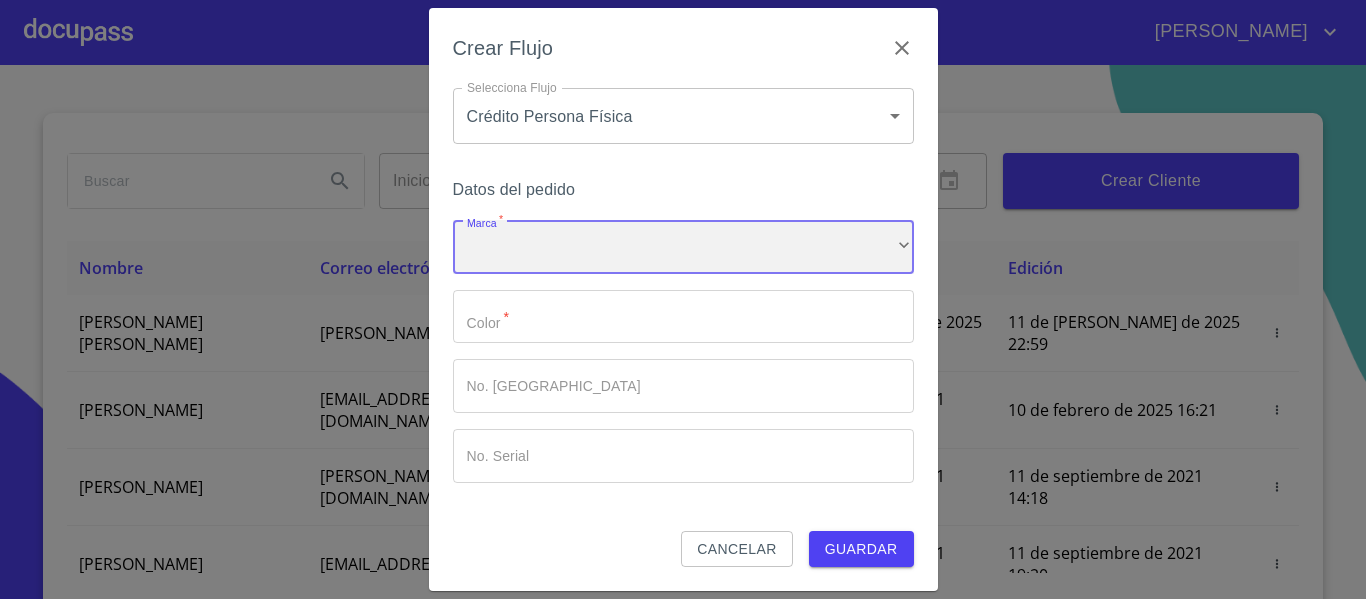 click on "​" at bounding box center [683, 247] 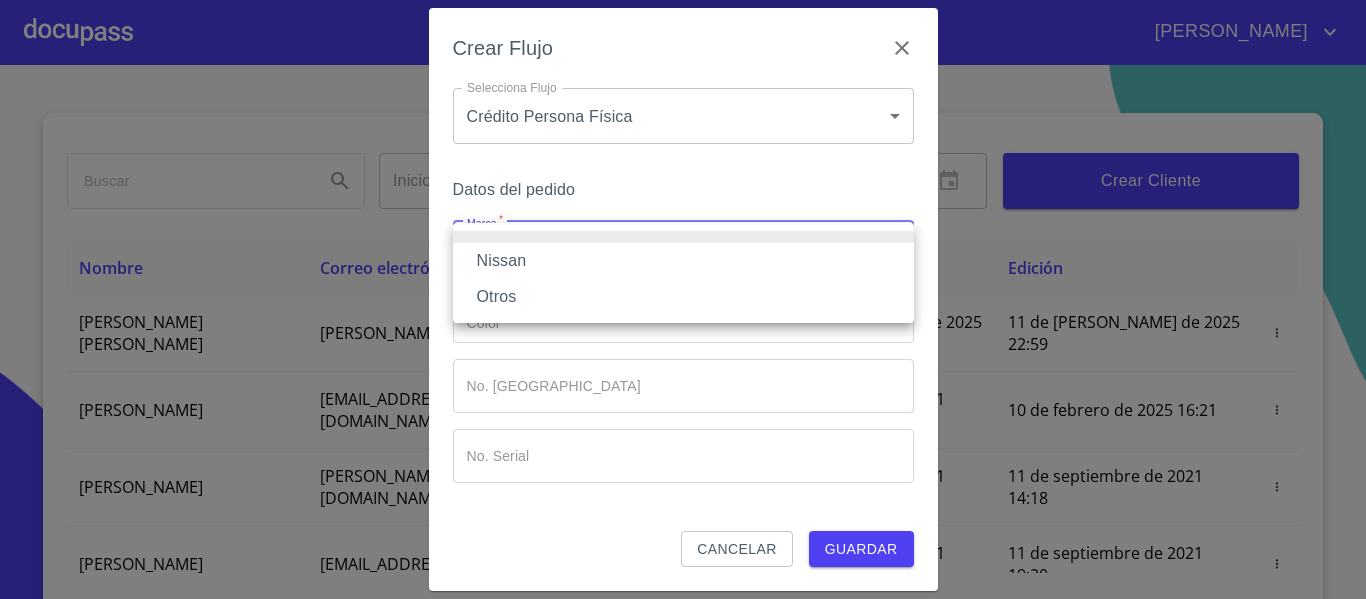 click on "Nissan" at bounding box center [683, 261] 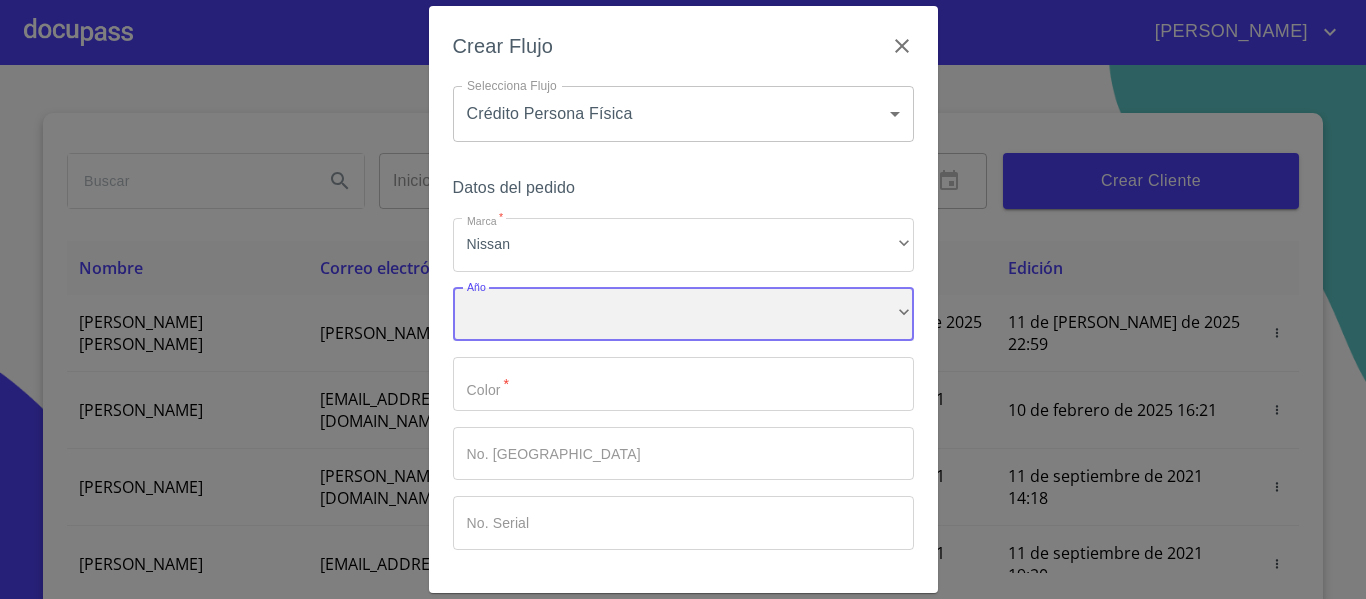 click on "​" at bounding box center (683, 315) 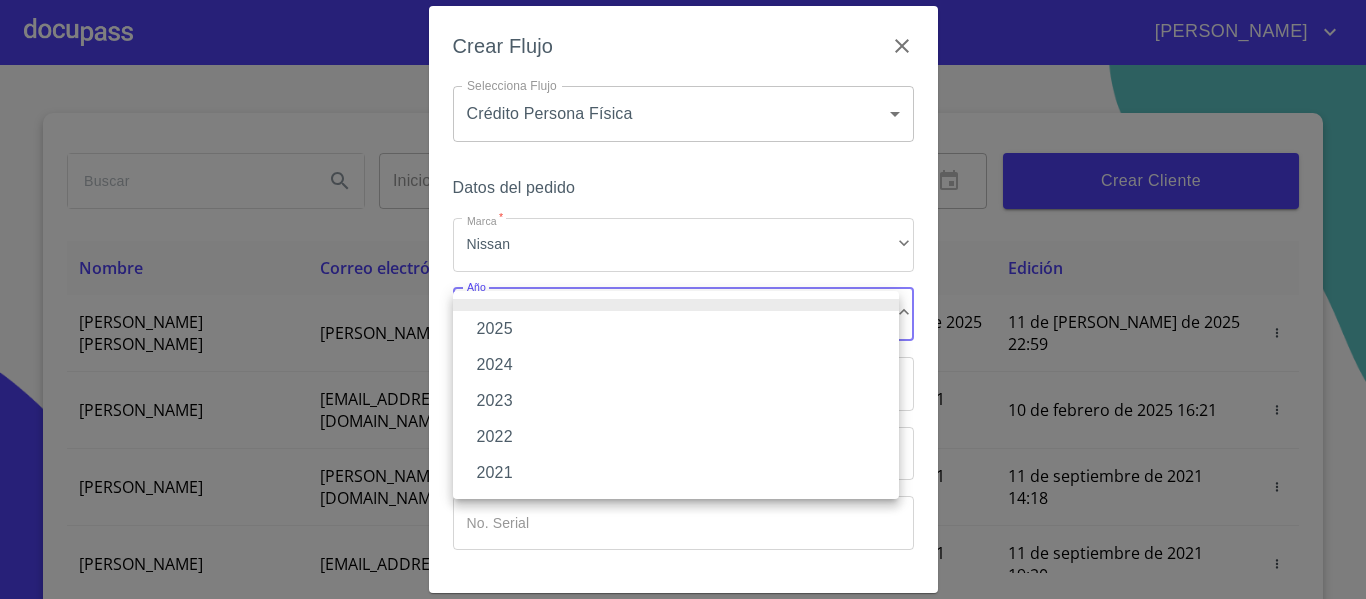 click on "2025" at bounding box center [676, 329] 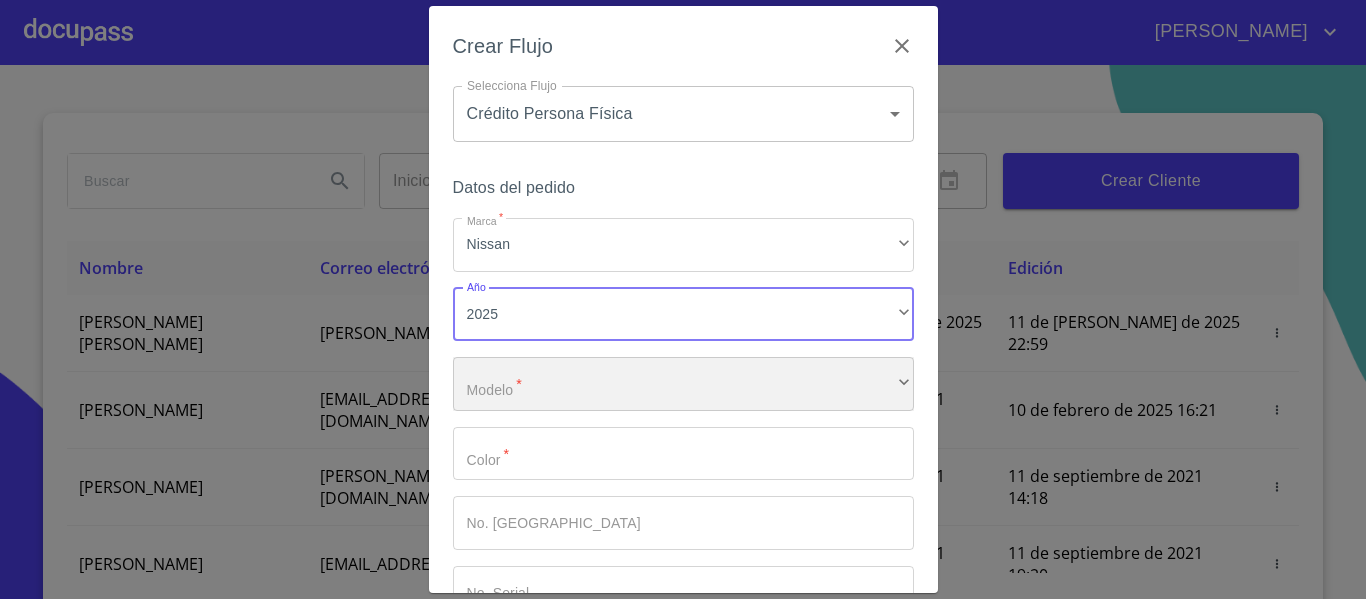click on "​" at bounding box center [683, 384] 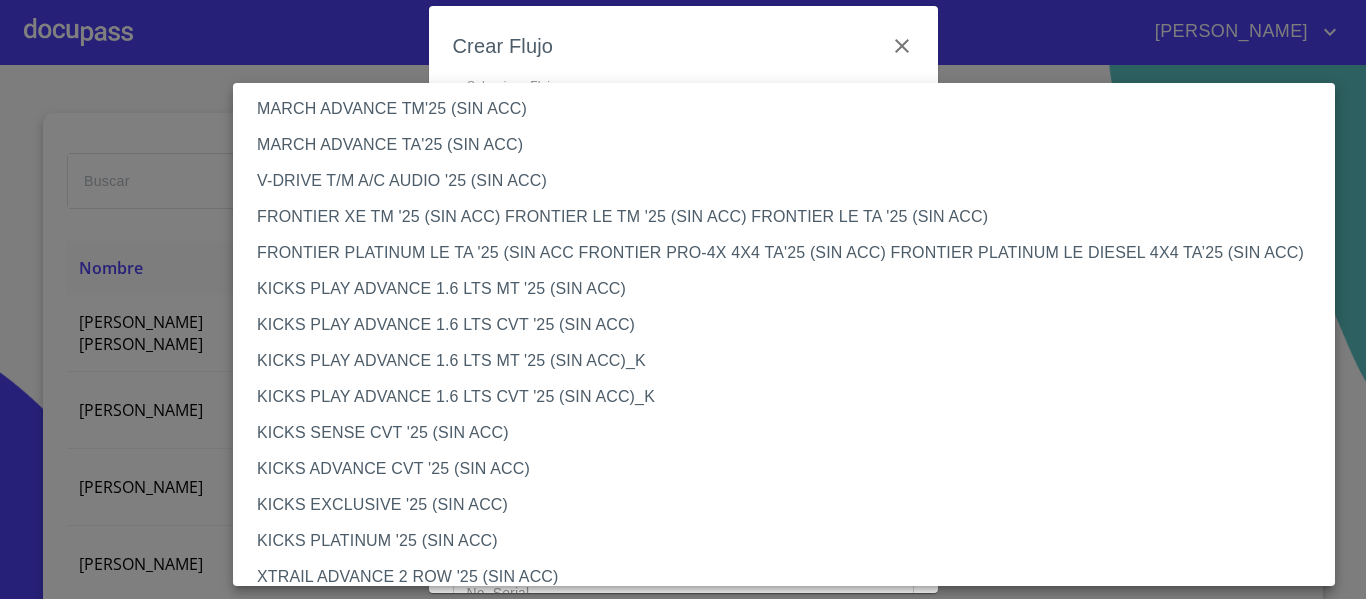 scroll, scrollTop: 1685, scrollLeft: 0, axis: vertical 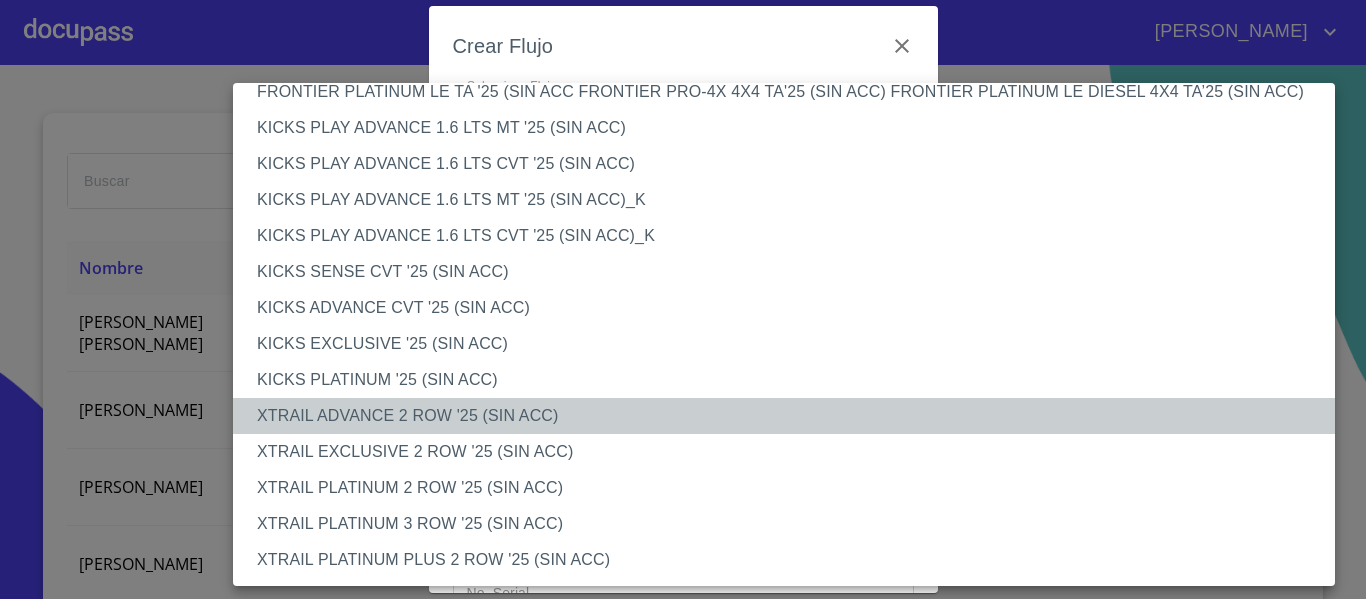 click on "XTRAIL ADVANCE 2 ROW '25 (SIN ACC)" at bounding box center (791, 416) 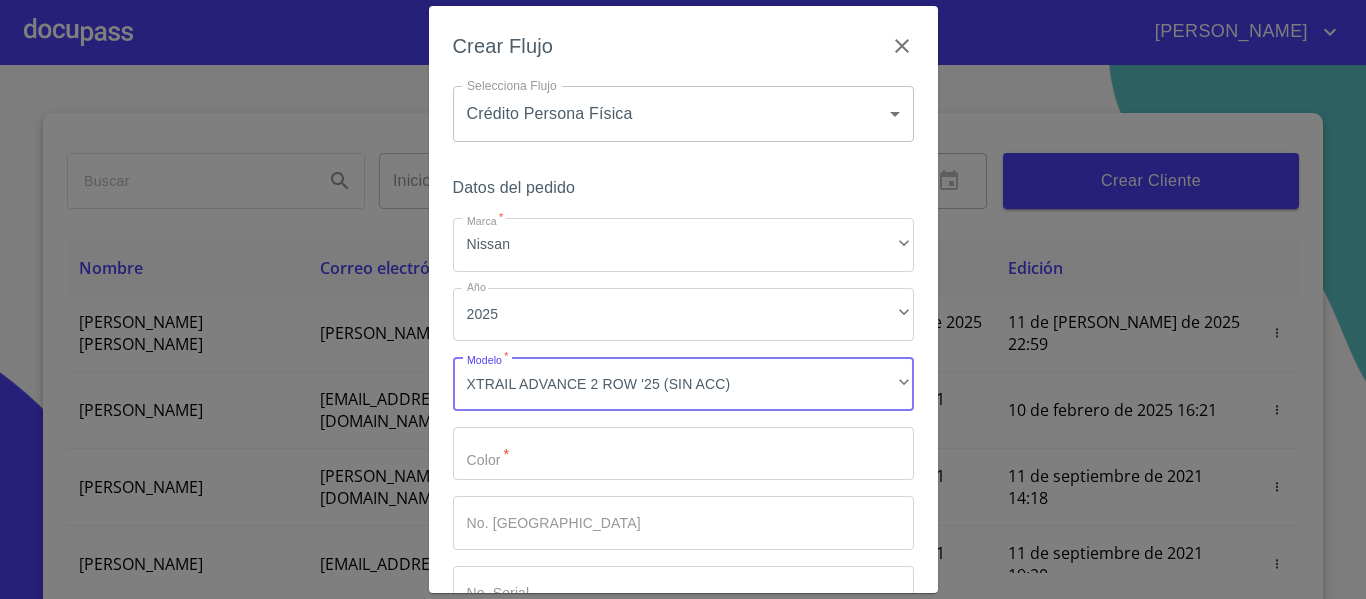 click on "Marca   *" at bounding box center (683, 454) 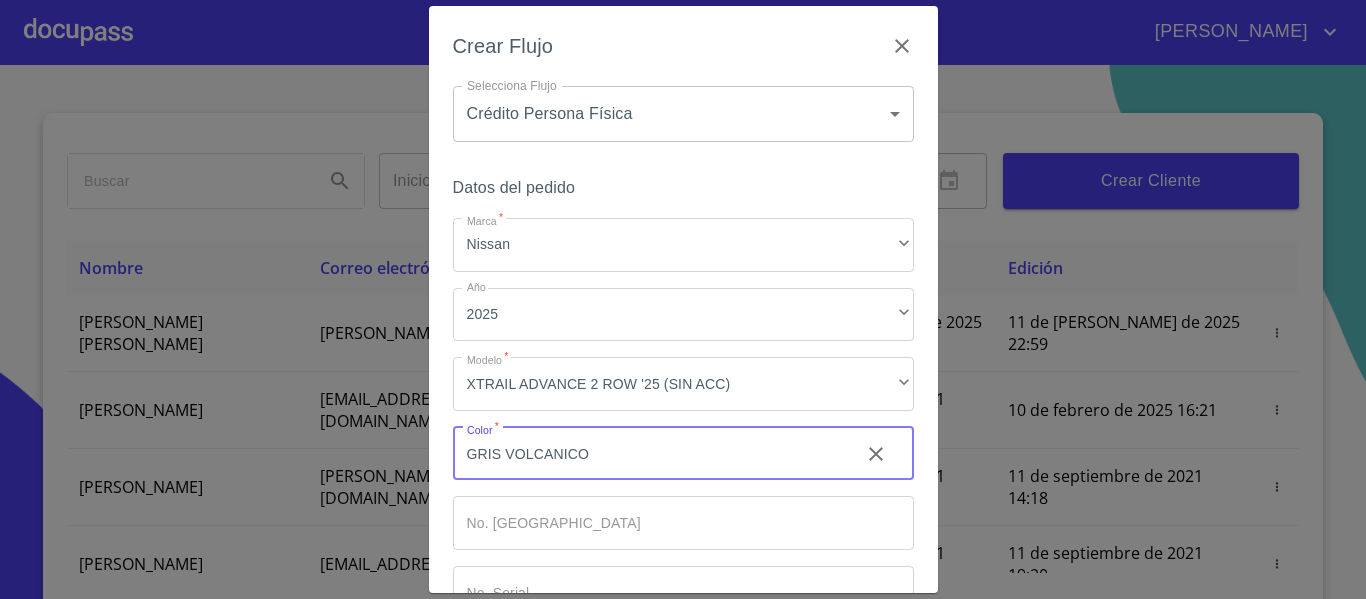 type on "GRIS VOLCANICO" 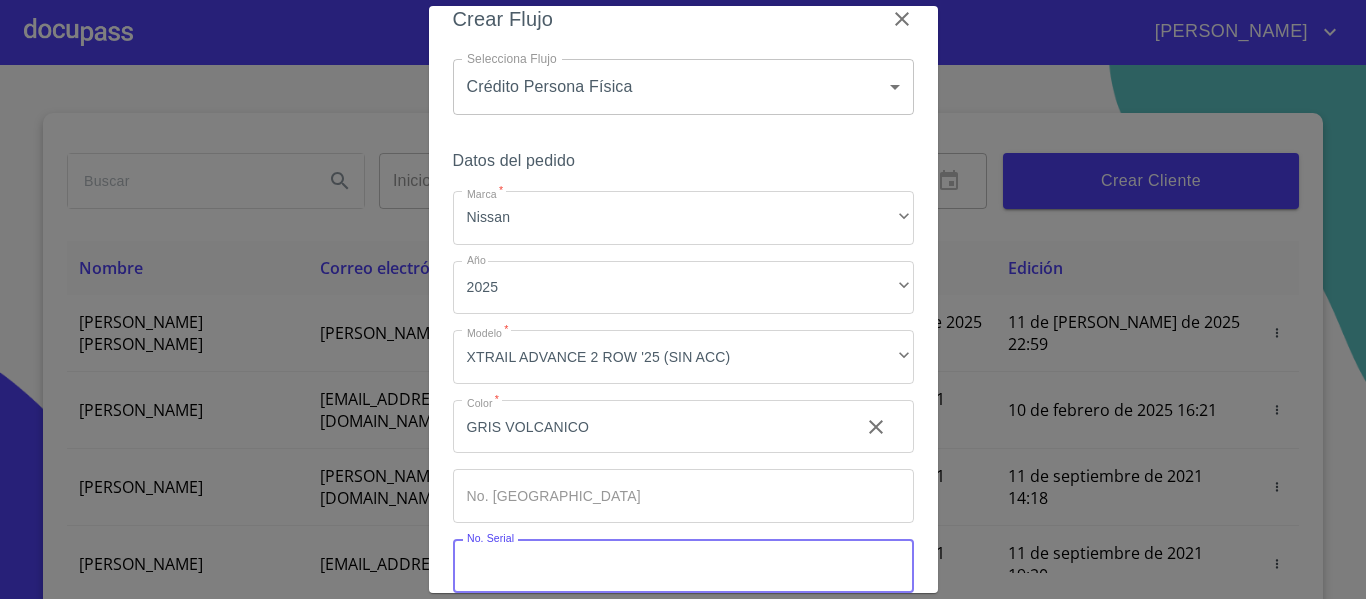 type 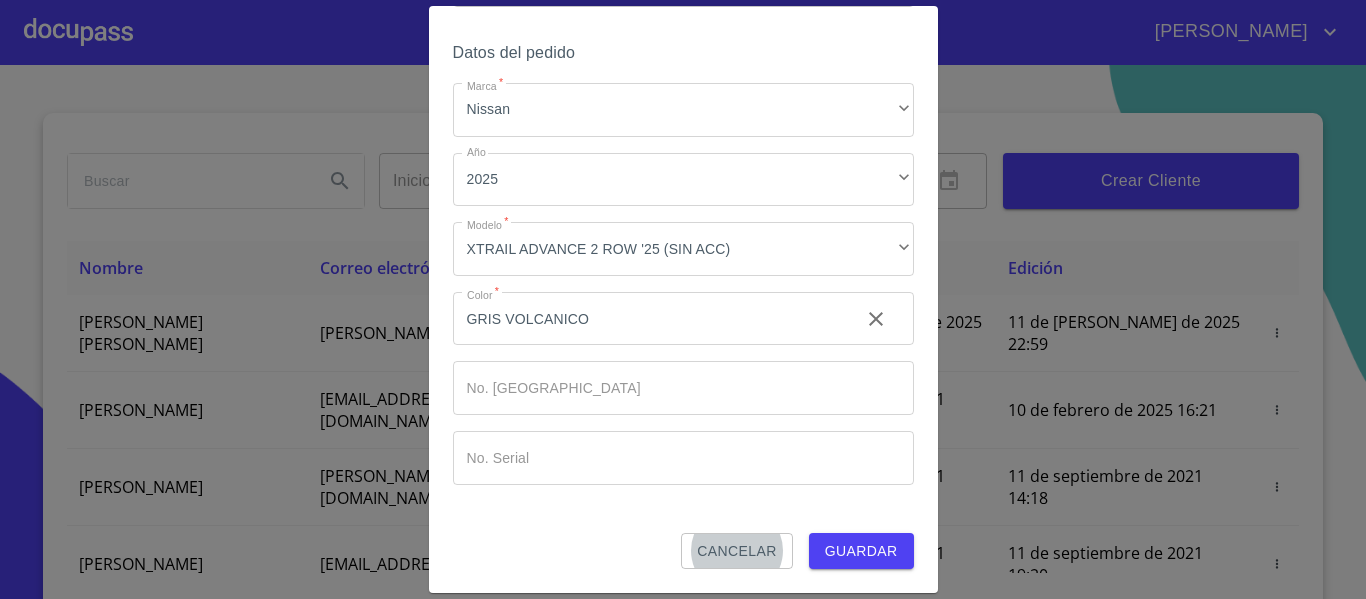 type 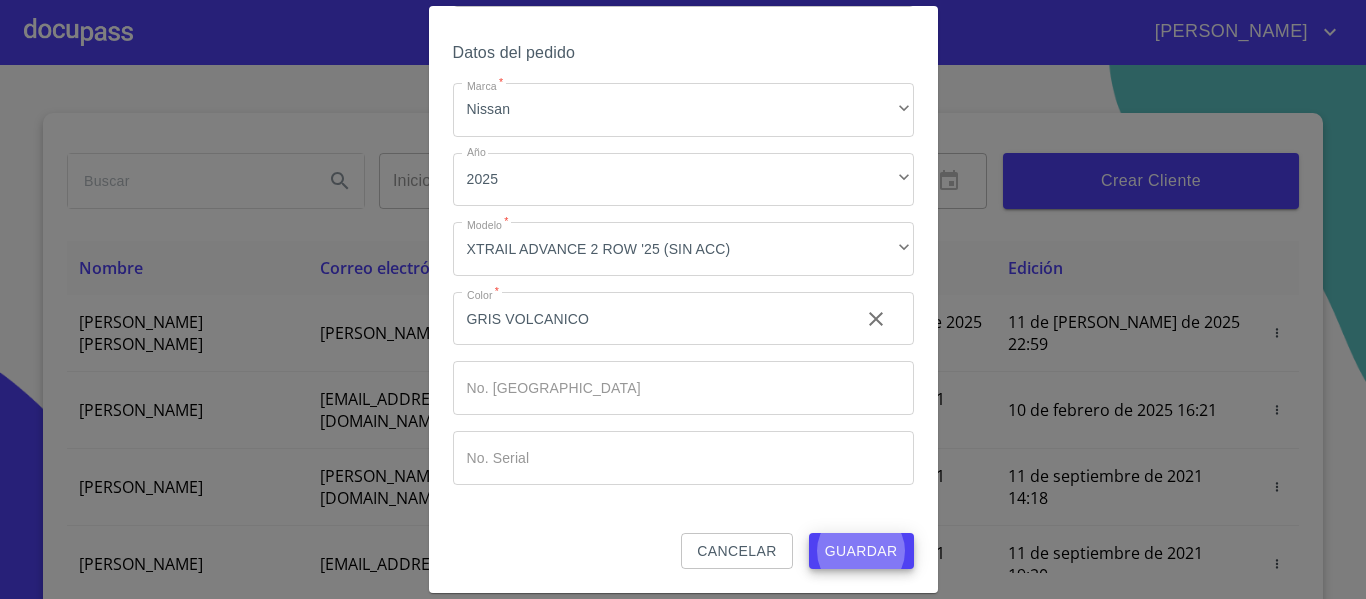 click on "Guardar" at bounding box center [861, 551] 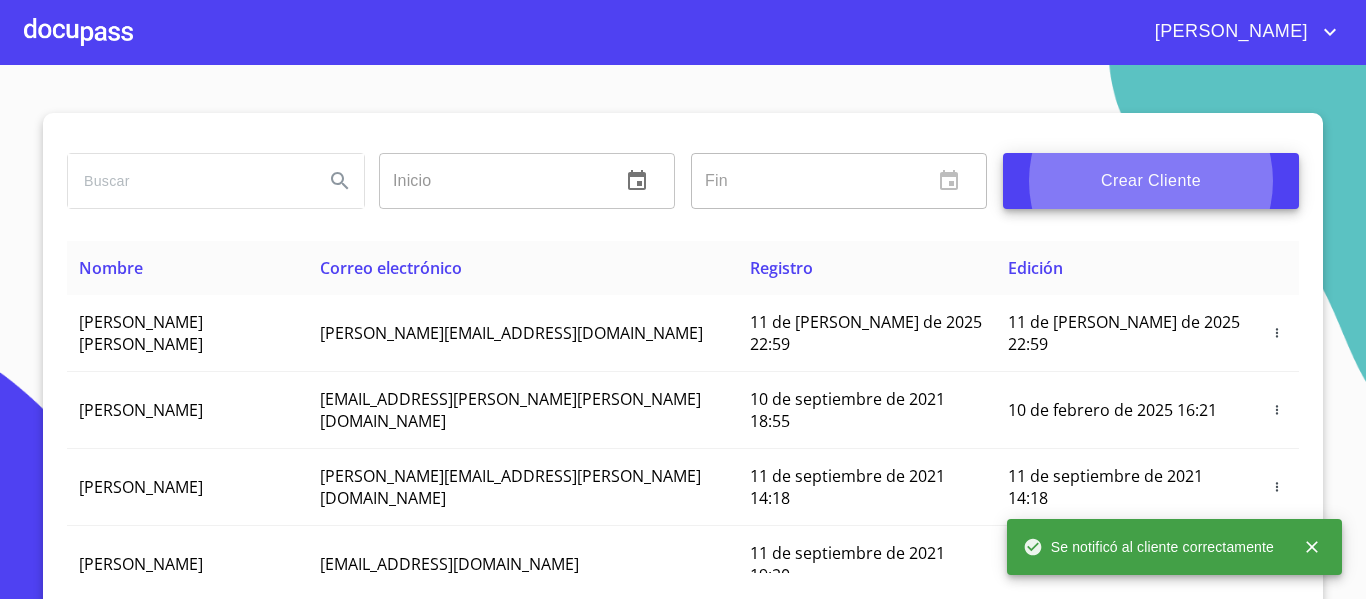 click at bounding box center [78, 32] 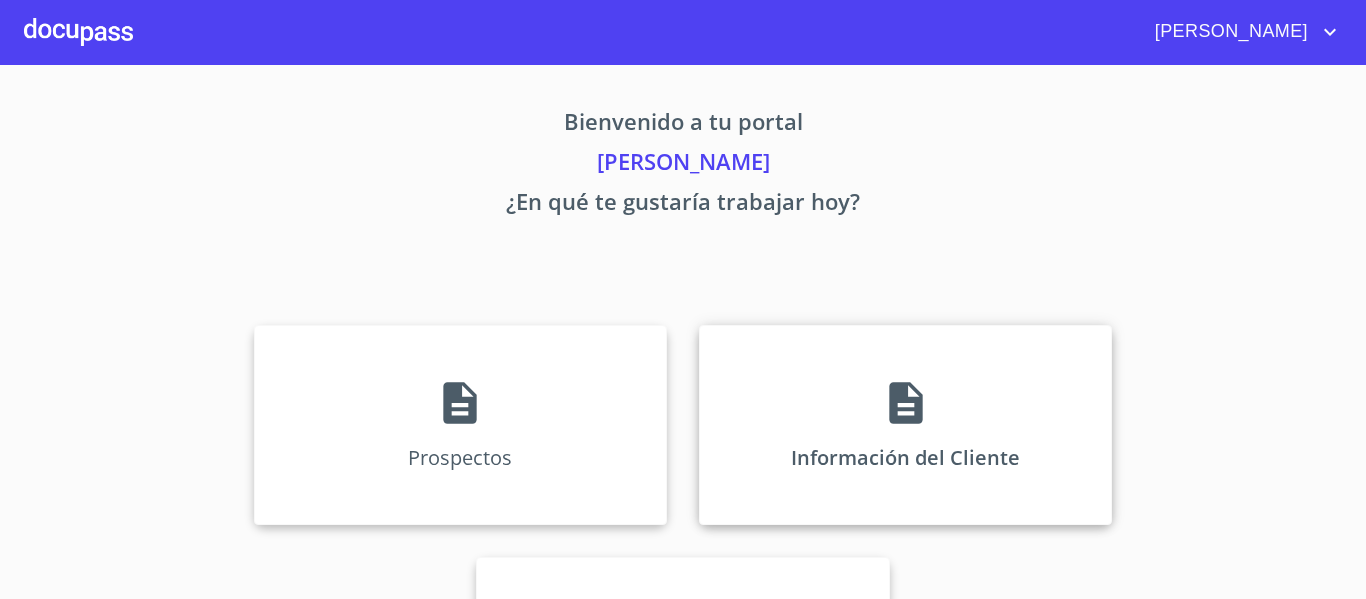 click on "Información del Cliente" at bounding box center [905, 425] 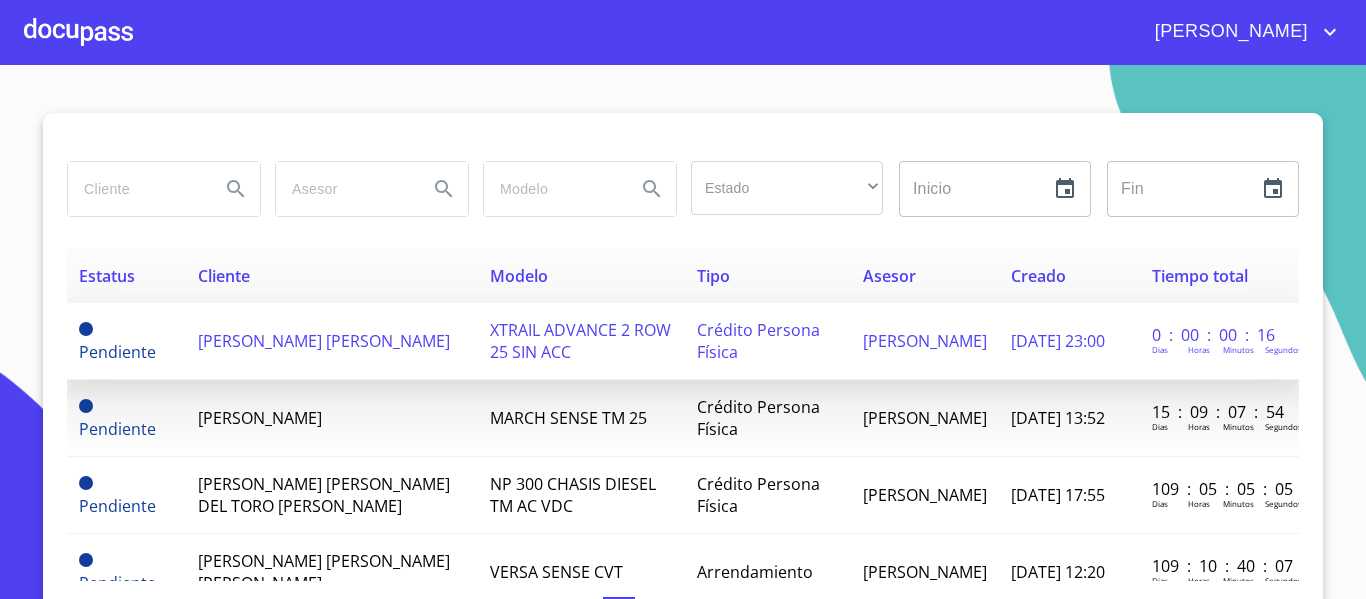 click on "[PERSON_NAME] [PERSON_NAME]" at bounding box center (332, 341) 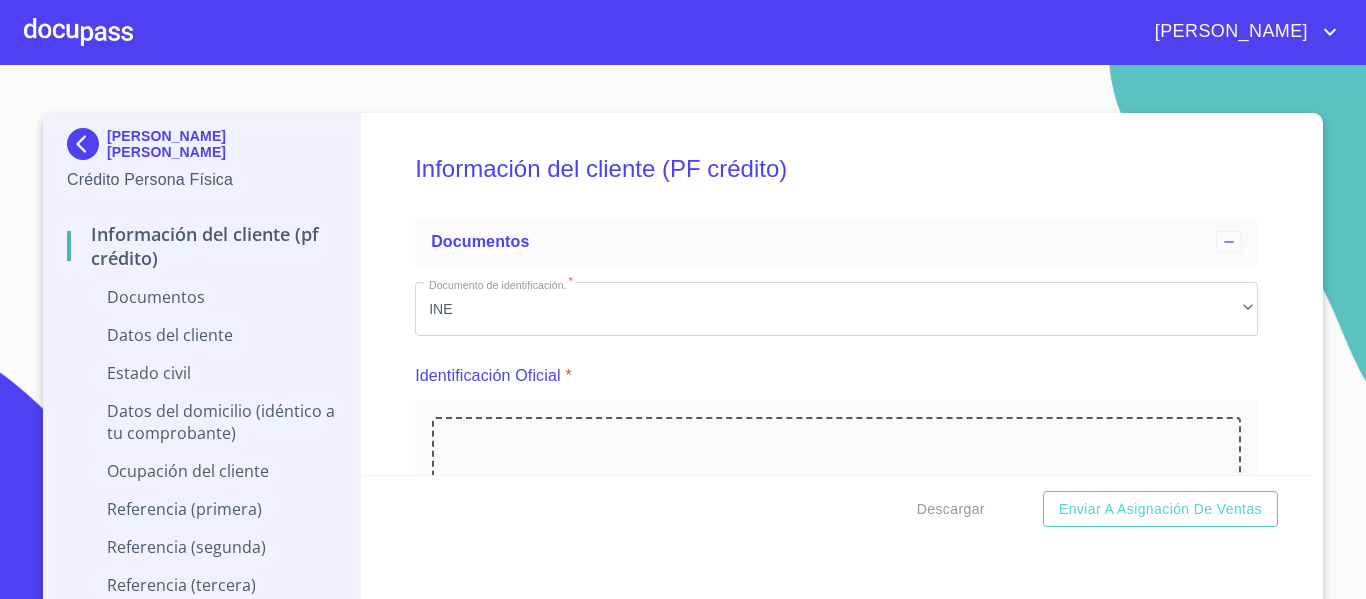 scroll, scrollTop: 400, scrollLeft: 0, axis: vertical 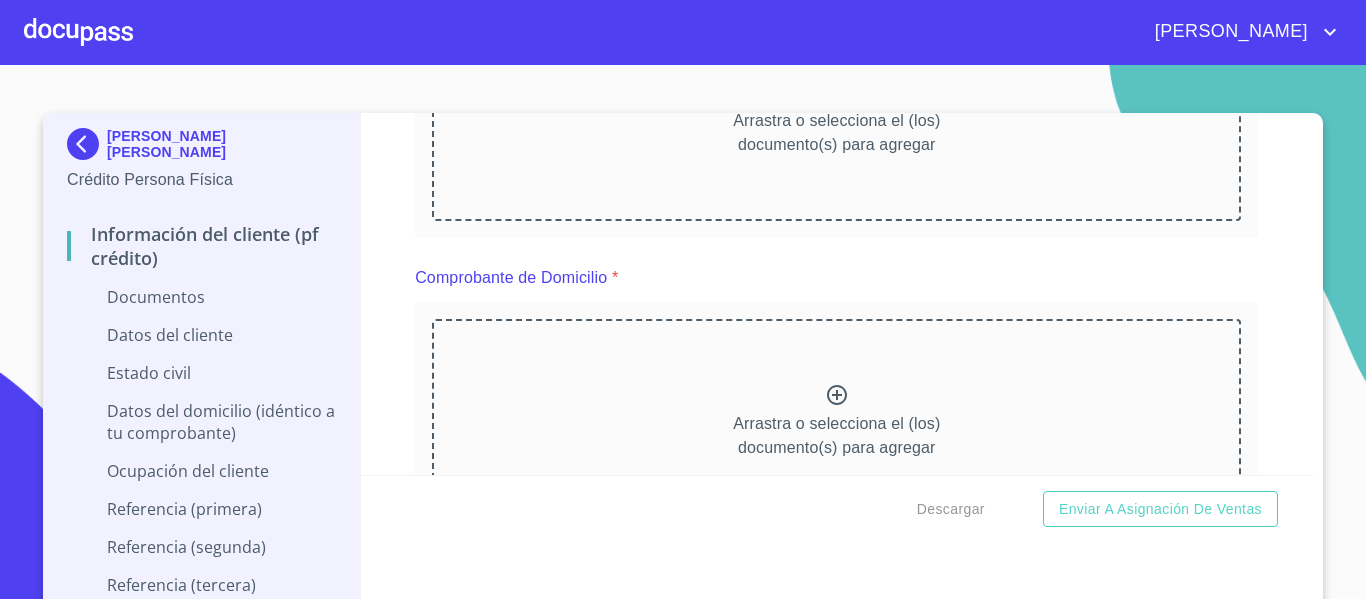 click on "Arrastra o selecciona el (los) documento(s) para agregar" at bounding box center (836, 119) 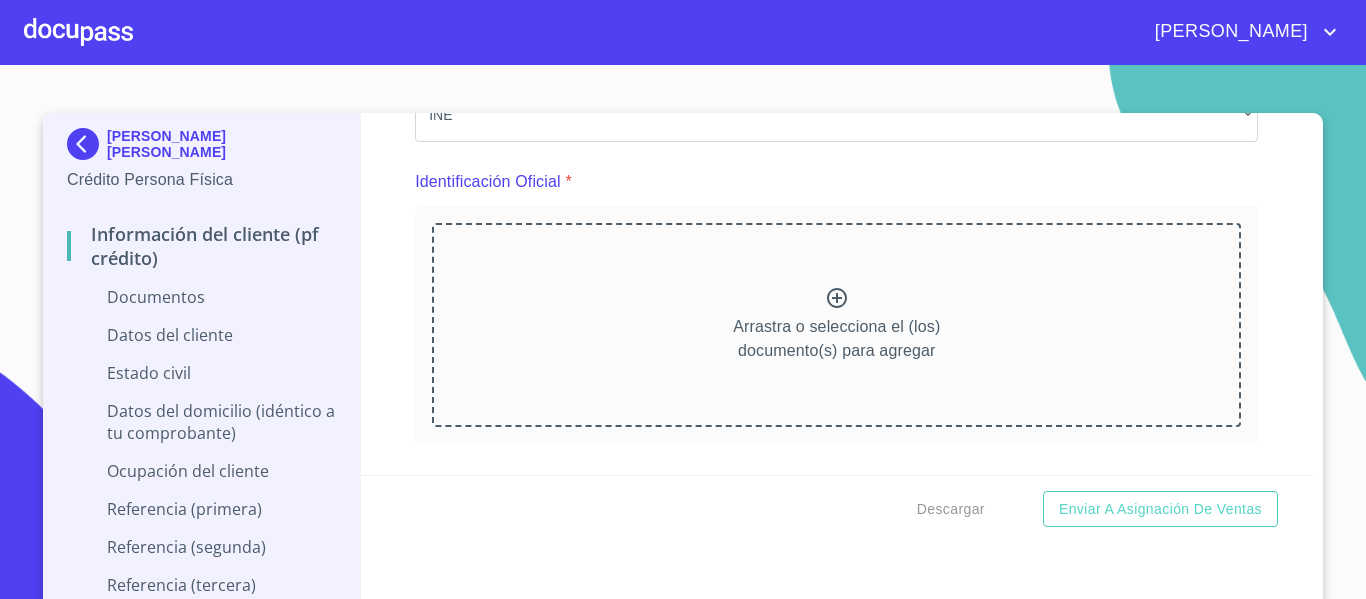 scroll, scrollTop: 100, scrollLeft: 0, axis: vertical 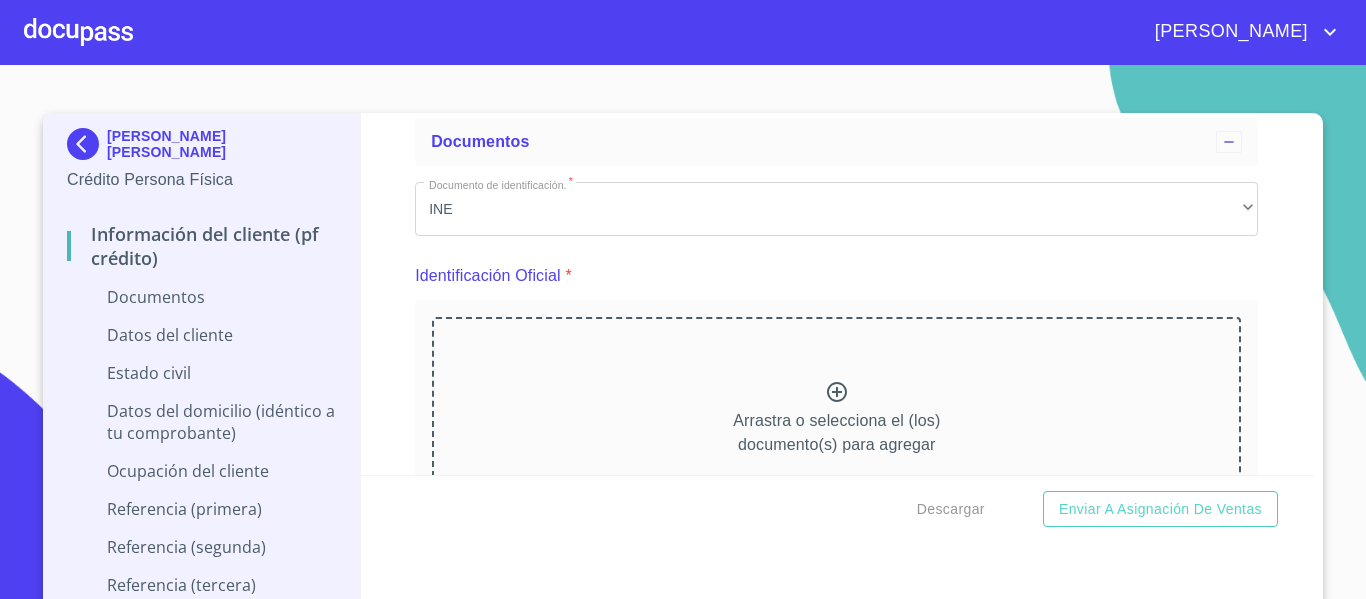click on "Arrastra o selecciona el (los) documento(s) para agregar" at bounding box center [836, 433] 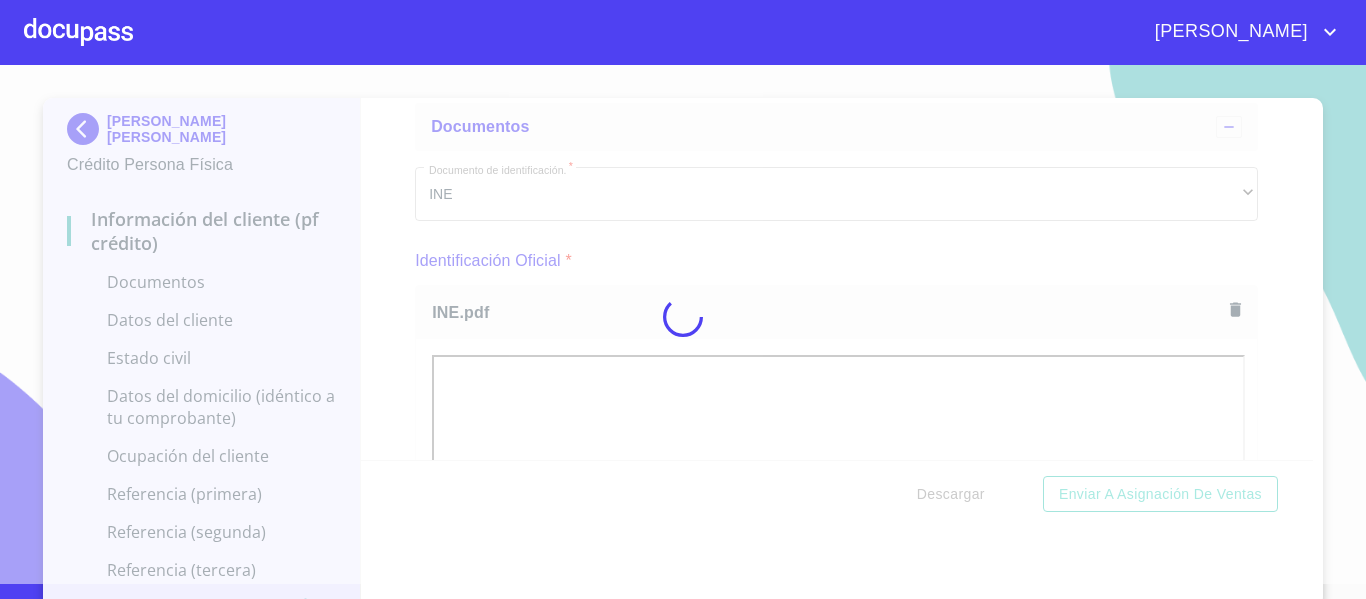 scroll, scrollTop: 23, scrollLeft: 0, axis: vertical 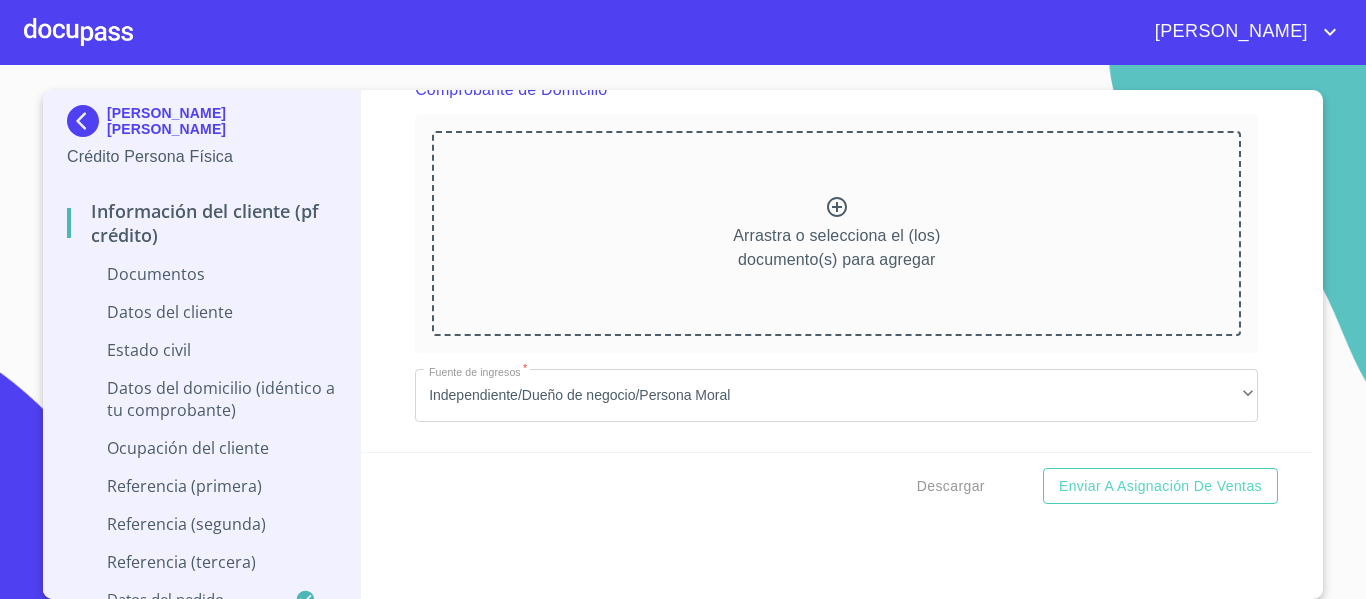 click on "Arrastra o selecciona el (los) documento(s) para agregar" at bounding box center [836, 248] 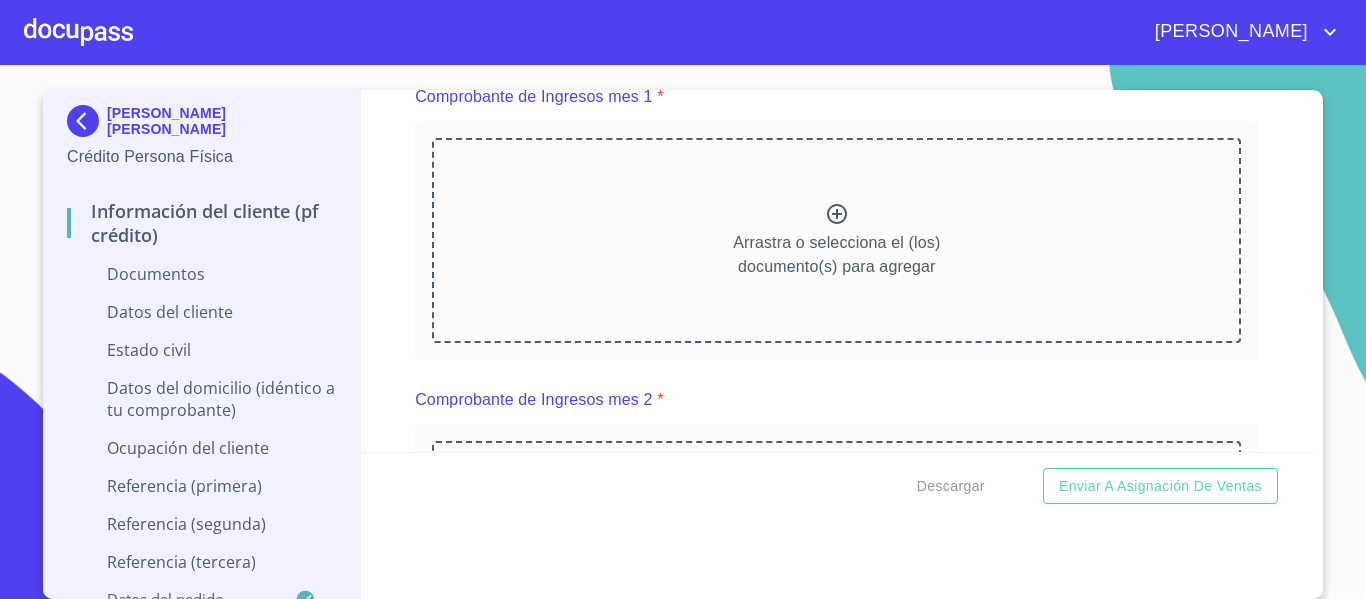 scroll, scrollTop: 1900, scrollLeft: 0, axis: vertical 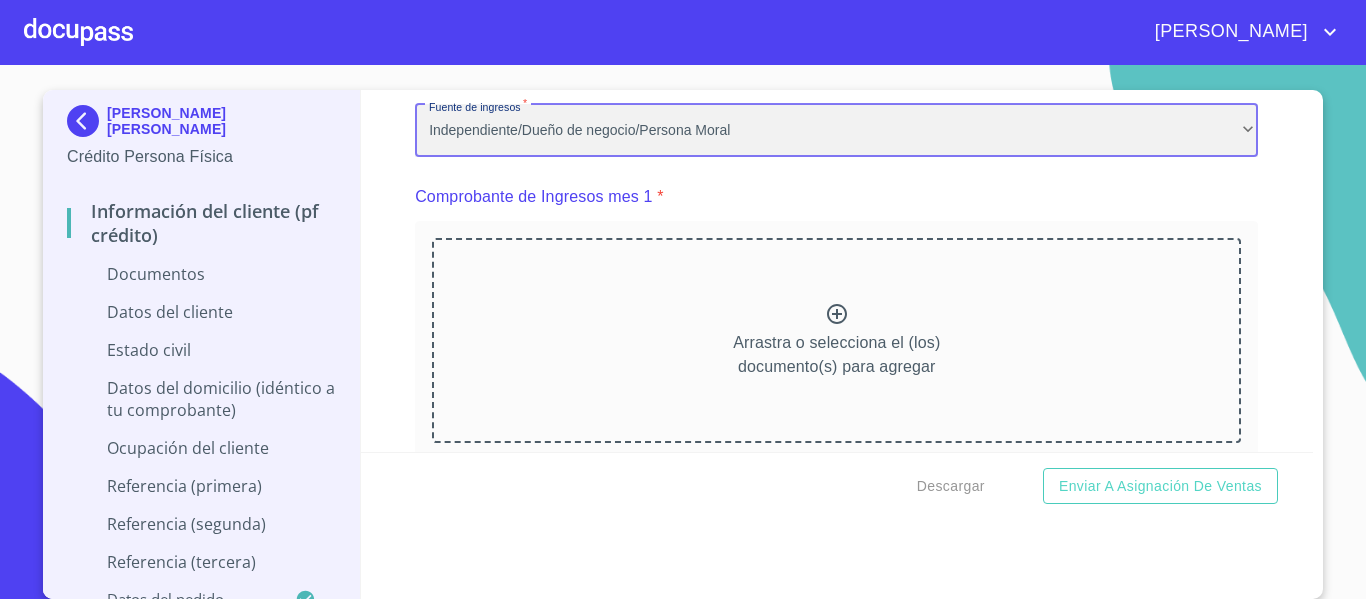 click on "Independiente/Dueño de negocio/Persona Moral" at bounding box center [836, 131] 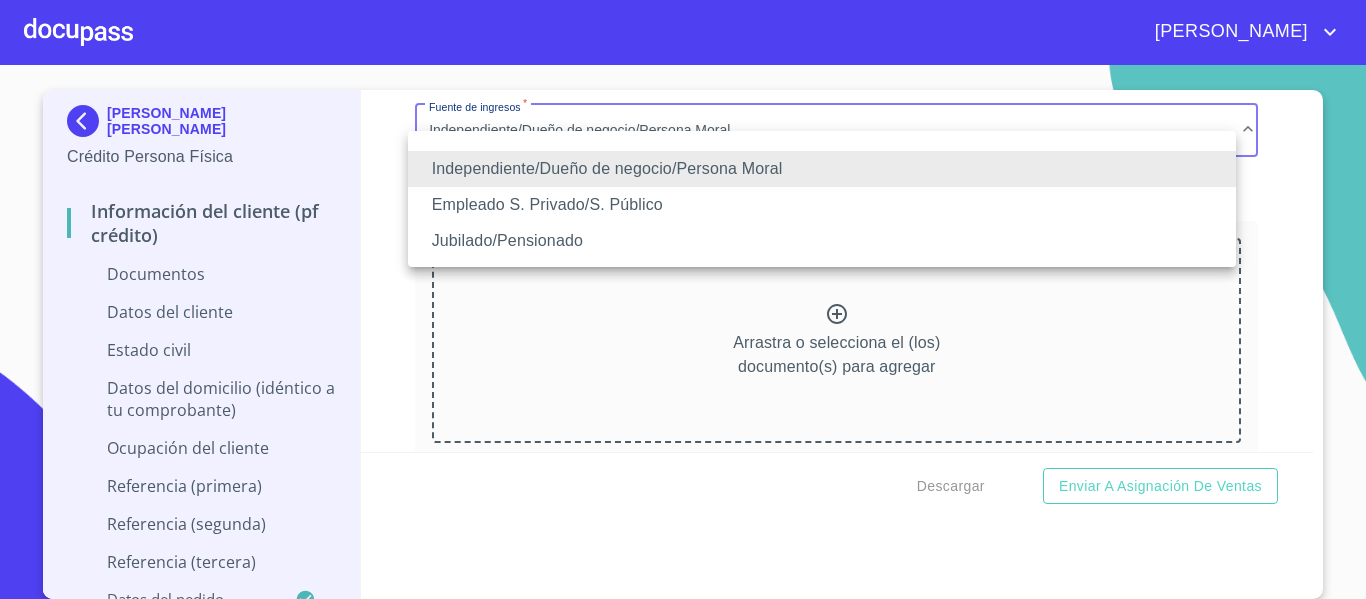 click on "Empleado S. Privado/S. Público" at bounding box center [822, 205] 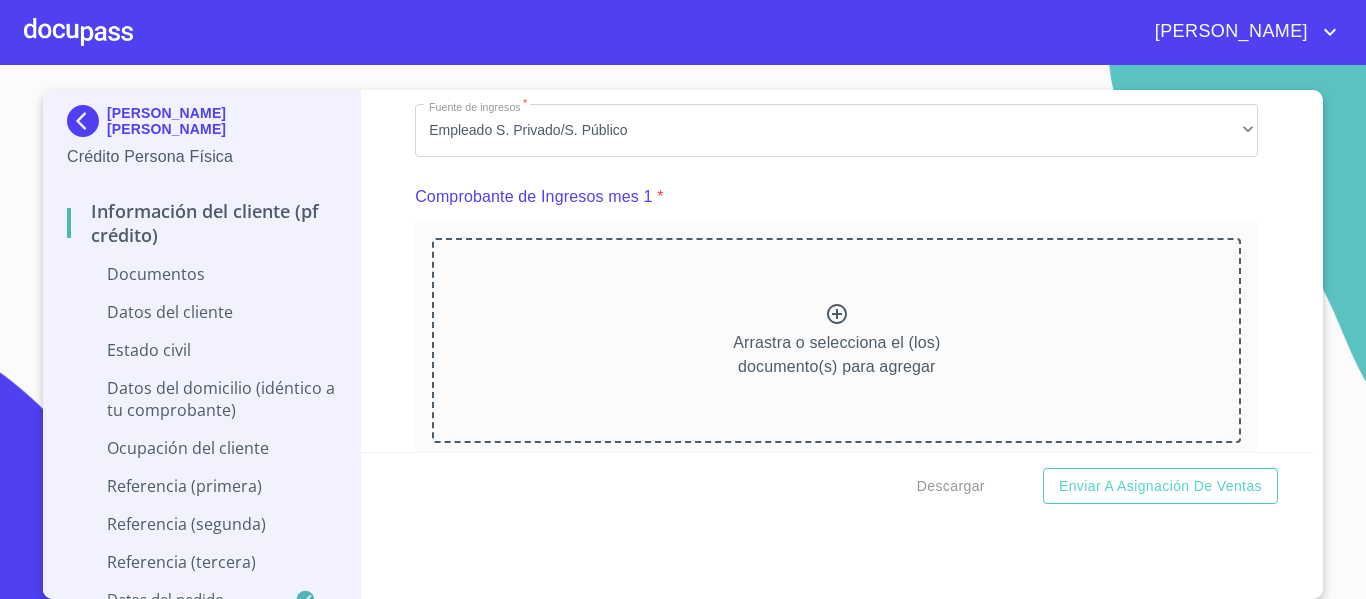 click on "Arrastra o selecciona el (los) documento(s) para agregar" at bounding box center (836, 340) 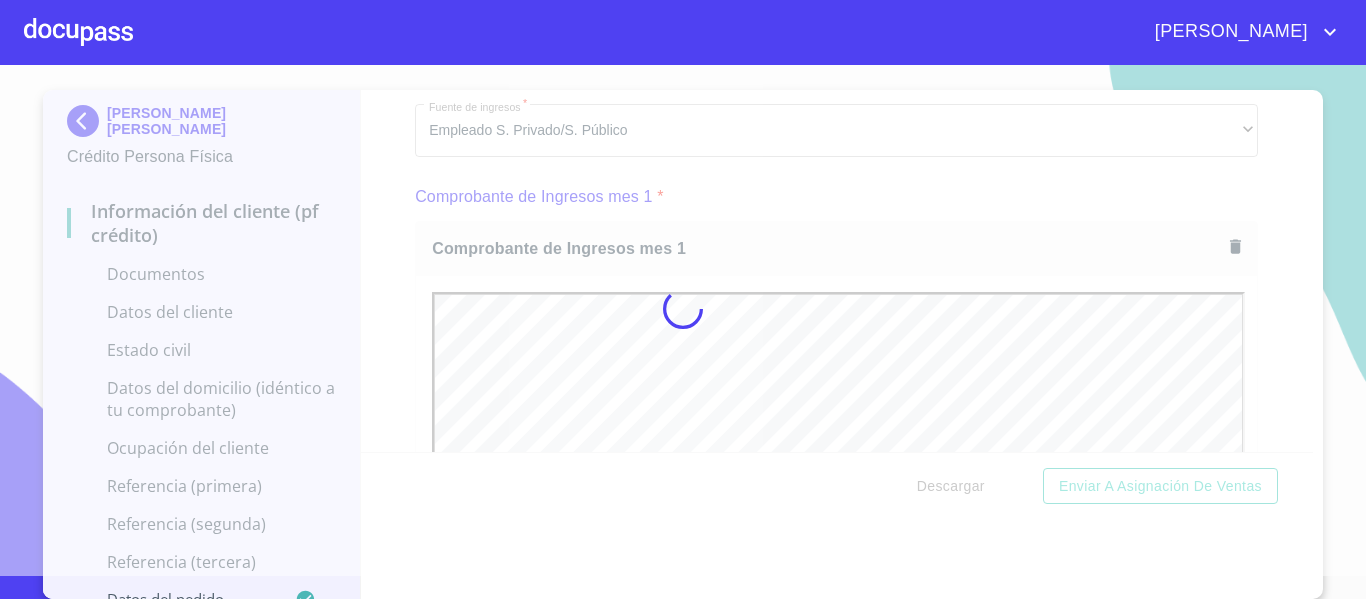 scroll, scrollTop: 0, scrollLeft: 0, axis: both 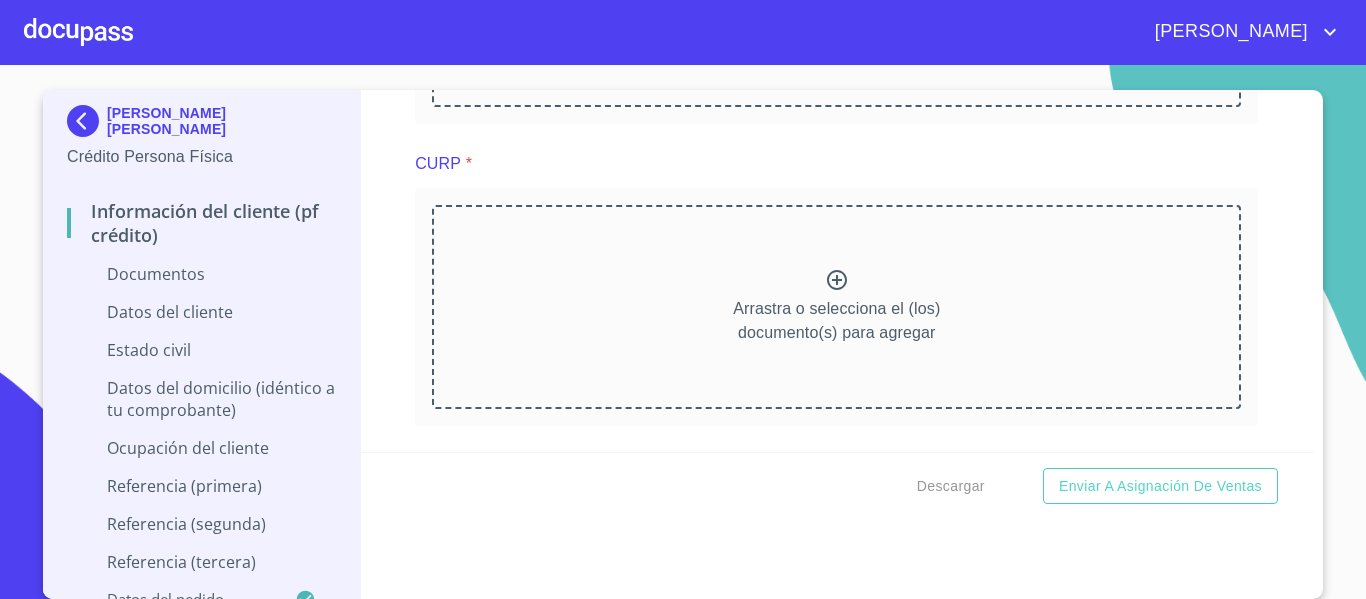 click on "Arrastra o selecciona el (los) documento(s) para agregar" at bounding box center (836, 307) 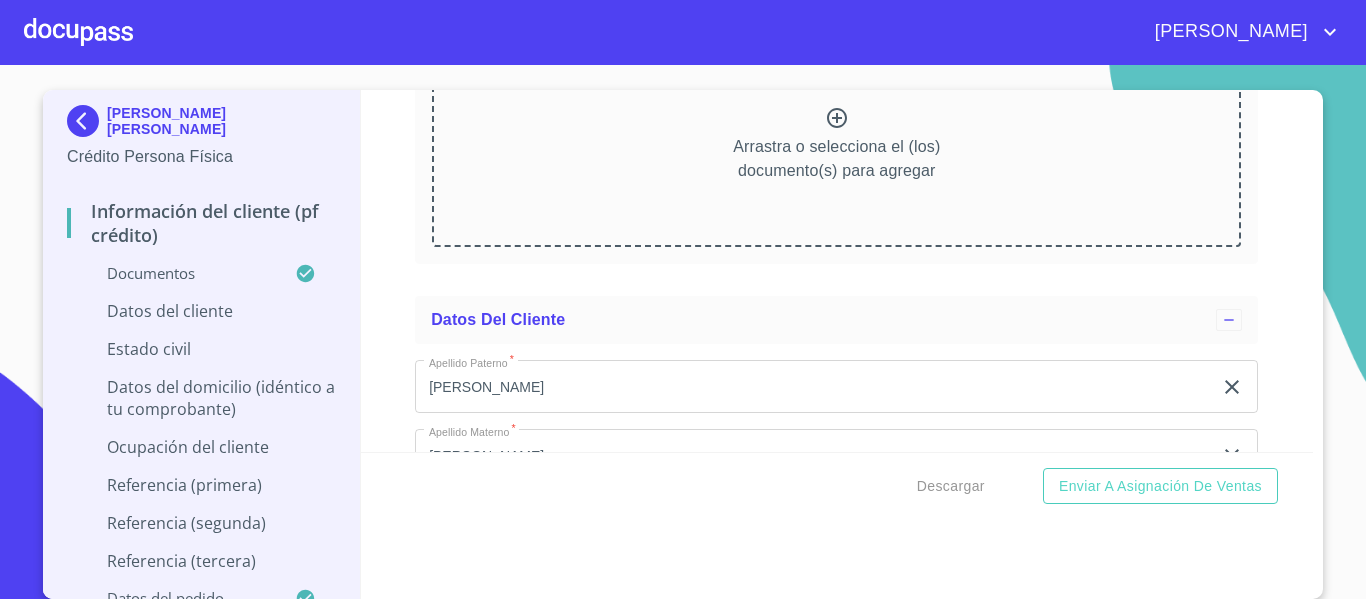 scroll, scrollTop: 4300, scrollLeft: 0, axis: vertical 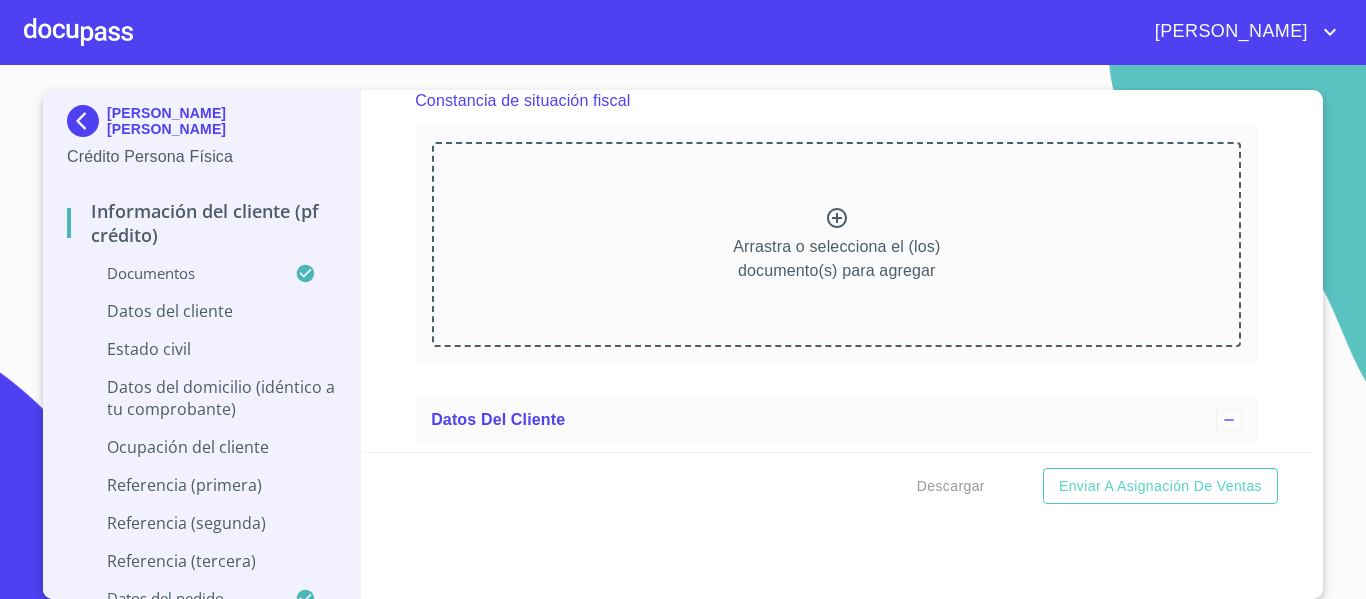 click on "Arrastra o selecciona el (los) documento(s) para agregar" at bounding box center (836, 259) 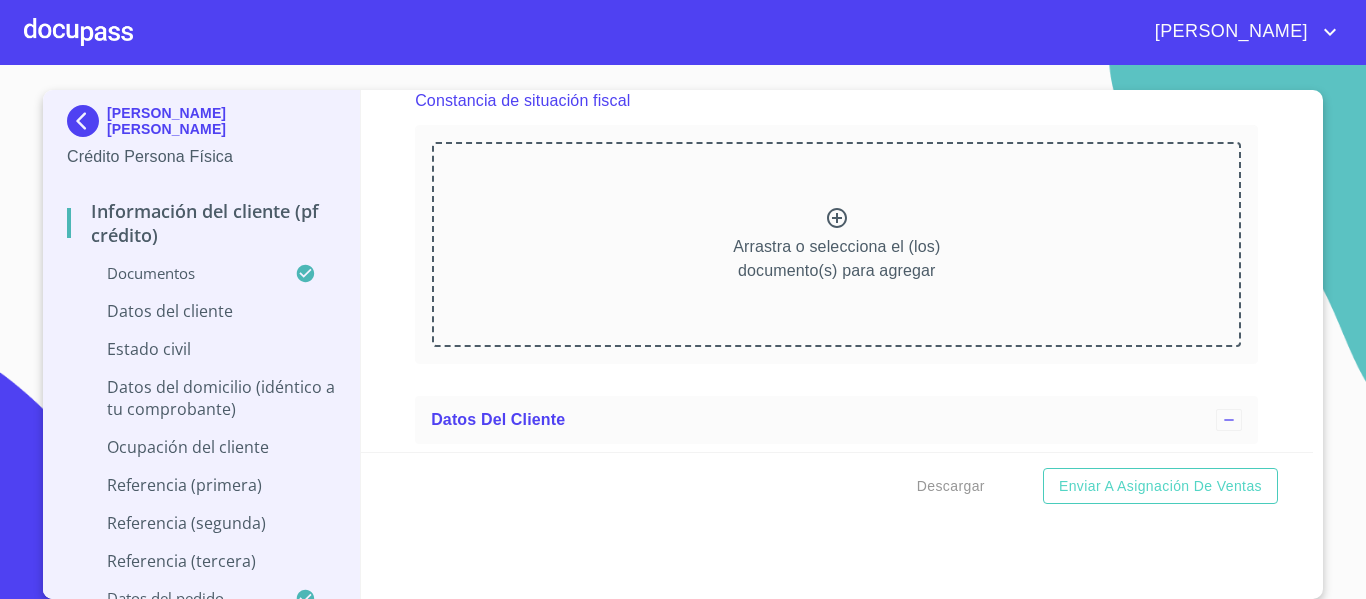 click on "Arrastra o selecciona el (los) documento(s) para agregar" at bounding box center (836, 259) 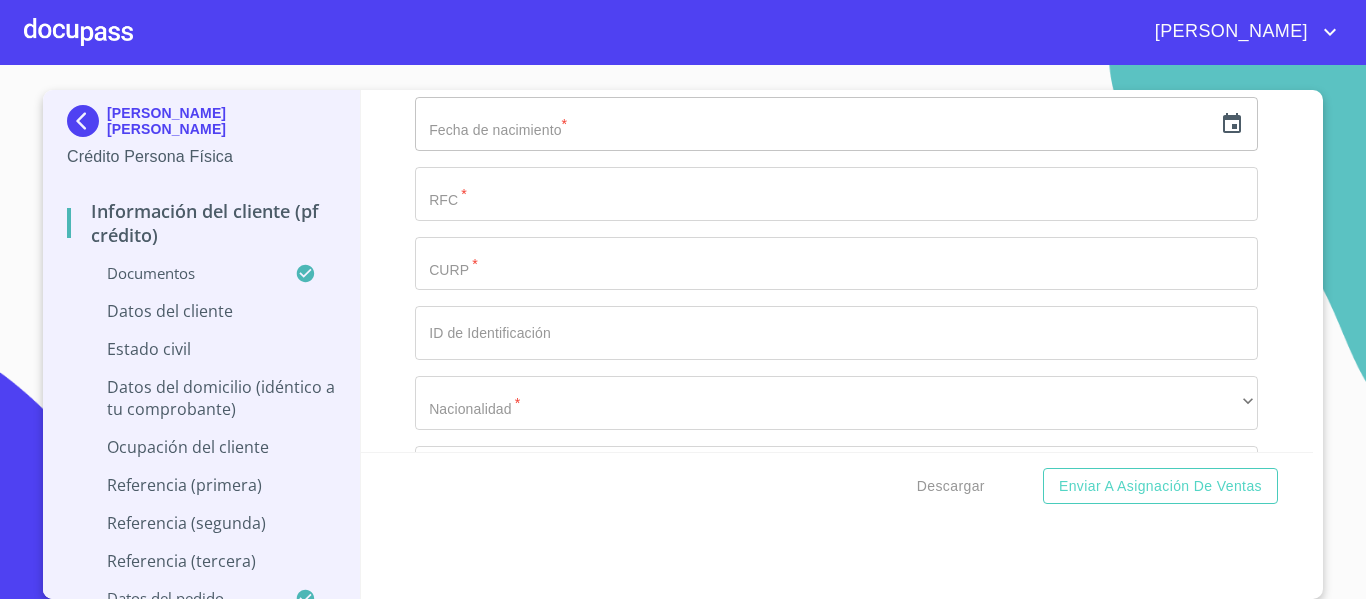 scroll, scrollTop: 5300, scrollLeft: 0, axis: vertical 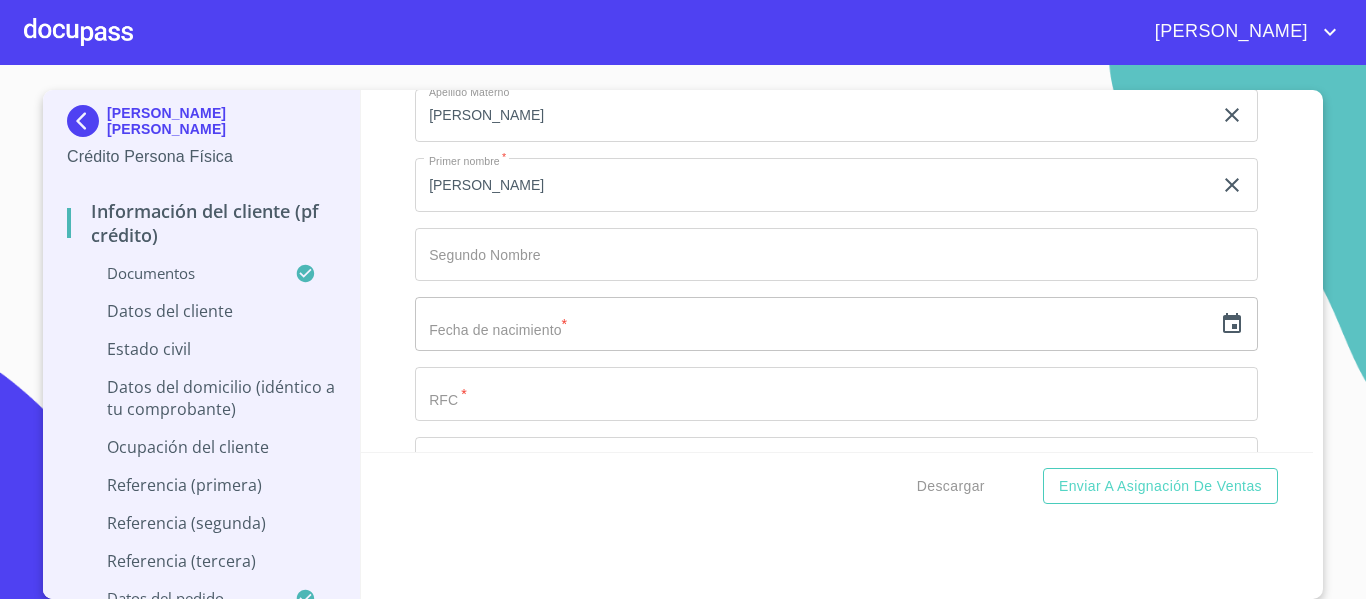 click at bounding box center [813, 324] 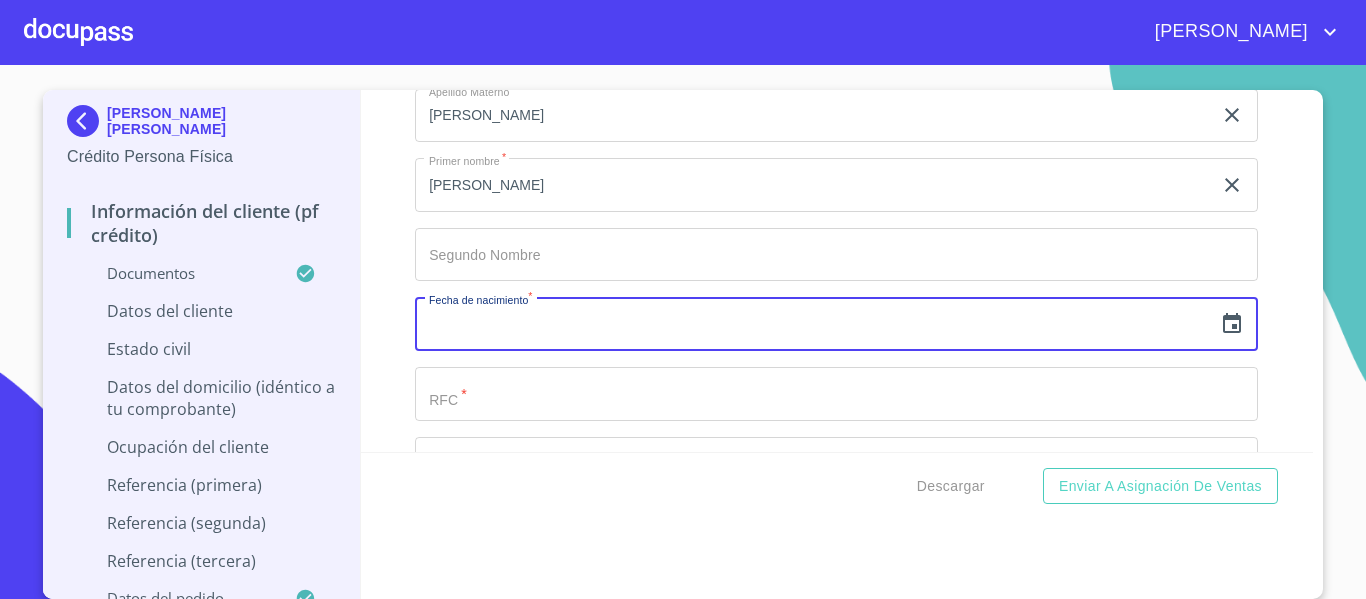 click 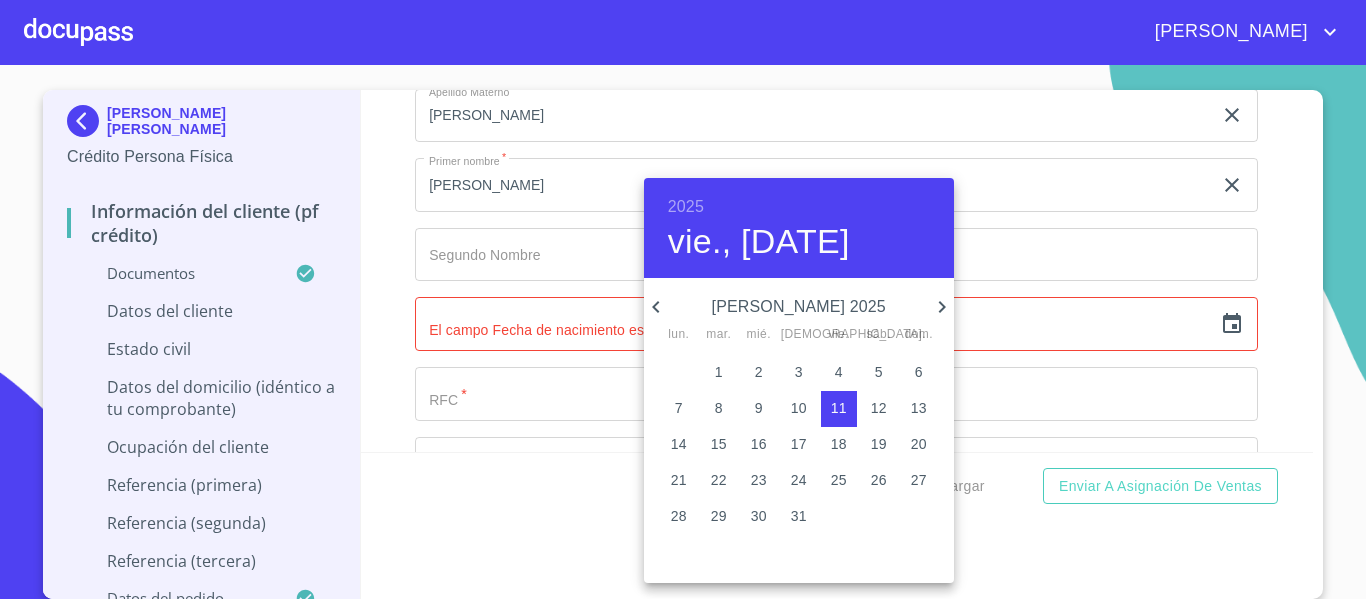 click on "2025 vie., [DATE]" at bounding box center [799, 228] 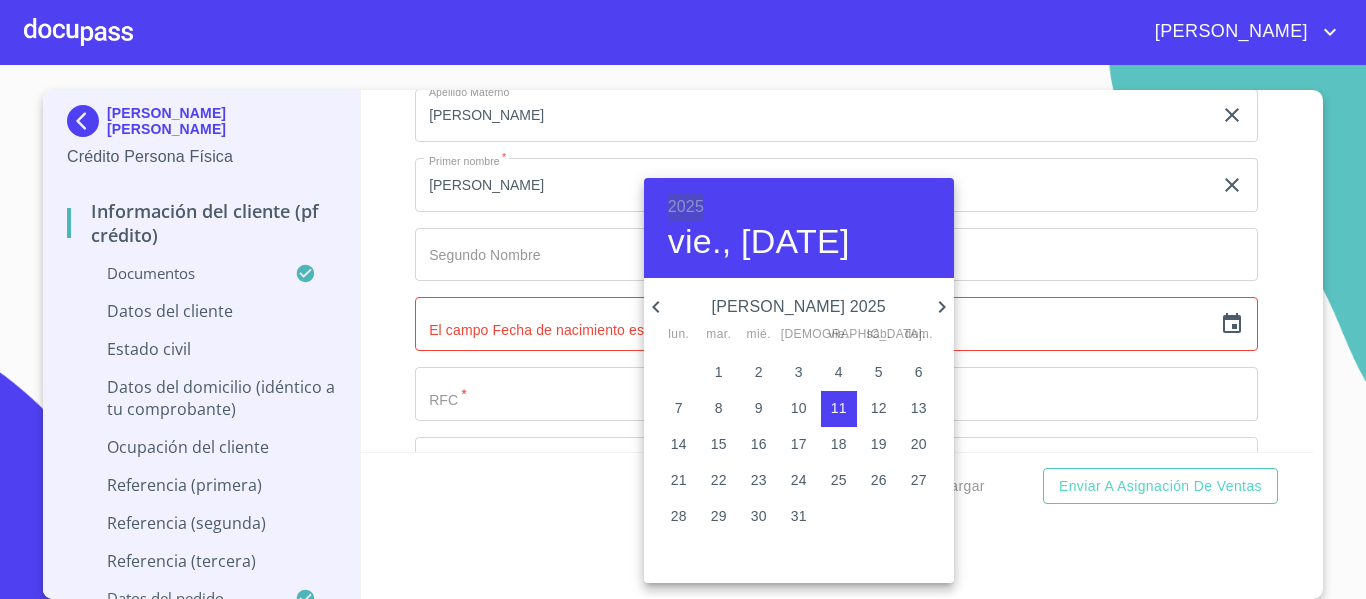 click on "2025" at bounding box center [686, 207] 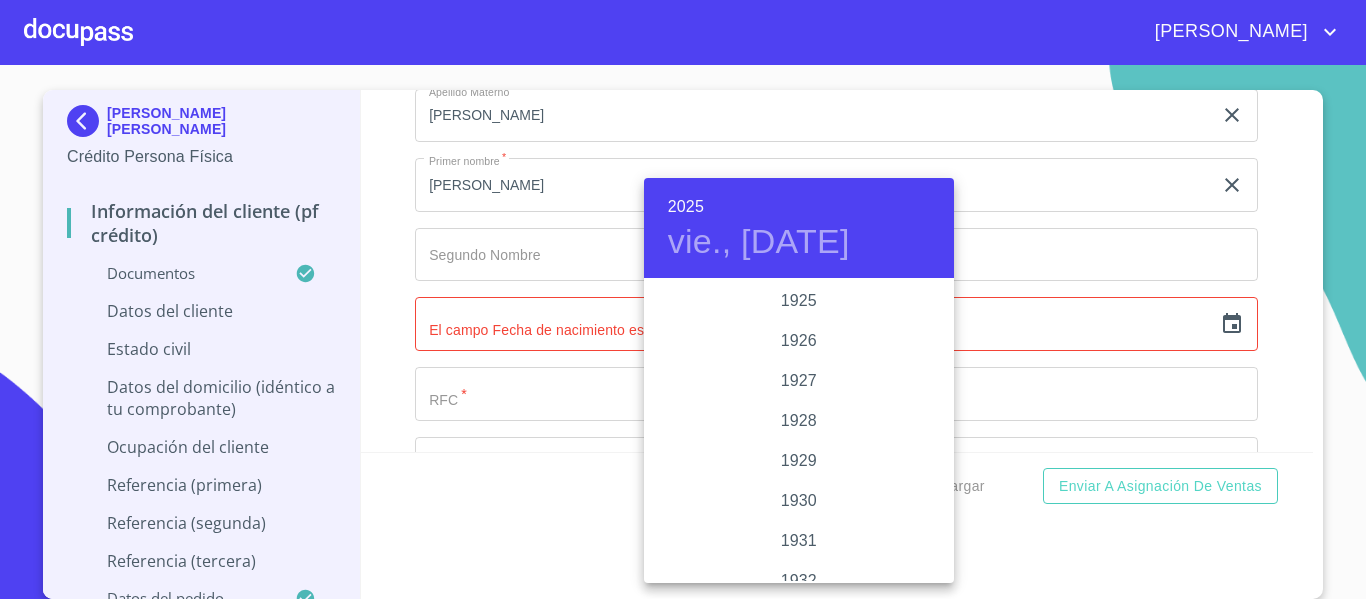 scroll, scrollTop: 3880, scrollLeft: 0, axis: vertical 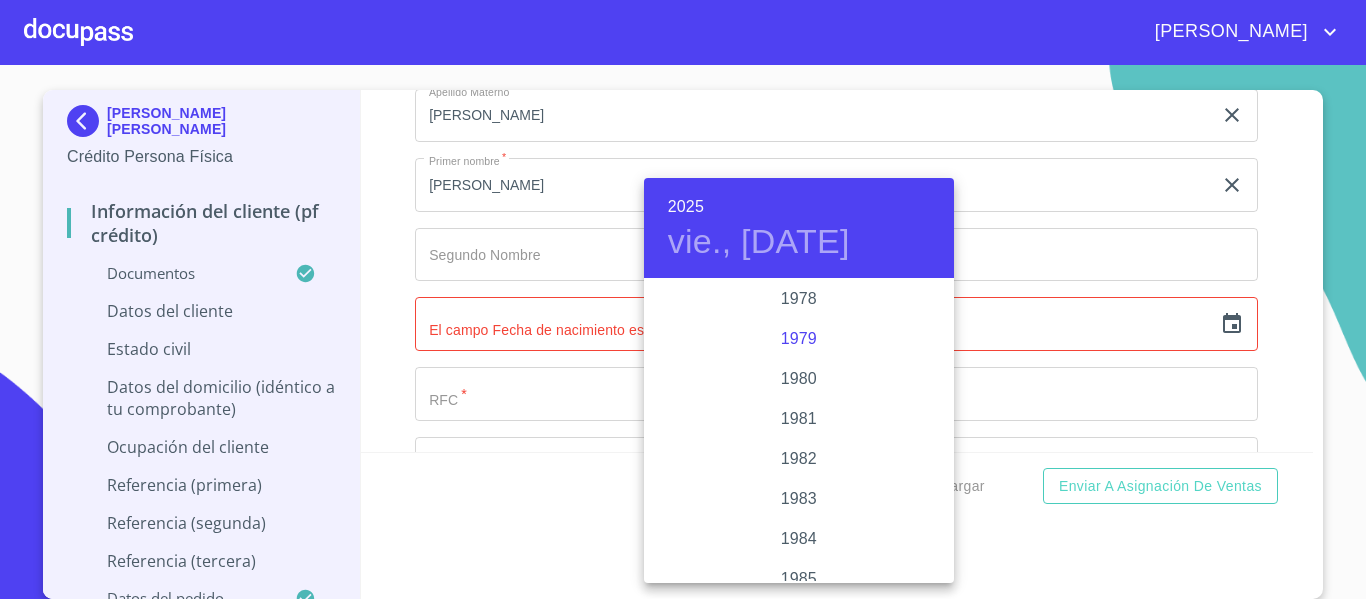 click on "1979" at bounding box center (799, 339) 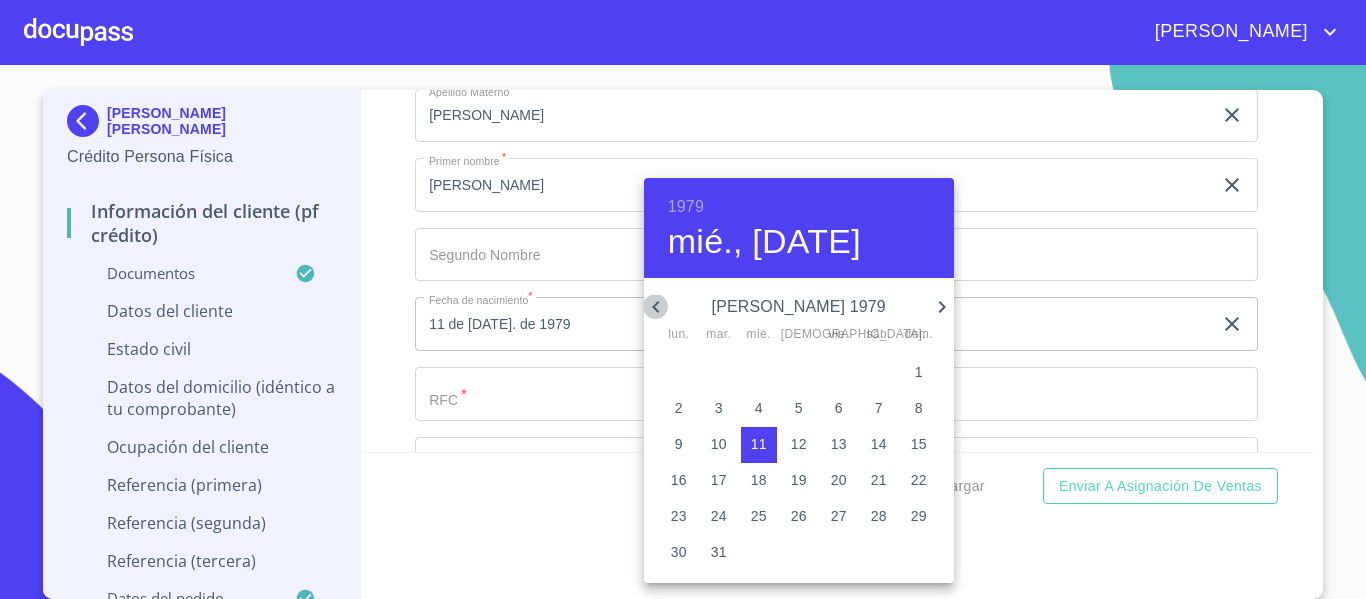 click 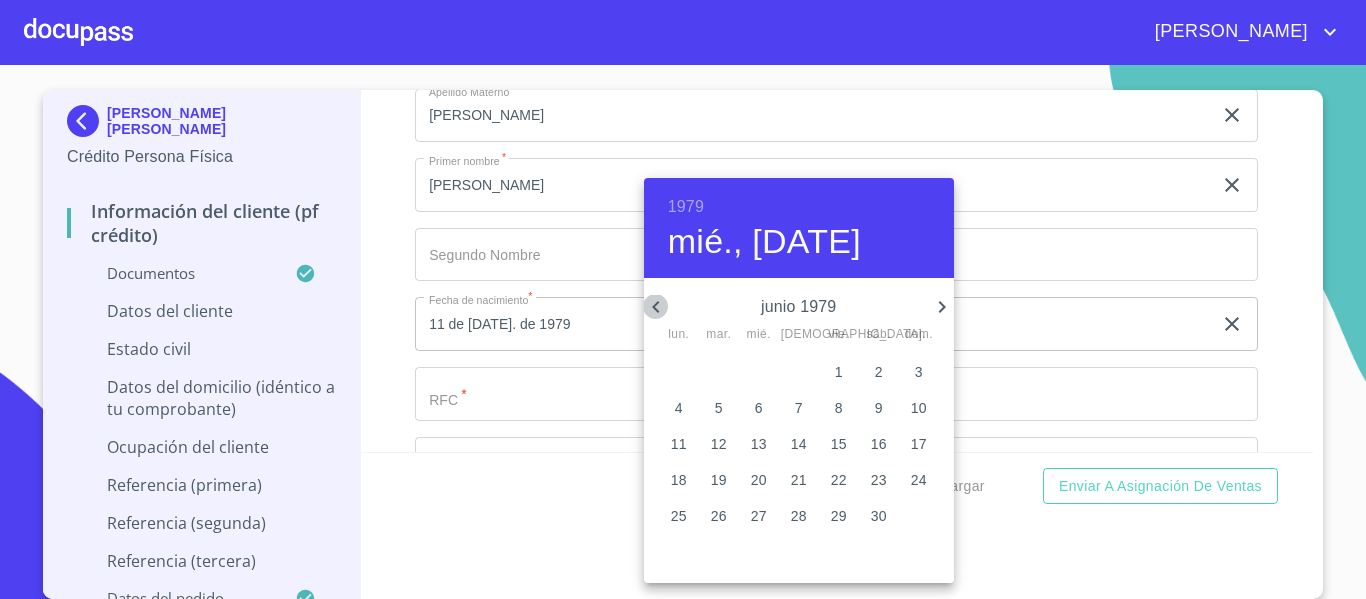 click 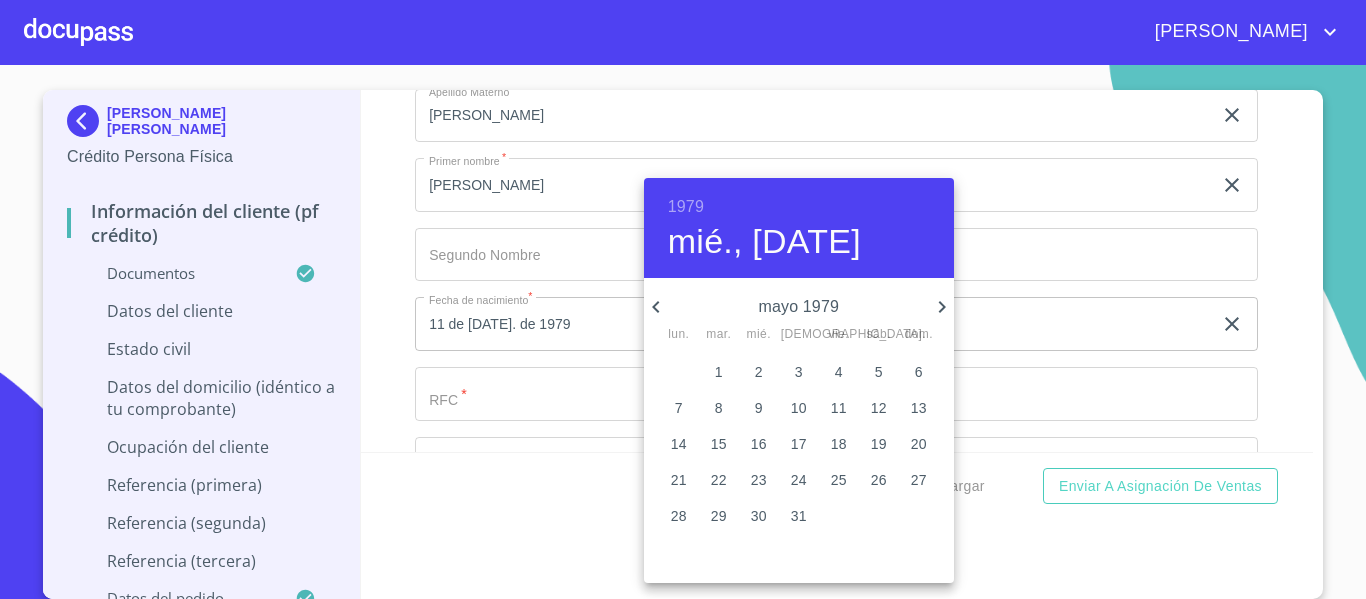 click 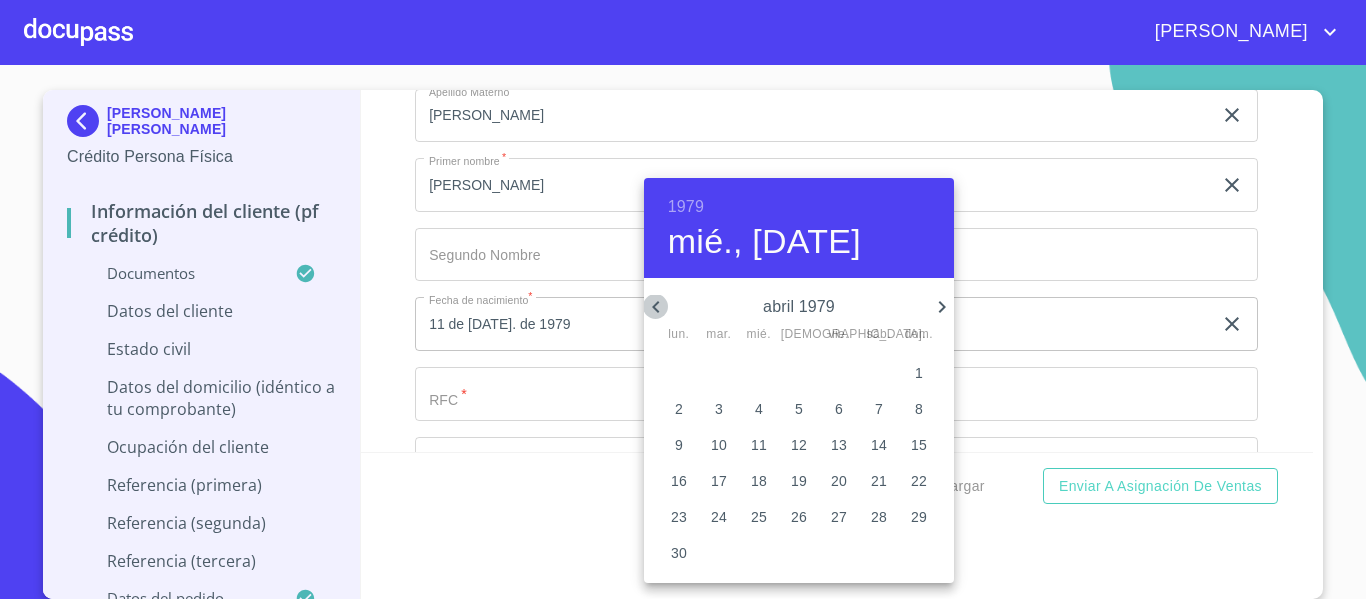 click 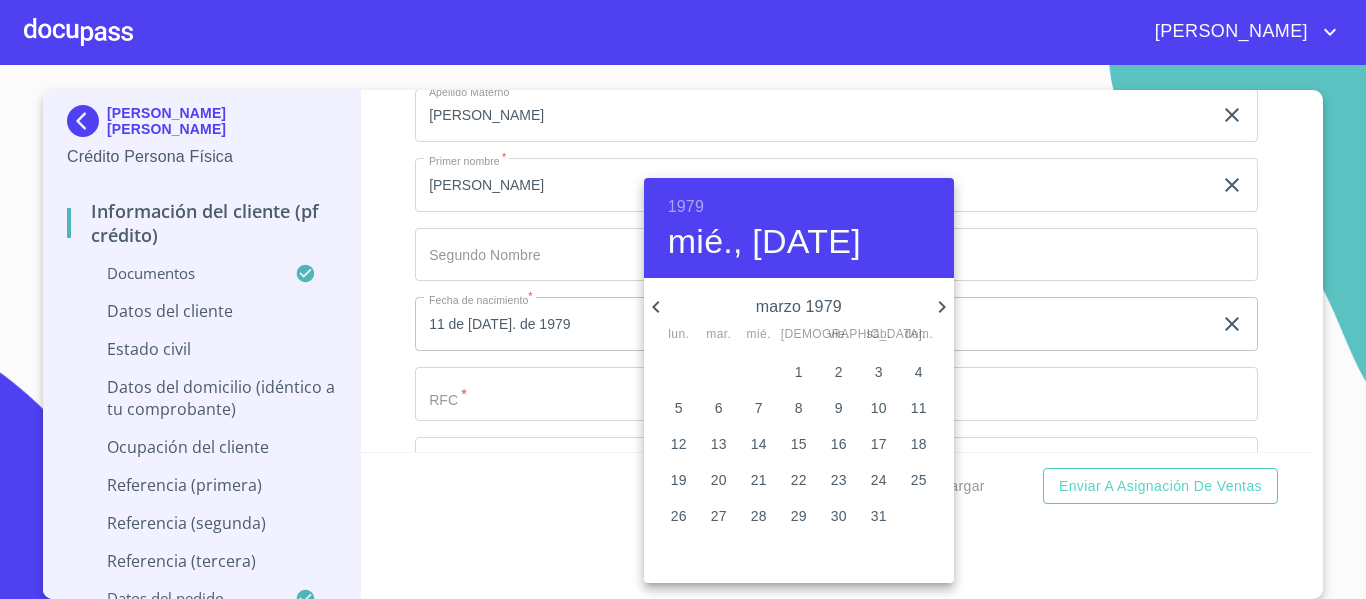click on "18" at bounding box center (919, 444) 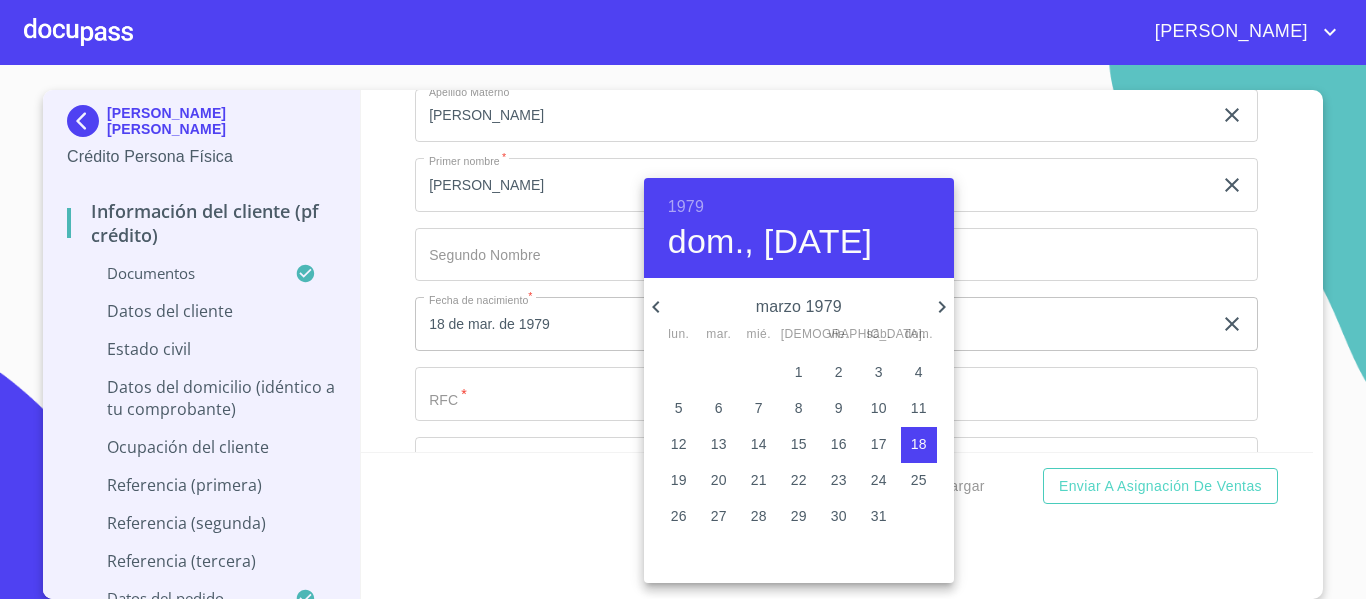 click on "26" at bounding box center [679, 373] 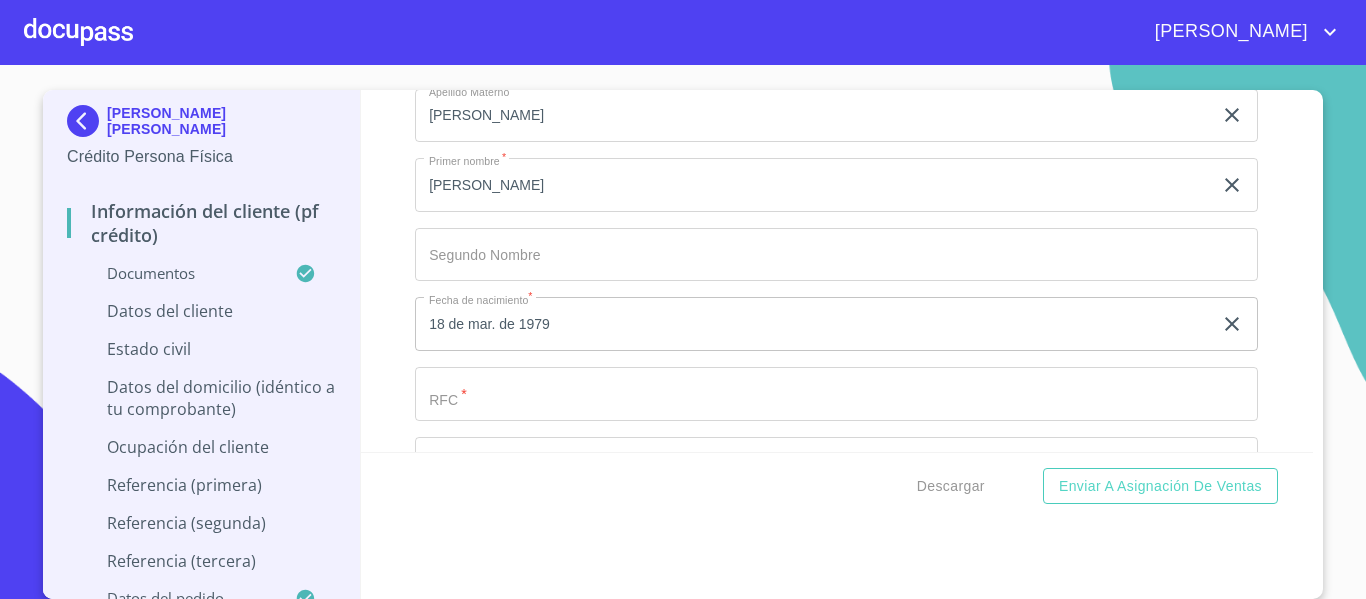 click on "1979 dom., [DATE] marzo 1979 lun. mar. mié. jue. vie. sáb. dom. 26 27 28 1 2 3 4 5 6 7 8 9 10 11 12 13 14 15 16 17 18 19 20 21 22 23 24 25 26 27 28 29 30 31 1" at bounding box center [683, 299] 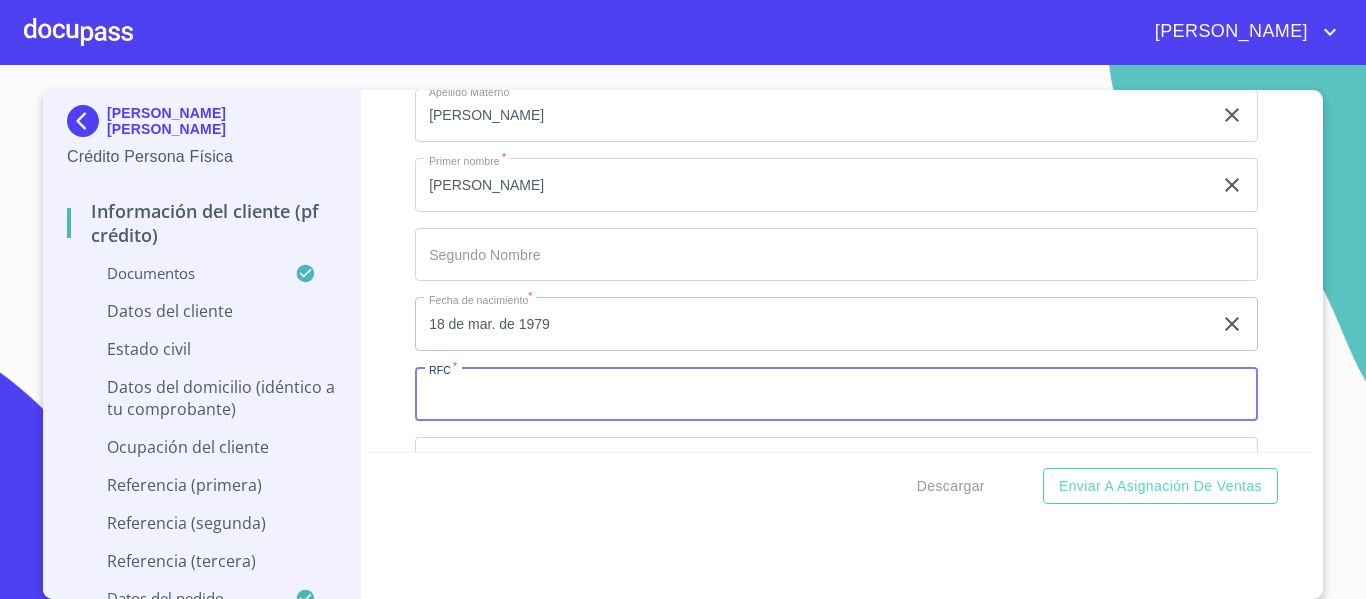 click on "Documento de identificación.   *" at bounding box center (836, 394) 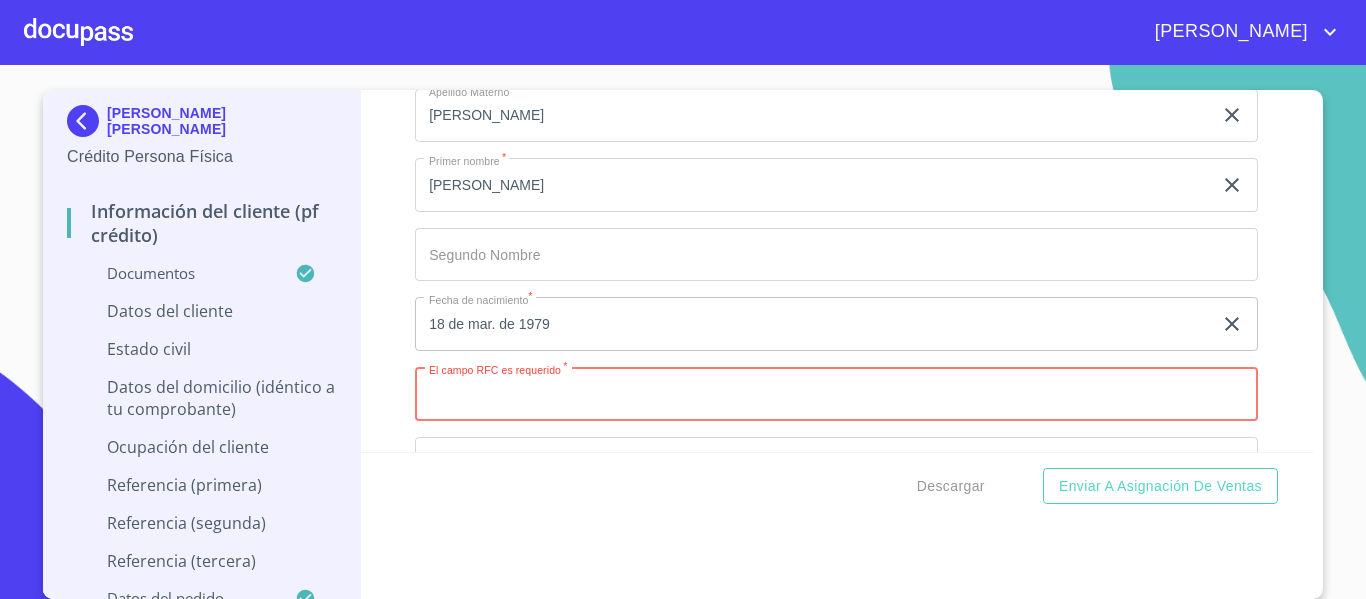 click on "Documento de identificación.   *" at bounding box center [836, 394] 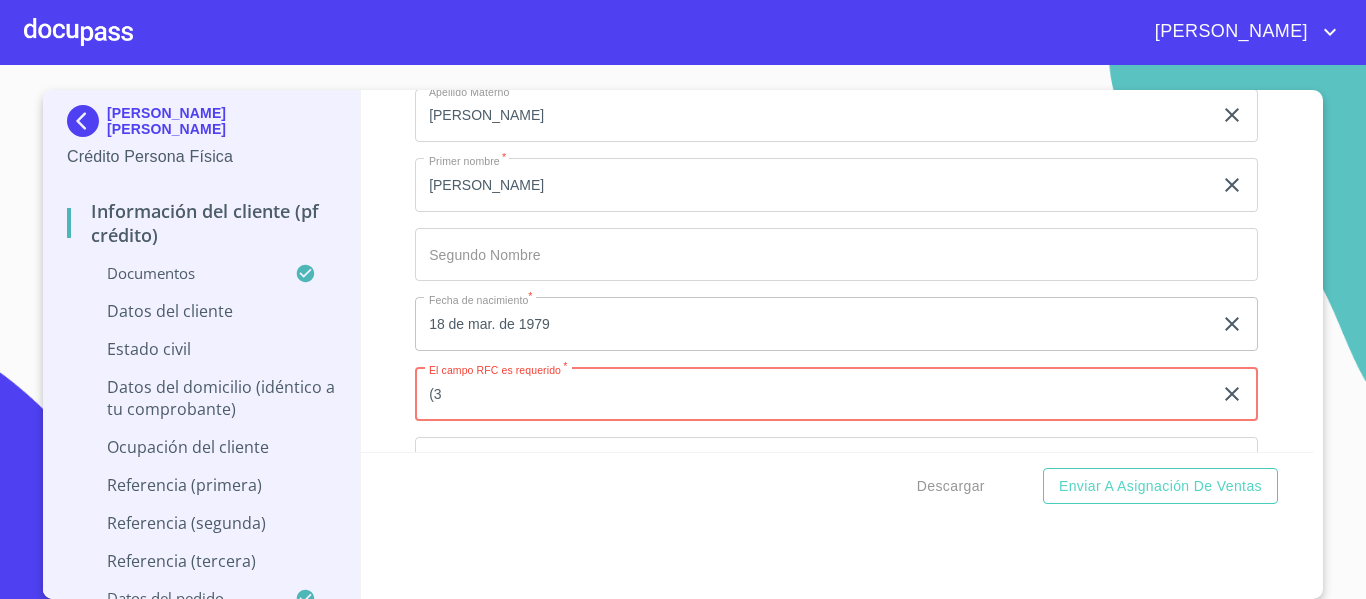 type on "(" 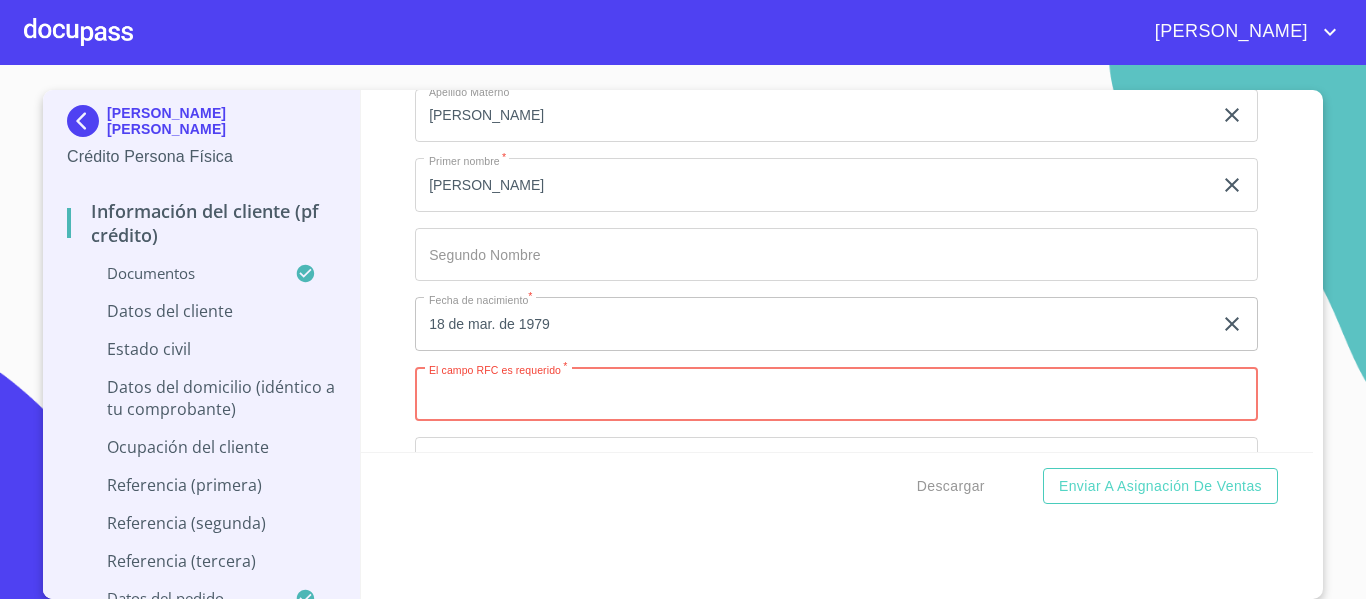 paste on "GURA790318FS6" 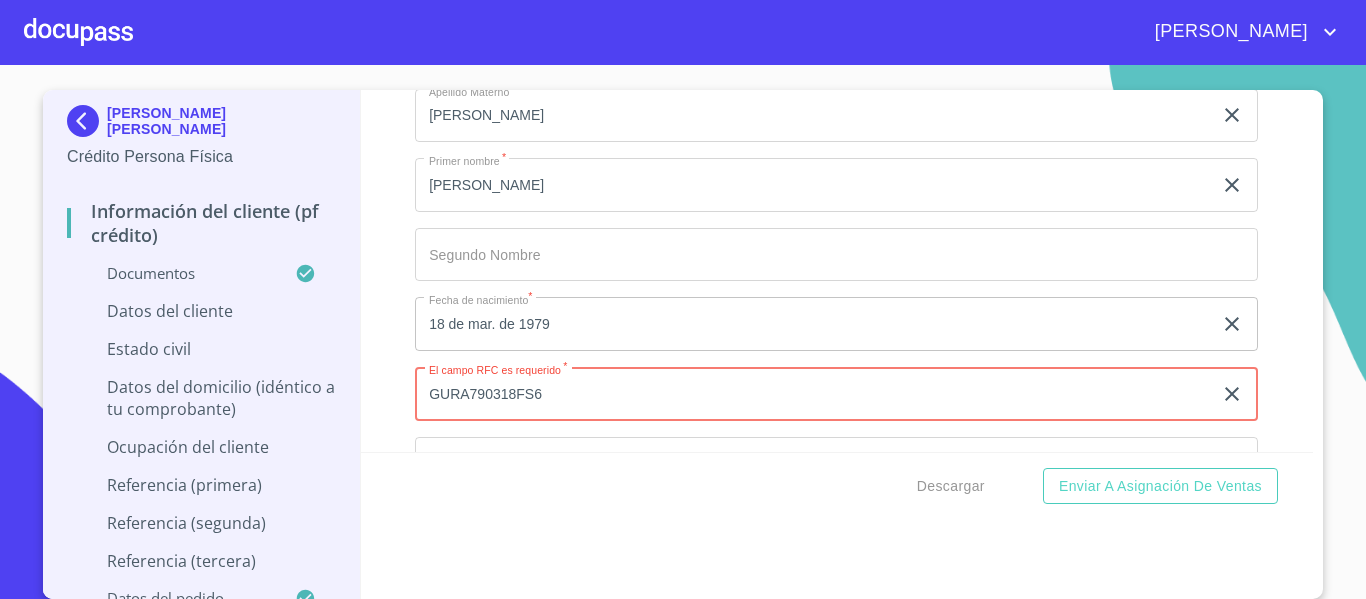 type on "GURA790318FS6" 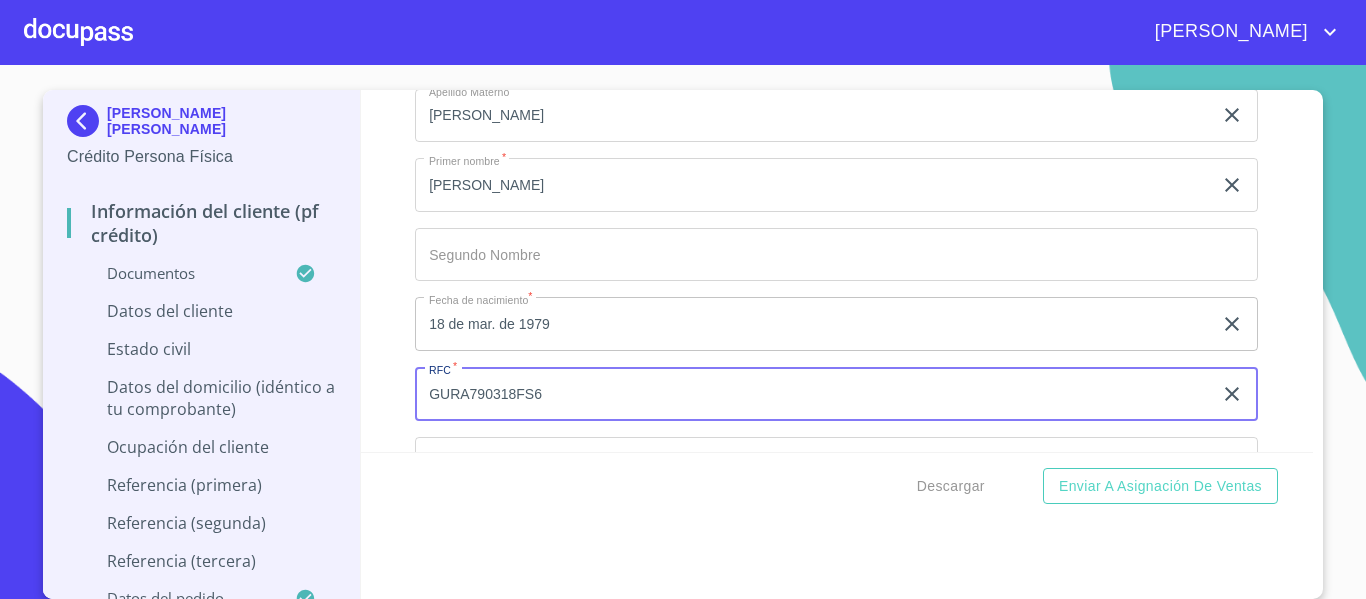 scroll, scrollTop: 5500, scrollLeft: 0, axis: vertical 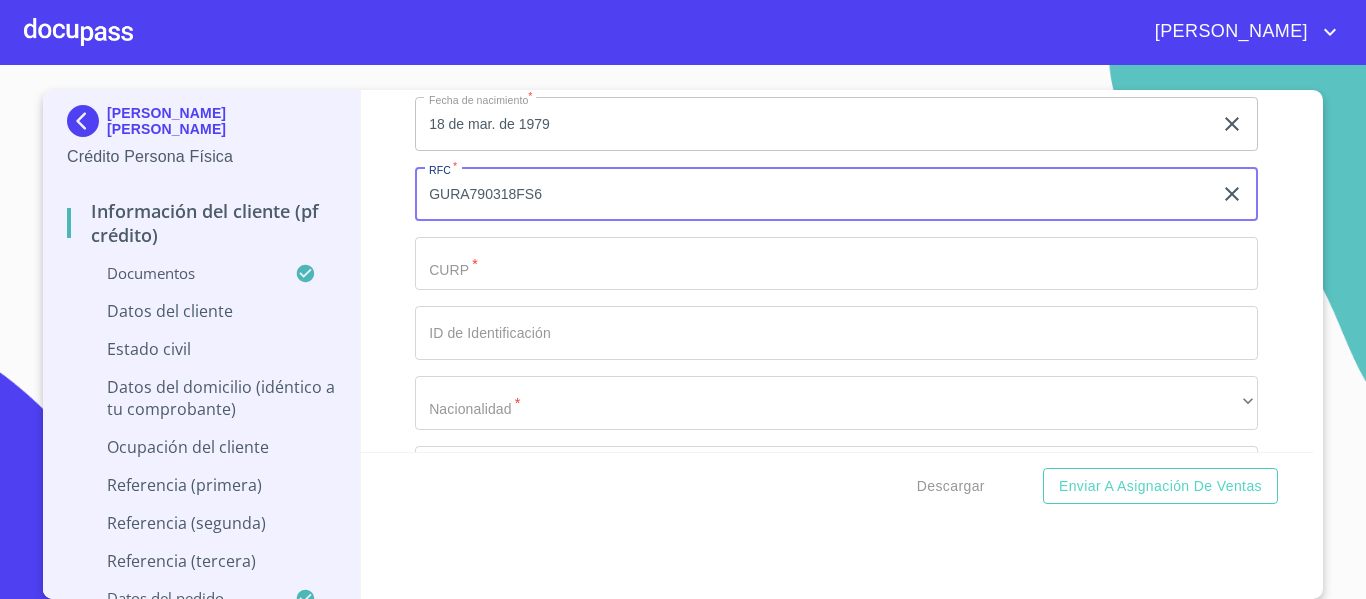 click on "Documento de identificación.   *" at bounding box center (813, -154) 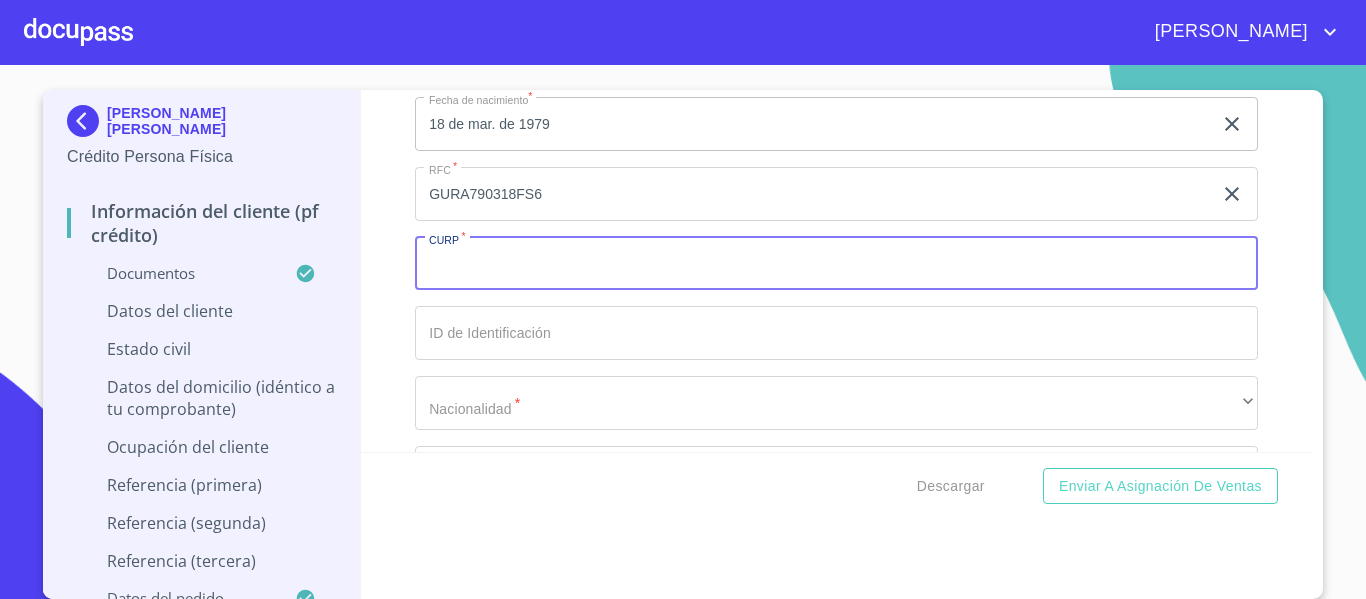 paste on "GURA790318HJCTMR04" 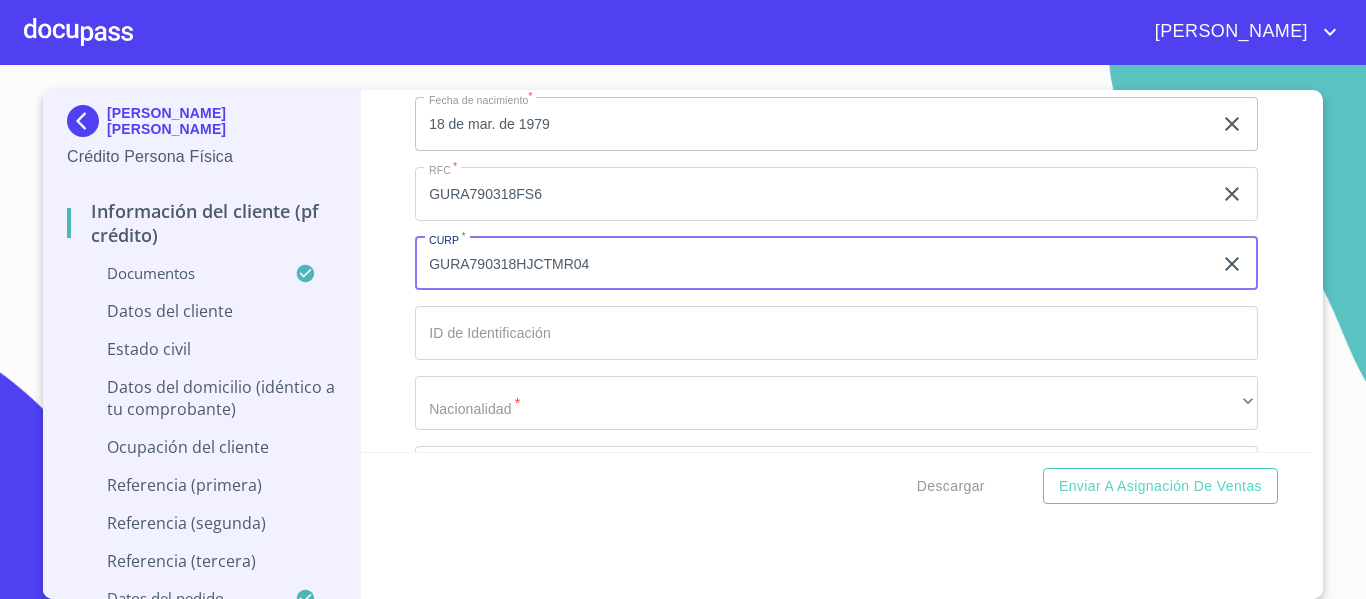 click on "GURA790318HJCTMR04" at bounding box center (813, 264) 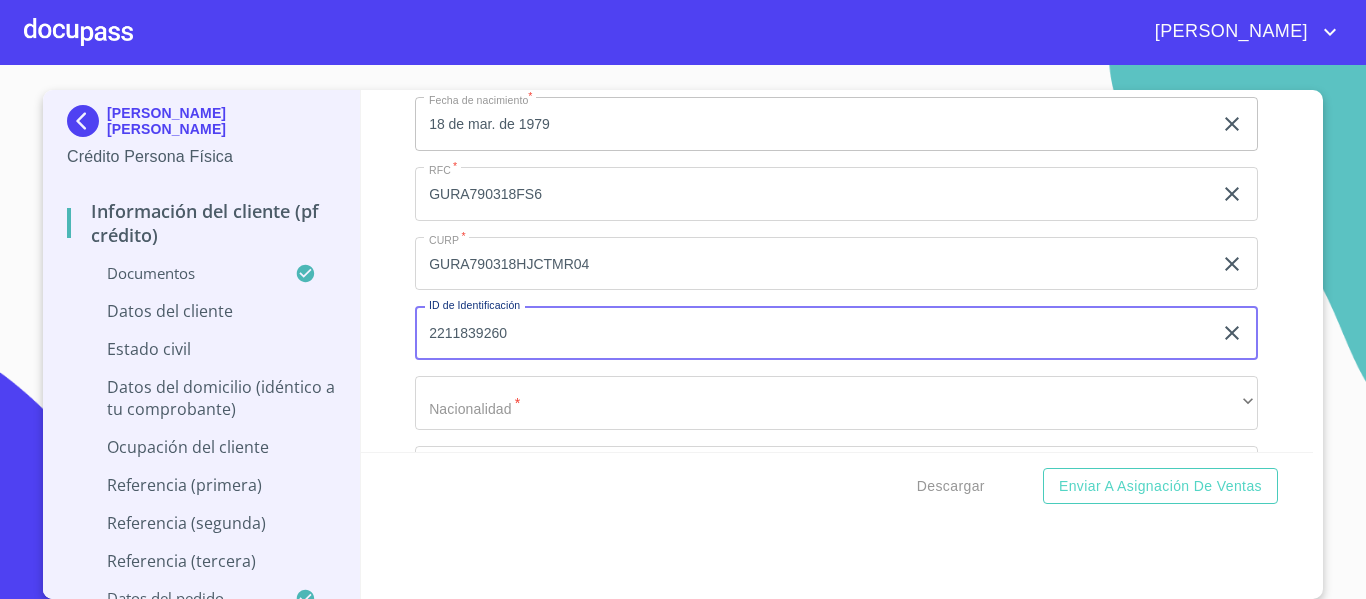 type on "2211839260" 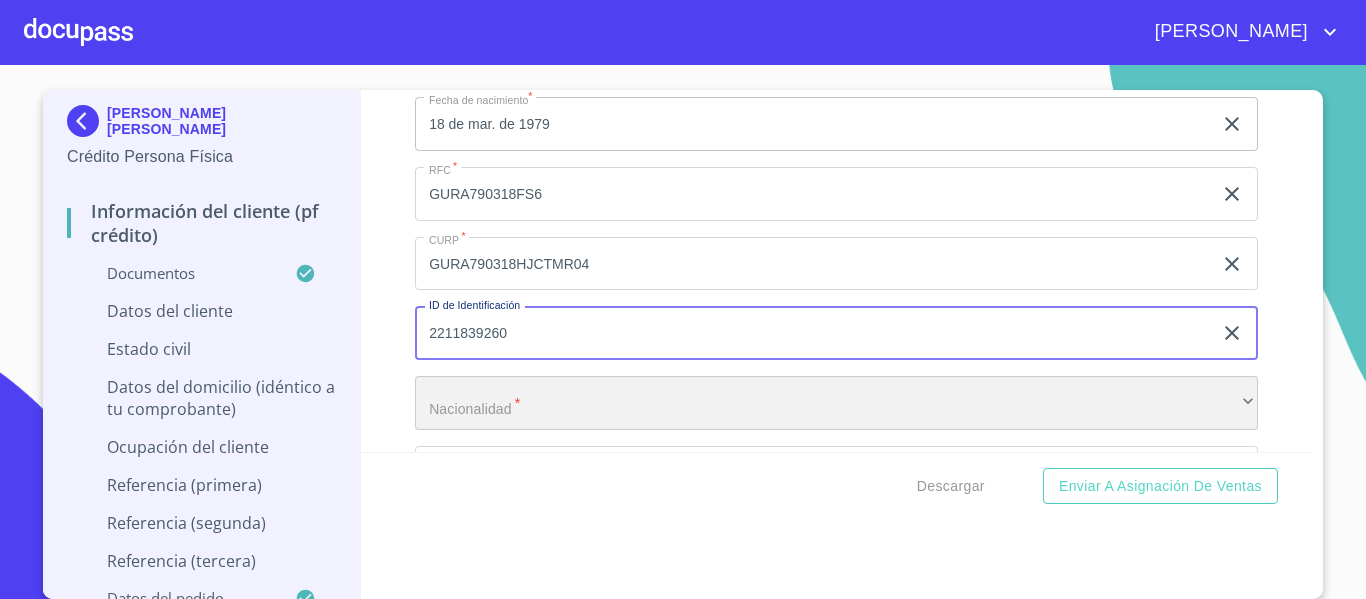 click on "​" at bounding box center (836, 403) 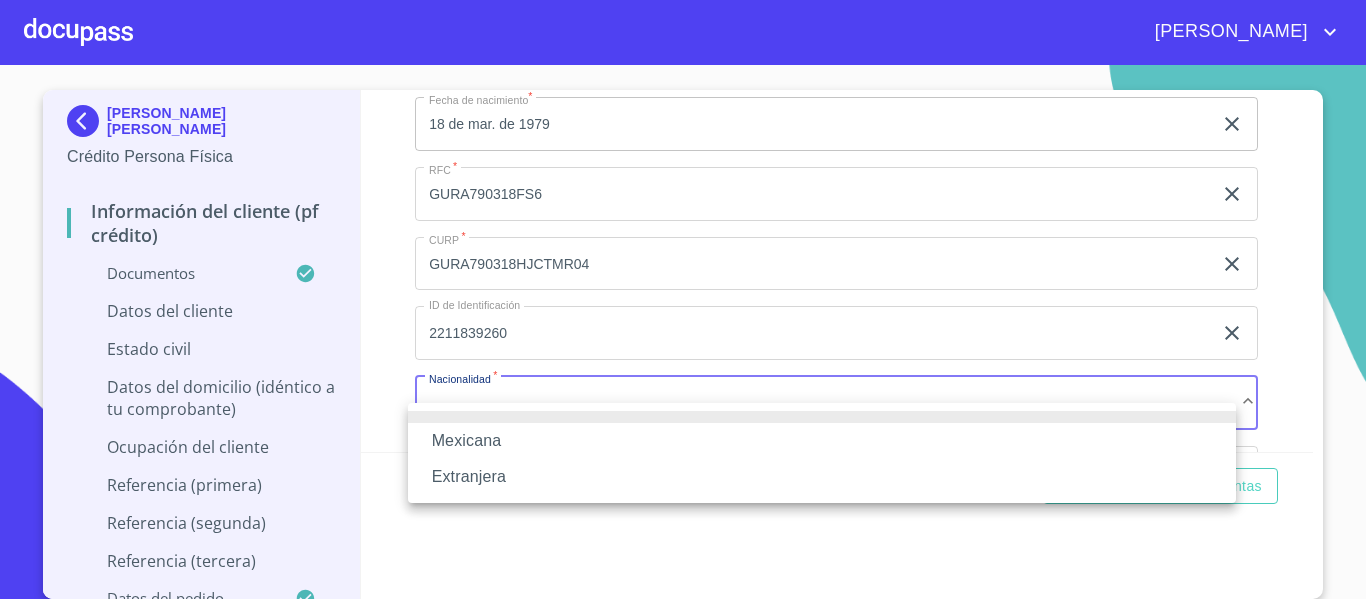 click on "Extranjera" at bounding box center [822, 477] 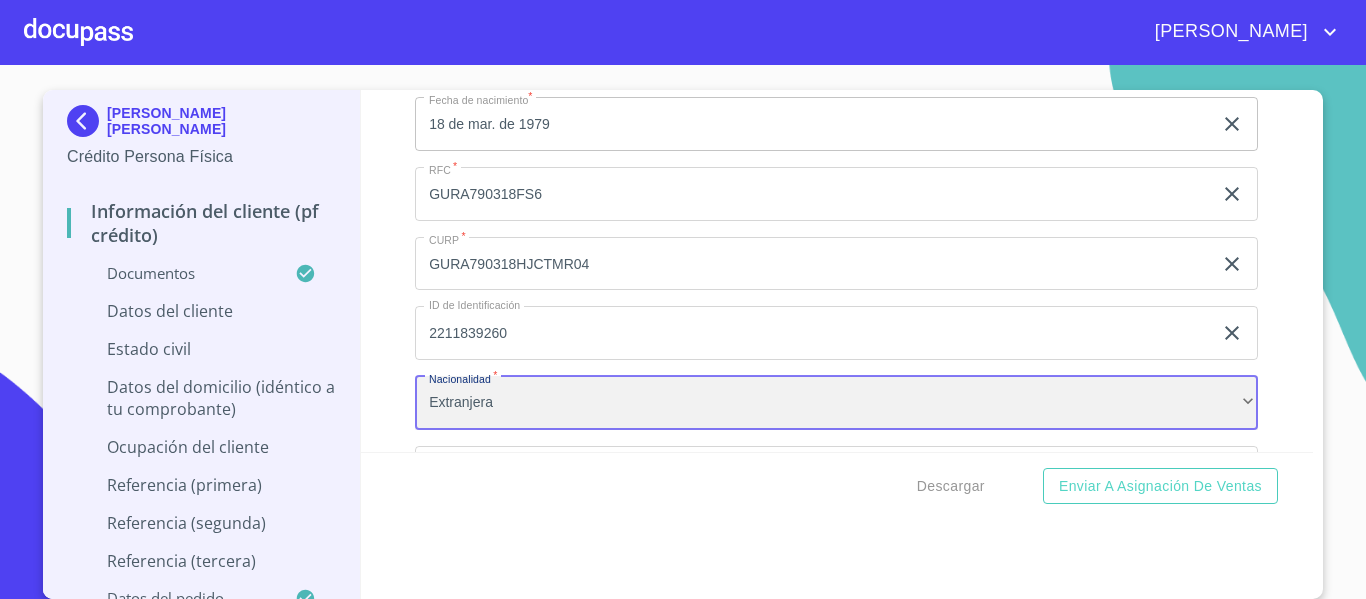 scroll, scrollTop: 5502, scrollLeft: 0, axis: vertical 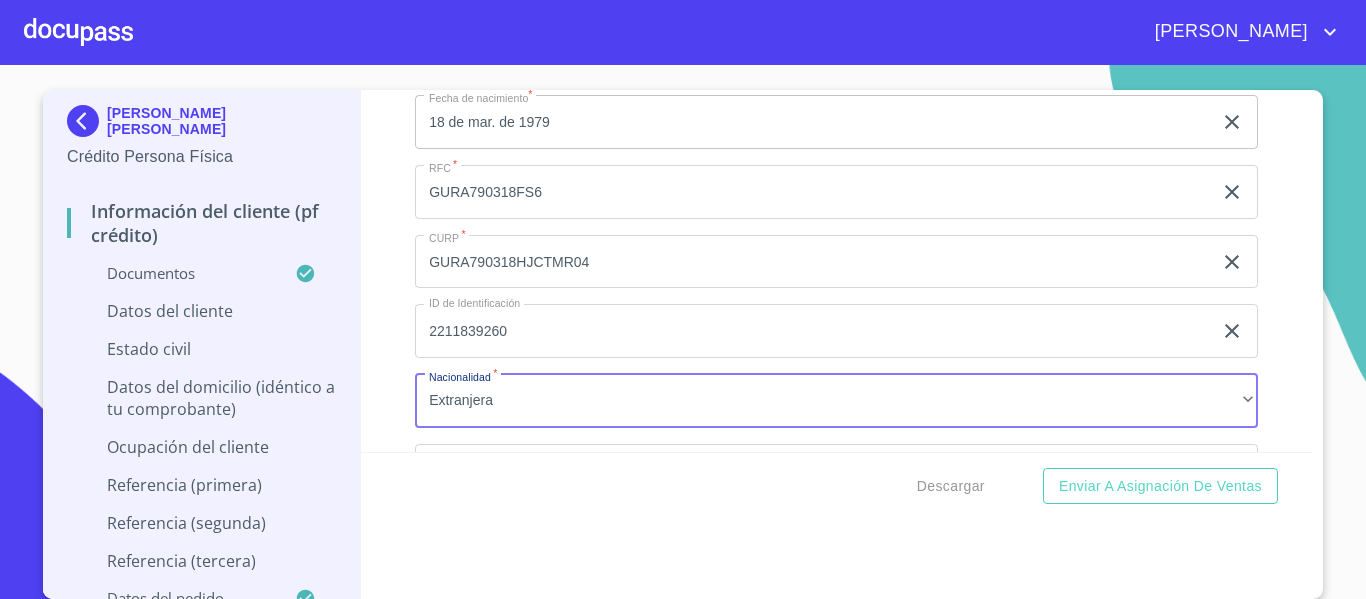 click on "Descargar Enviar a Asignación de Ventas" at bounding box center [837, 486] 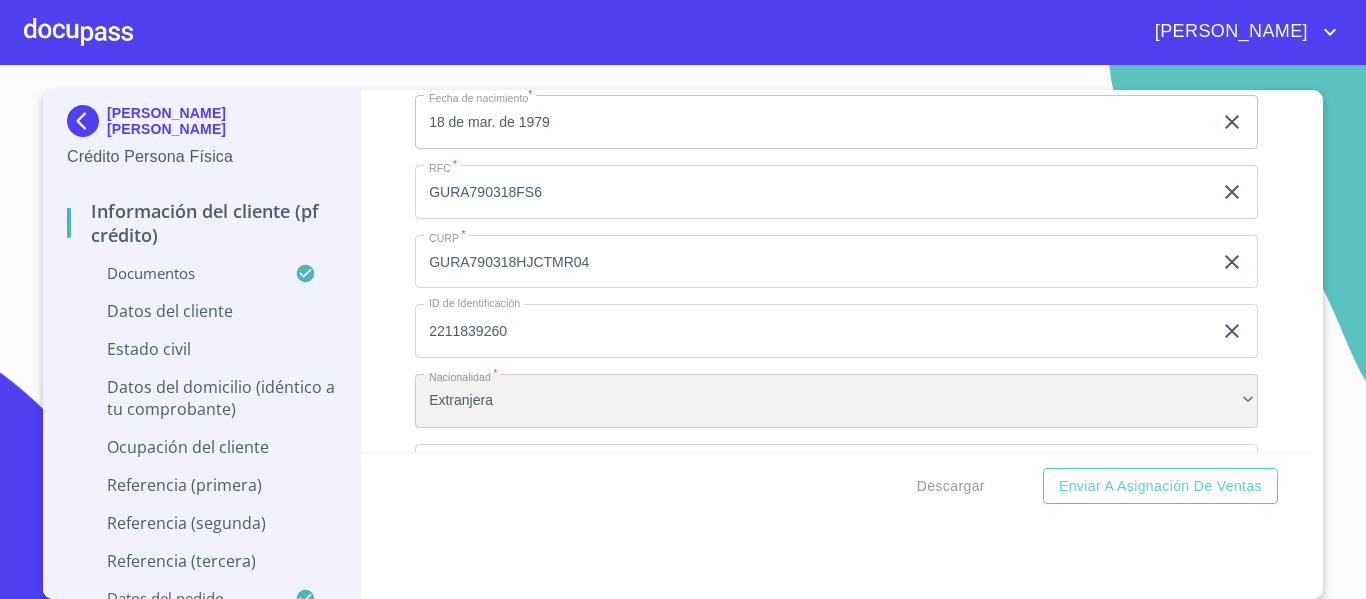 click on "Extranjera" at bounding box center [836, 401] 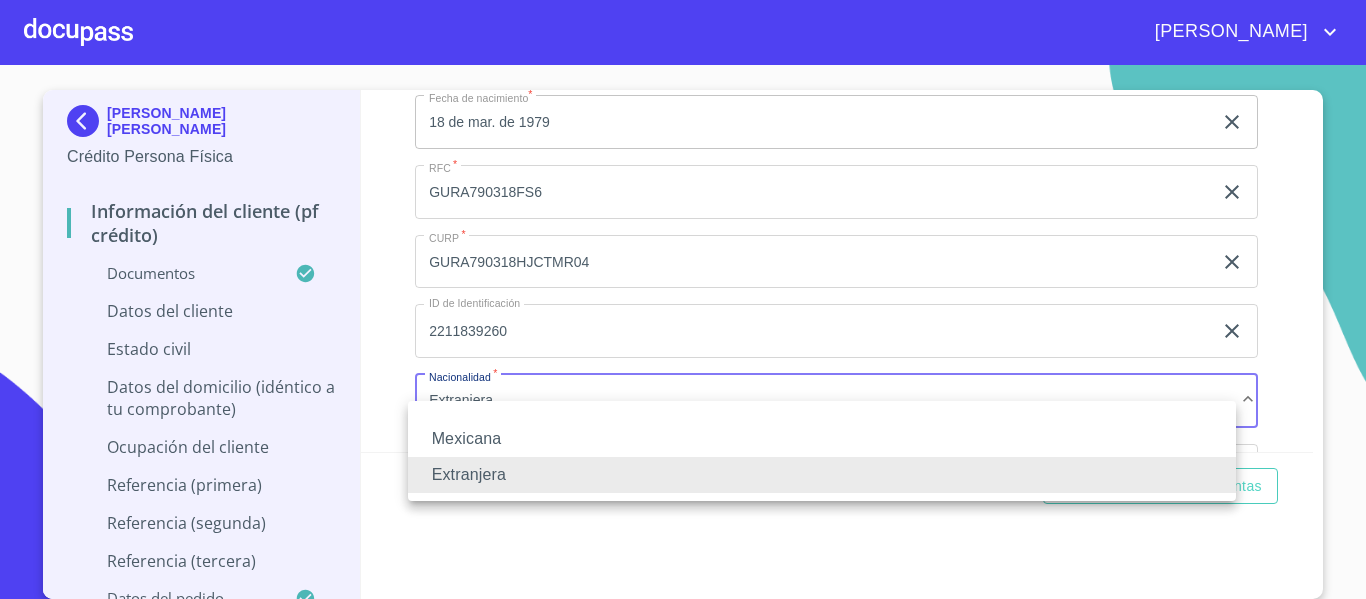 click on "Mexicana" at bounding box center (822, 439) 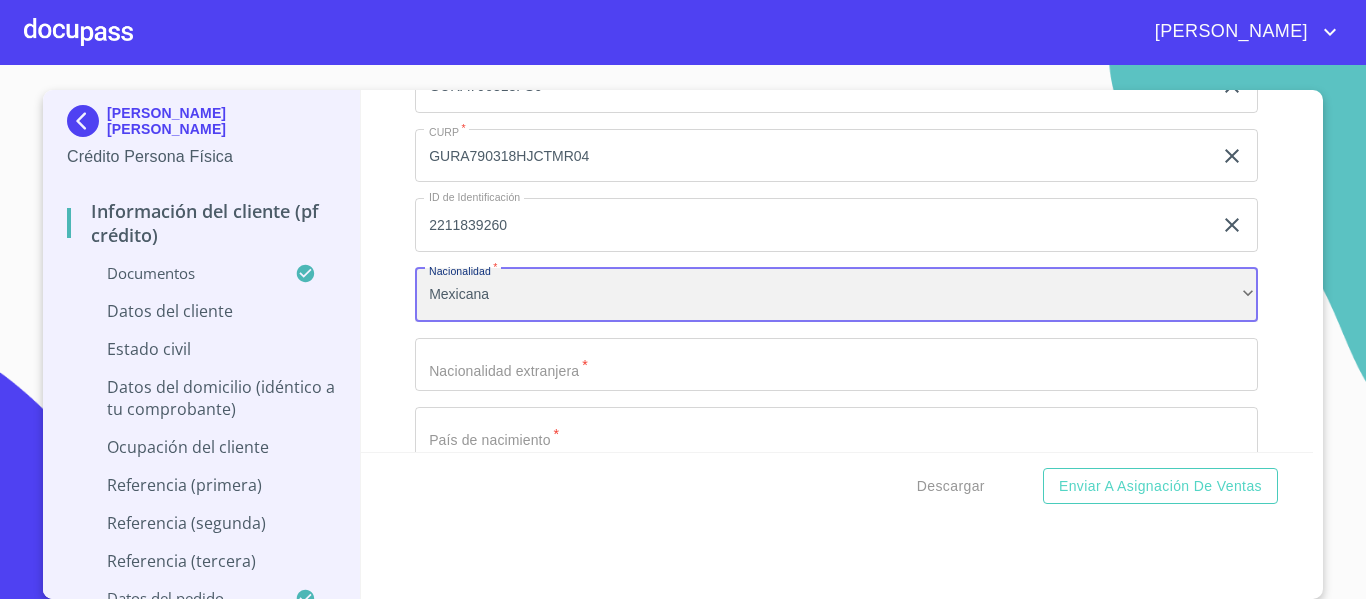 scroll, scrollTop: 5802, scrollLeft: 0, axis: vertical 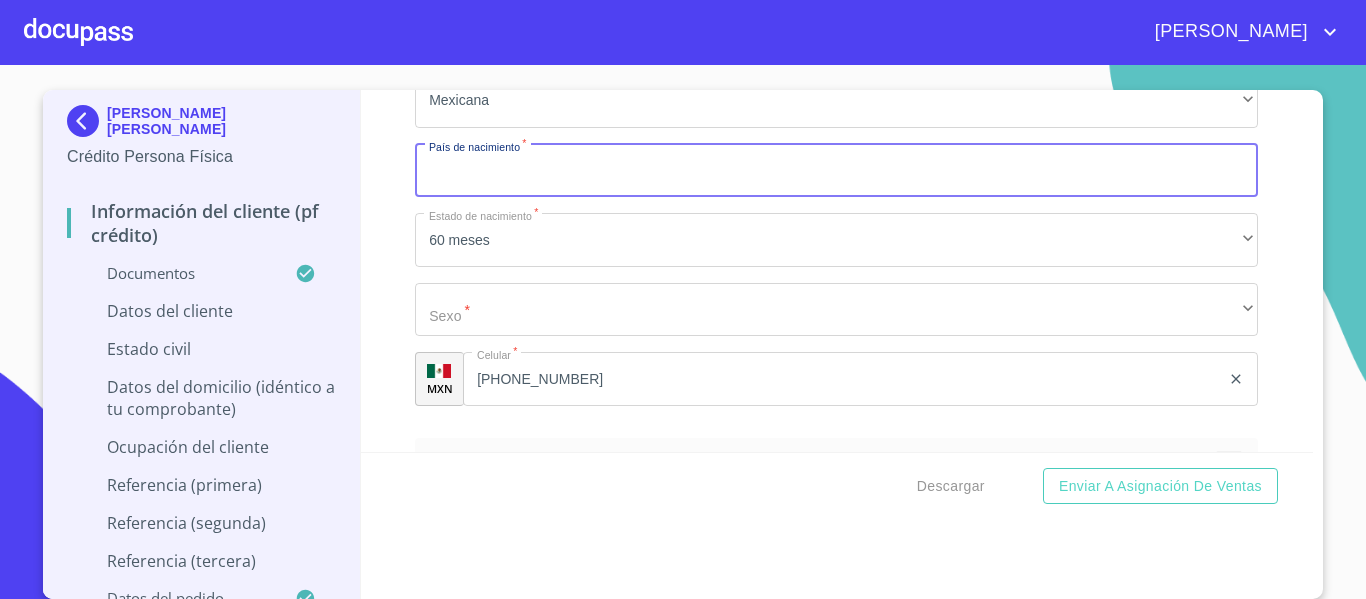 click on "Documento de identificación.   *" at bounding box center [836, 171] 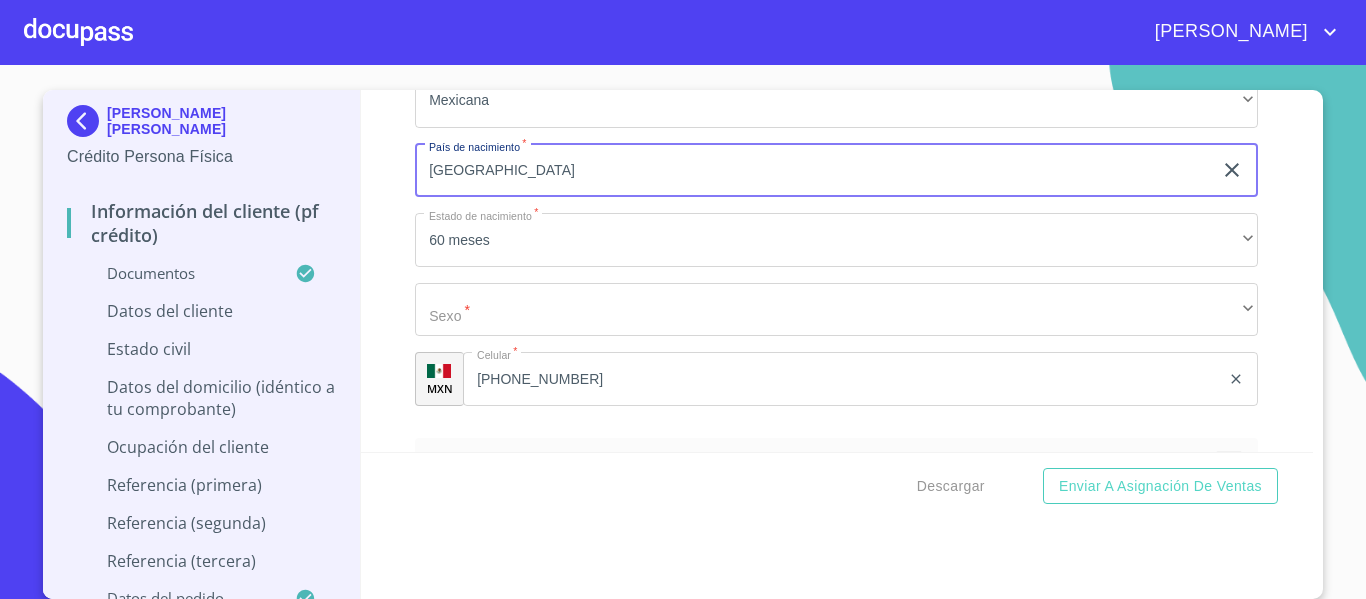 type on "[GEOGRAPHIC_DATA]" 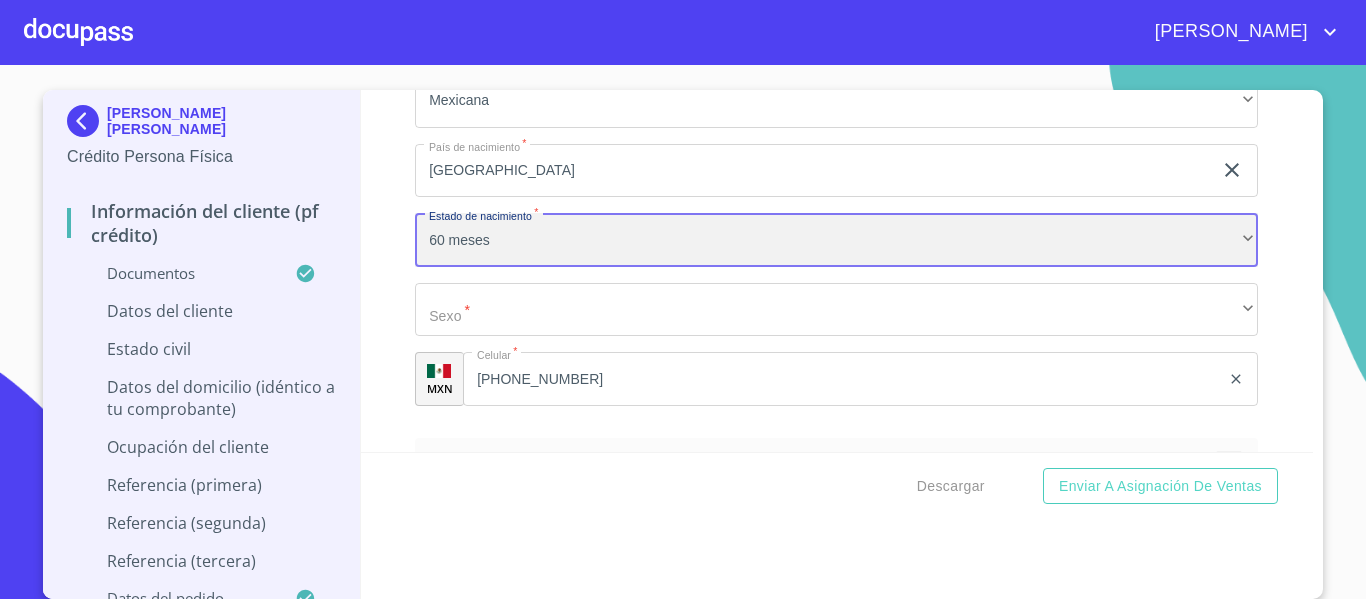 click on "60 meses" at bounding box center [836, 240] 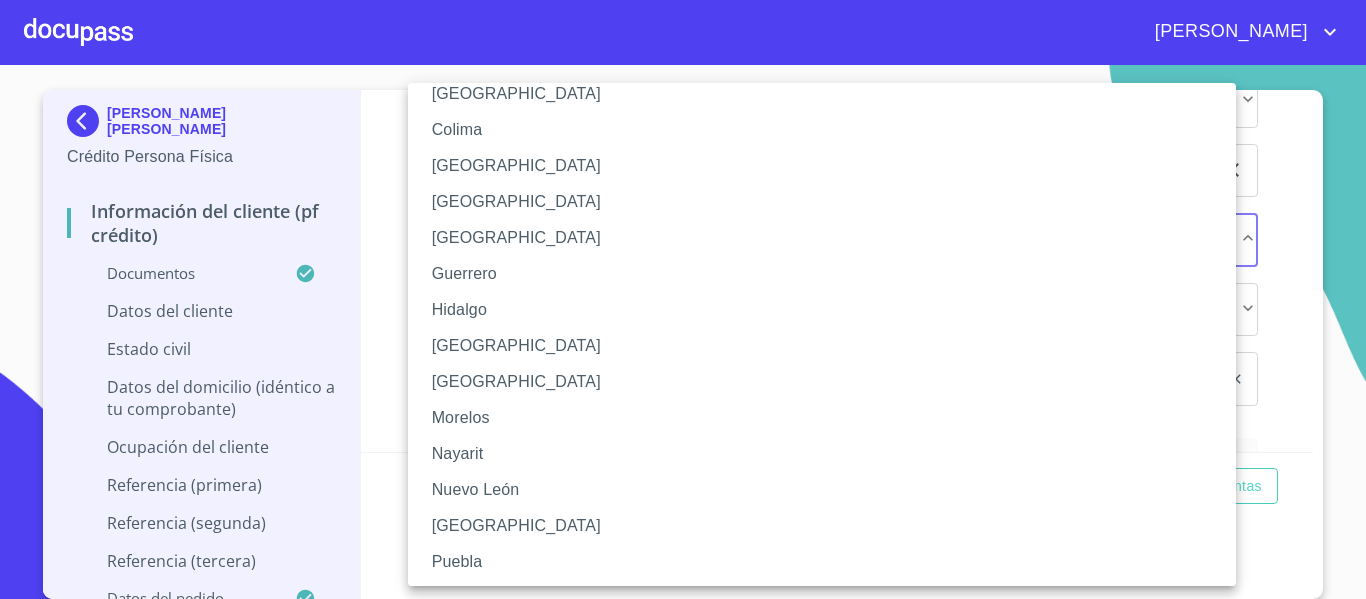 scroll, scrollTop: 300, scrollLeft: 0, axis: vertical 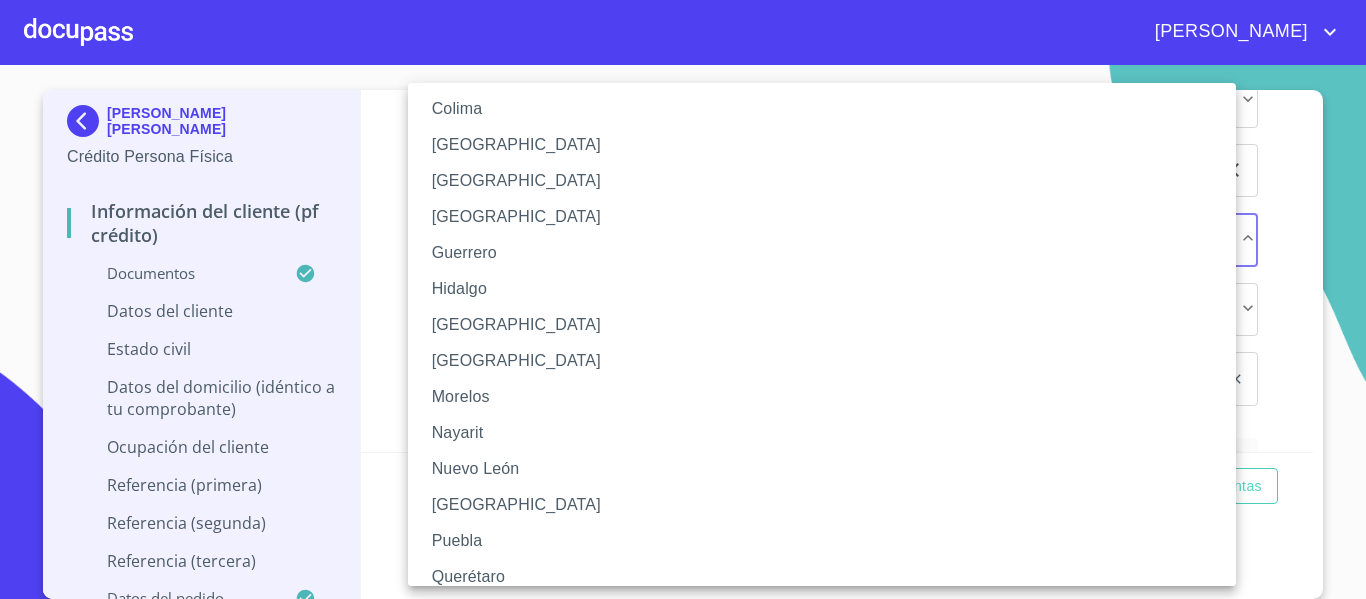 click on "[GEOGRAPHIC_DATA]" at bounding box center [829, 325] 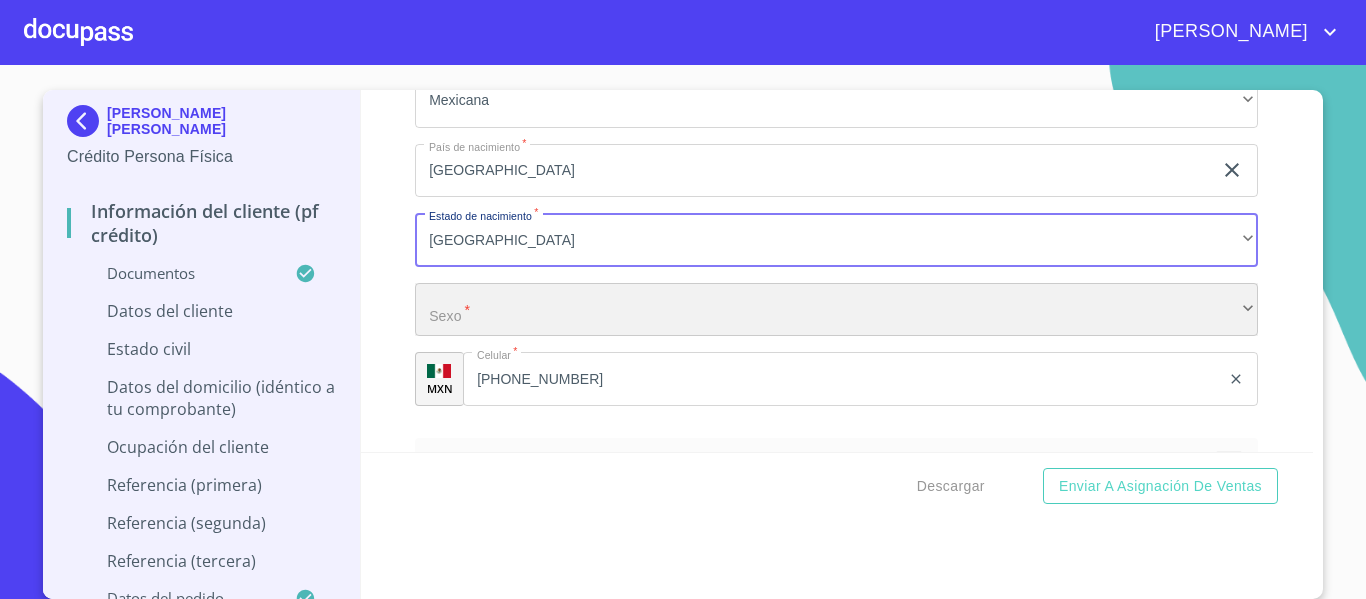 click on "​" at bounding box center (836, 310) 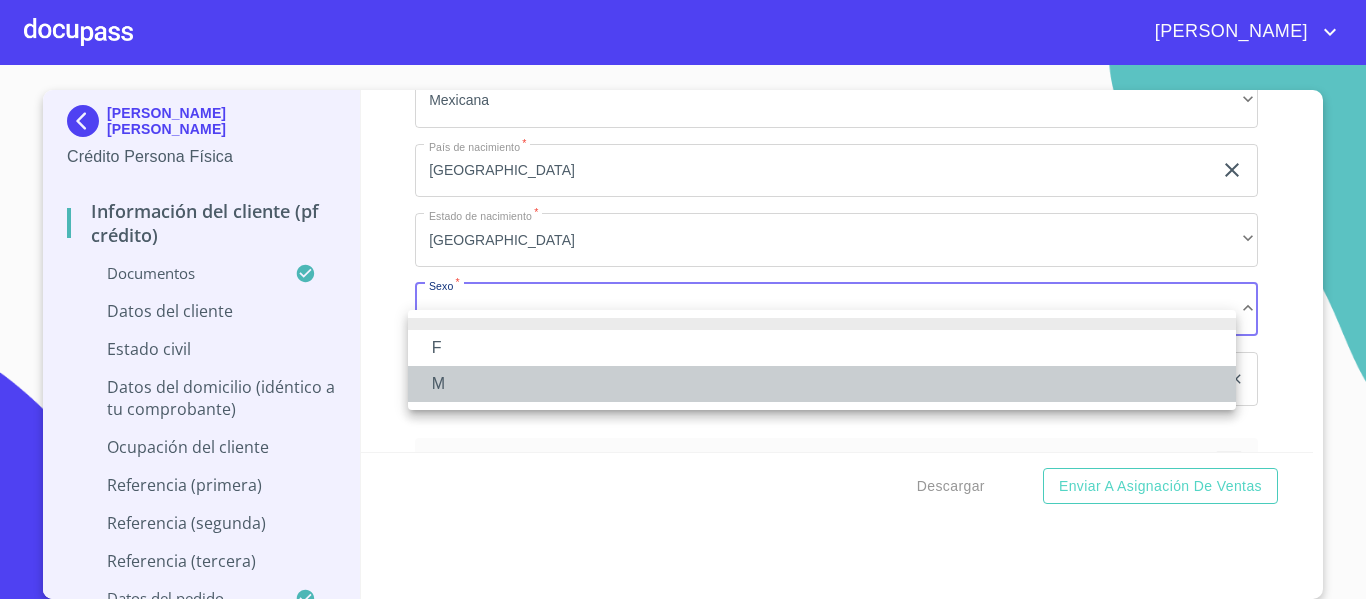 click on "M" at bounding box center [822, 384] 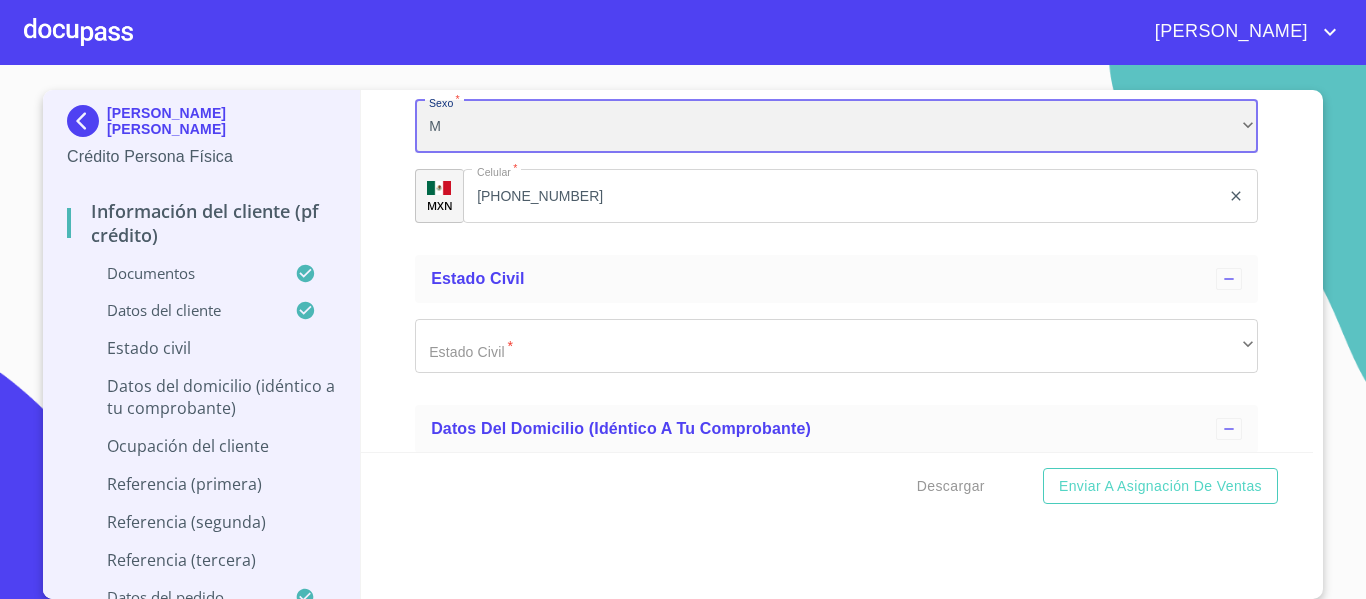 scroll, scrollTop: 6002, scrollLeft: 0, axis: vertical 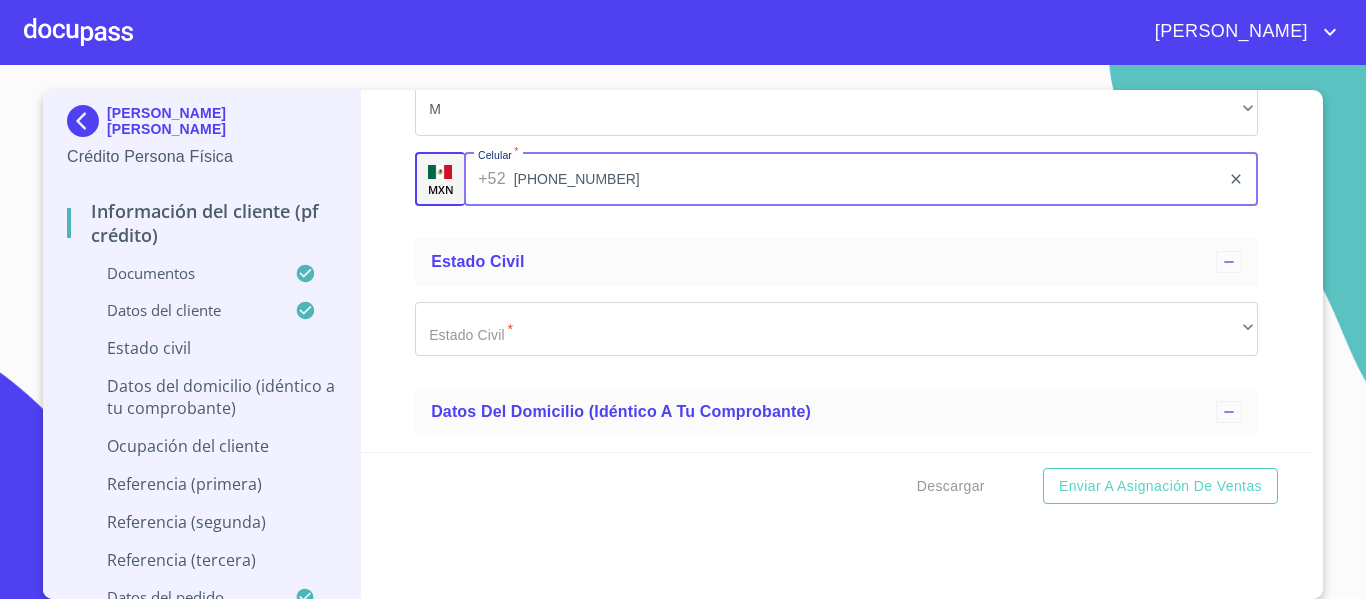 drag, startPoint x: 523, startPoint y: 202, endPoint x: 486, endPoint y: 204, distance: 37.054016 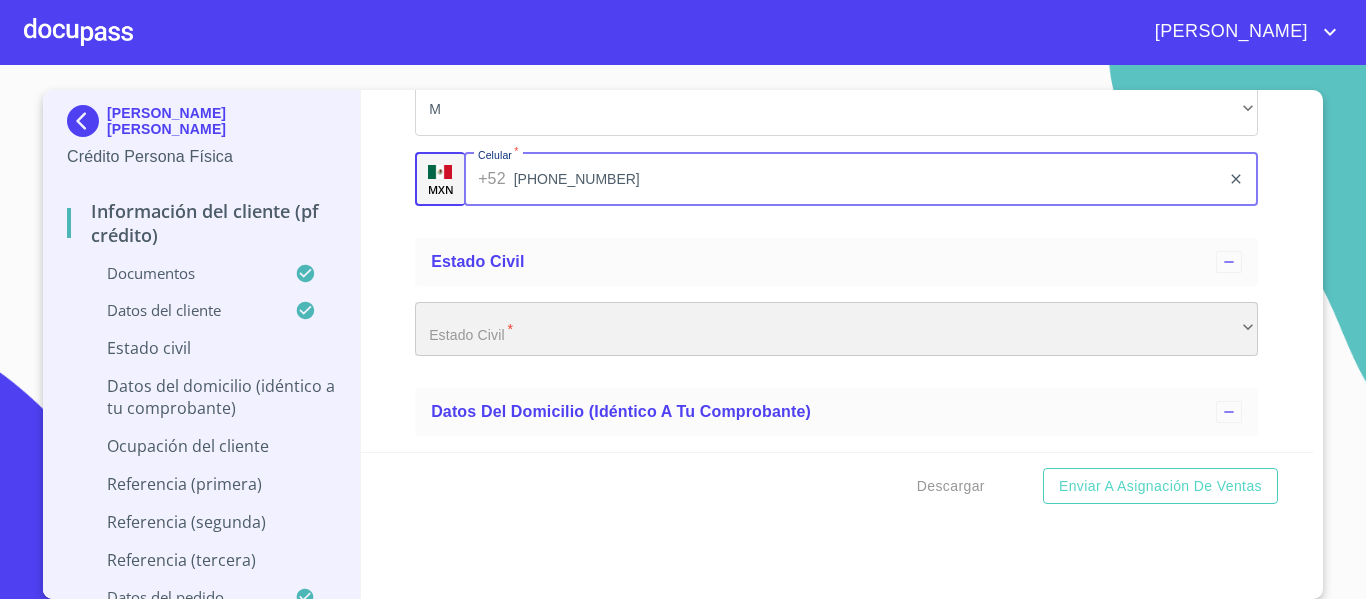 click on "​" at bounding box center [836, 329] 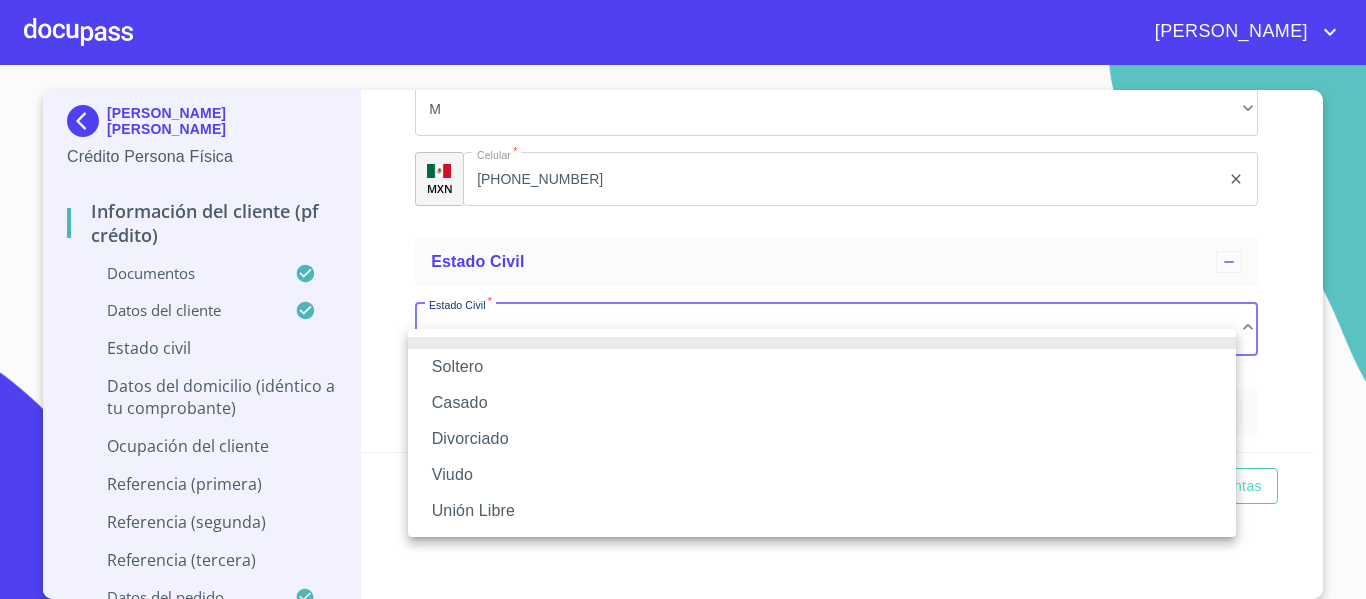 click on "Casado" at bounding box center [822, 403] 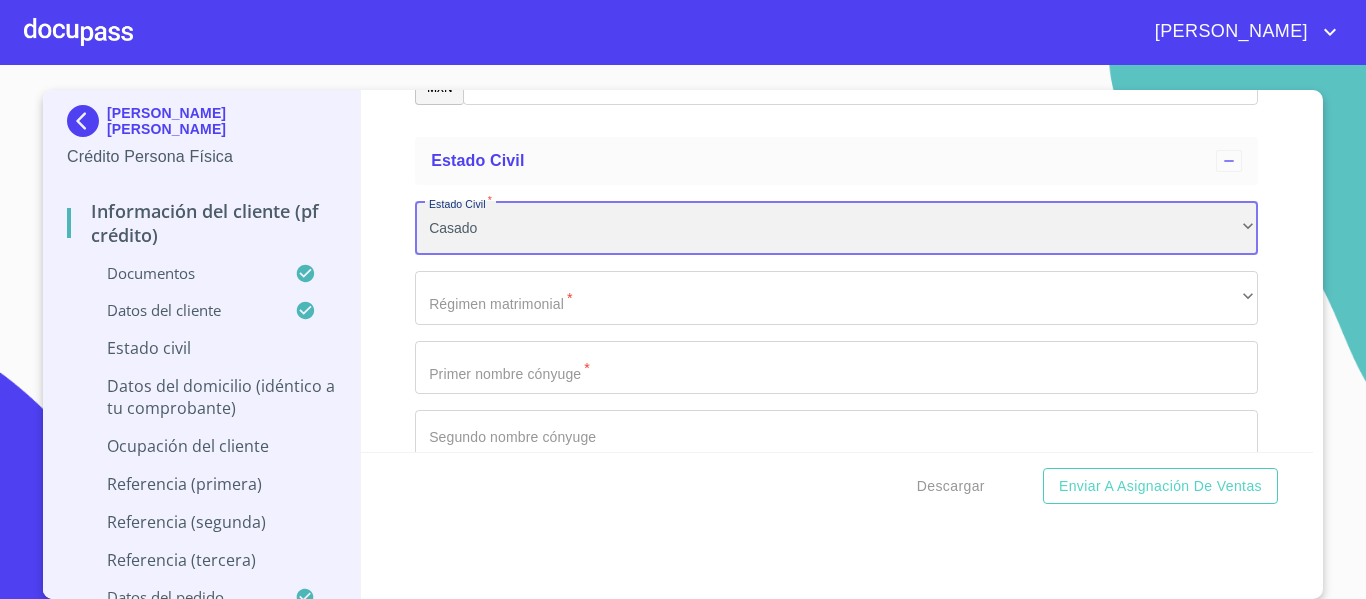 scroll, scrollTop: 6102, scrollLeft: 0, axis: vertical 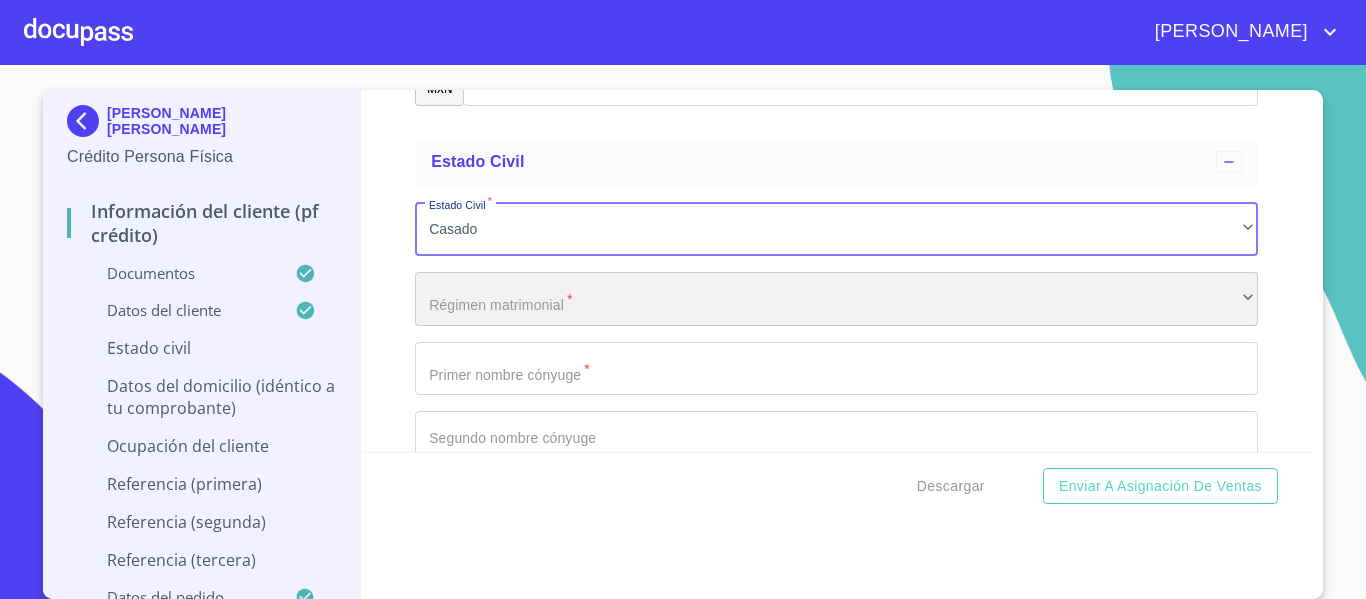 click on "​" at bounding box center (836, 299) 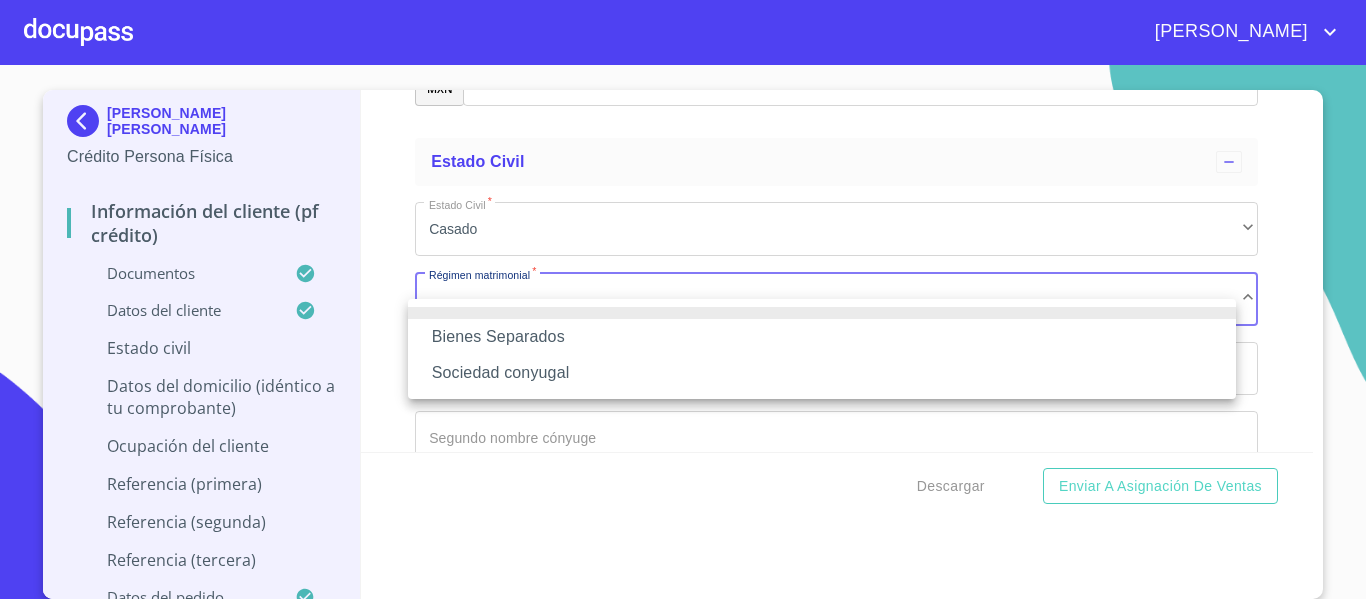 click on "Sociedad conyugal" at bounding box center (822, 373) 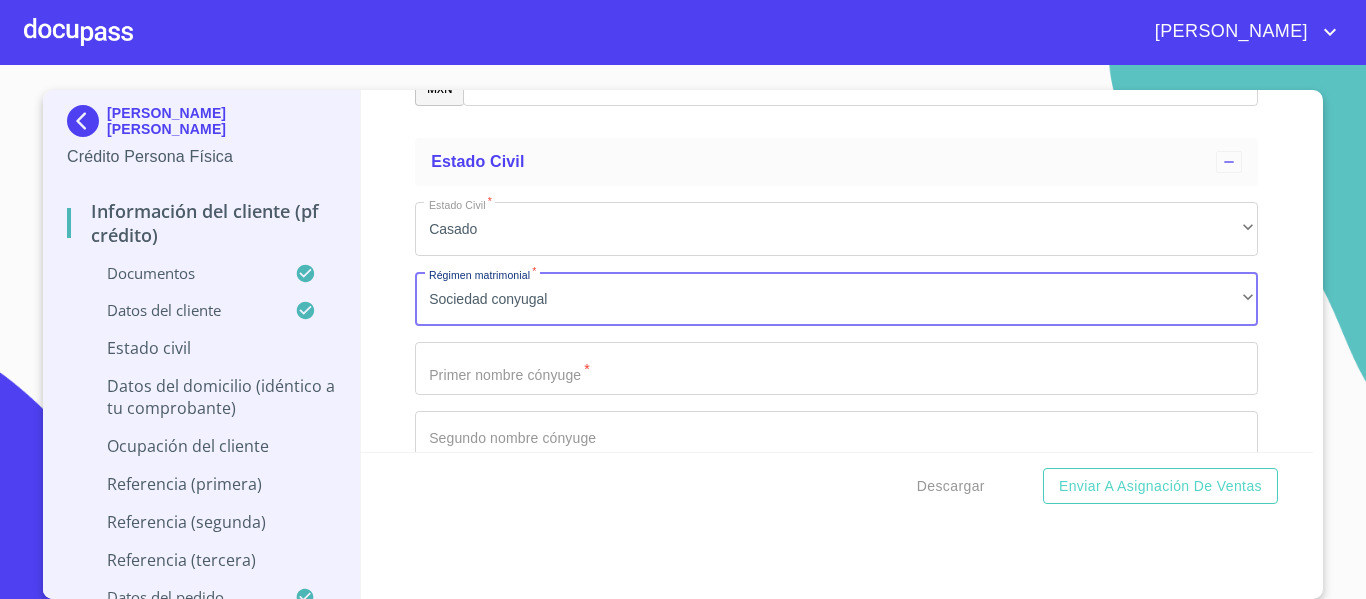 click on "Documento de identificación.   *" at bounding box center [813, -756] 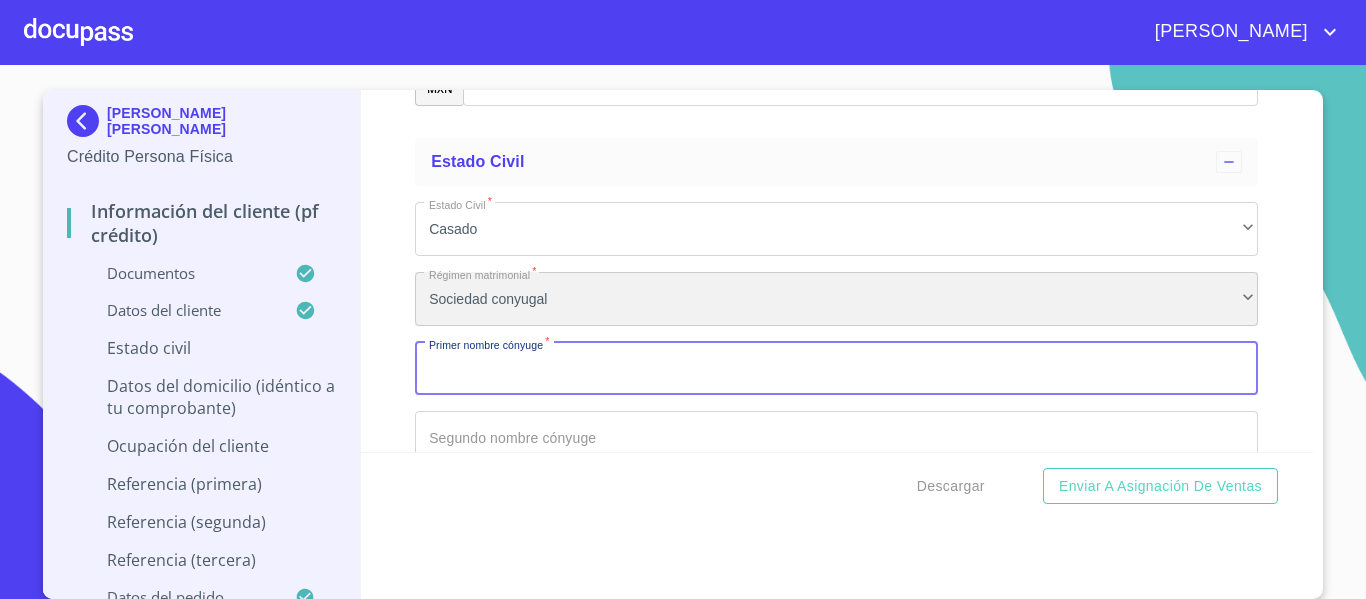click on "Sociedad conyugal" at bounding box center (836, 299) 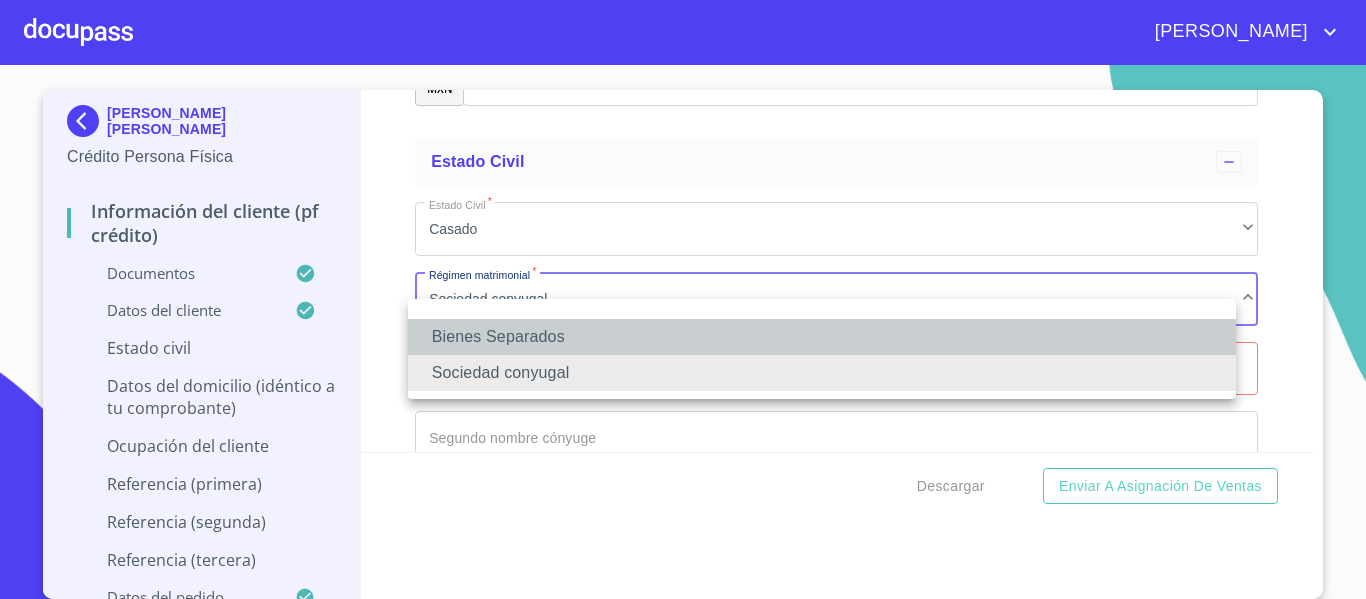 click on "Bienes Separados" at bounding box center (822, 337) 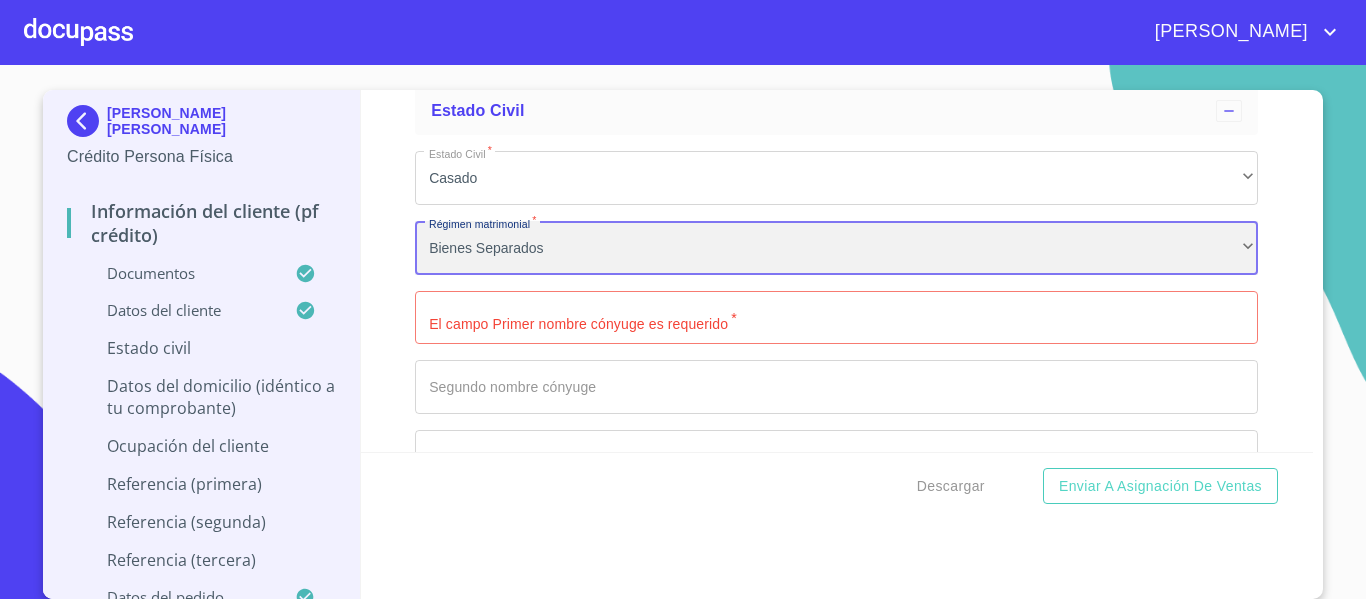 scroll, scrollTop: 6202, scrollLeft: 0, axis: vertical 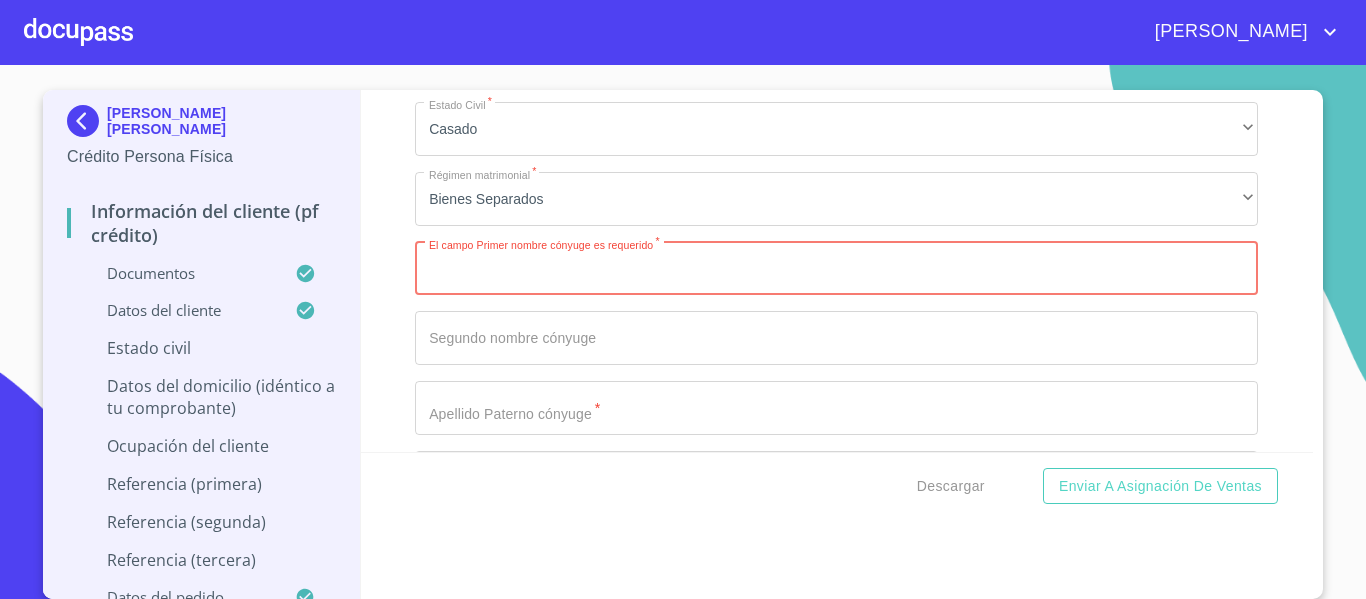click on "Documento de identificación.   *" at bounding box center [836, 269] 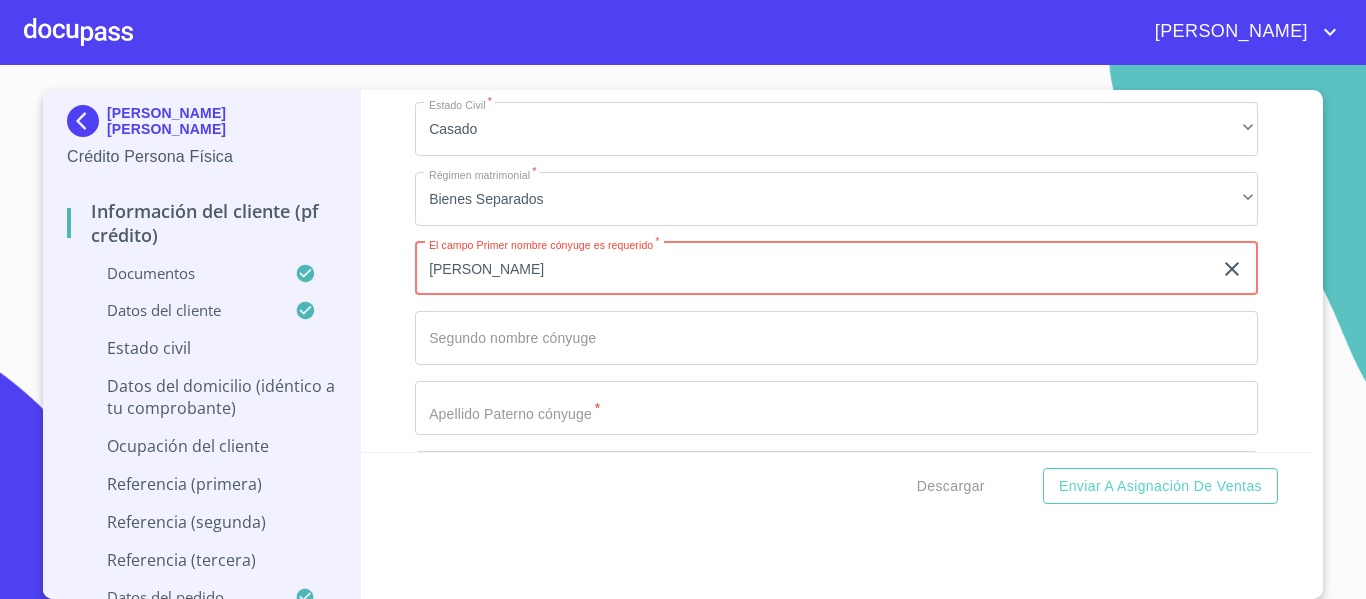 type on "[PERSON_NAME]" 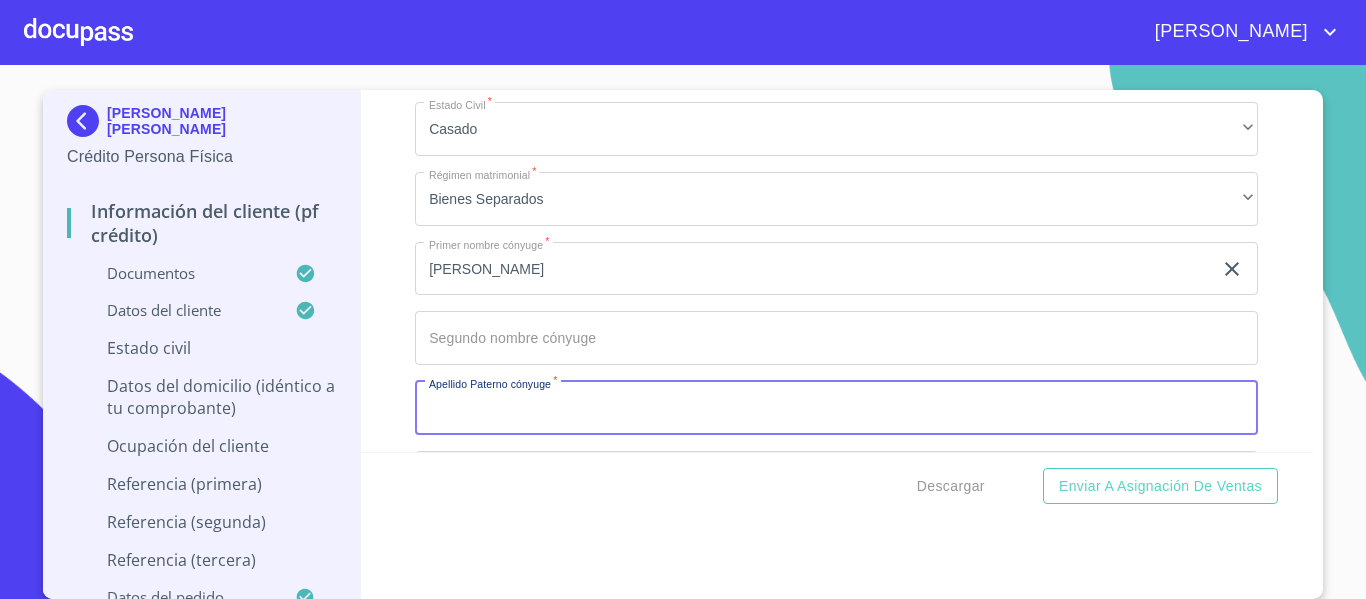 scroll, scrollTop: 6209, scrollLeft: 0, axis: vertical 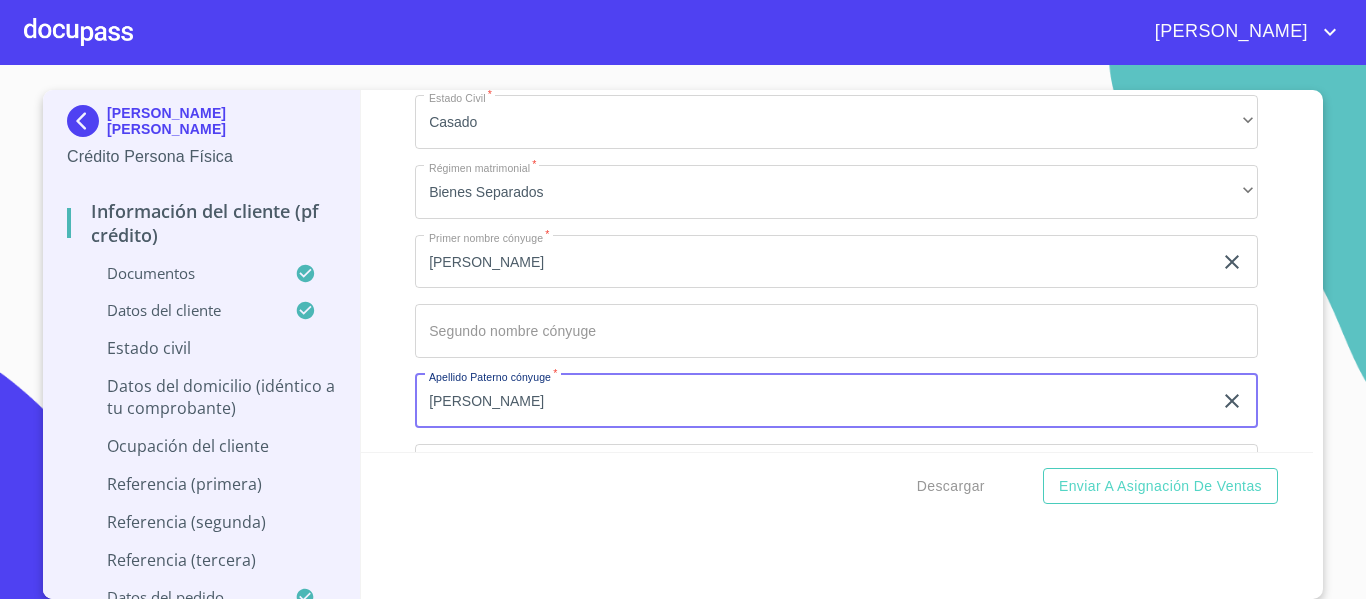 type on "[PERSON_NAME]" 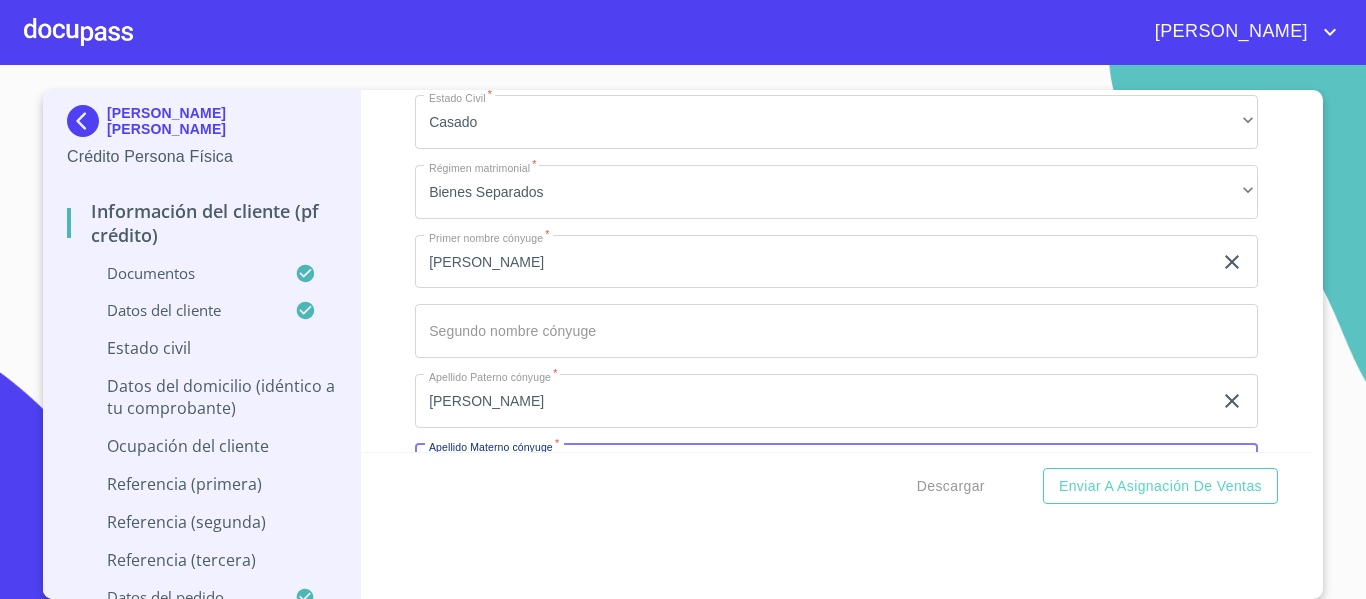 scroll, scrollTop: 6433, scrollLeft: 0, axis: vertical 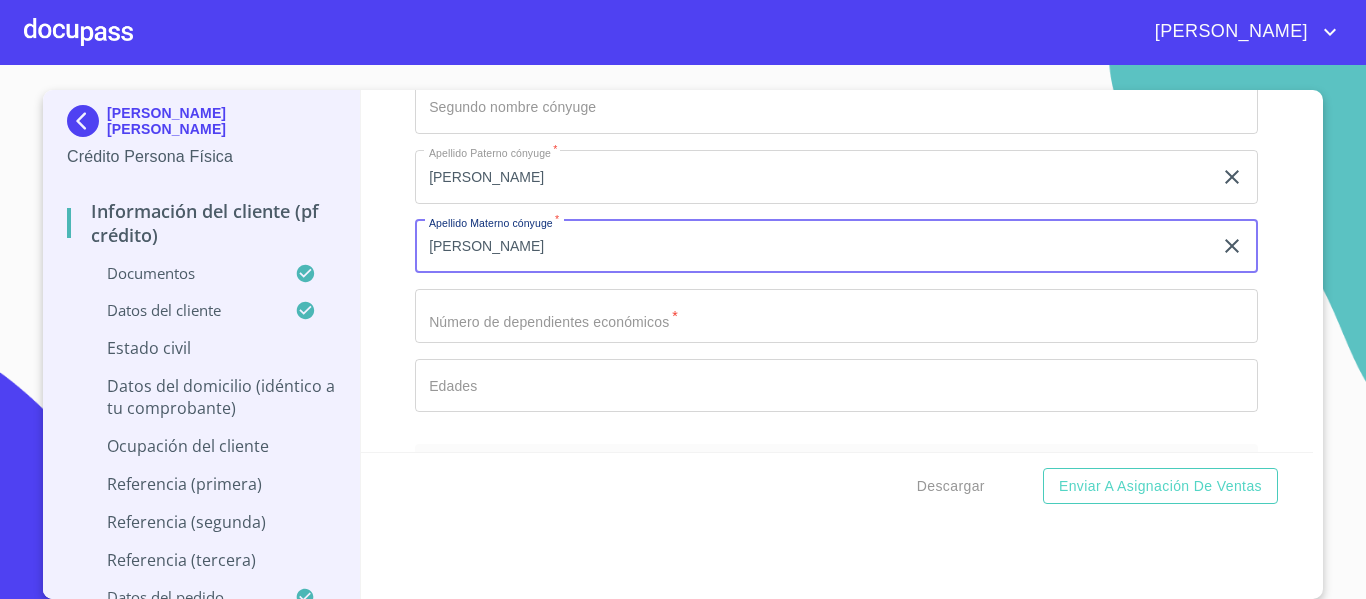 type on "[PERSON_NAME]" 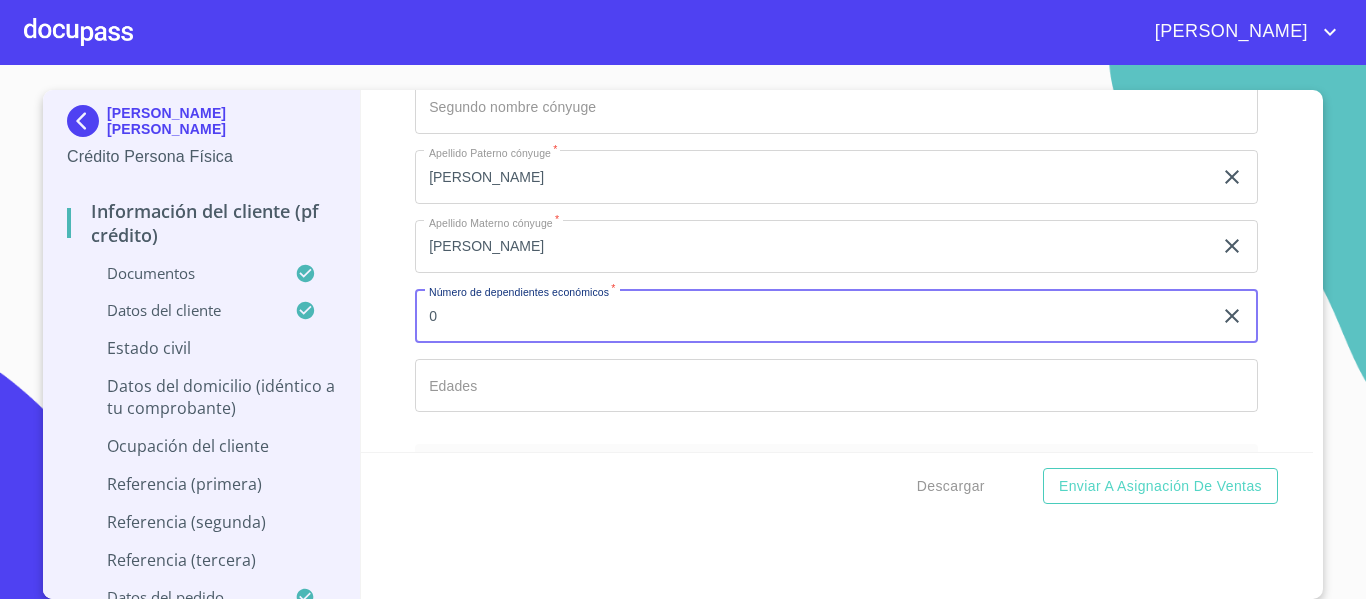 type on "0" 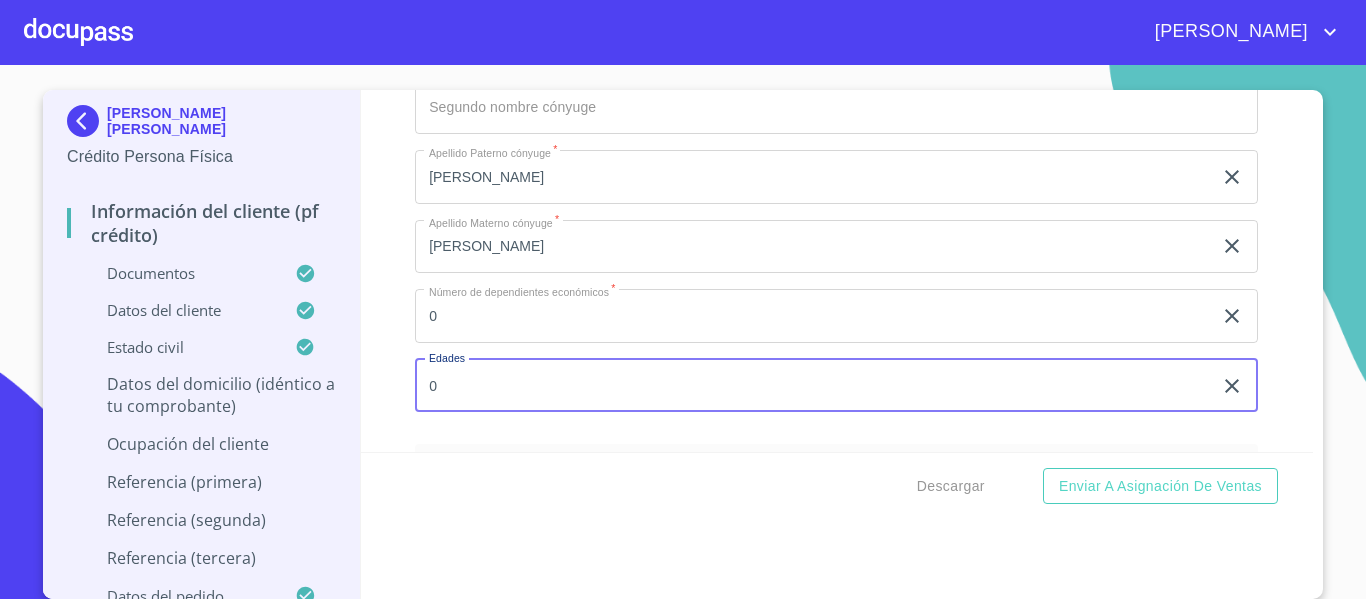 type on "0" 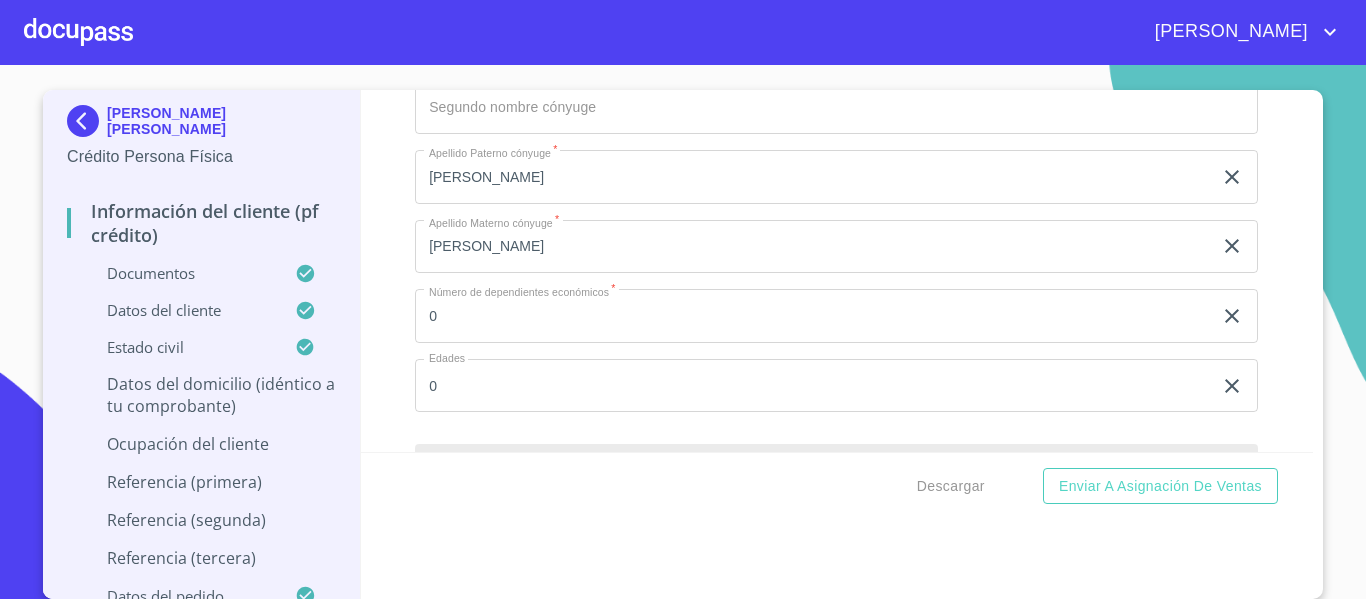 scroll, scrollTop: 6655, scrollLeft: 0, axis: vertical 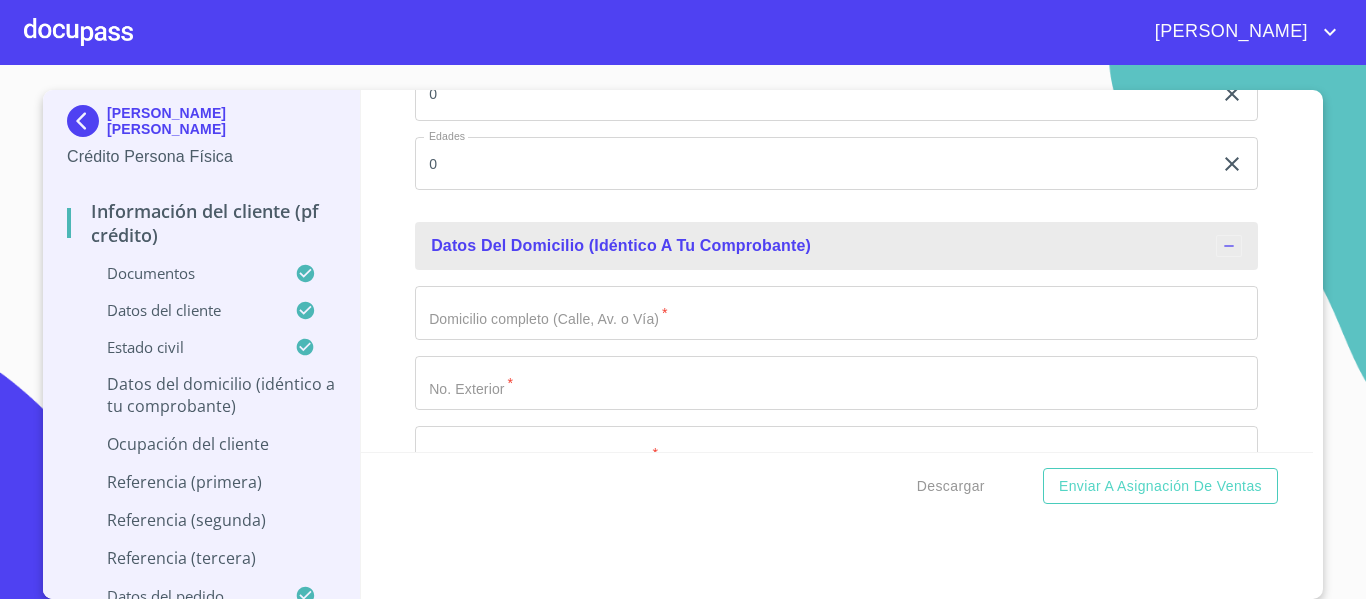 click on "Documento de identificación.   *" at bounding box center [813, -1309] 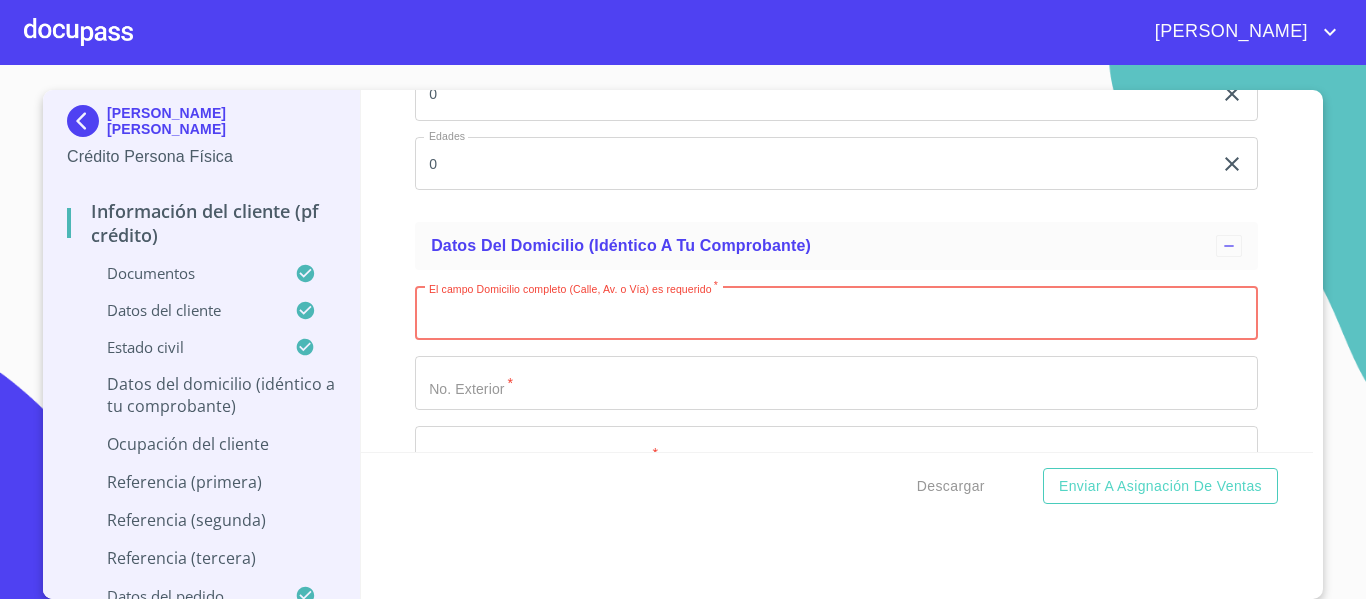 click at bounding box center (78, 32) 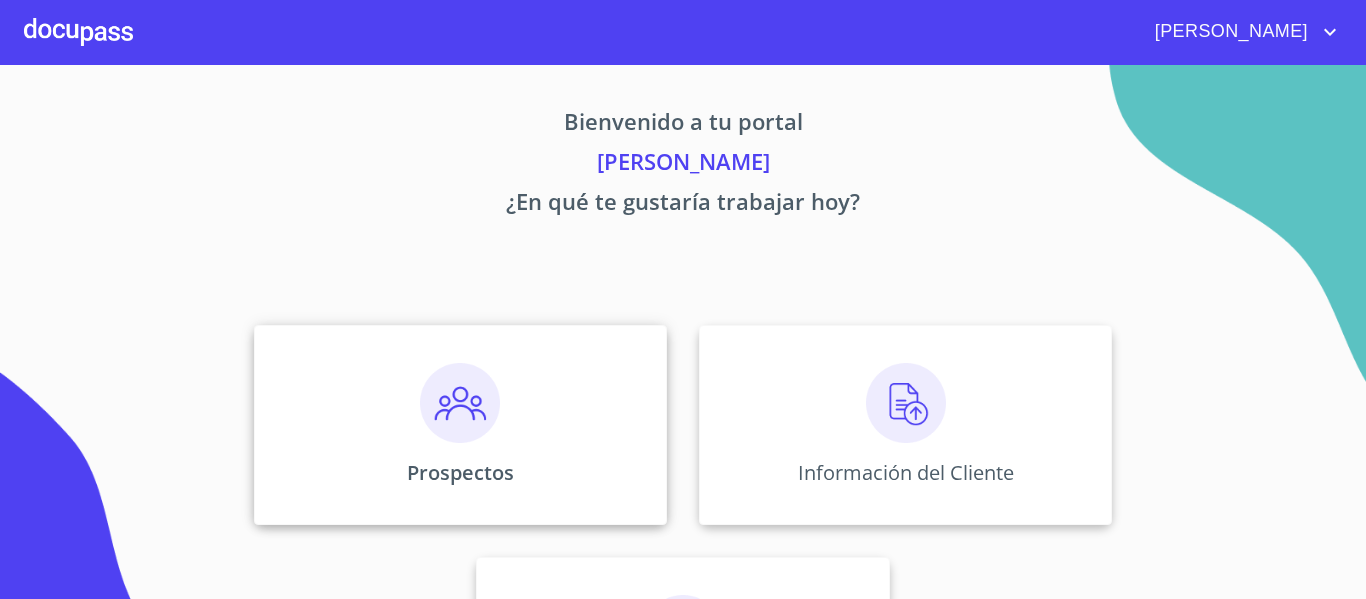 click on "Prospectos" at bounding box center (460, 425) 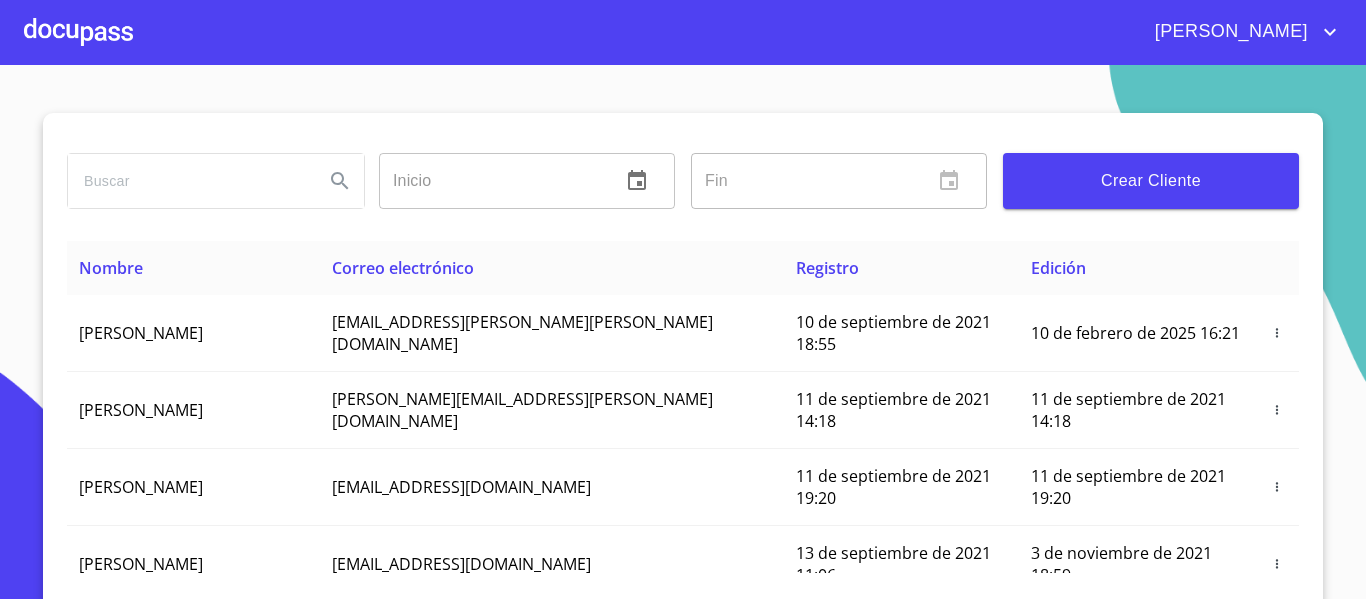 click at bounding box center [188, 181] 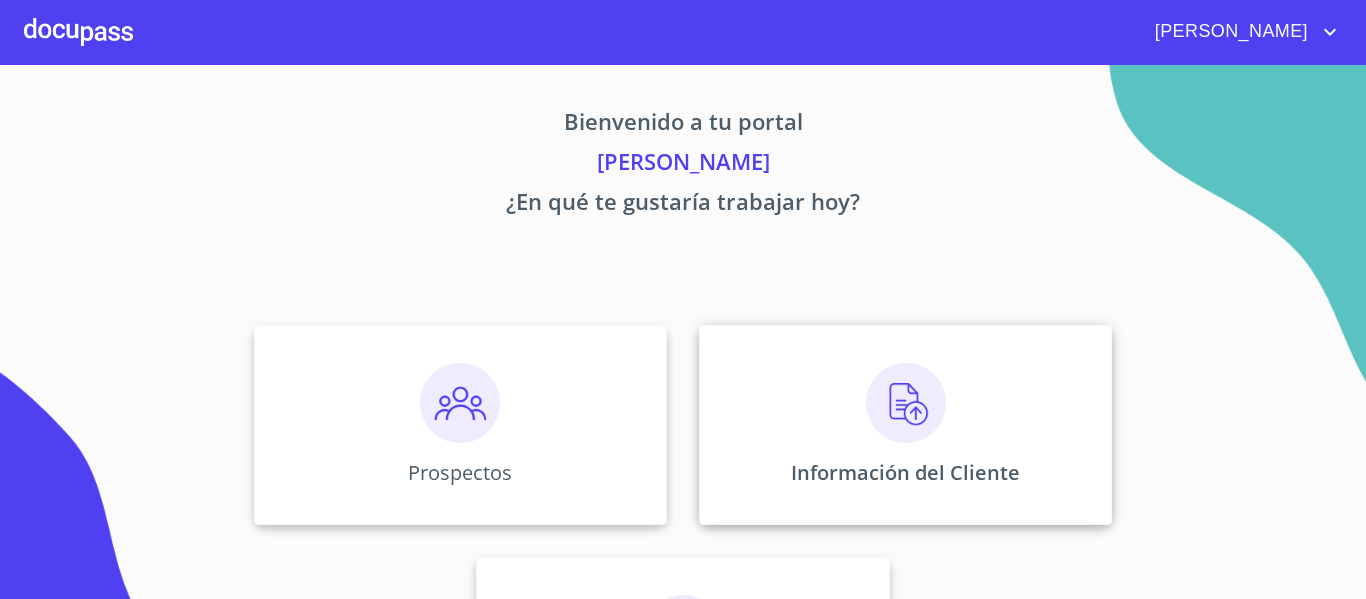 click on "Información del Cliente" at bounding box center [905, 425] 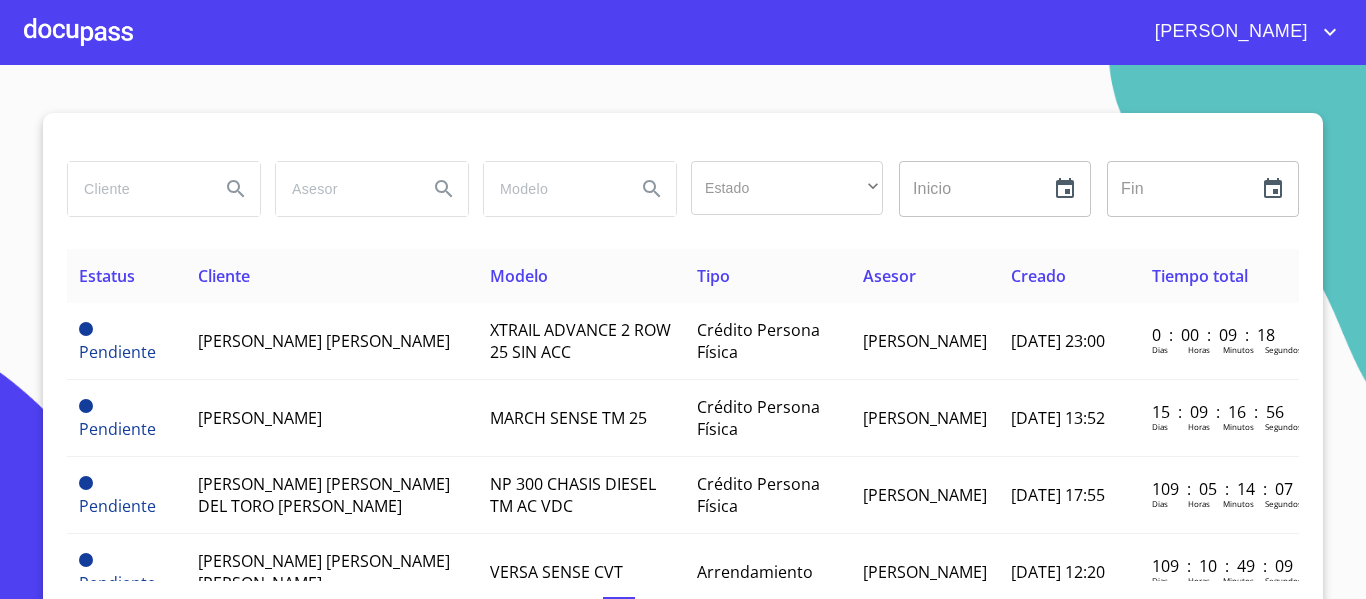 click at bounding box center (136, 189) 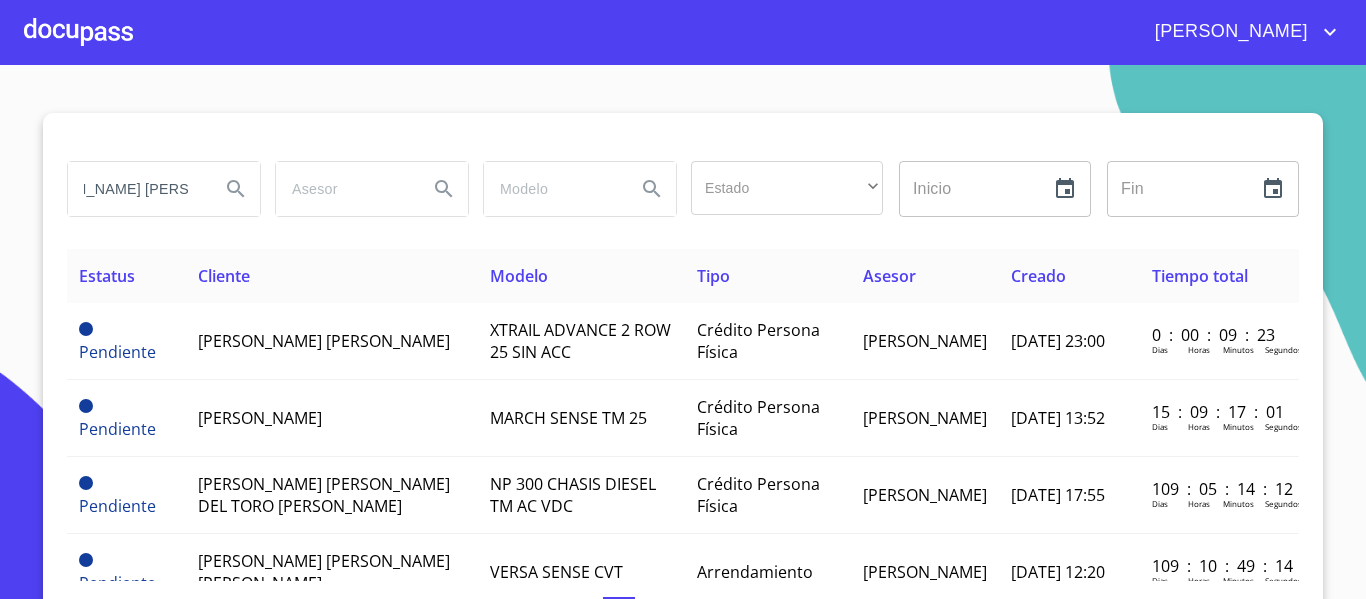scroll, scrollTop: 0, scrollLeft: 72, axis: horizontal 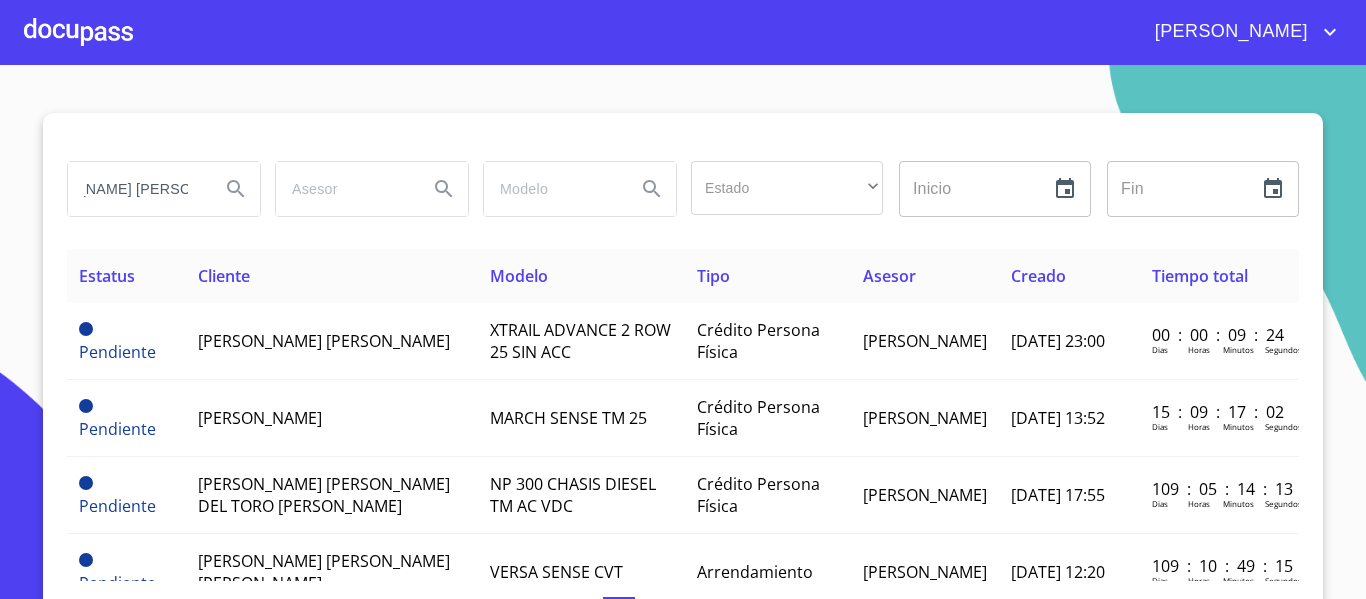 type on "[PERSON_NAME] [PERSON_NAME]" 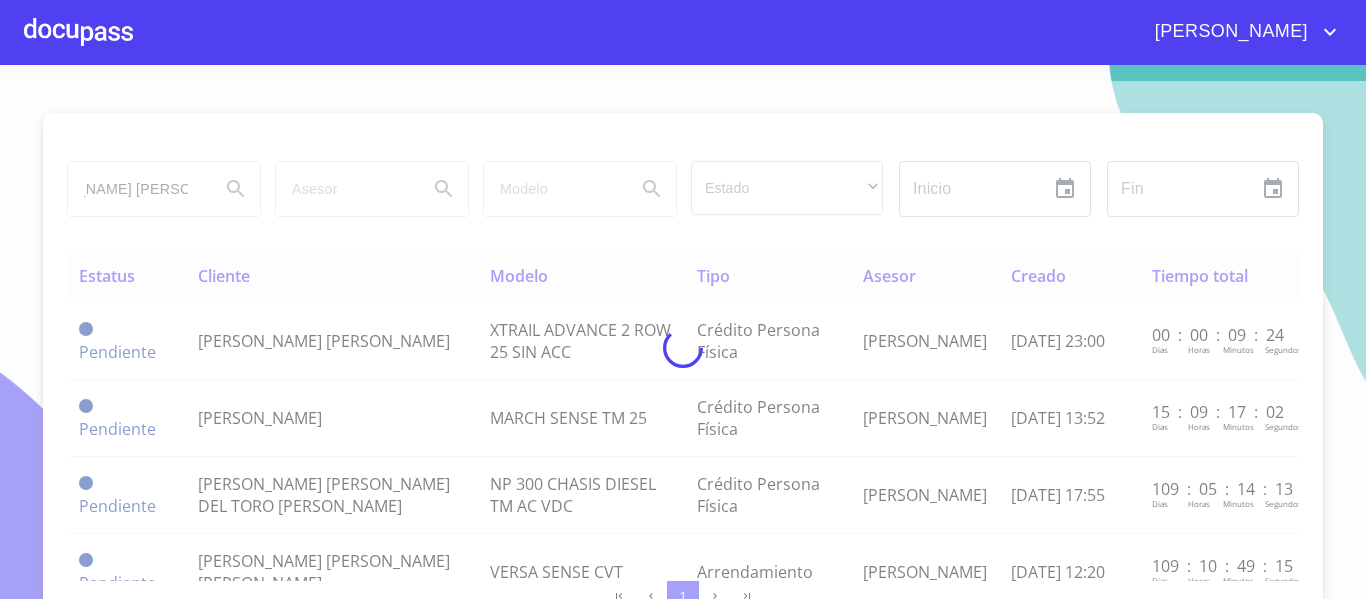 scroll, scrollTop: 0, scrollLeft: 0, axis: both 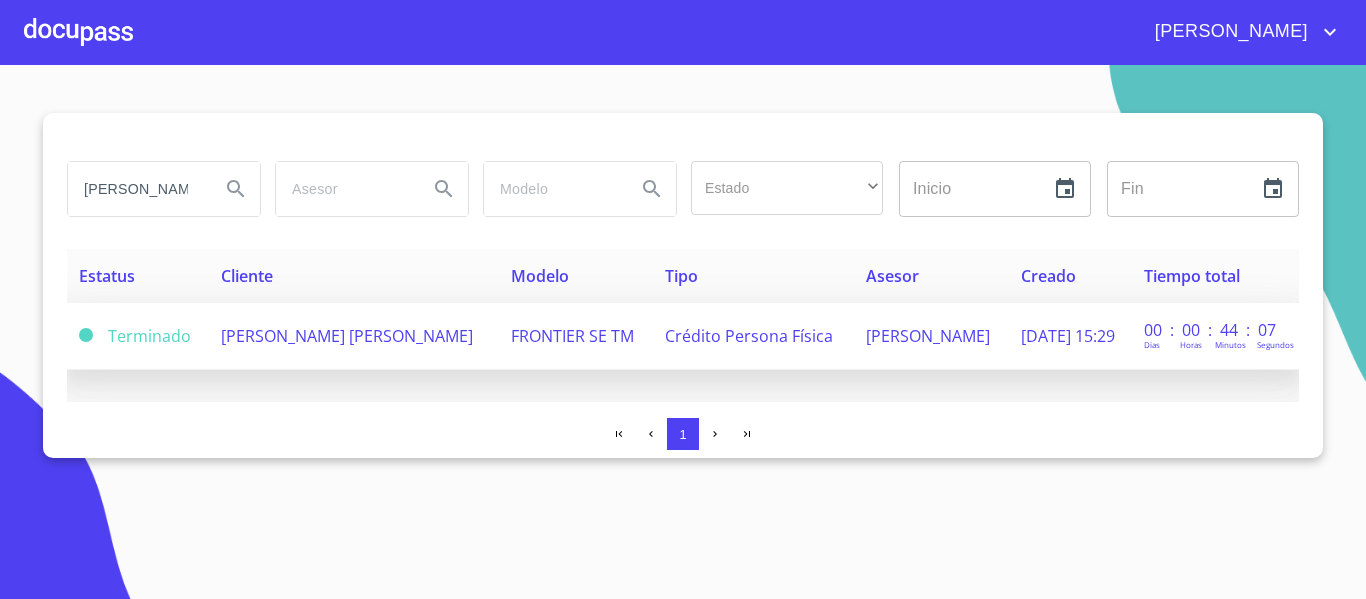 click on "[PERSON_NAME]  [PERSON_NAME]" at bounding box center (347, 336) 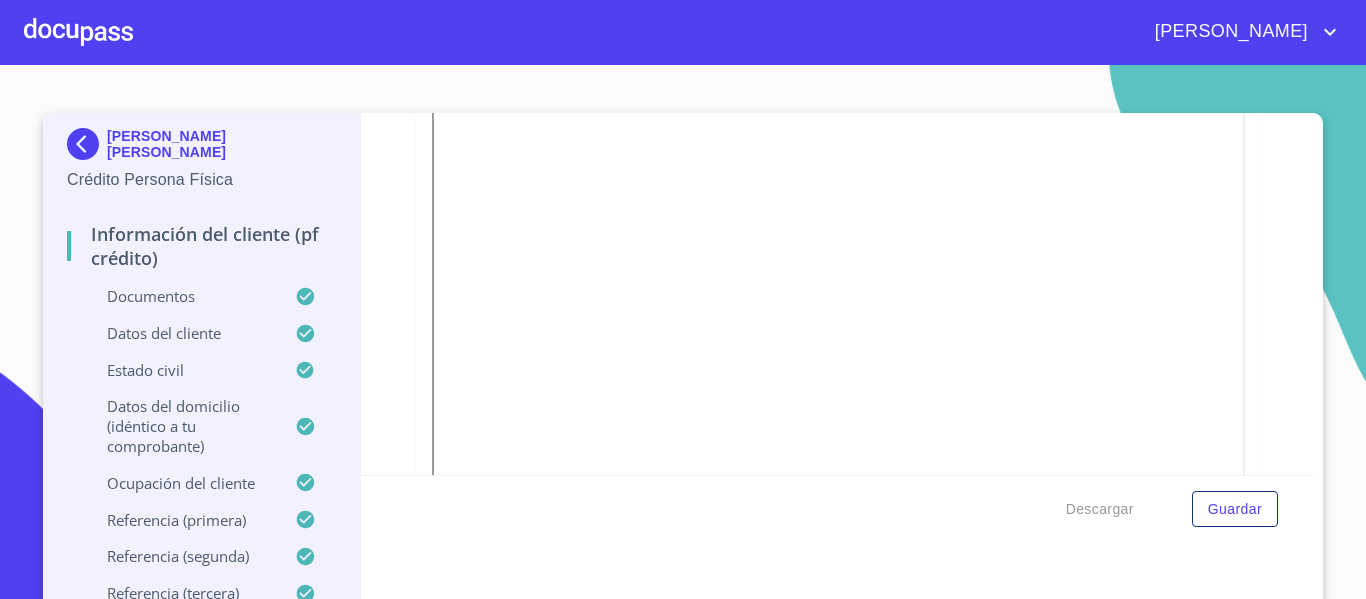 scroll, scrollTop: 2194, scrollLeft: 0, axis: vertical 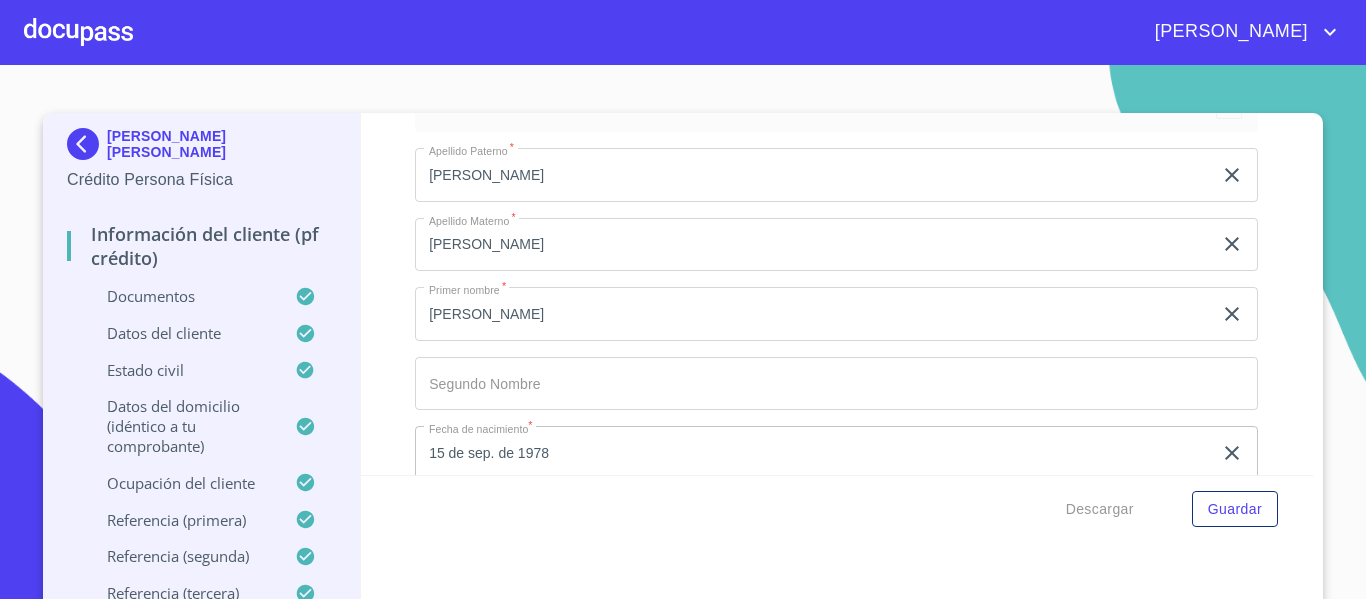 click on "Datos del cliente" at bounding box center (181, 333) 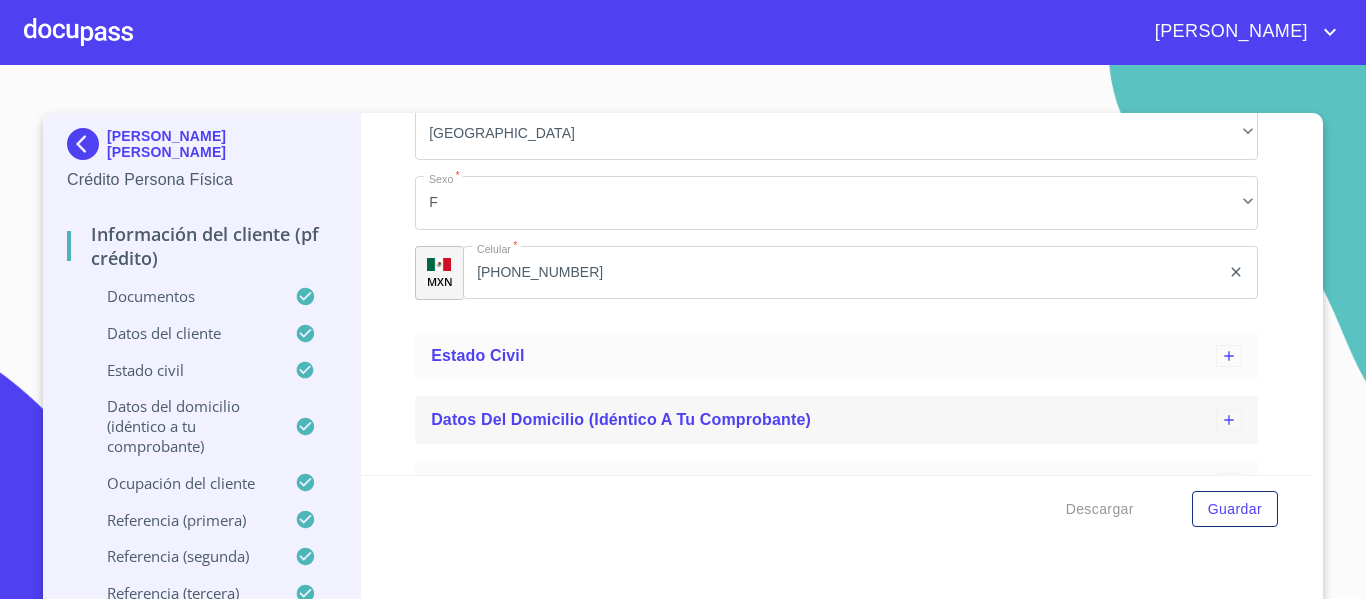 scroll, scrollTop: 1033, scrollLeft: 0, axis: vertical 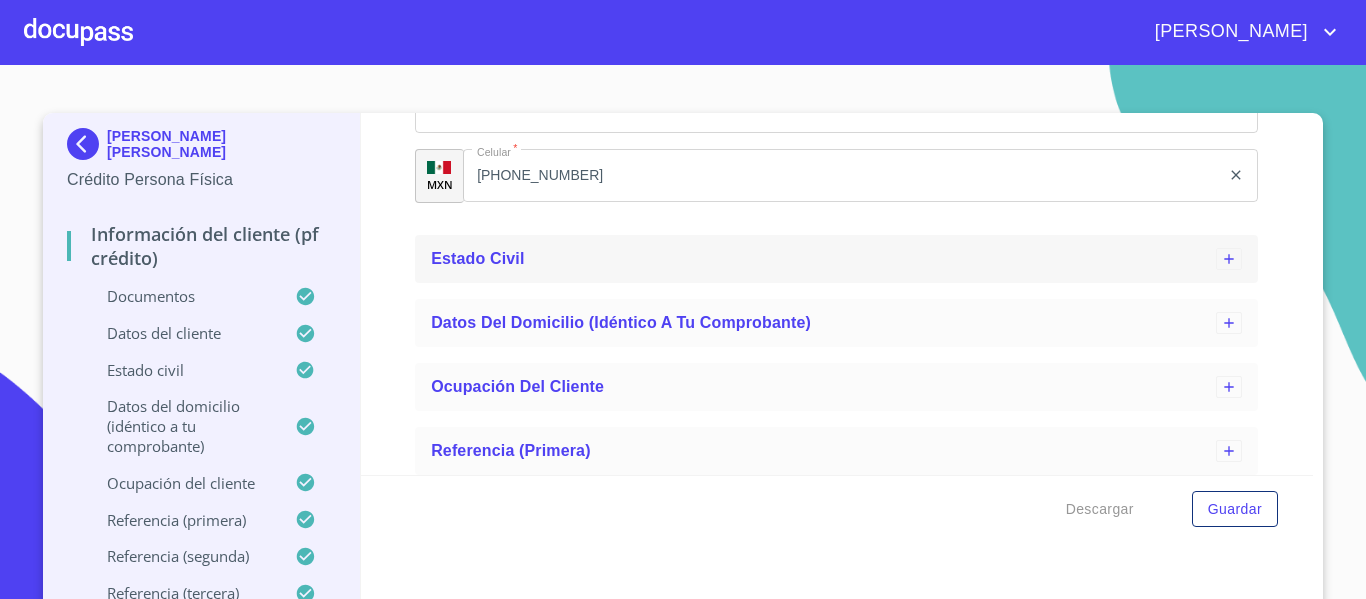 click on "Estado Civil" at bounding box center [477, 258] 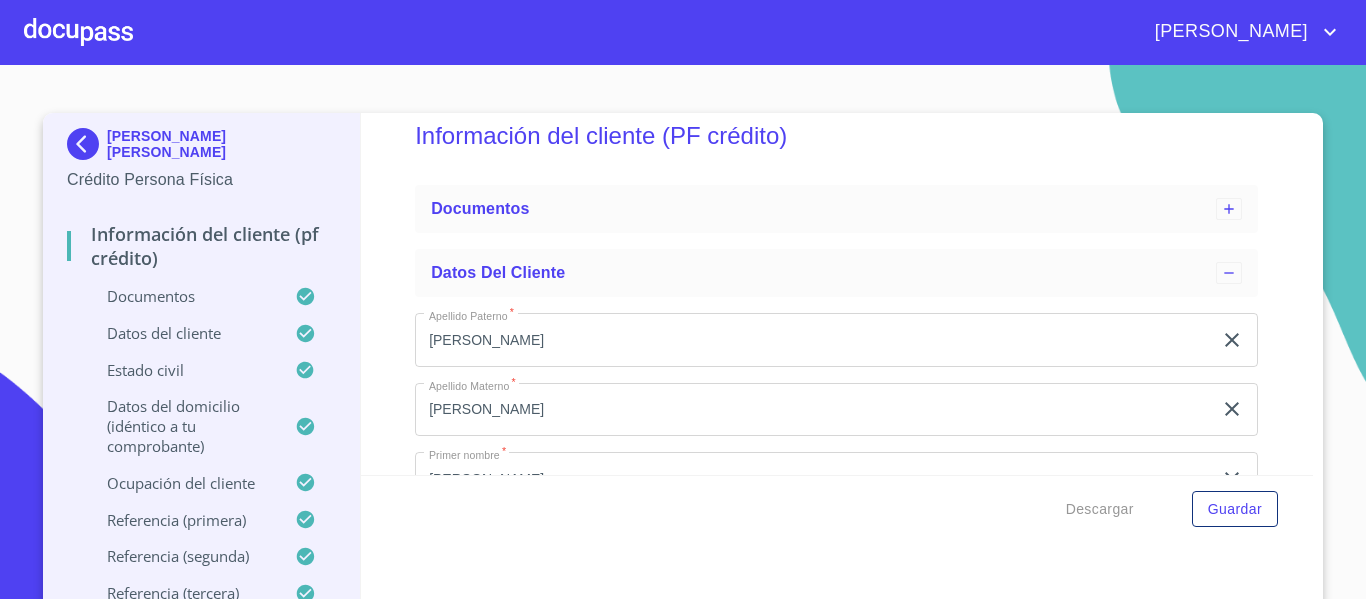 scroll, scrollTop: 0, scrollLeft: 0, axis: both 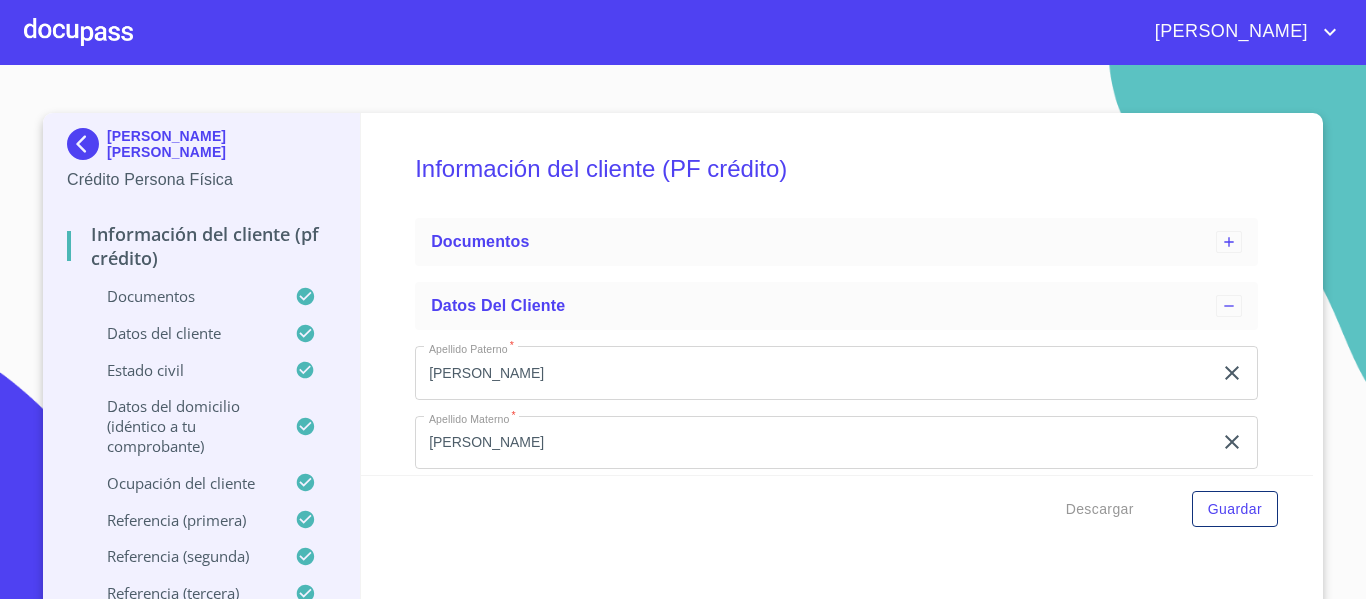 click at bounding box center (78, 32) 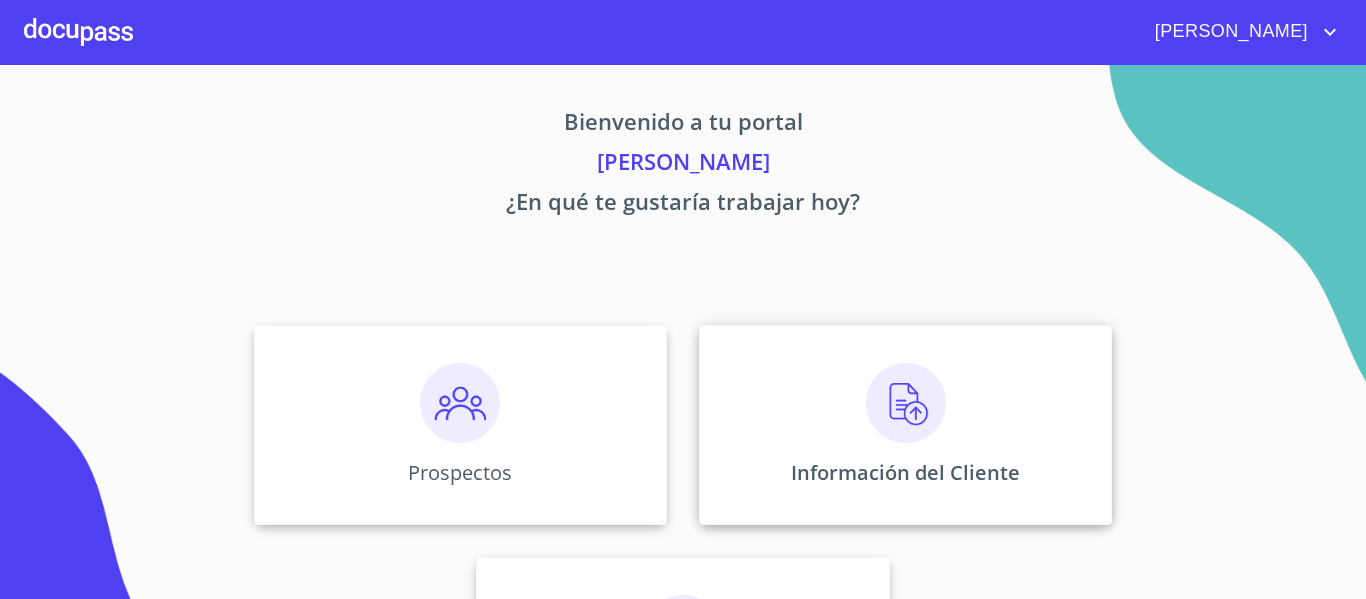 click on "Información del Cliente" at bounding box center [905, 425] 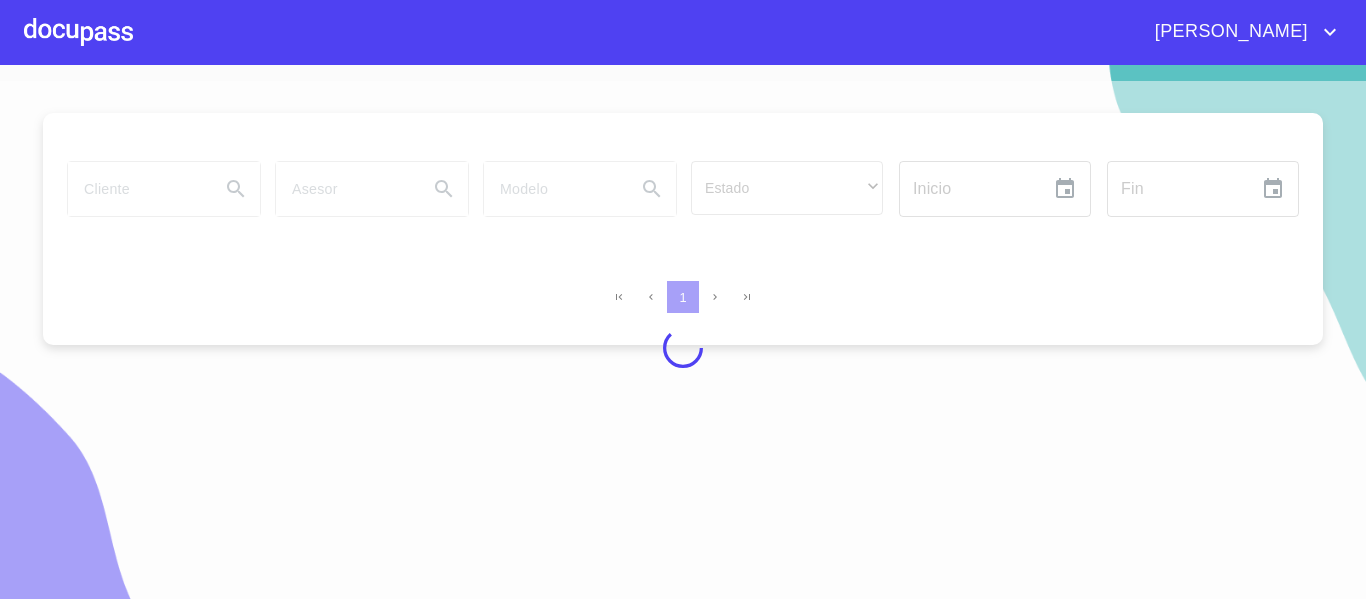 scroll, scrollTop: 24, scrollLeft: 0, axis: vertical 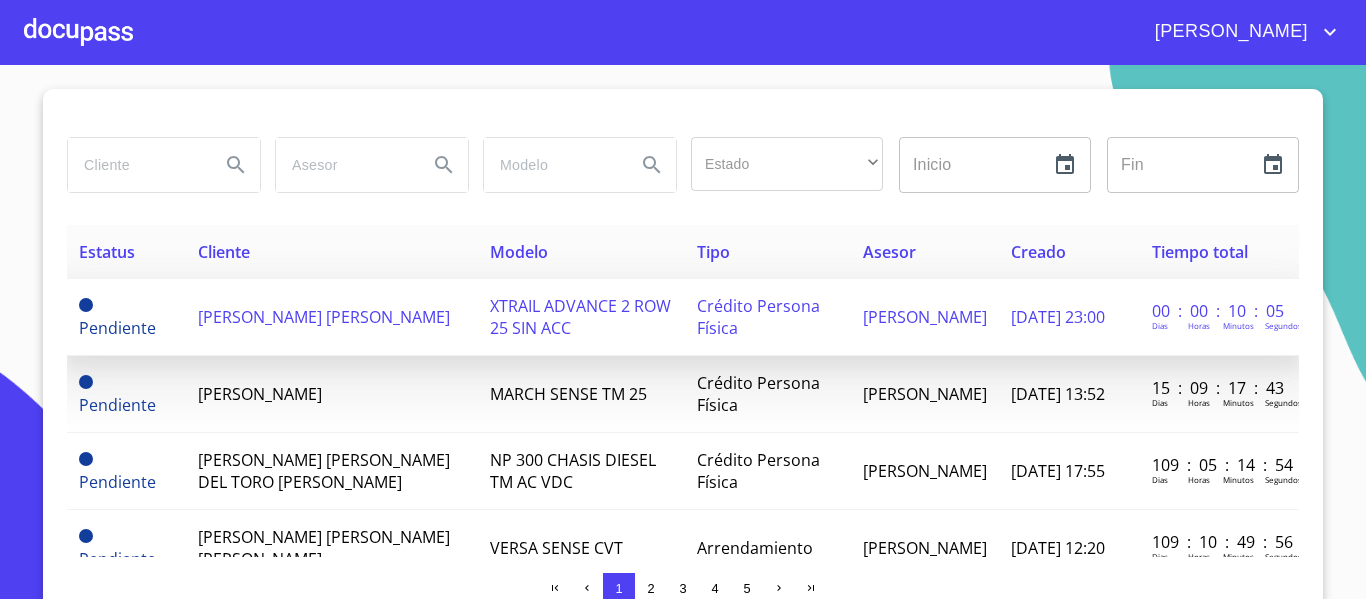click on "[PERSON_NAME] [PERSON_NAME]" at bounding box center [332, 317] 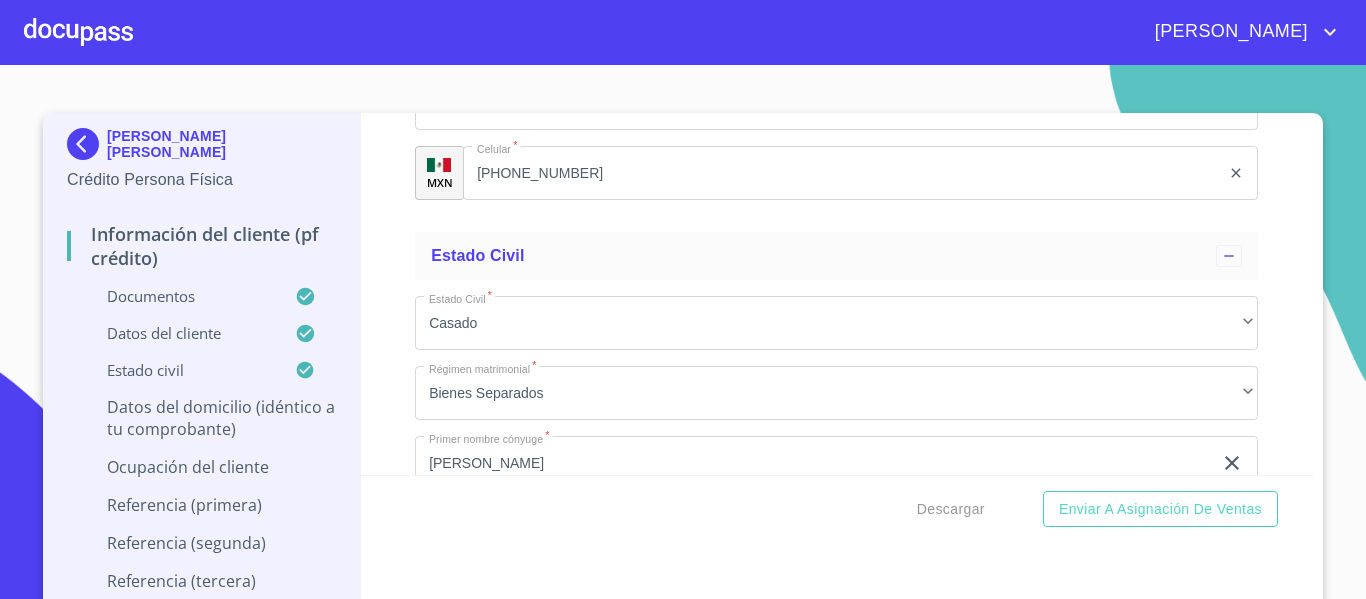 scroll, scrollTop: 6101, scrollLeft: 0, axis: vertical 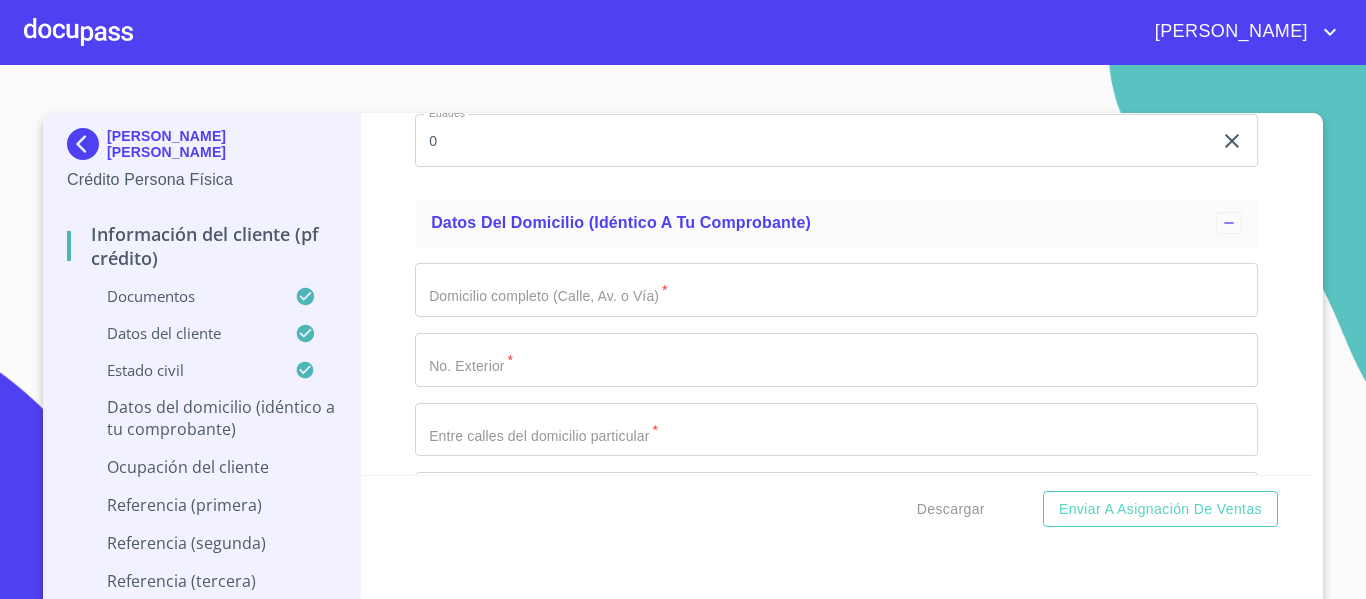 click on "0" at bounding box center (813, -1332) 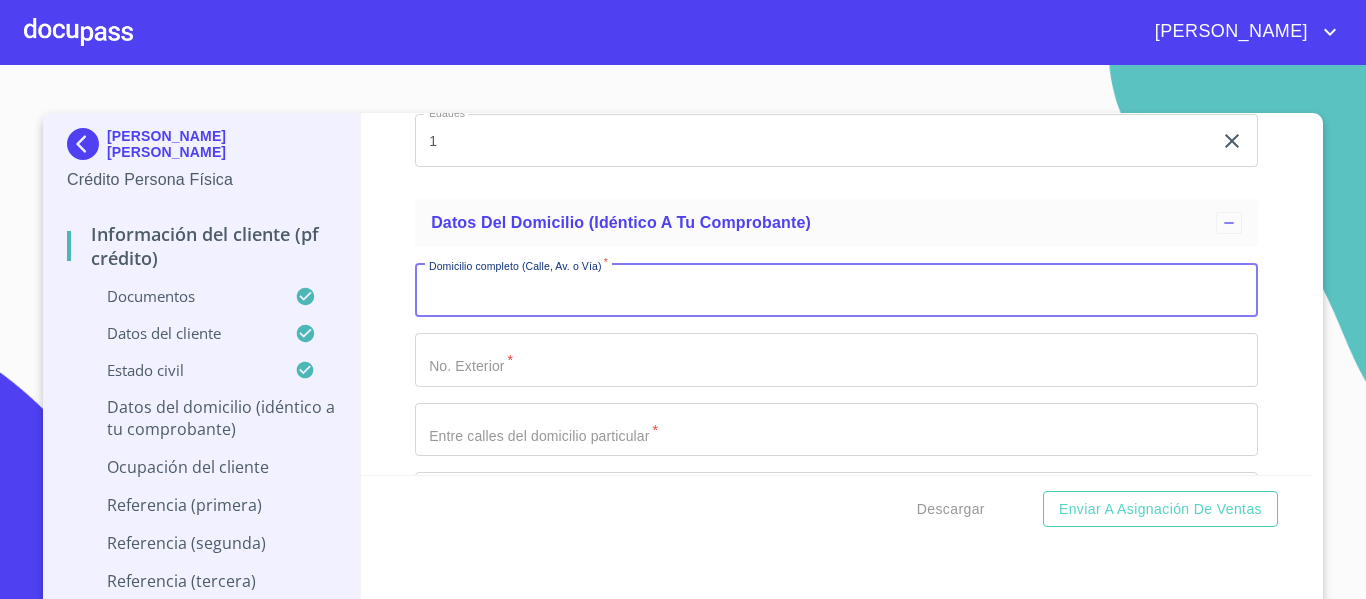 click on "Documento de identificación.   *" at bounding box center [836, 290] 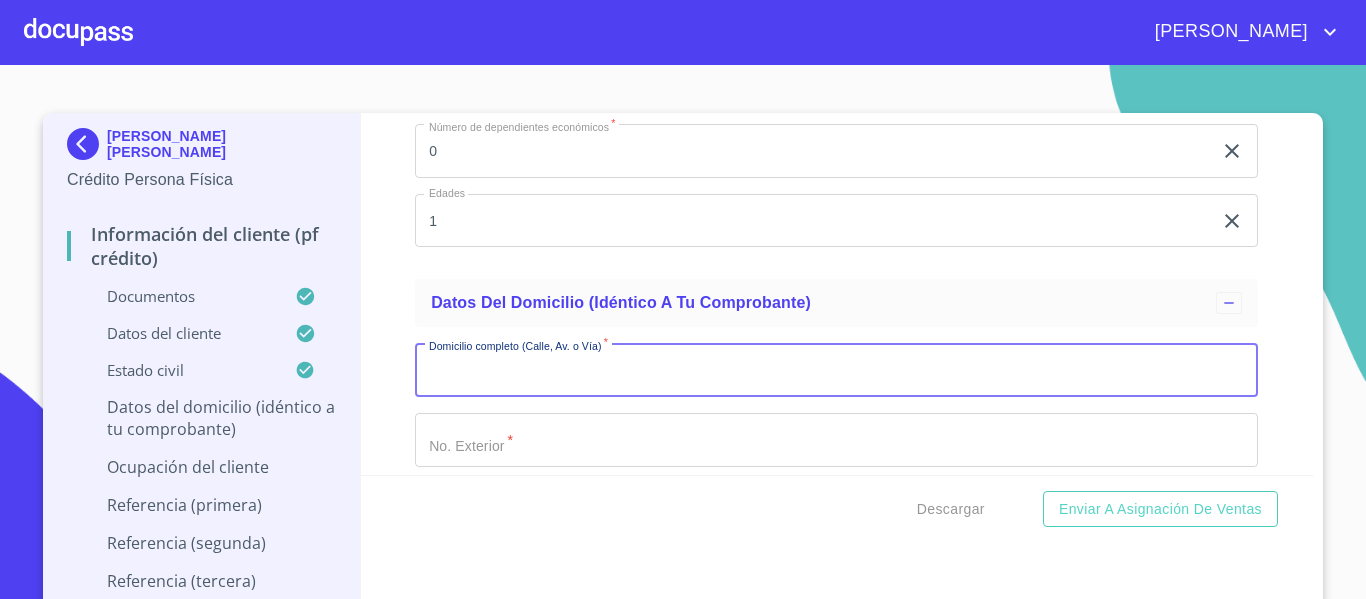 scroll, scrollTop: 6501, scrollLeft: 0, axis: vertical 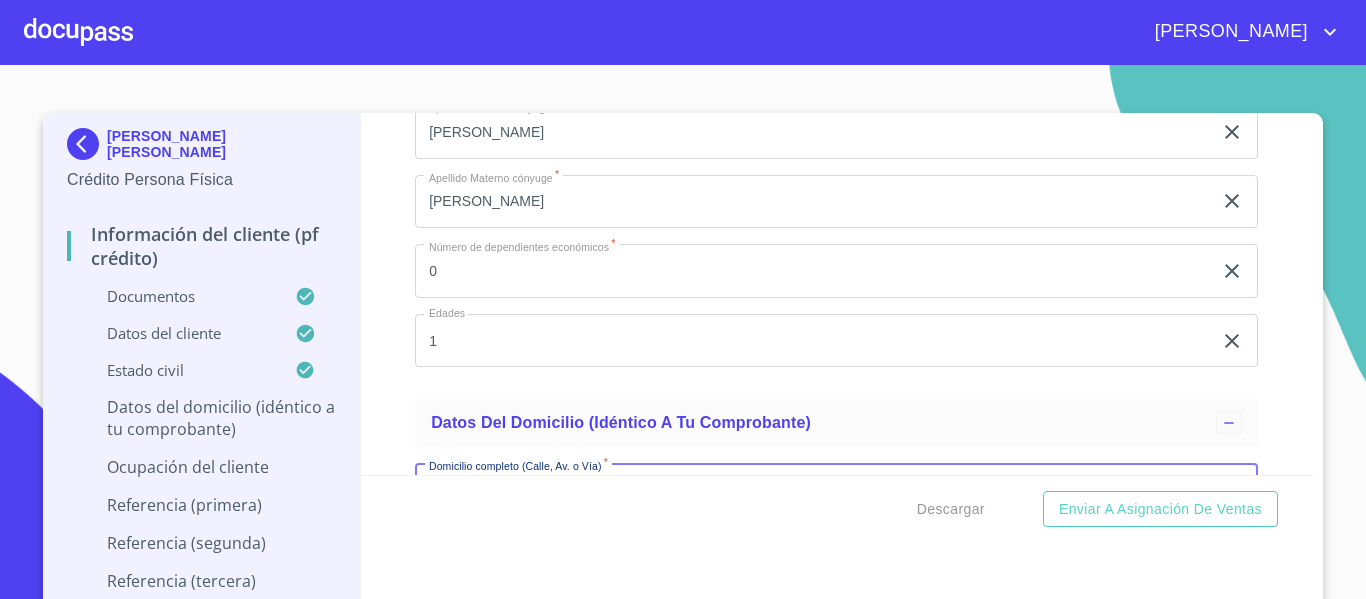 click on "1" at bounding box center (813, -1132) 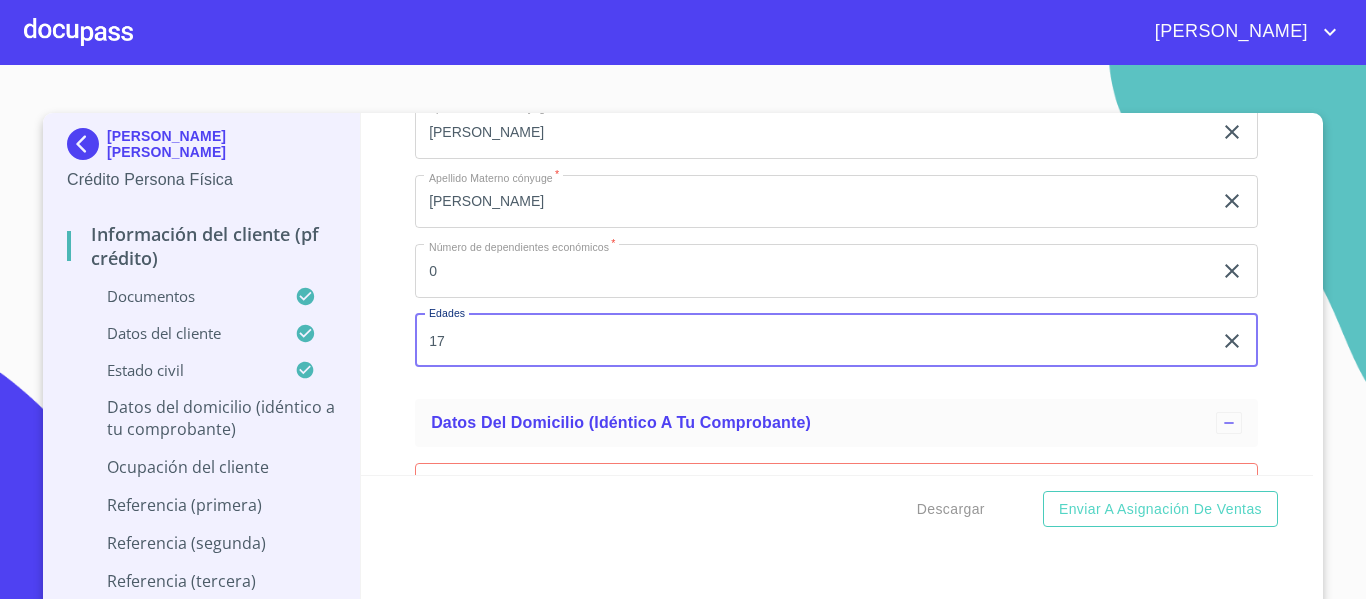 type on "17" 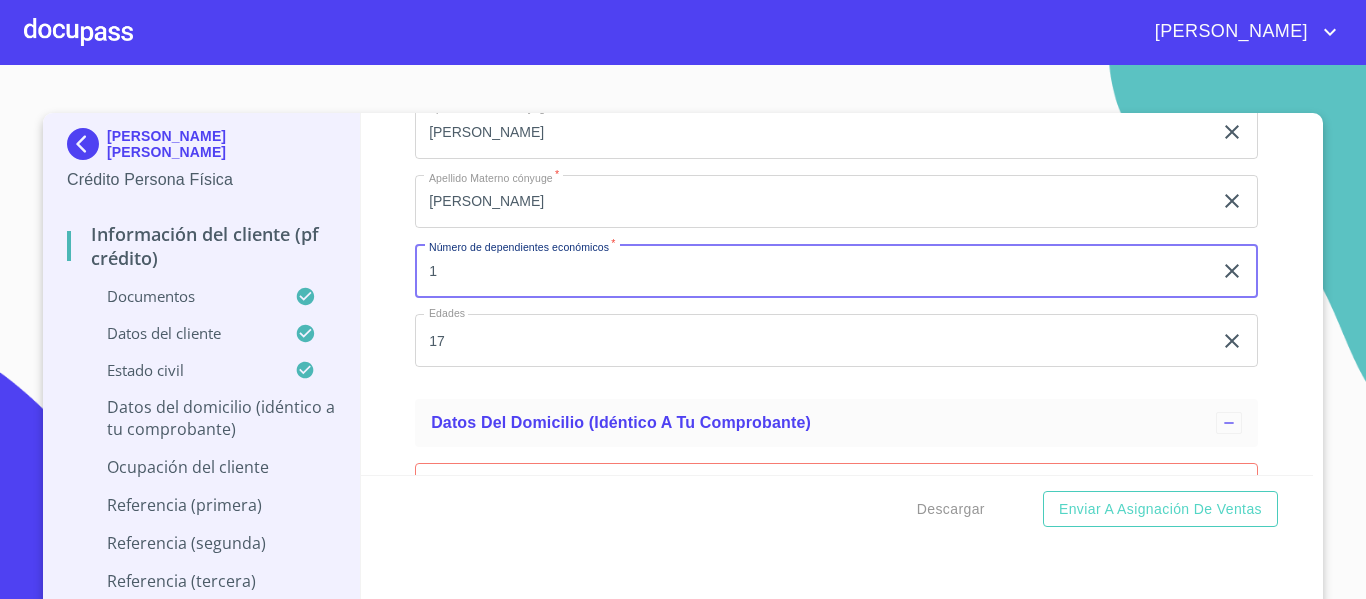 type on "1" 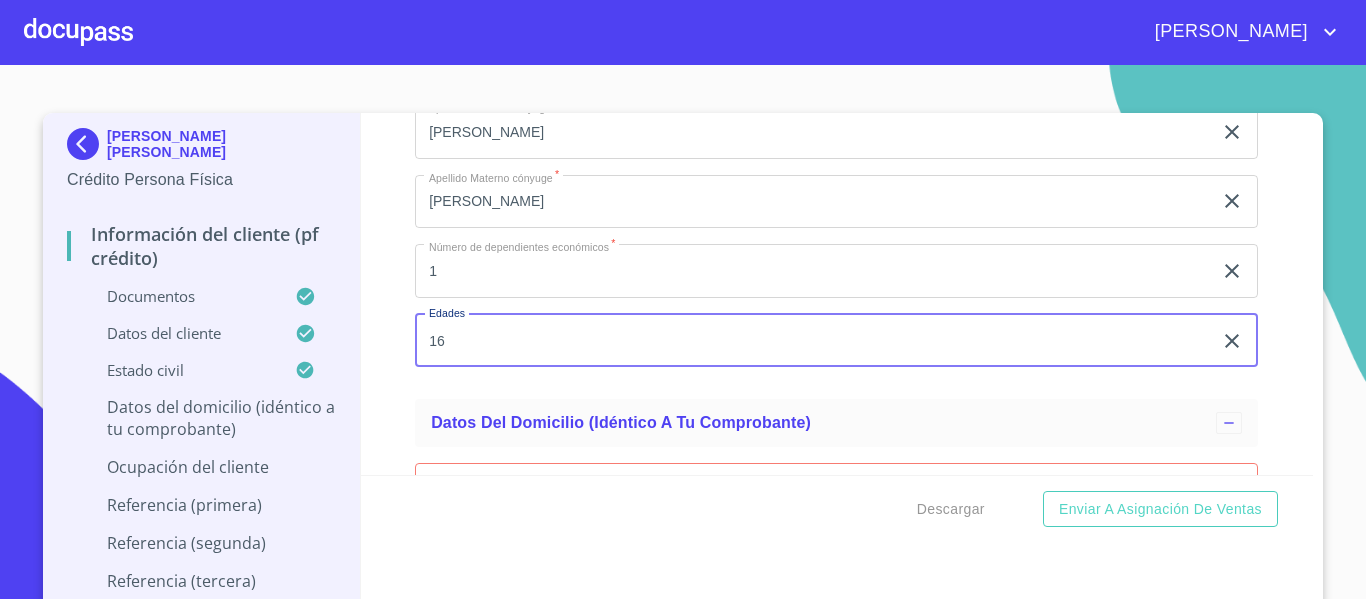 scroll, scrollTop: 6801, scrollLeft: 0, axis: vertical 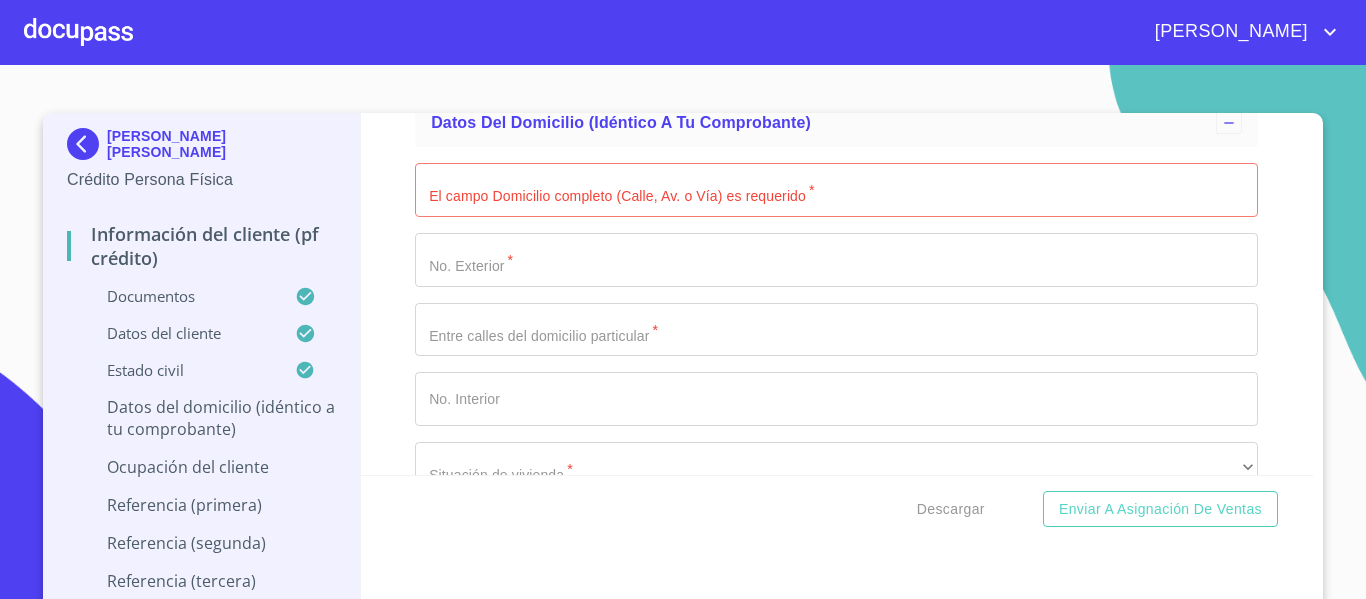 type on "16" 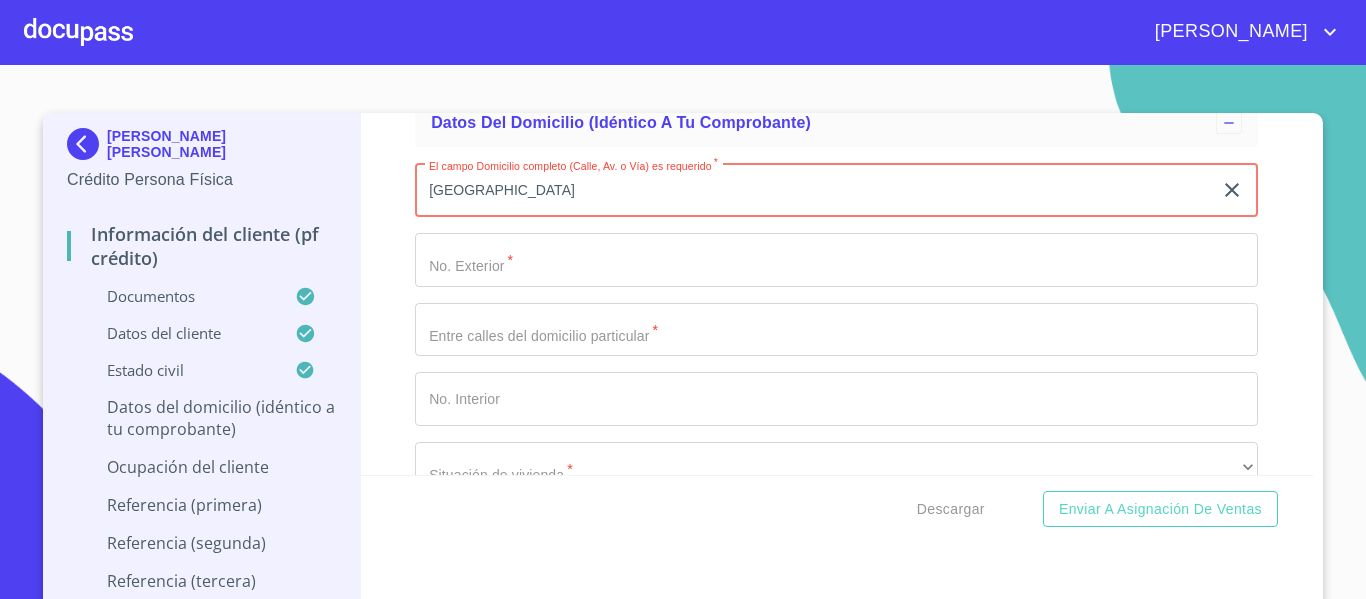 type on "[GEOGRAPHIC_DATA]" 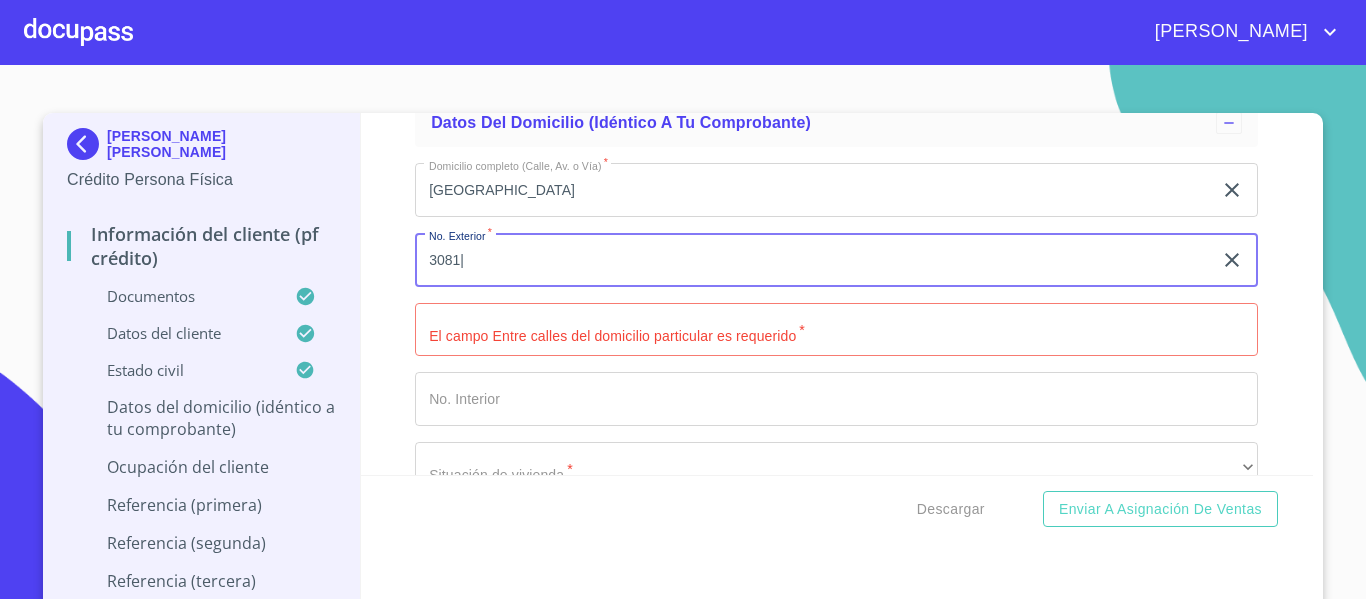 click on "3081|" at bounding box center [813, 260] 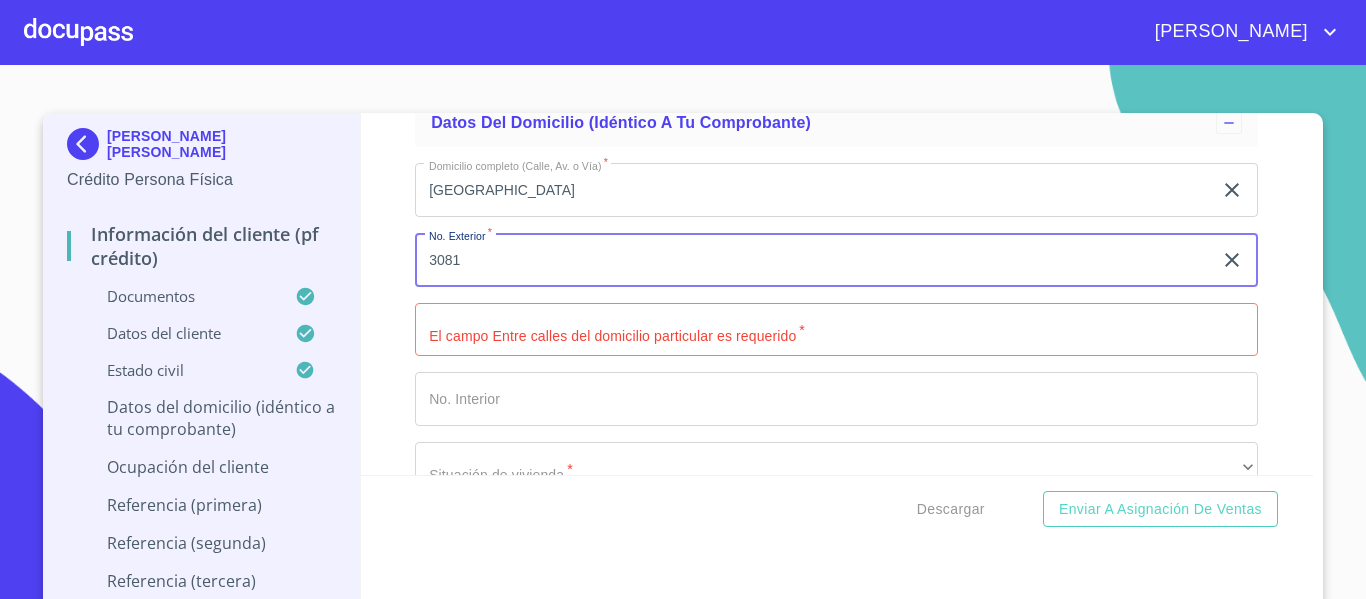 type on "3081" 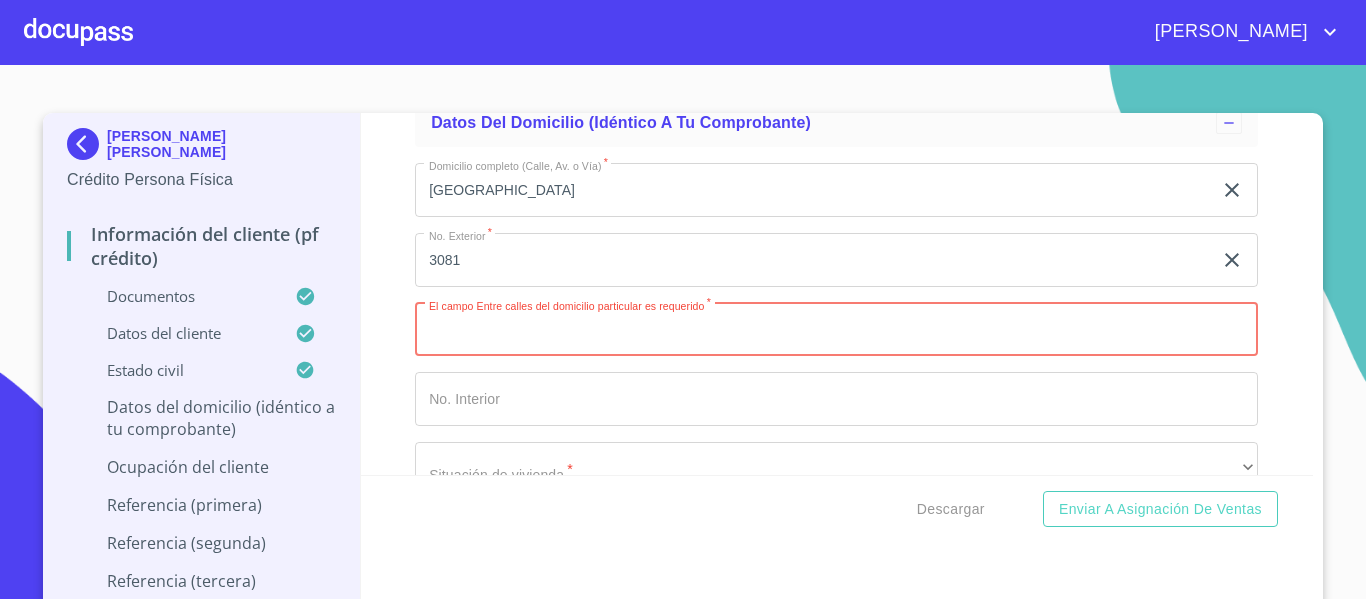 paste on "[PERSON_NAME] Y HDA LA CALERA" 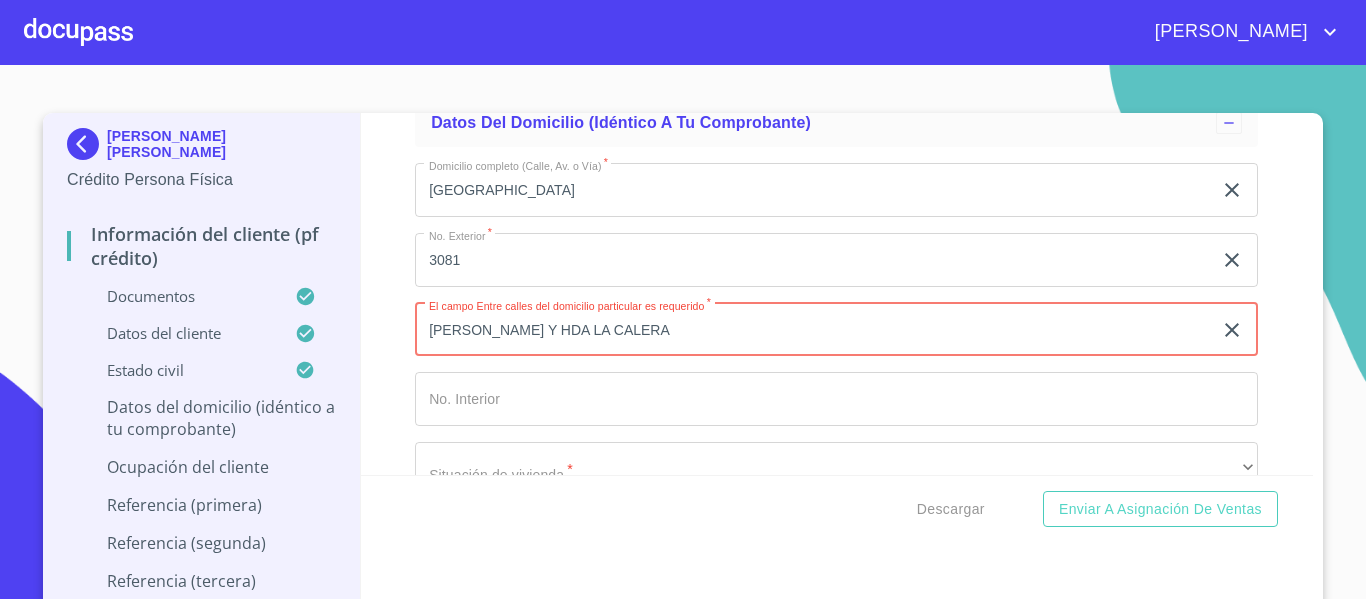 type on "[PERSON_NAME] Y HDA LA CALERA" 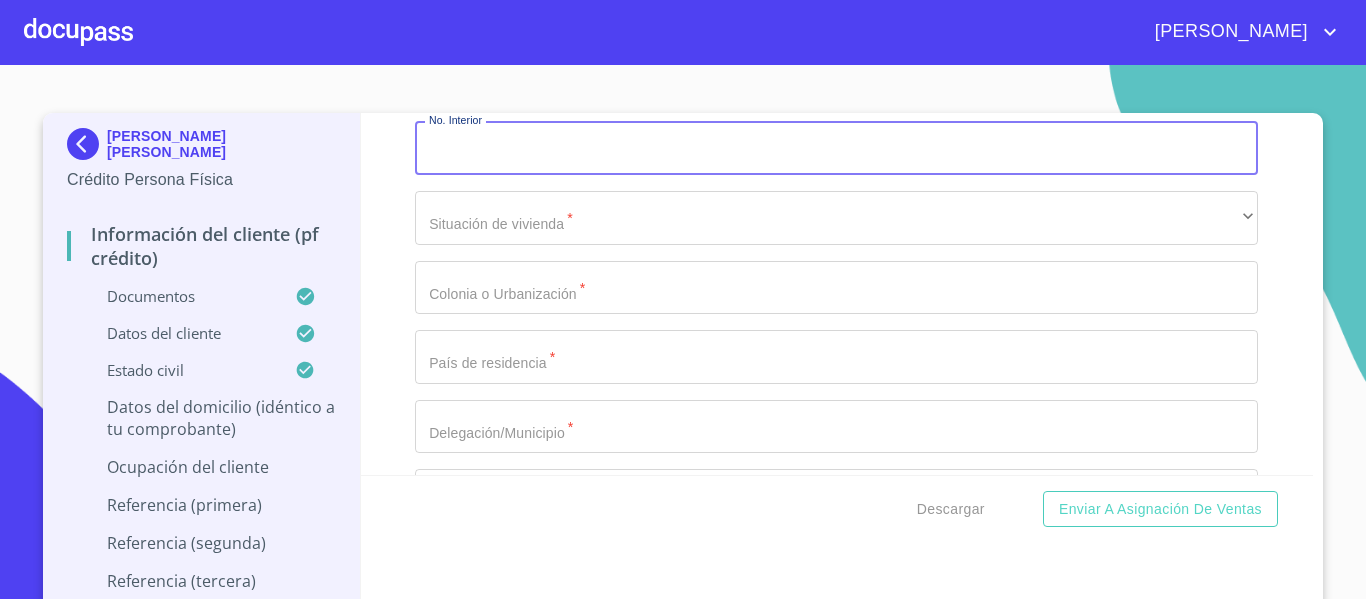 scroll, scrollTop: 7101, scrollLeft: 0, axis: vertical 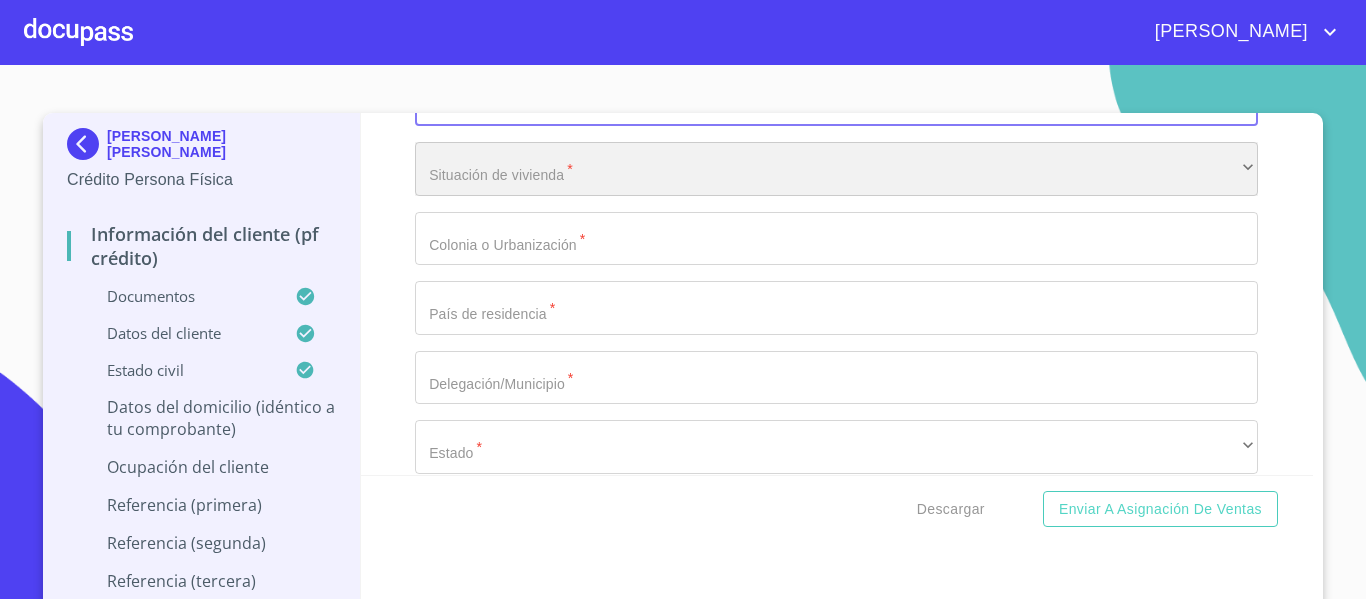 click on "​" at bounding box center [836, 169] 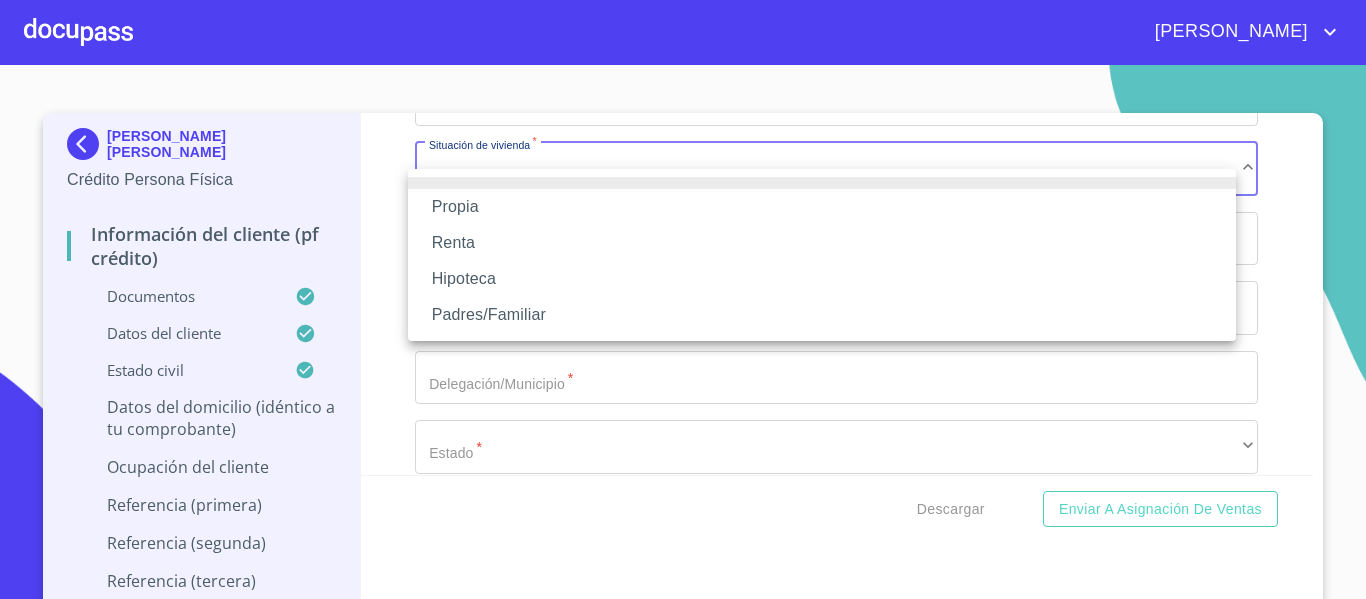 click on "Propia" at bounding box center [822, 207] 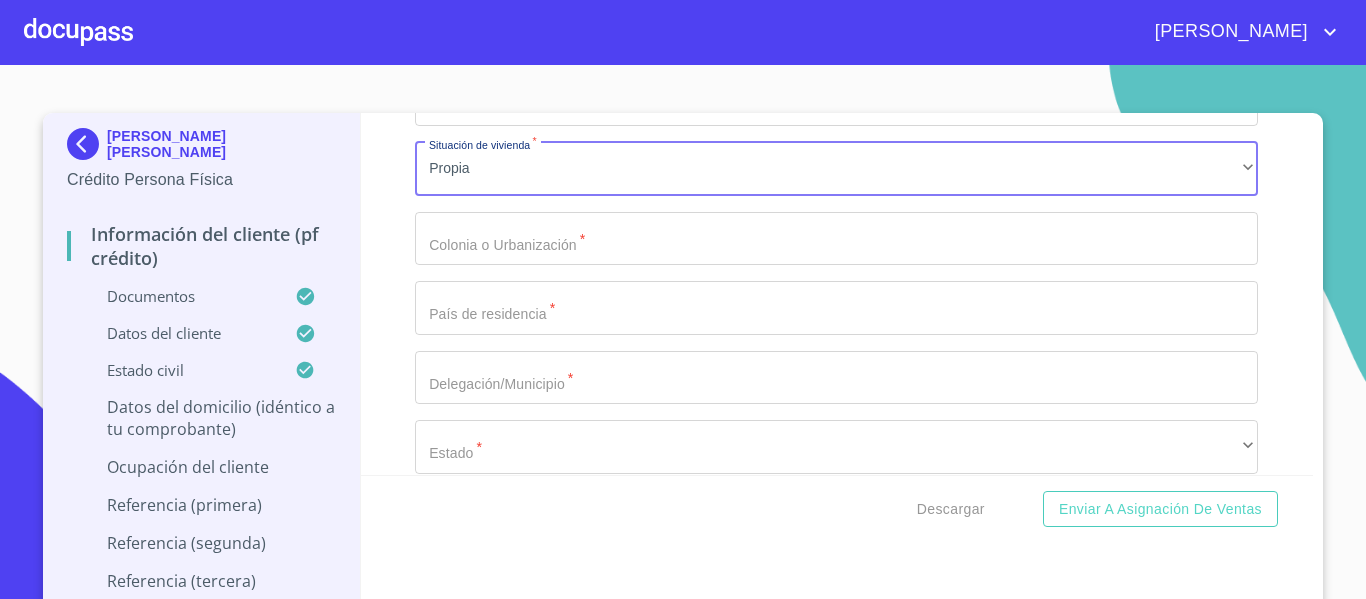 click on "Documento de identificación.   *" at bounding box center [813, -1732] 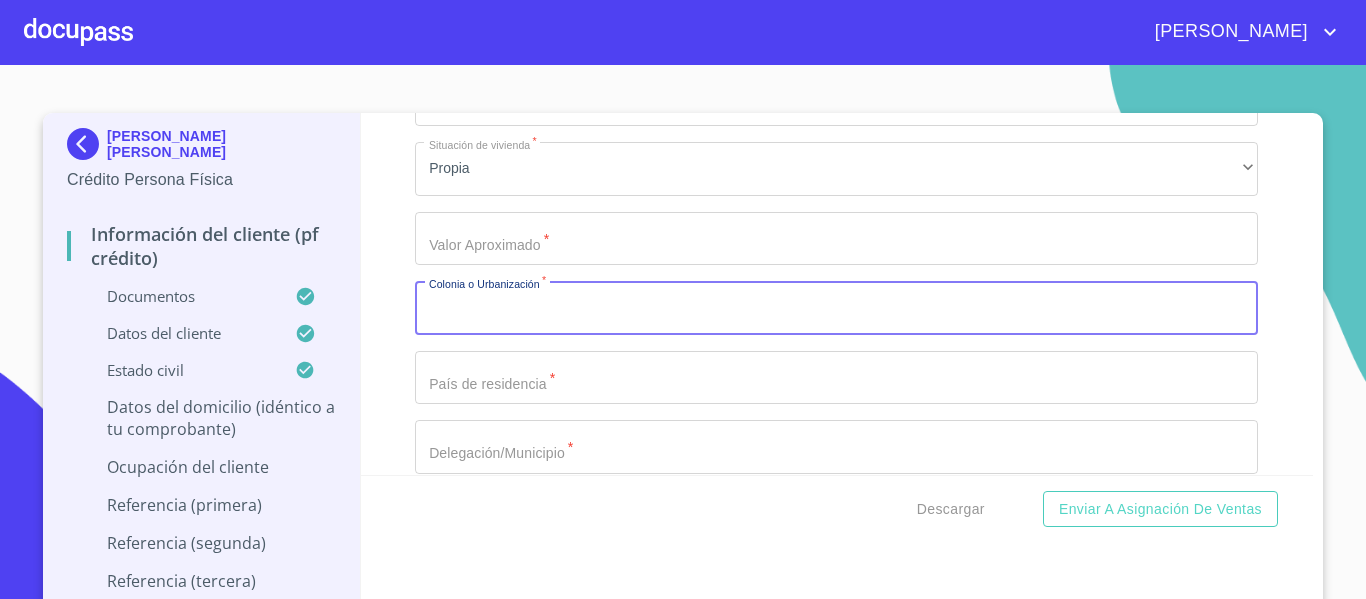 click on "Documento de identificación.   *" at bounding box center [813, -1732] 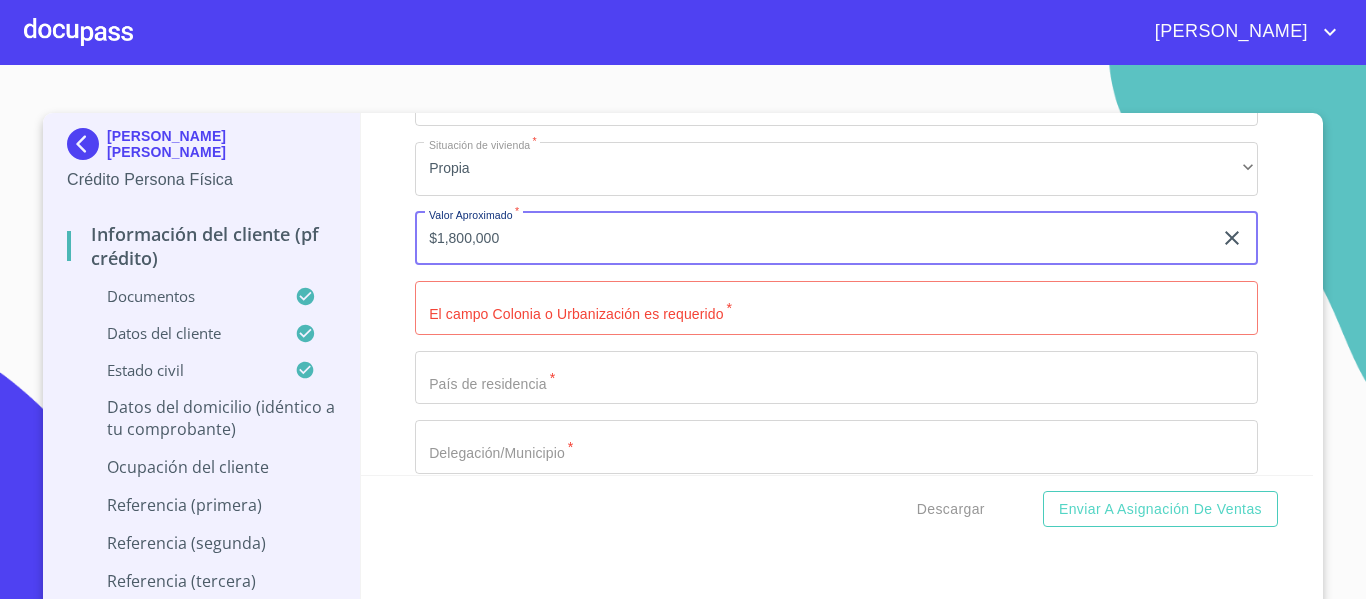 type on "$1,800,000" 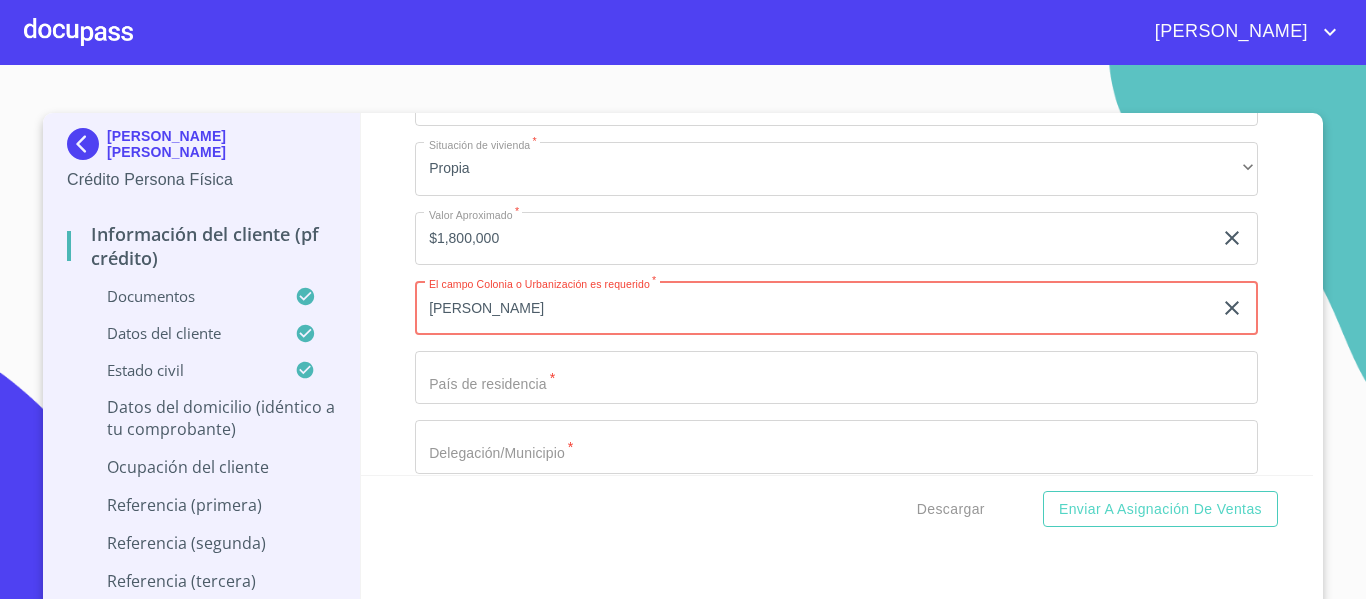 type on "[PERSON_NAME]" 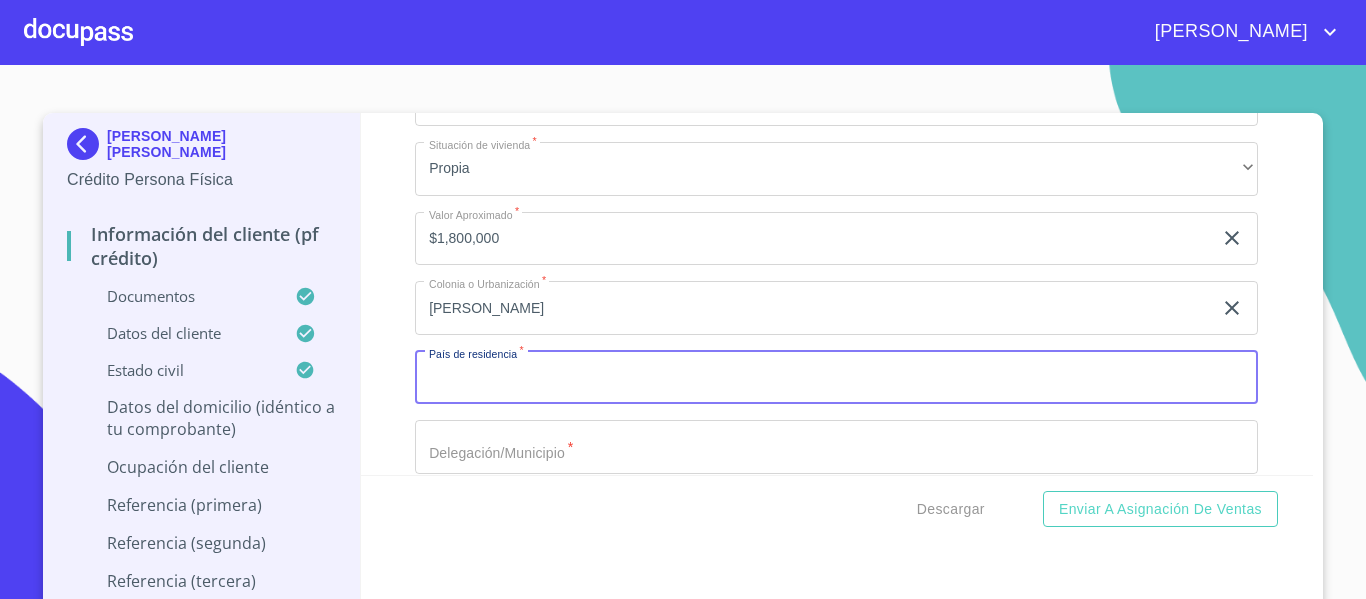 click on "Documento de identificación.   *" at bounding box center (836, 378) 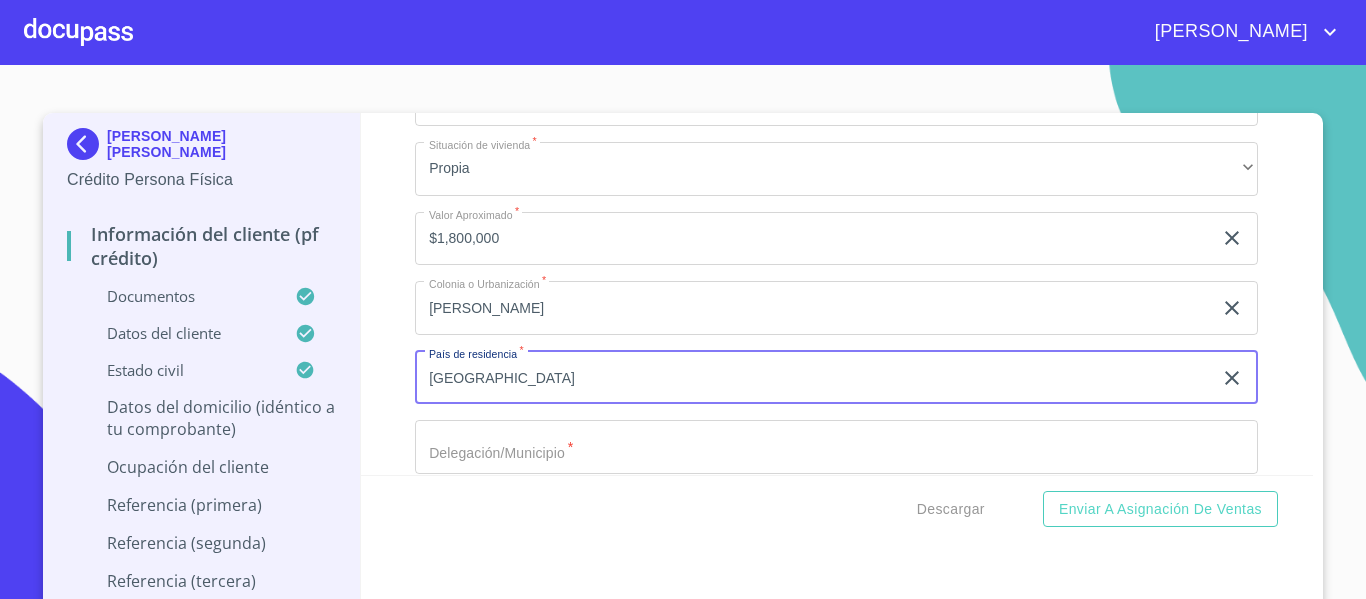 type on "[GEOGRAPHIC_DATA]" 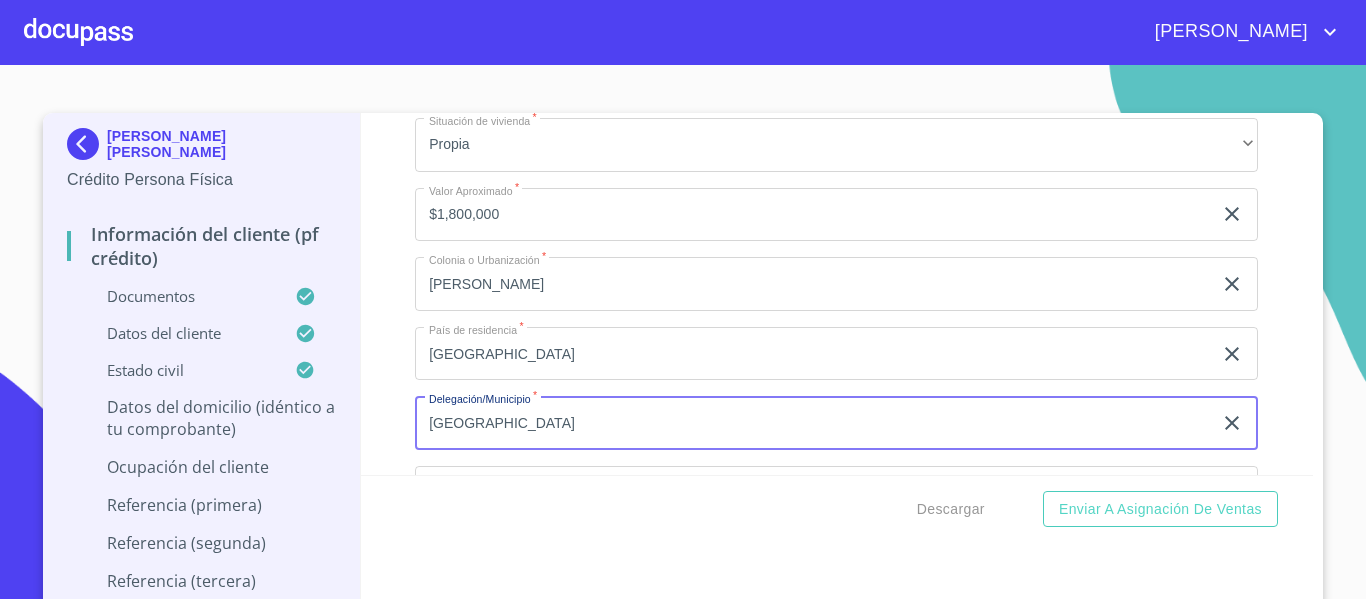 type on "[GEOGRAPHIC_DATA]" 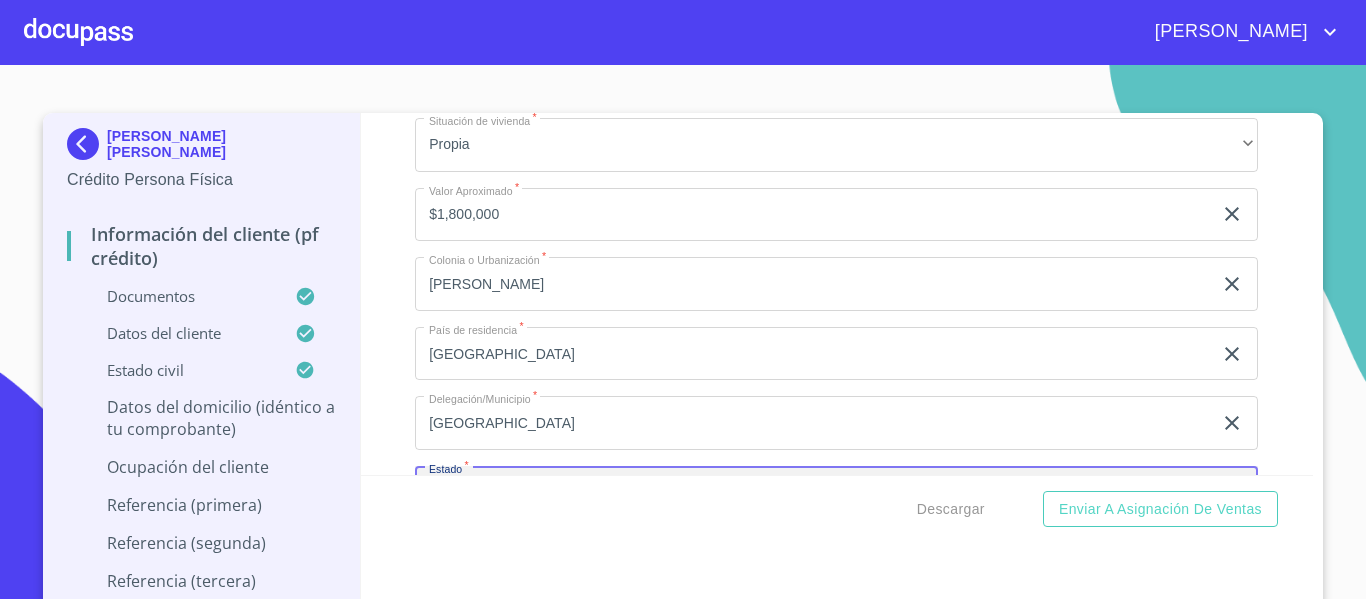 scroll, scrollTop: 7348, scrollLeft: 0, axis: vertical 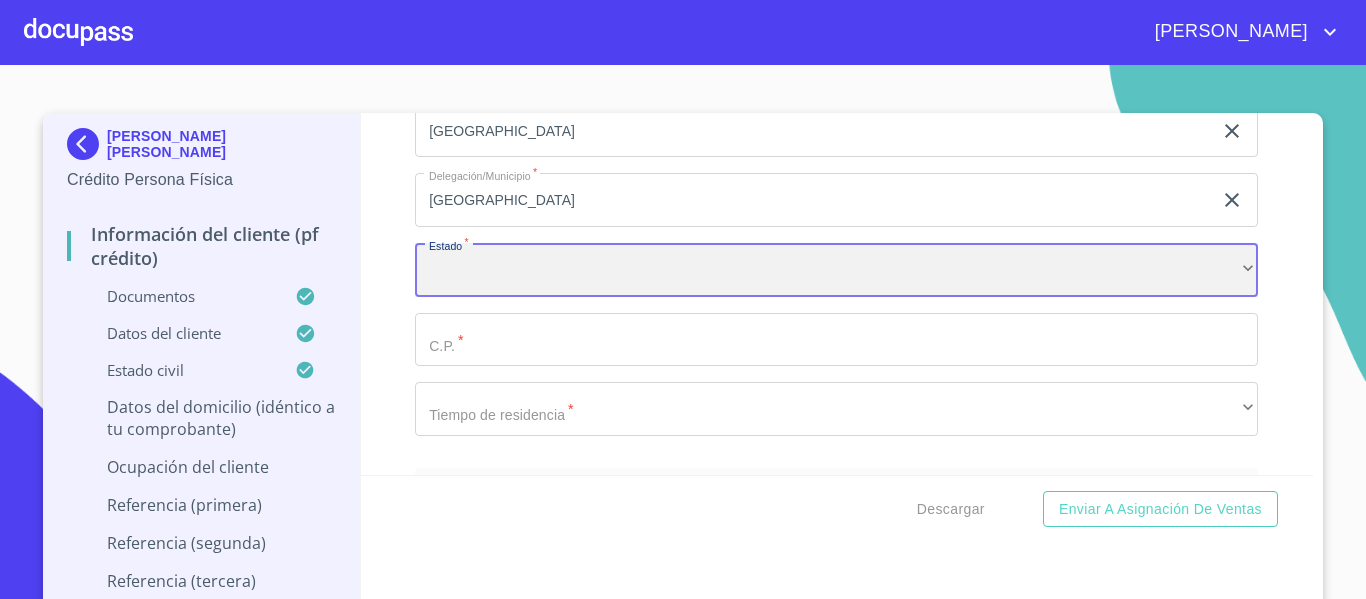 click on "​" at bounding box center [836, 270] 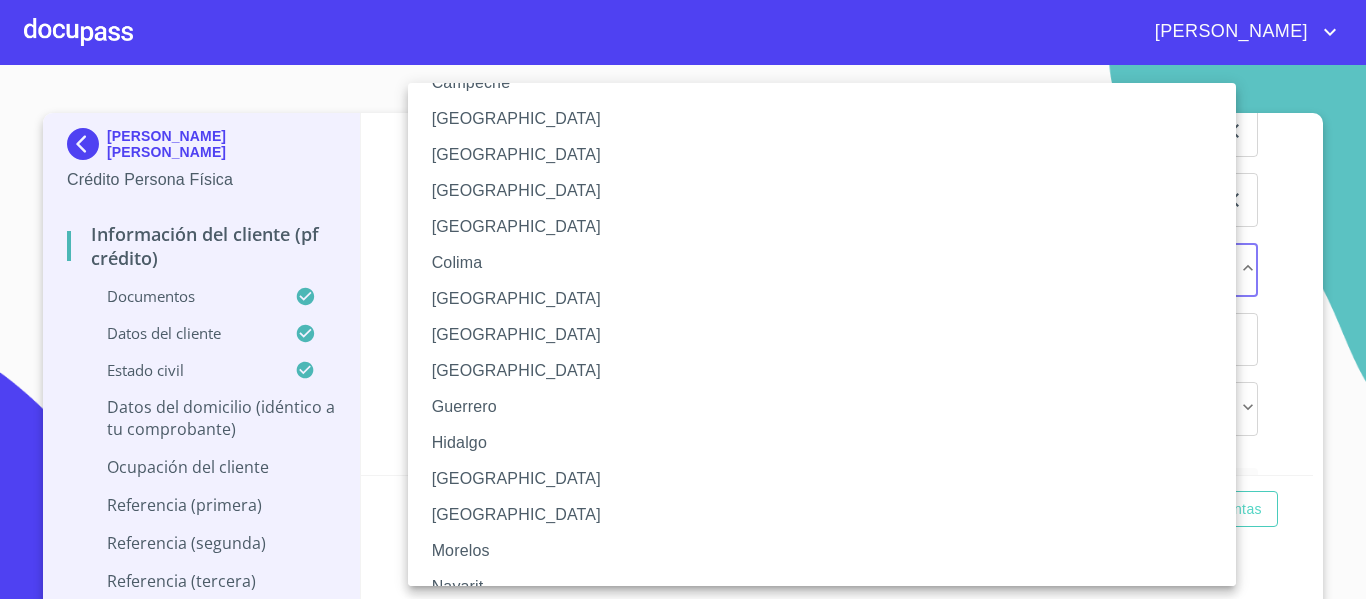scroll, scrollTop: 300, scrollLeft: 0, axis: vertical 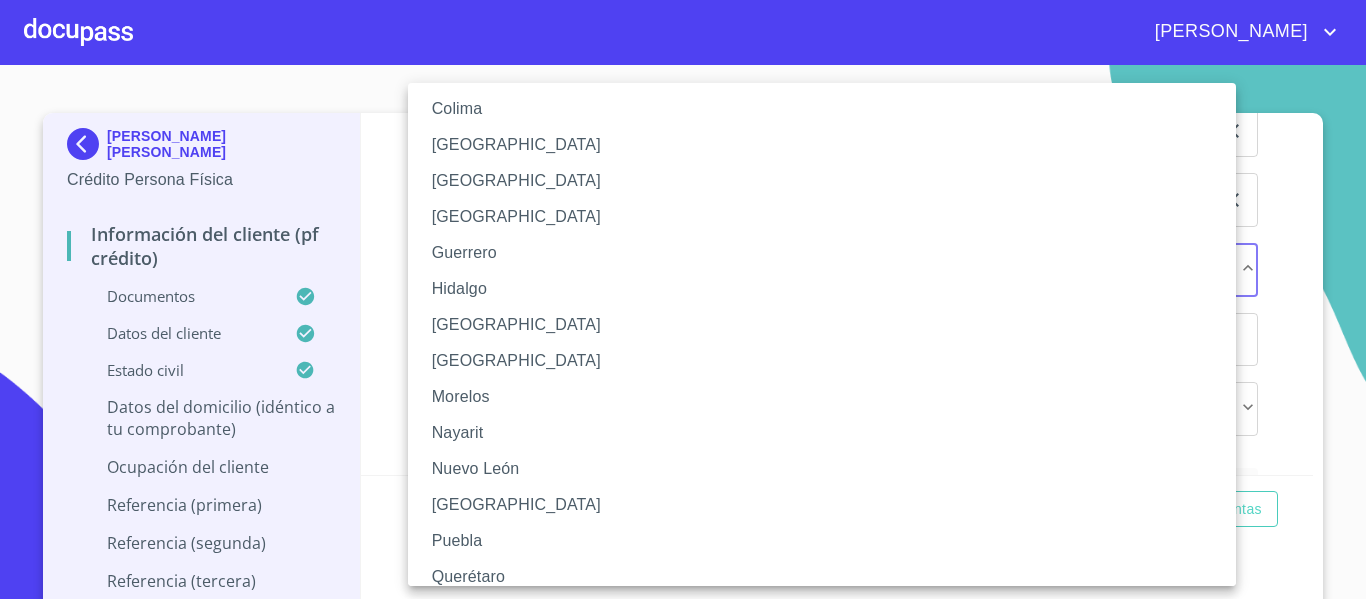 click on "[GEOGRAPHIC_DATA]" at bounding box center [829, 325] 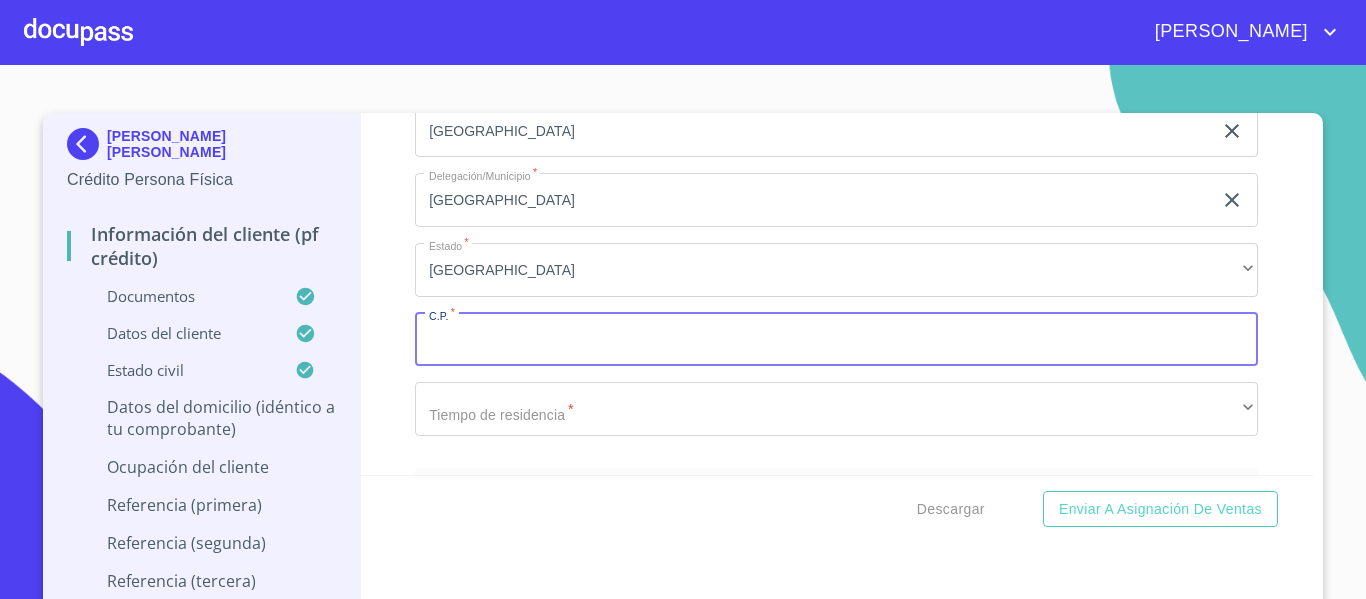 click on "Documento de identificación.   *" at bounding box center [836, 340] 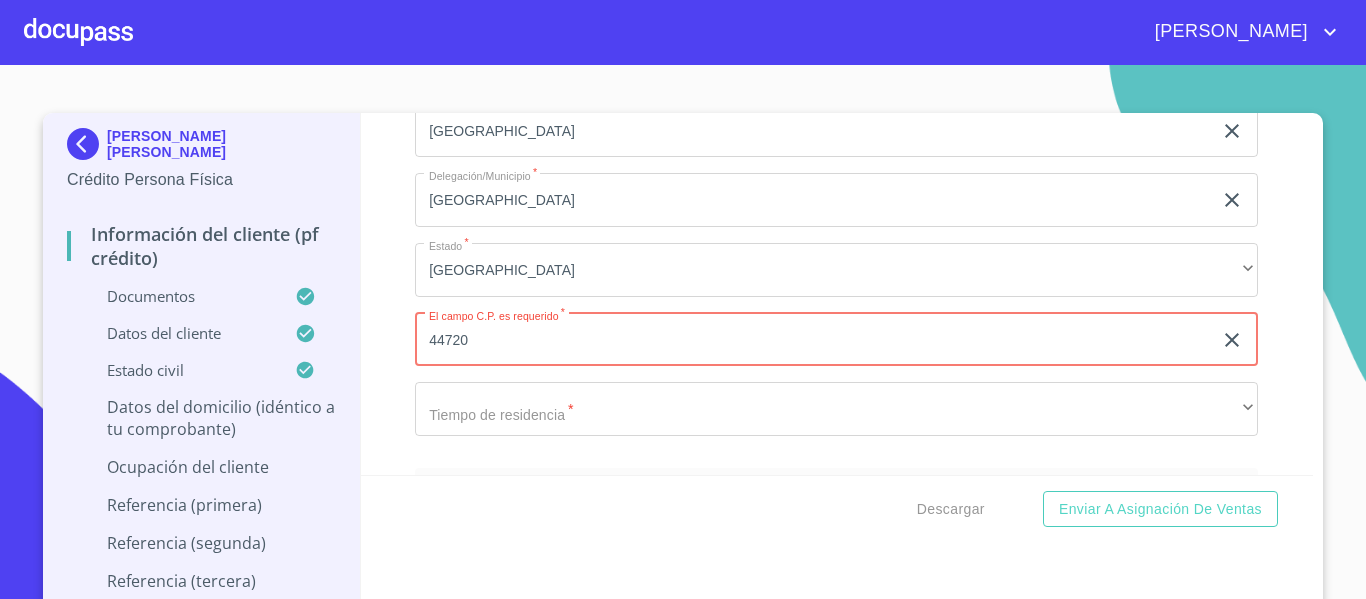 type on "44720" 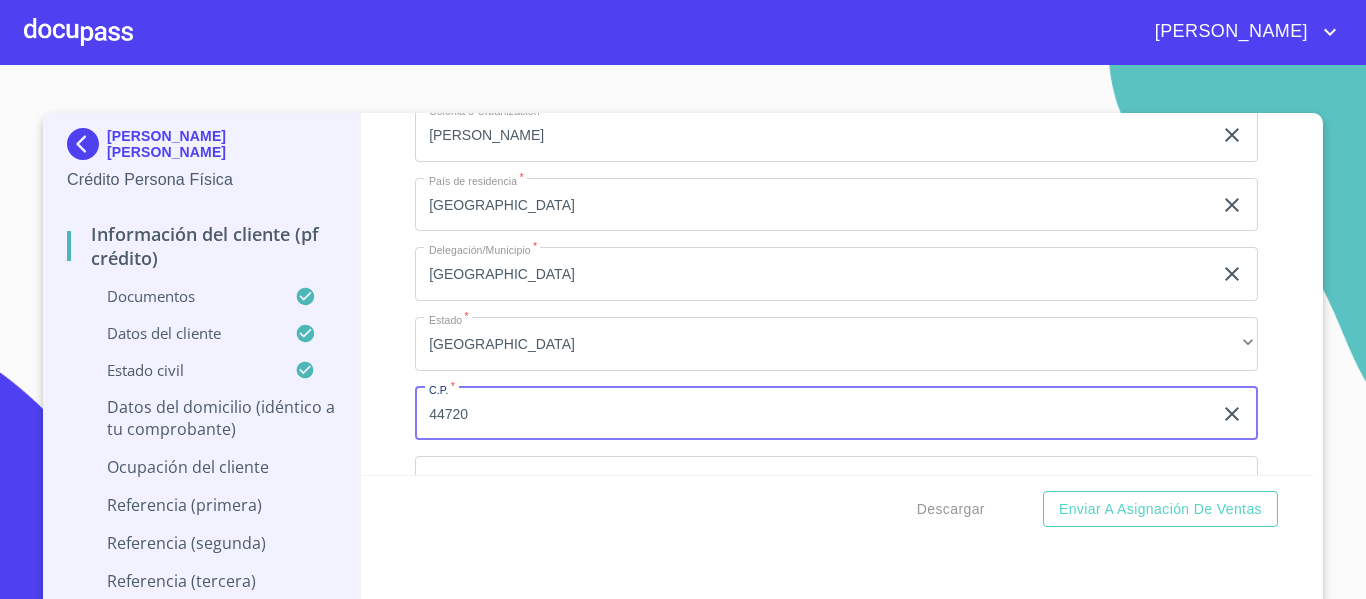 scroll, scrollTop: 7148, scrollLeft: 0, axis: vertical 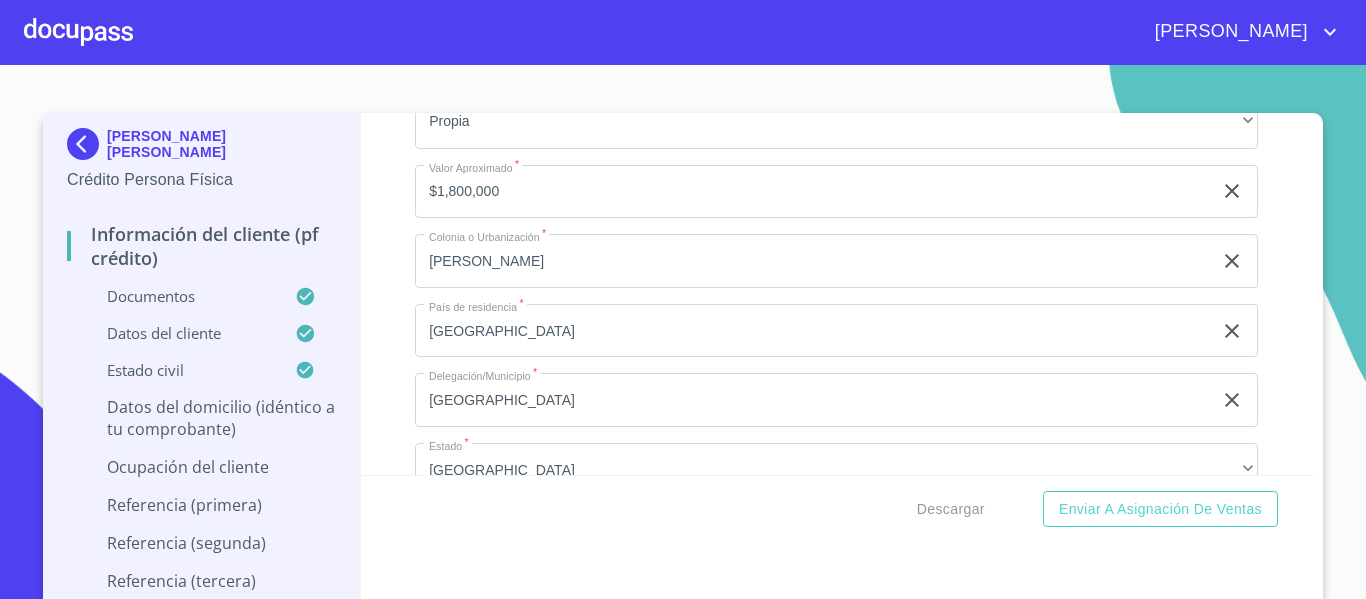 click on "[PERSON_NAME]" at bounding box center [813, -1779] 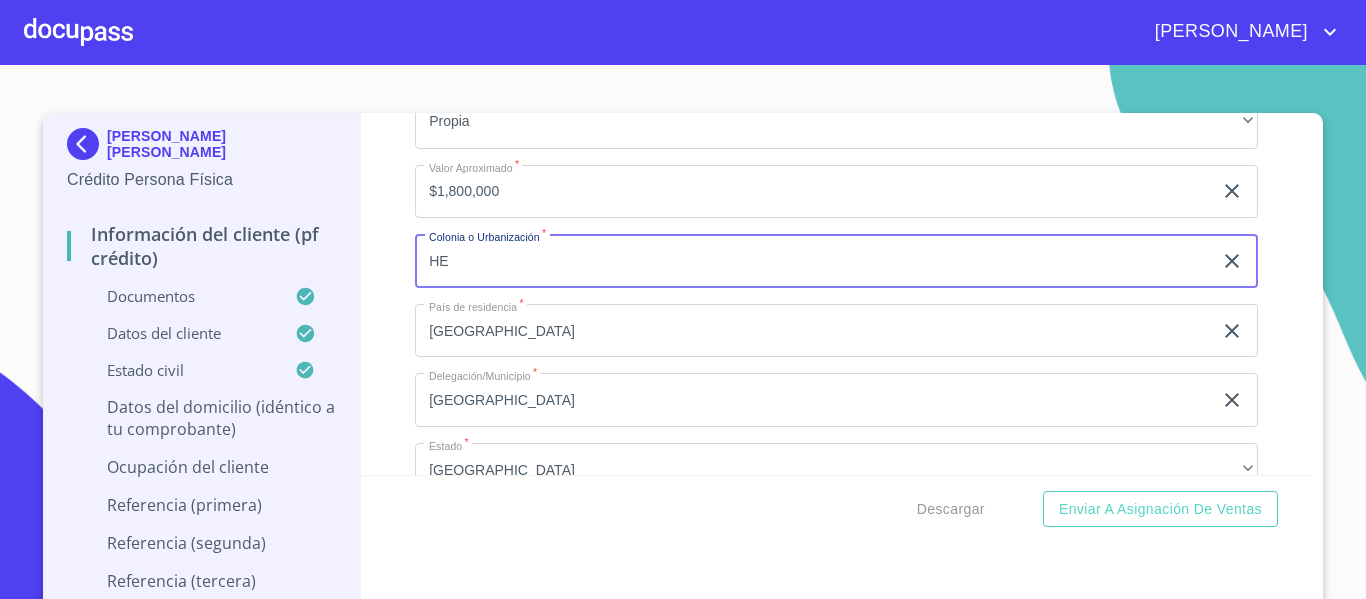 type on "H" 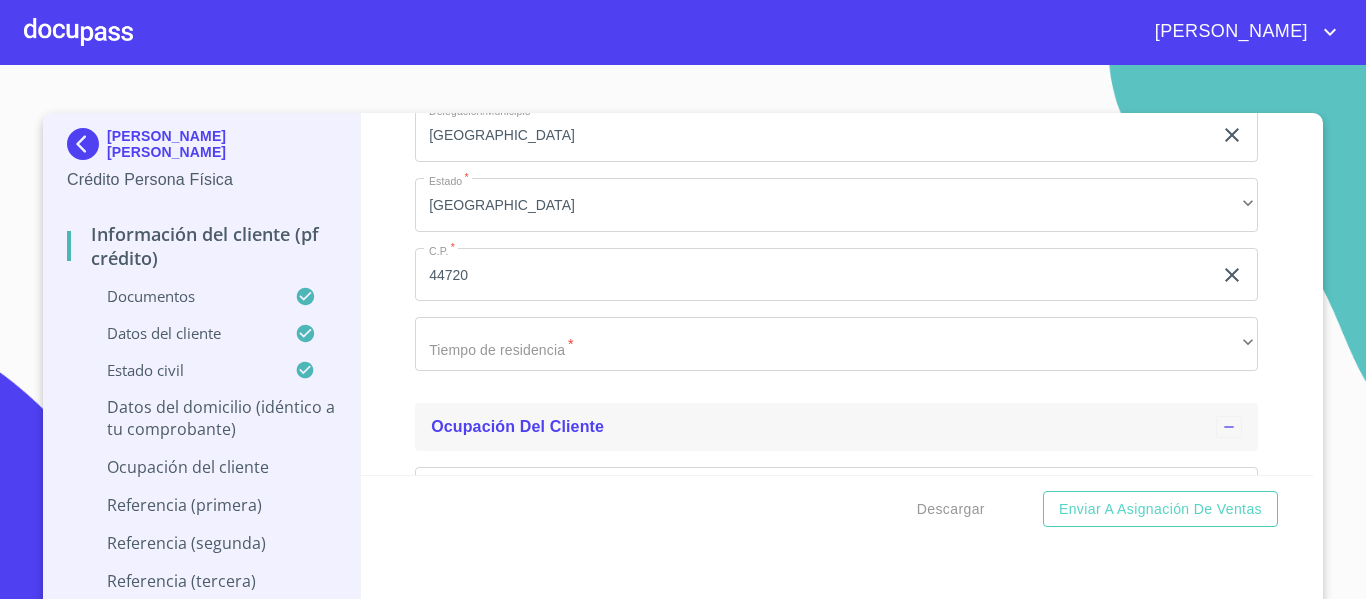 scroll, scrollTop: 7448, scrollLeft: 0, axis: vertical 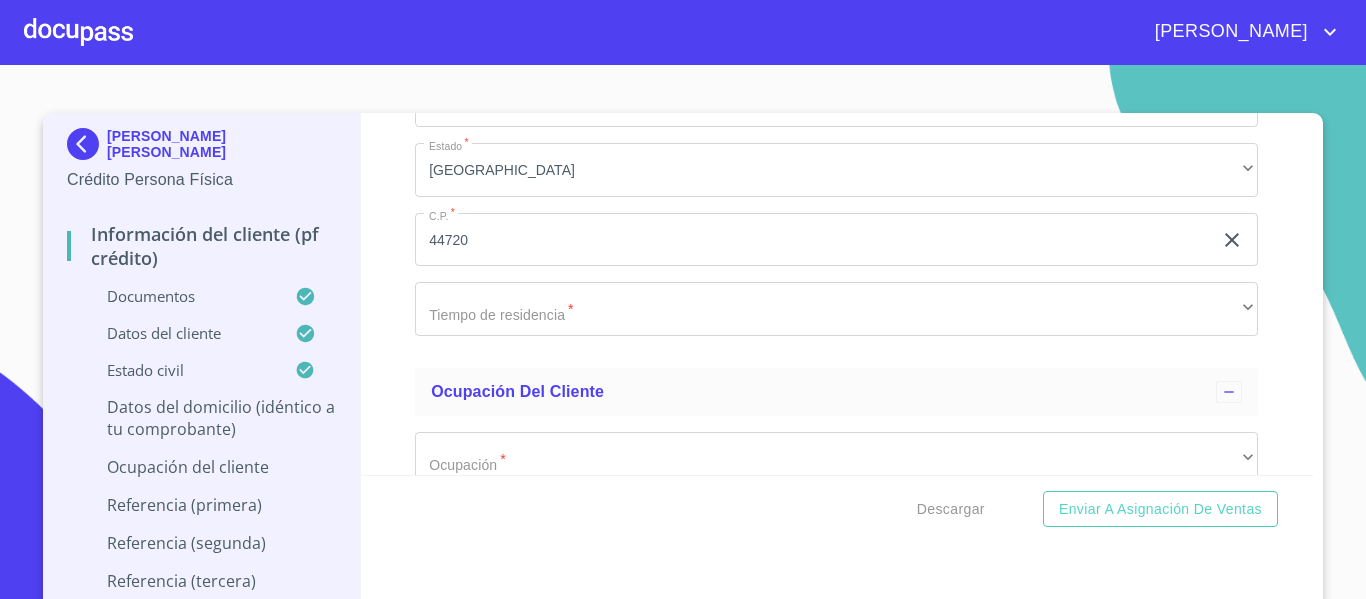 type on "BETHEL" 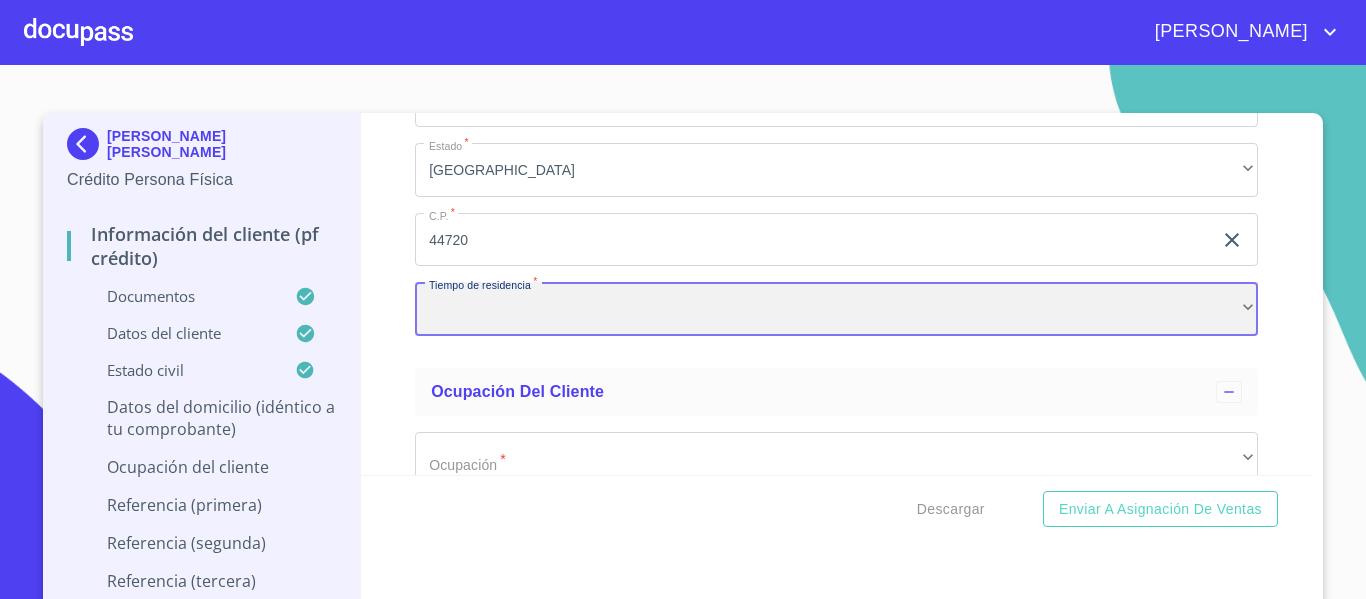 click on "​" at bounding box center (836, 309) 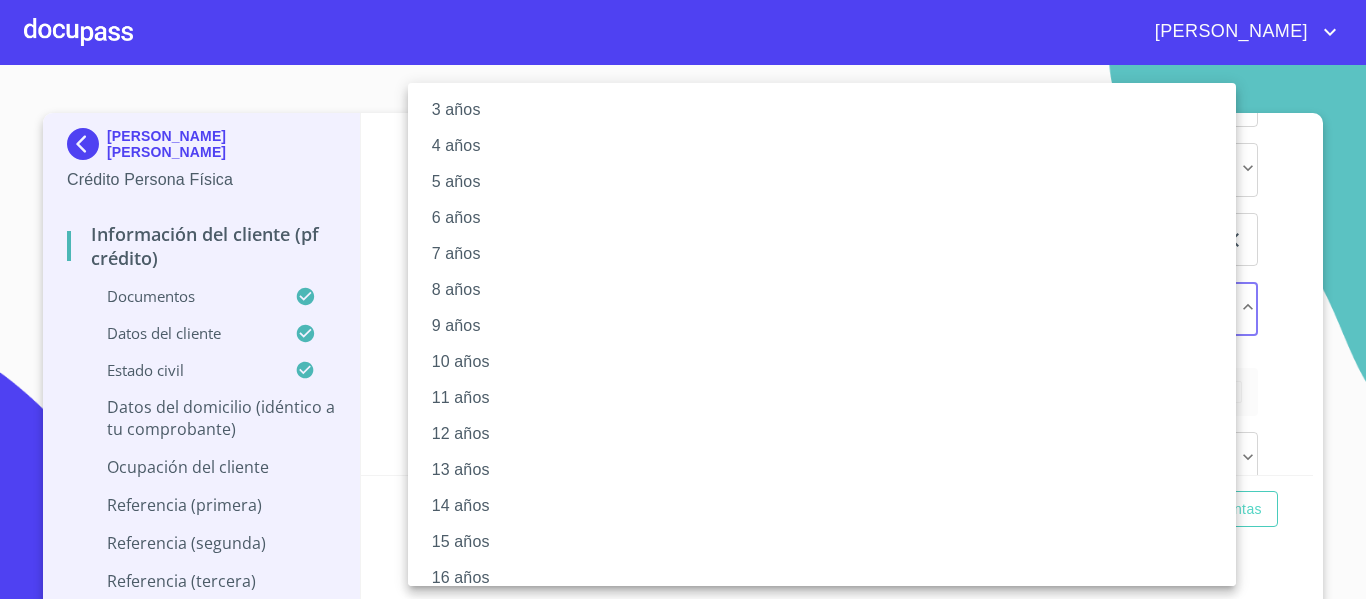 scroll, scrollTop: 281, scrollLeft: 0, axis: vertical 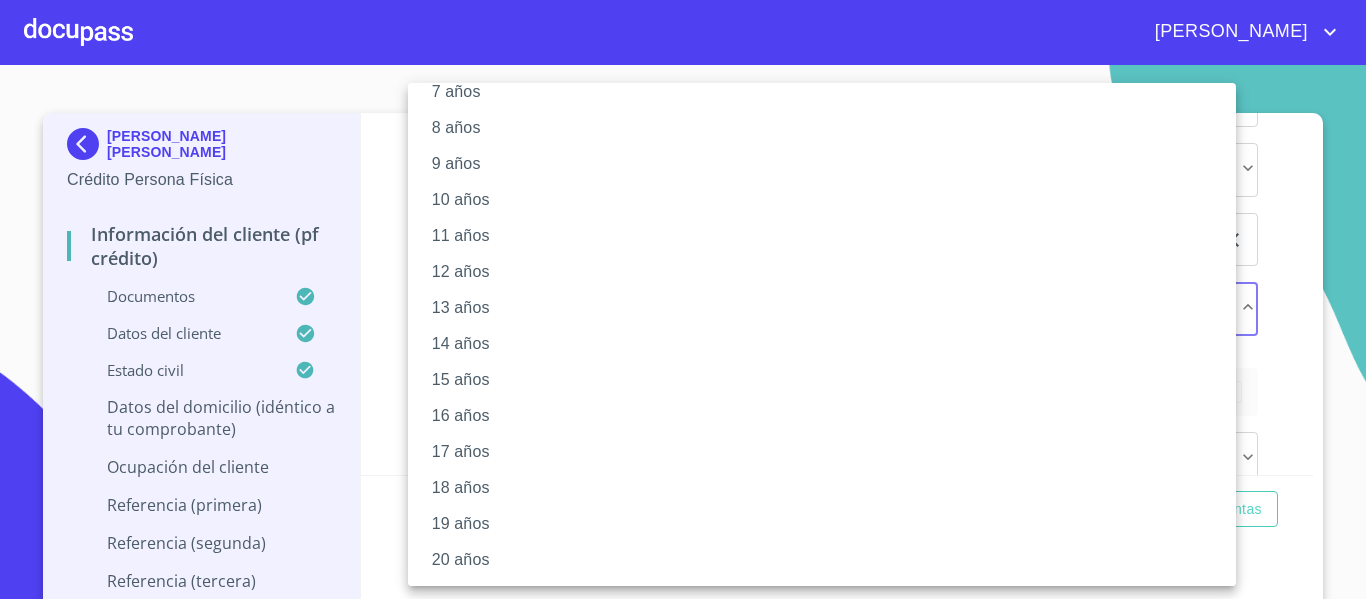 click on "20 años" at bounding box center [829, 560] 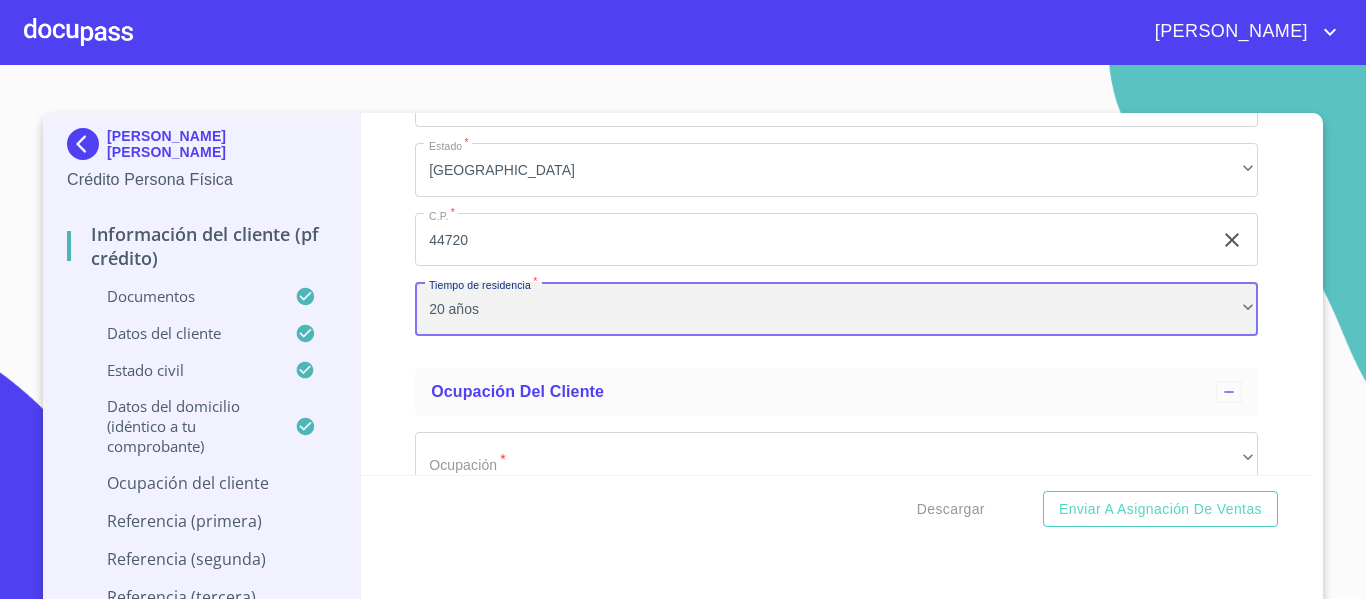scroll, scrollTop: 280, scrollLeft: 0, axis: vertical 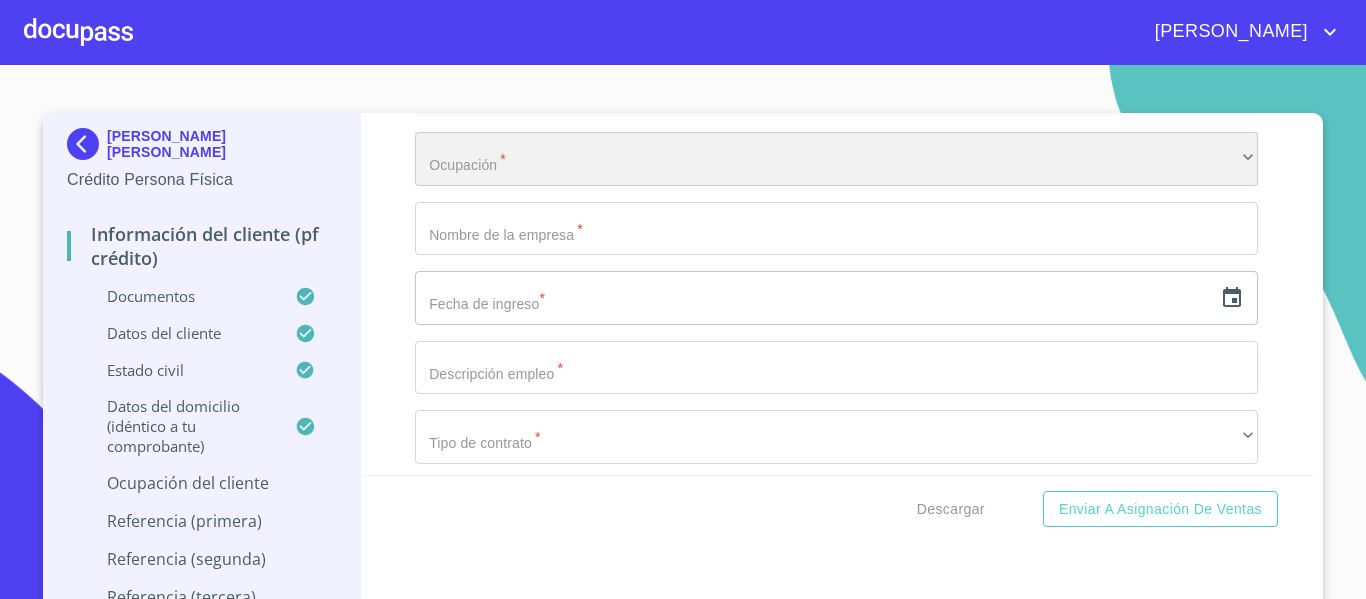 click on "​" at bounding box center [836, 159] 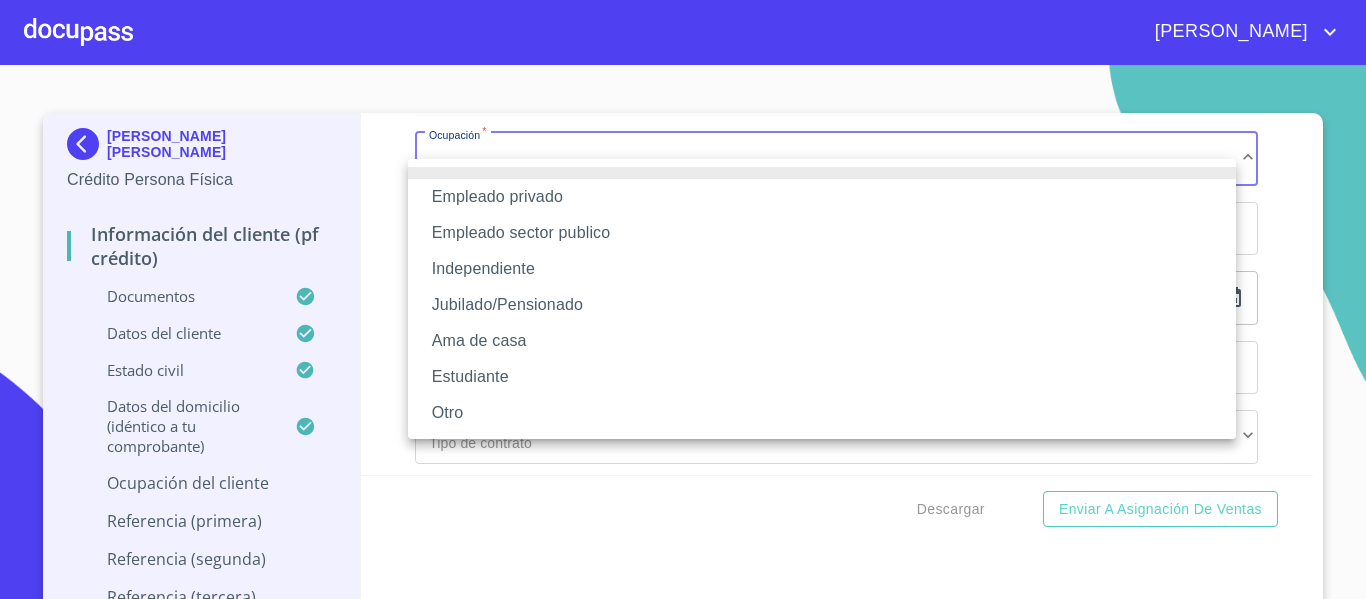 click on "Empleado sector publico" at bounding box center [822, 233] 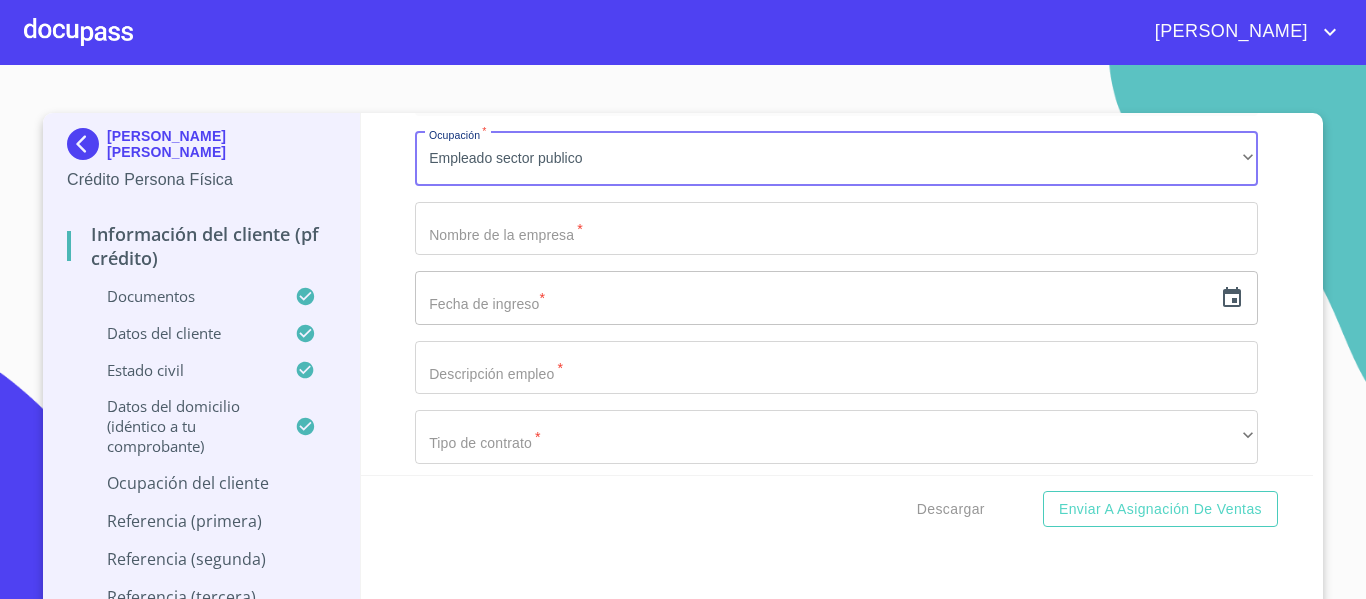 click on "Documento de identificación.   *" at bounding box center [813, -2379] 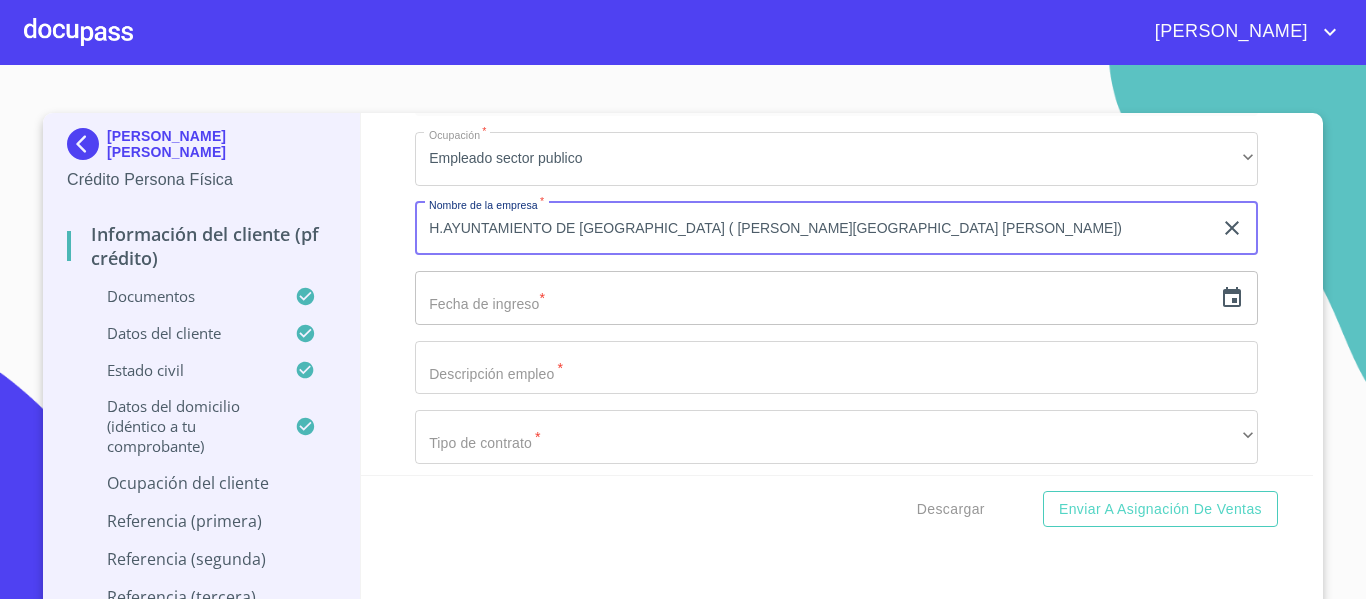 type on "H.AYUNTAMIENTO DE [GEOGRAPHIC_DATA] ( [PERSON_NAME][GEOGRAPHIC_DATA] [PERSON_NAME])" 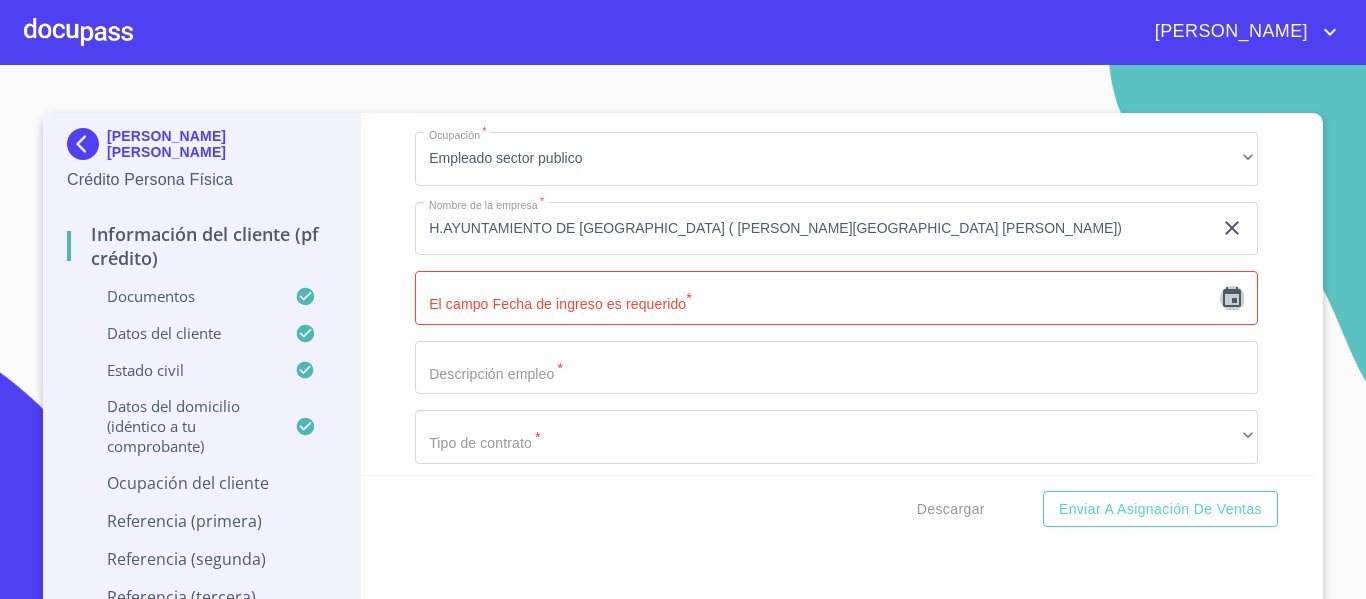 click 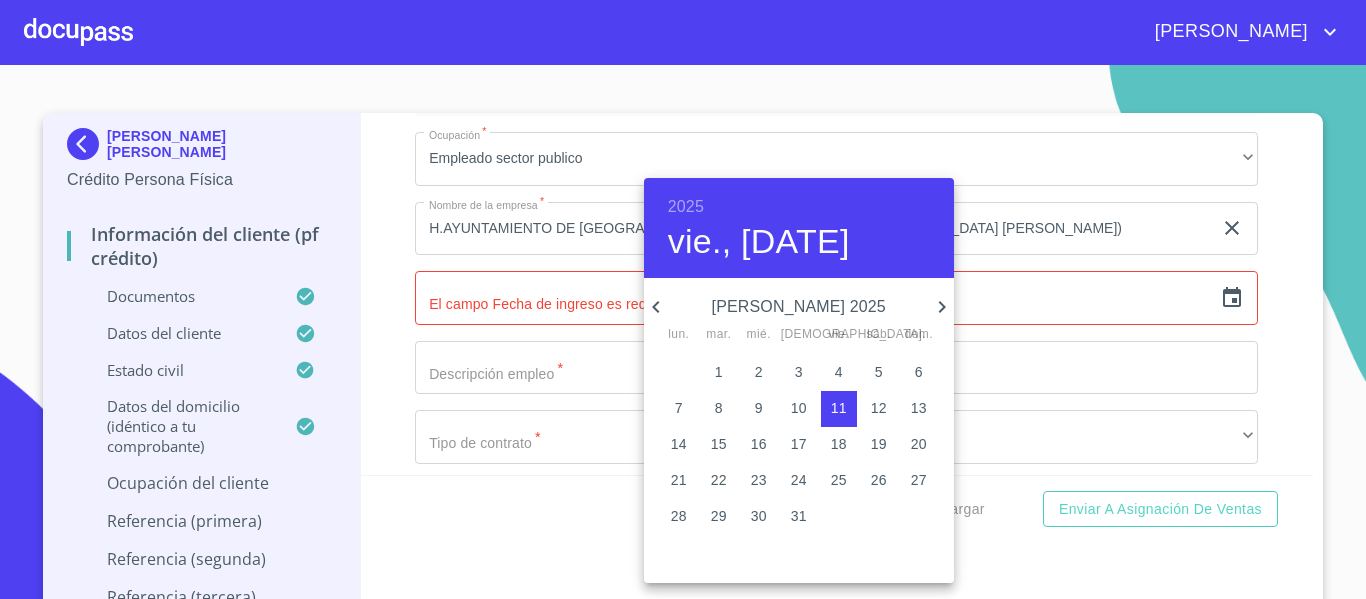 click on "2025" at bounding box center [686, 207] 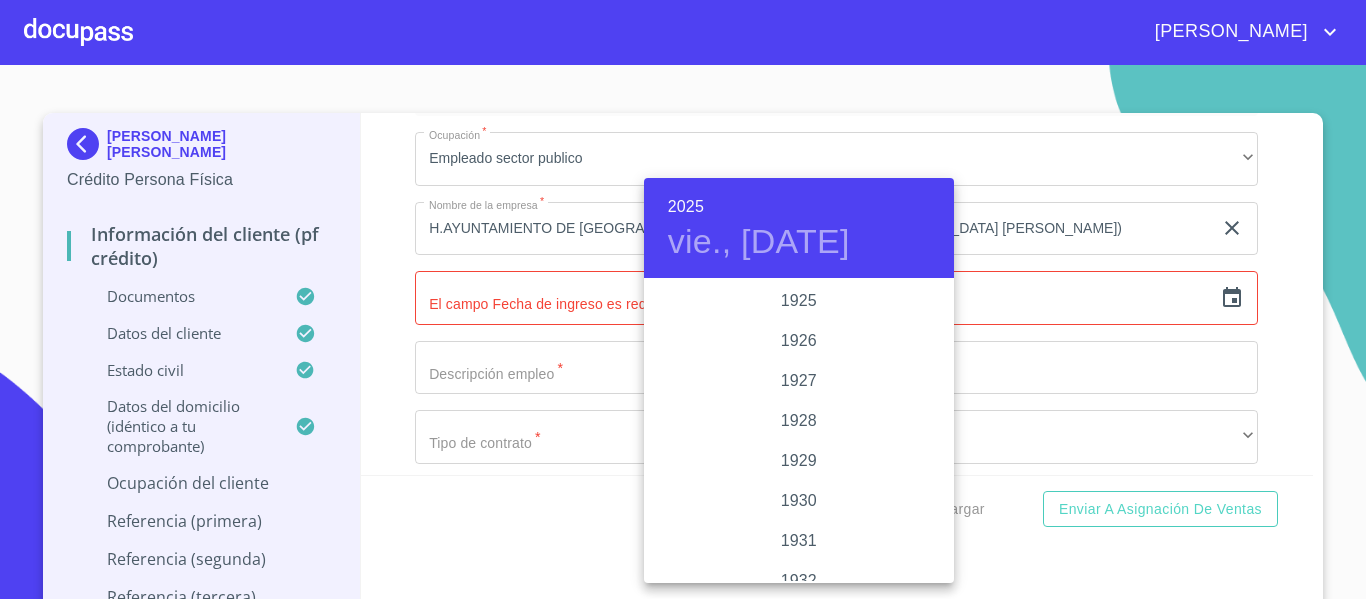scroll, scrollTop: 3880, scrollLeft: 0, axis: vertical 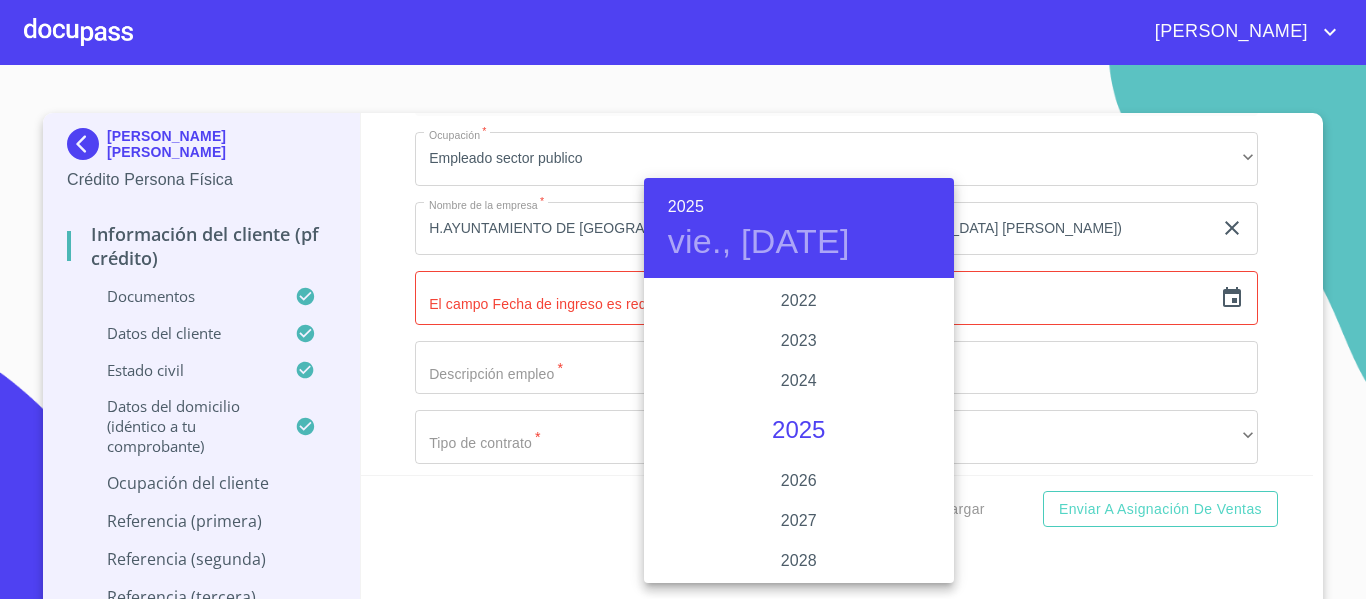 click at bounding box center (683, 299) 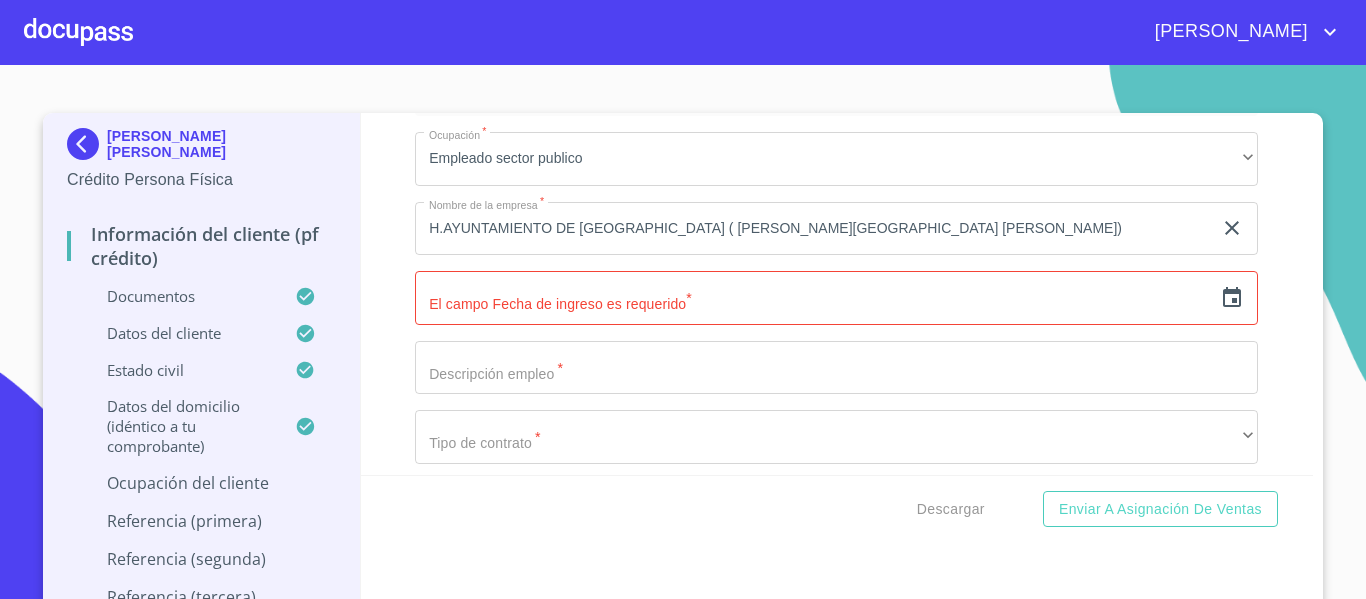 click at bounding box center (813, 298) 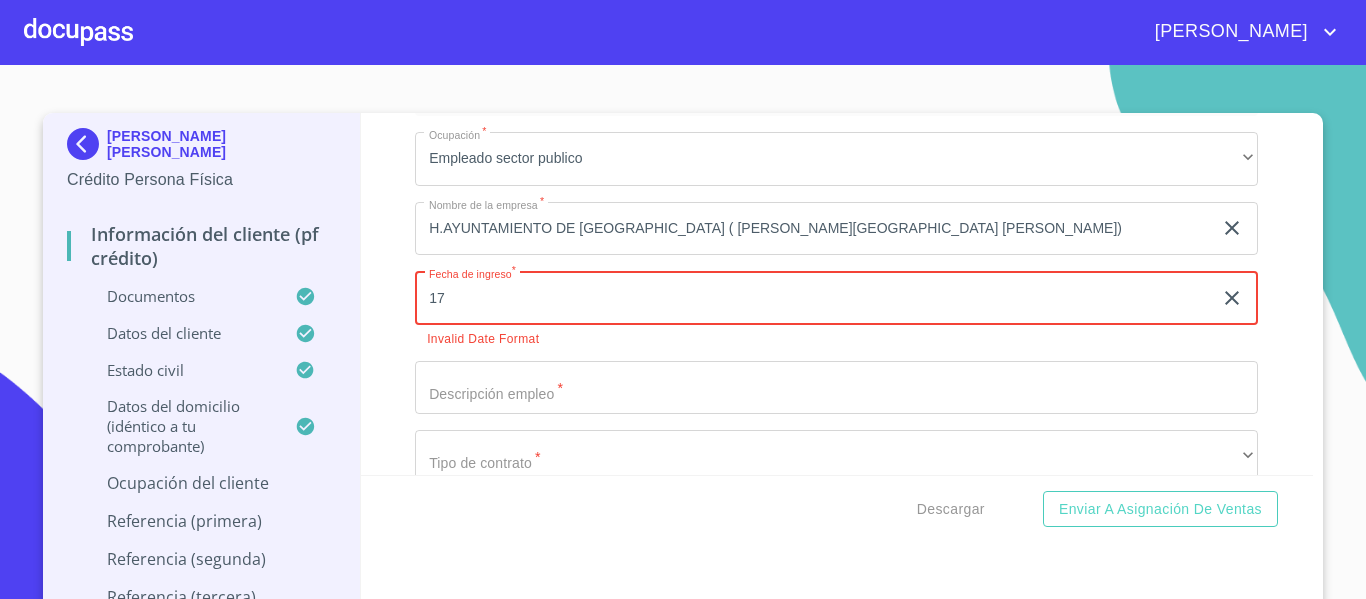 type on "1_" 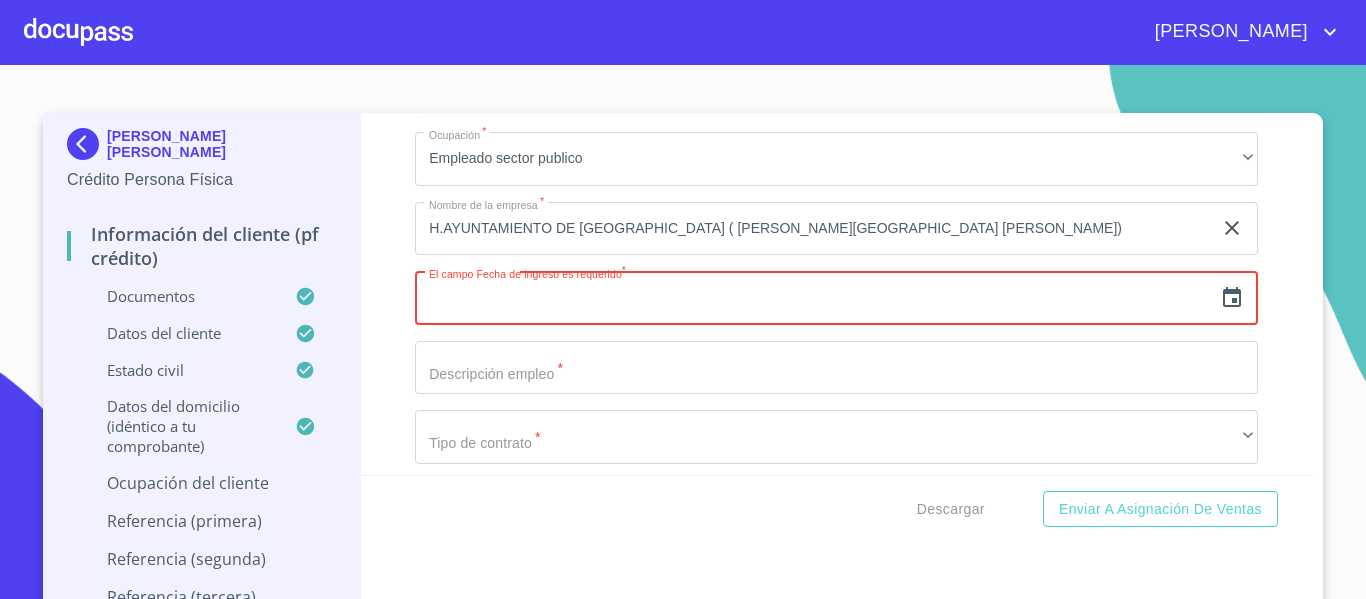 click 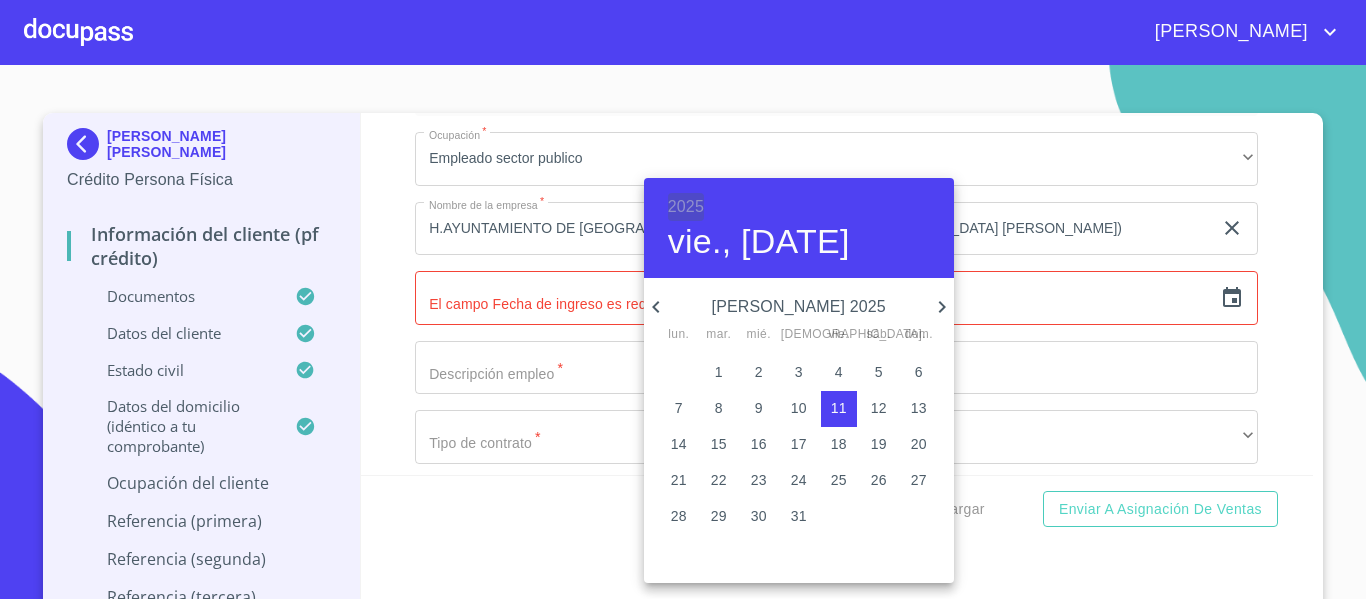 click on "2025" at bounding box center (686, 207) 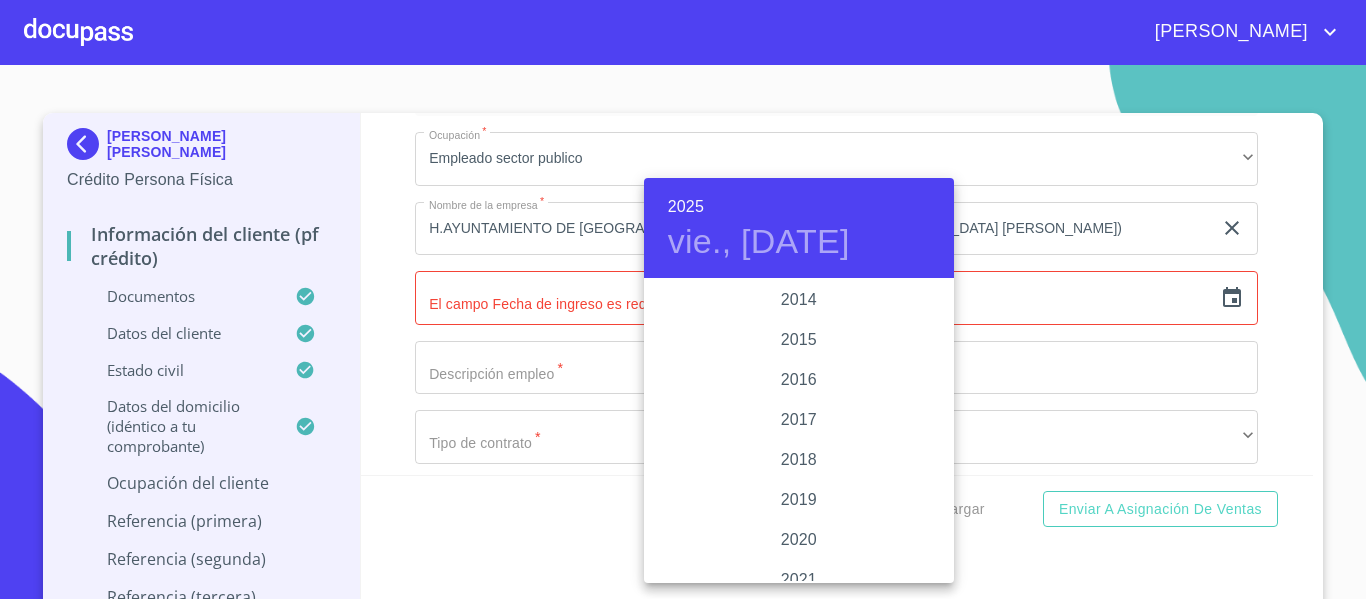 scroll, scrollTop: 3560, scrollLeft: 0, axis: vertical 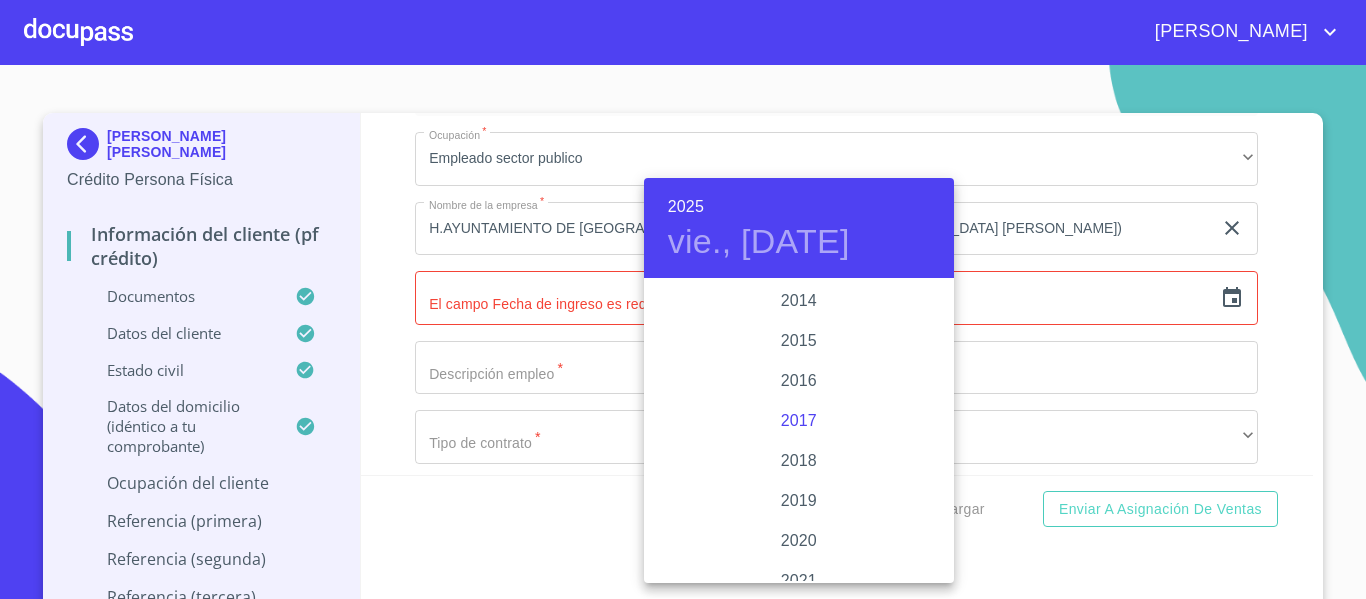 click on "2017" at bounding box center (799, 421) 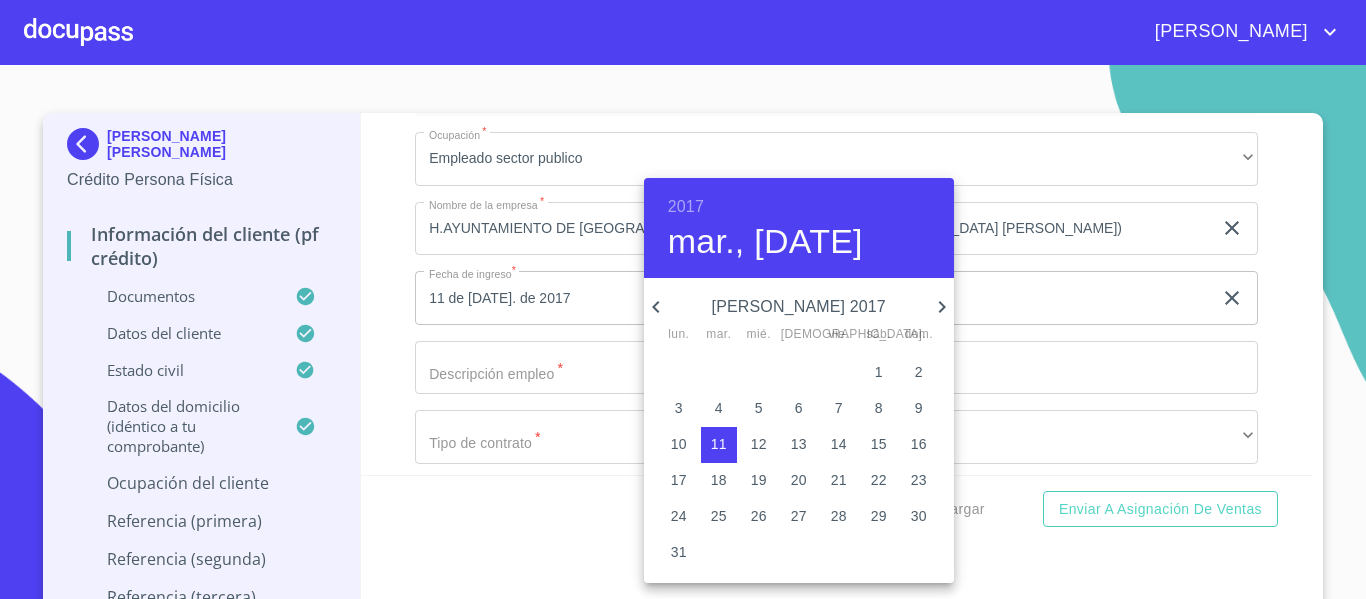 click 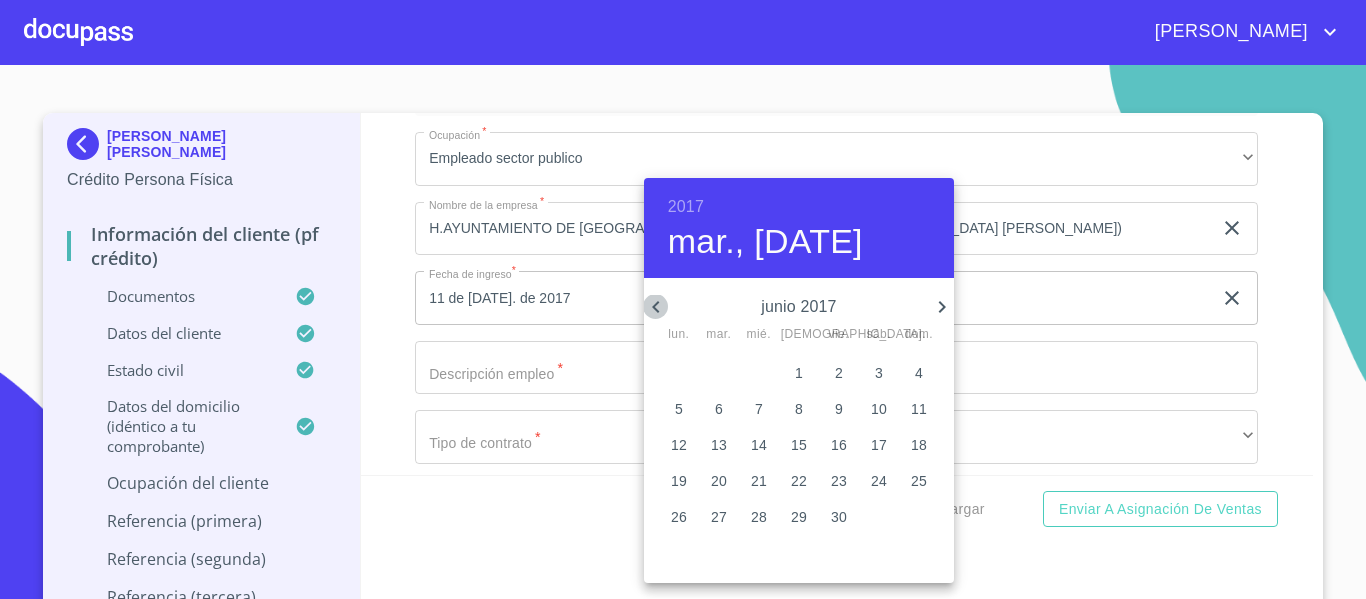 click 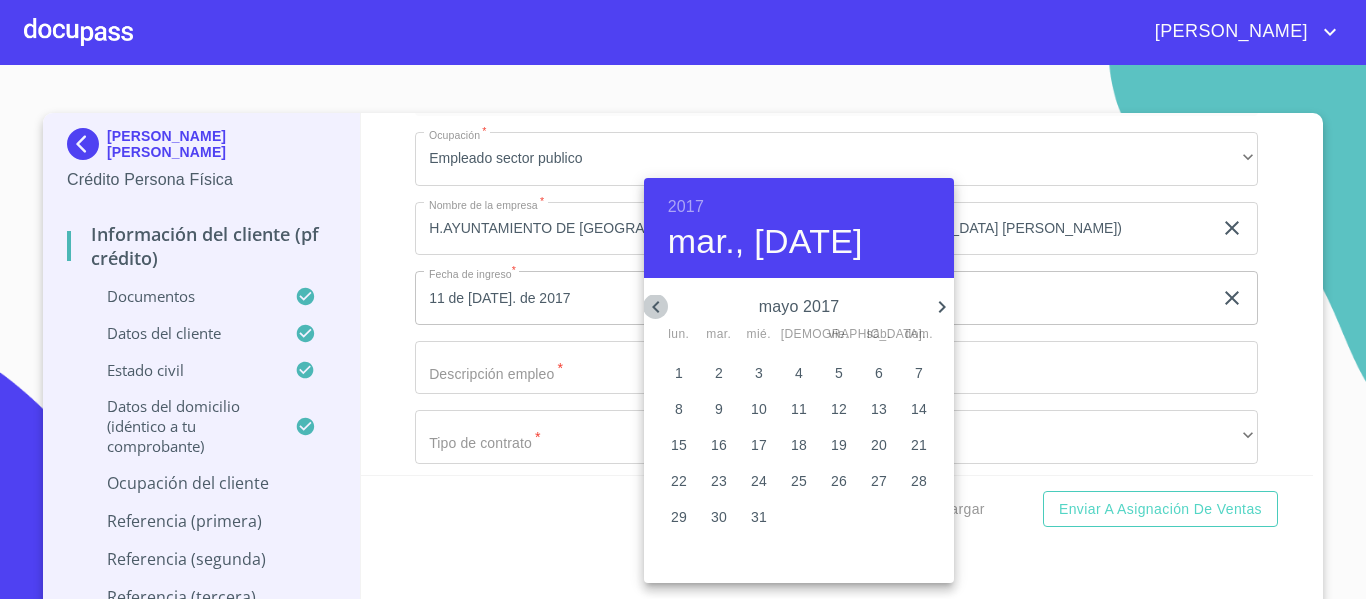 click 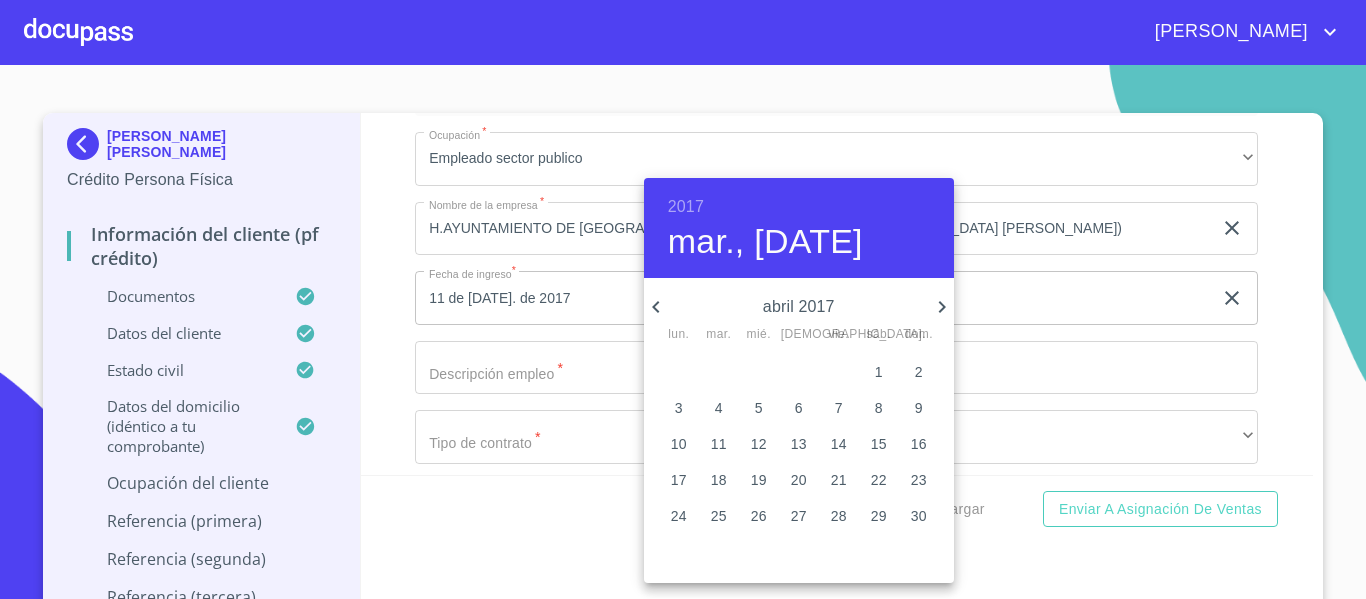 click 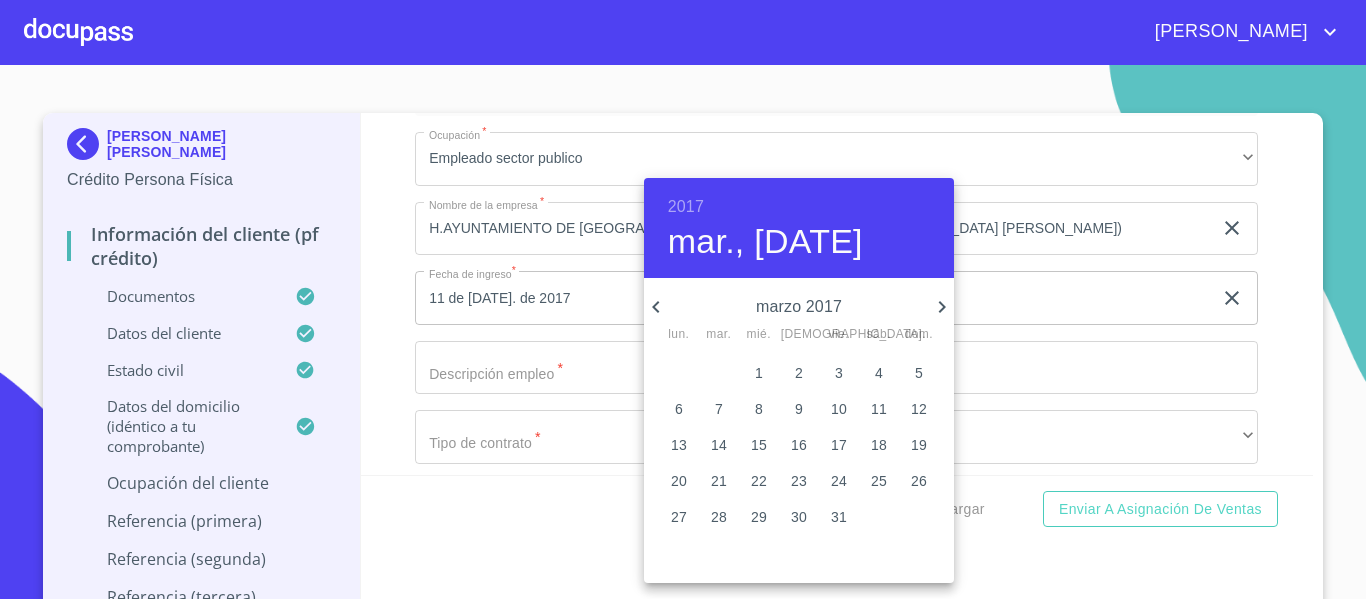 click 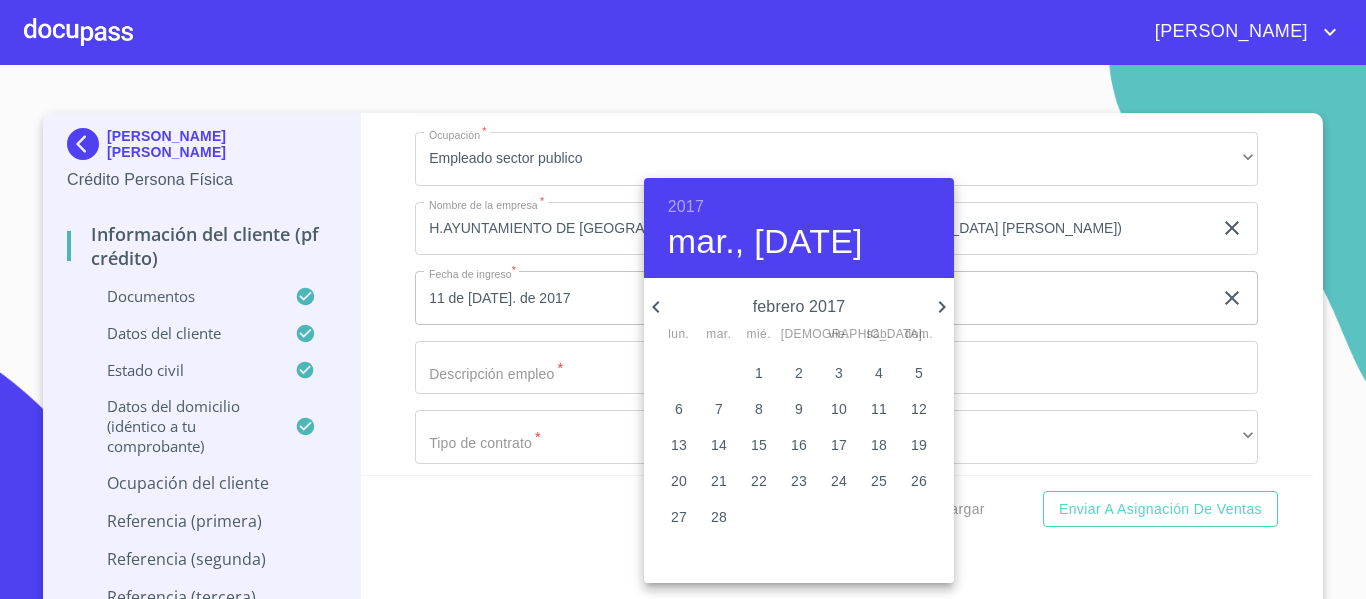 click 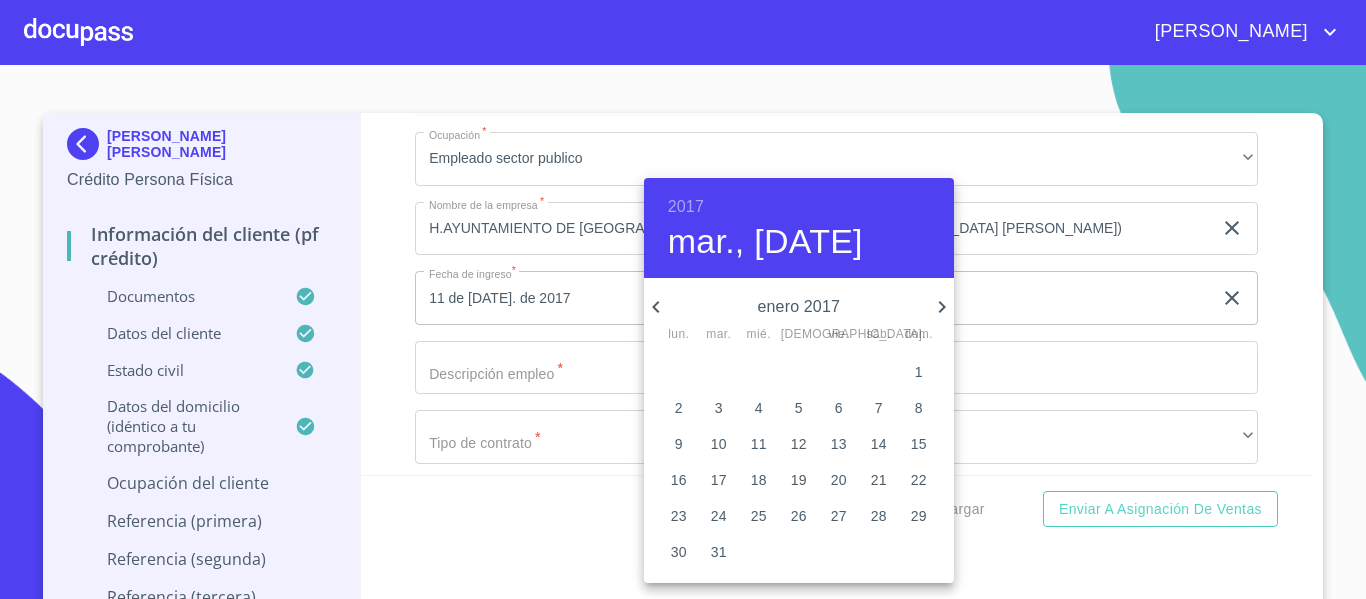 click on "17" at bounding box center (719, 480) 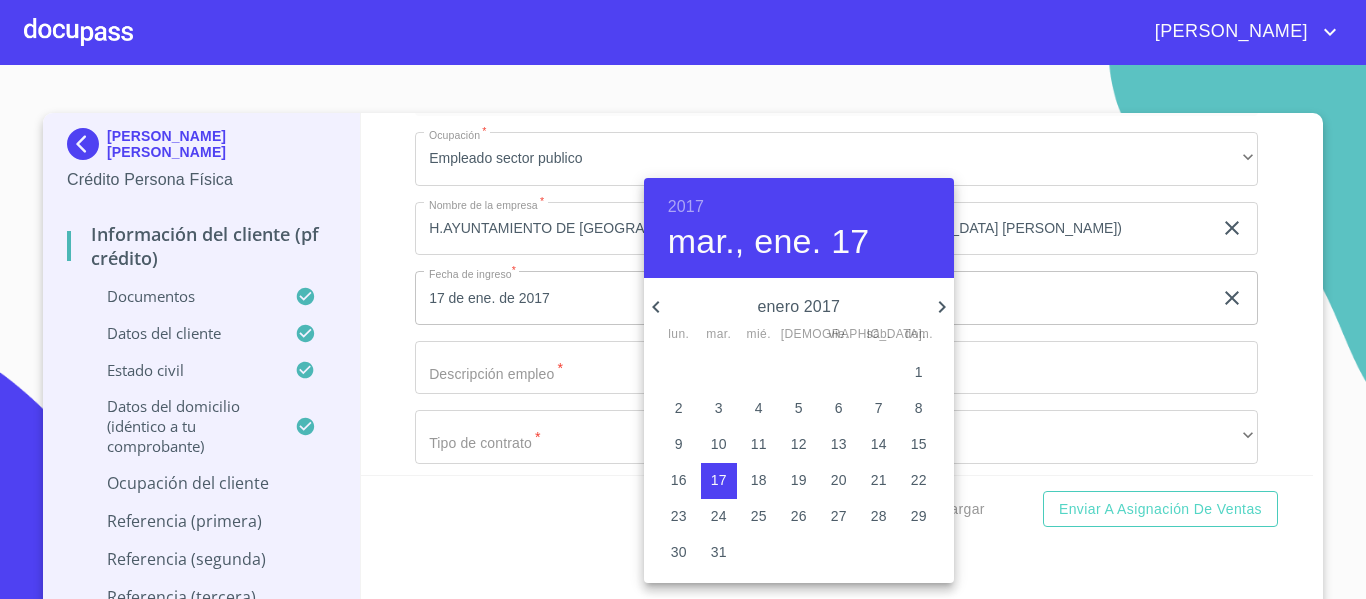 click at bounding box center [683, 299] 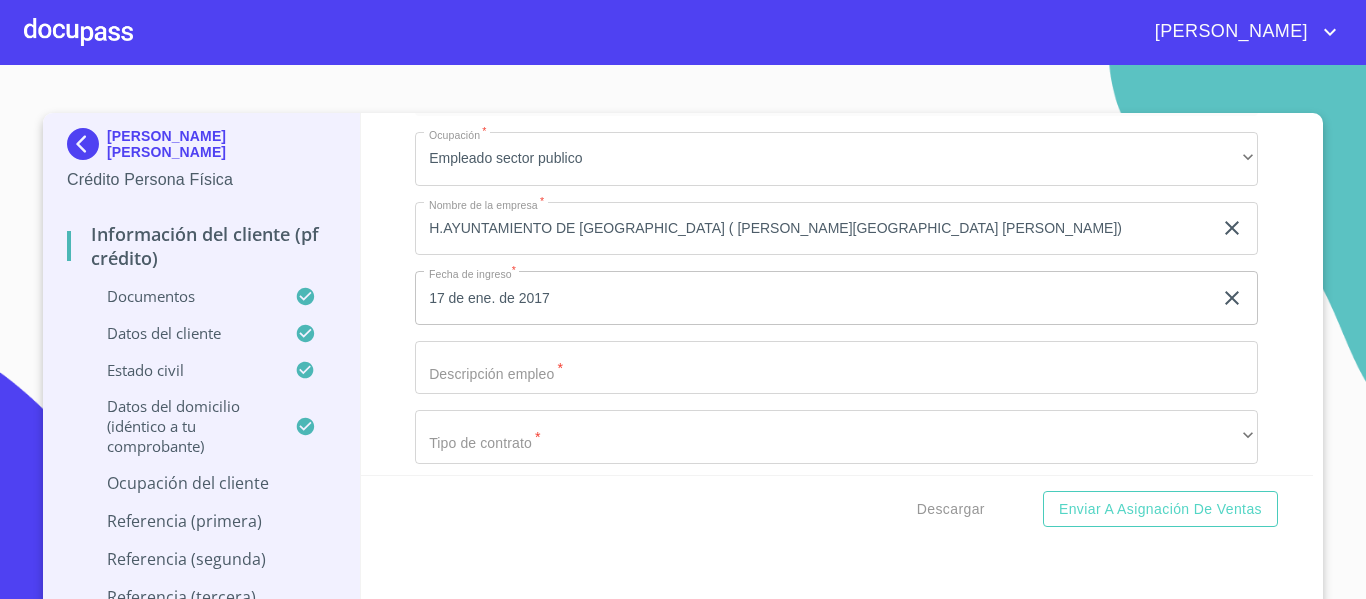 click on "Documento de identificación.   *" at bounding box center (813, -2379) 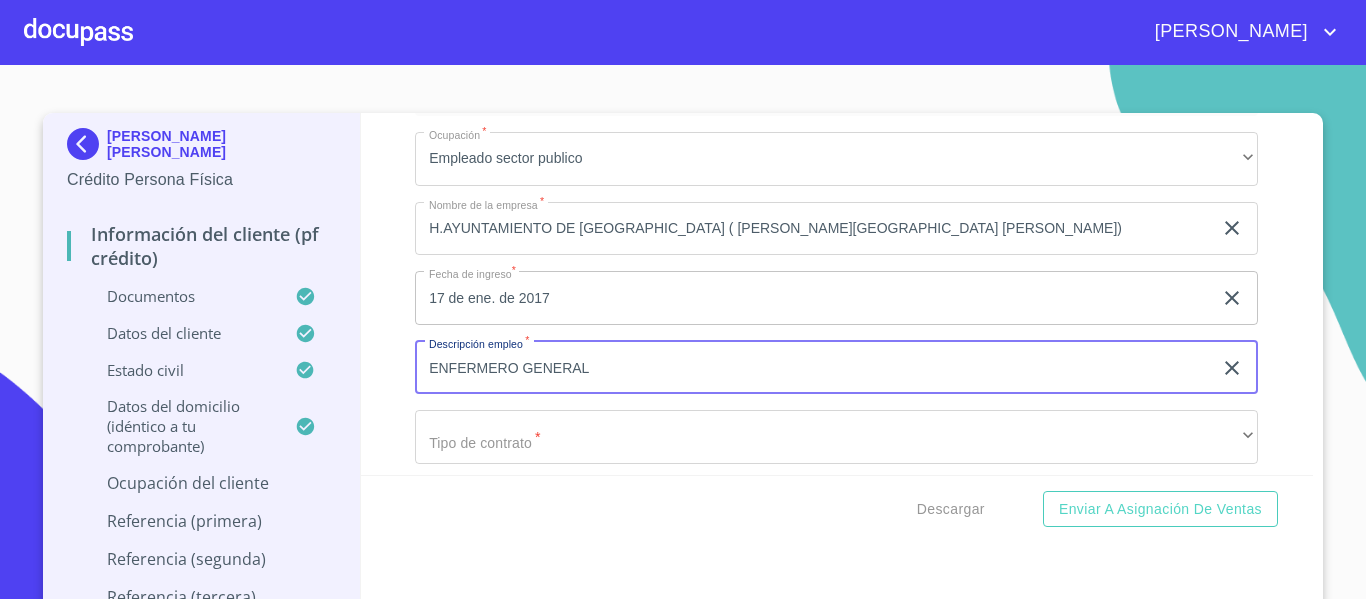 type on "ENFERMERO GENERAL" 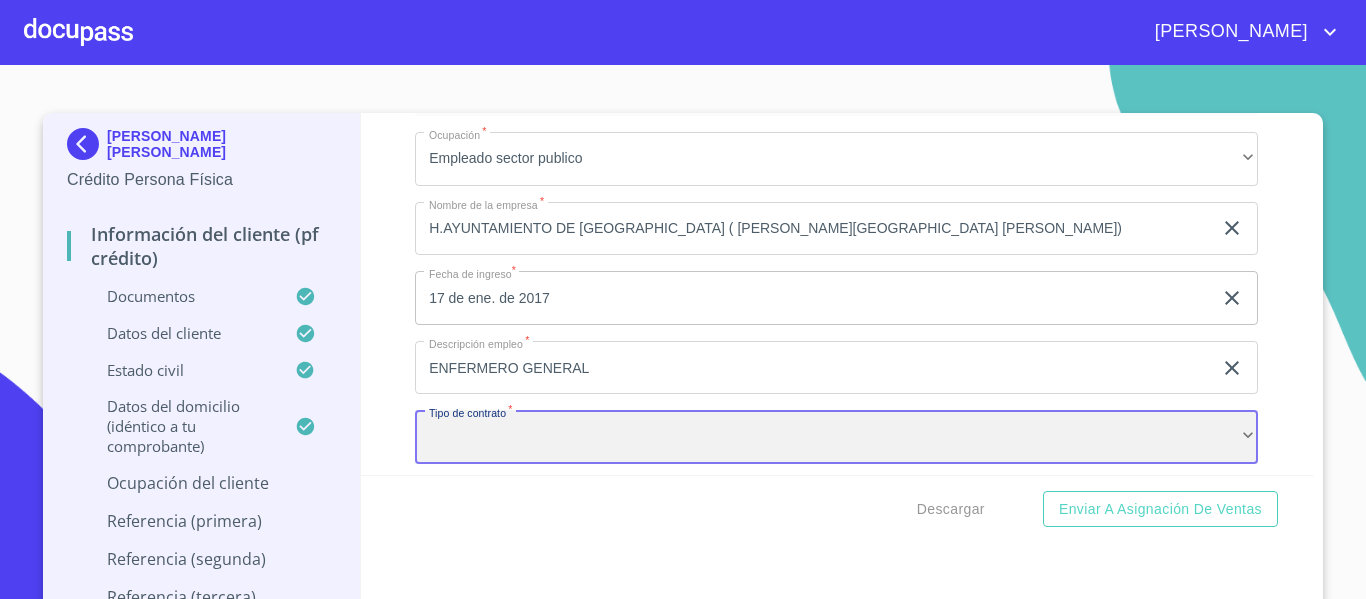 scroll, scrollTop: 7762, scrollLeft: 0, axis: vertical 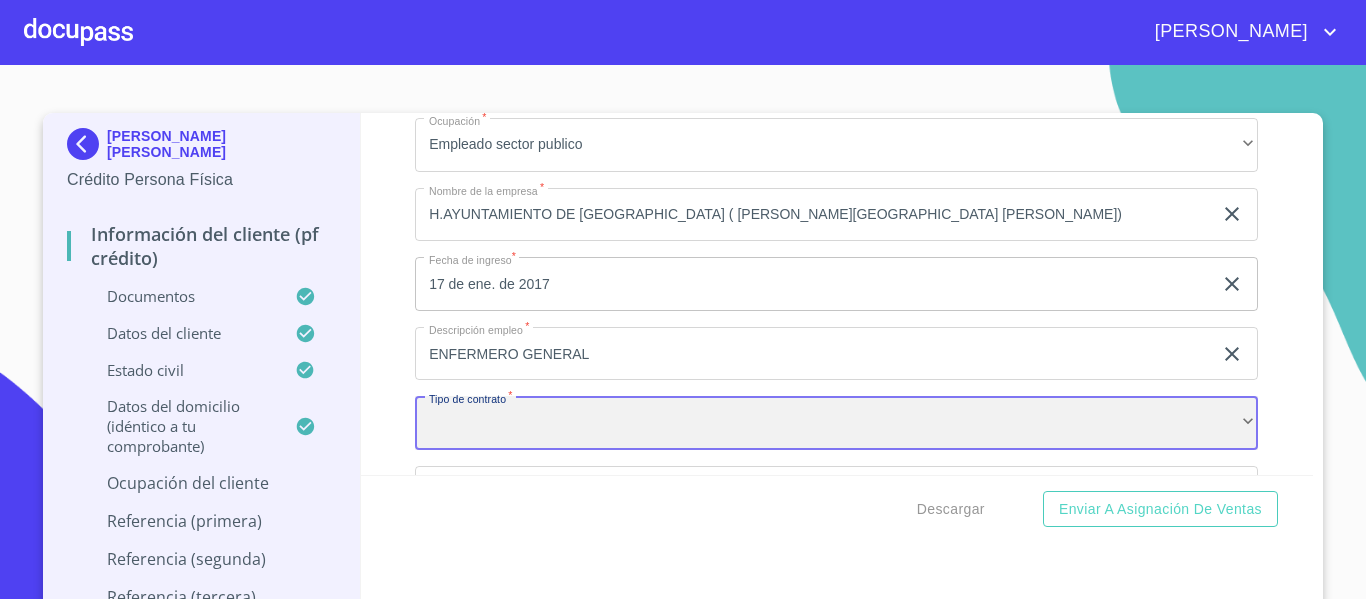 click on "​" at bounding box center [836, 423] 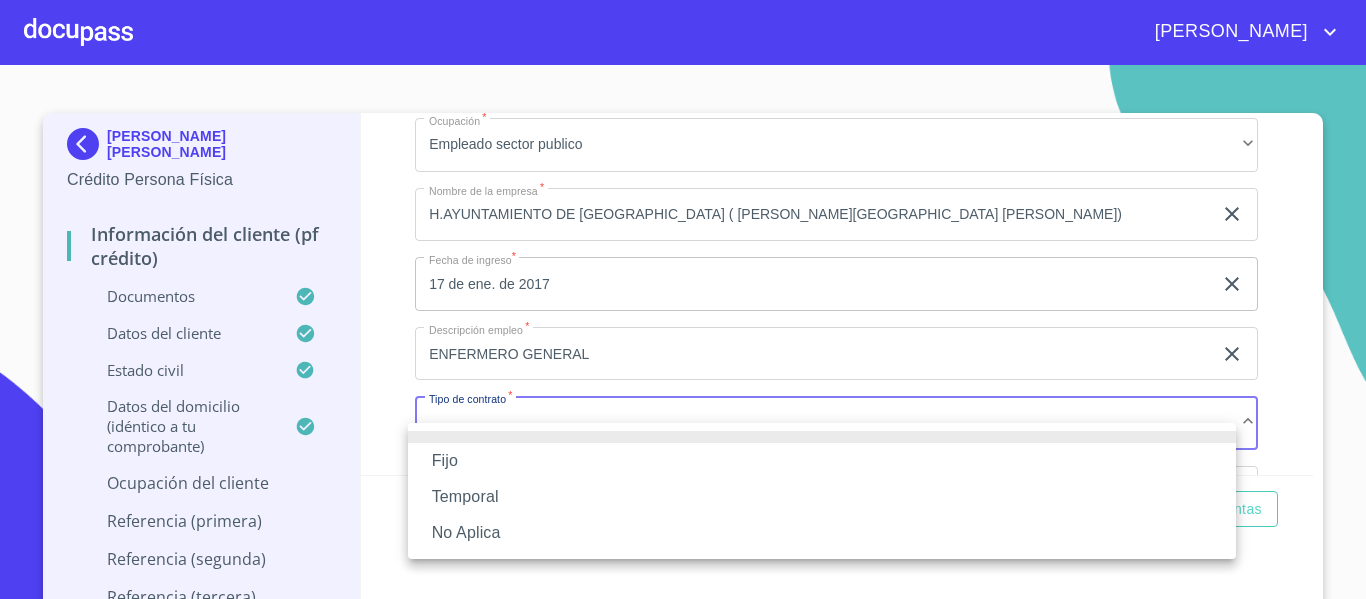 click on "Fijo" at bounding box center (822, 461) 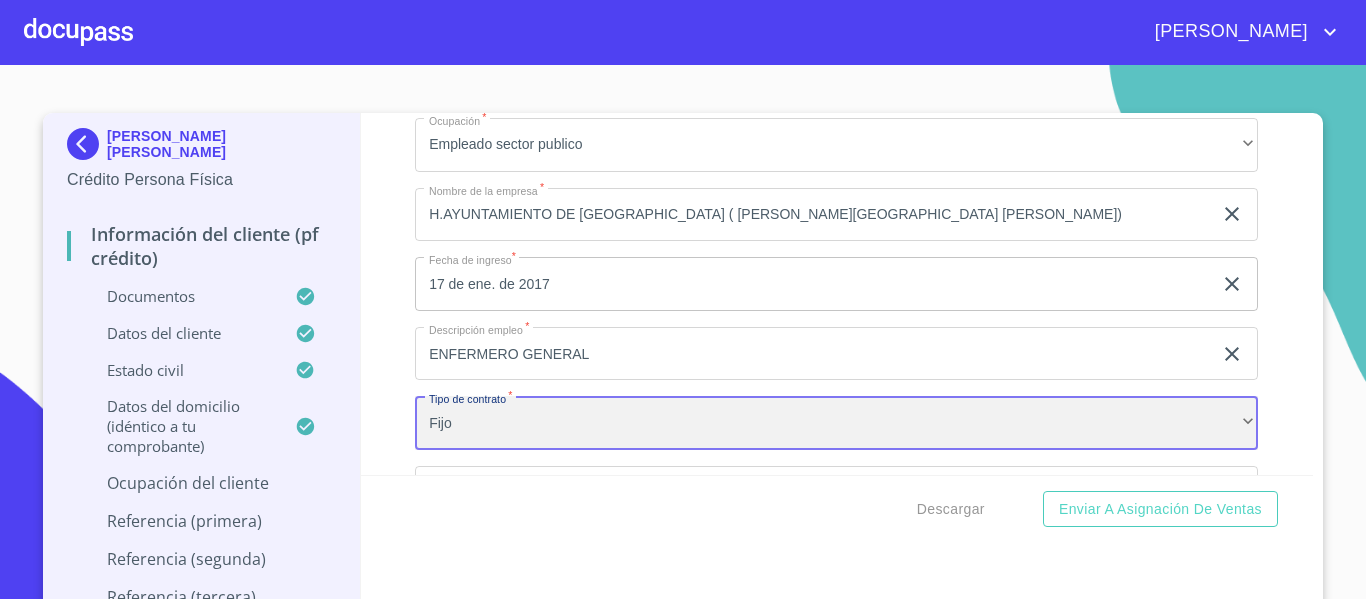 scroll, scrollTop: 7962, scrollLeft: 0, axis: vertical 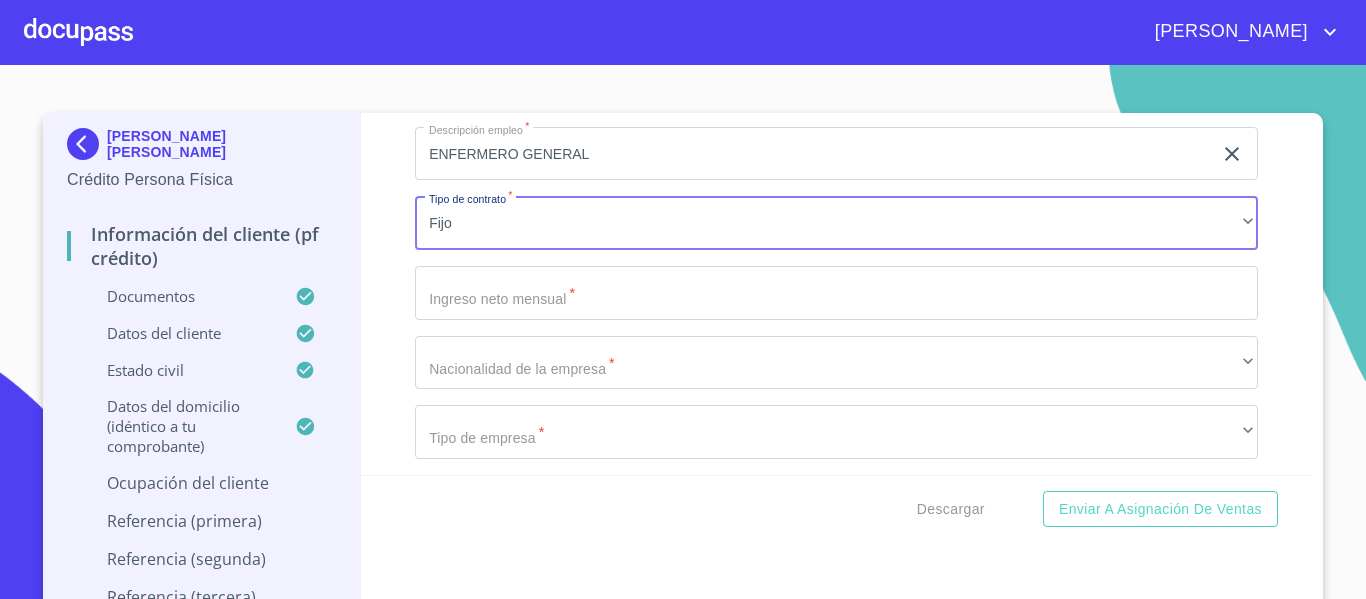 click on "Documento de identificación.   *" at bounding box center (813, -2593) 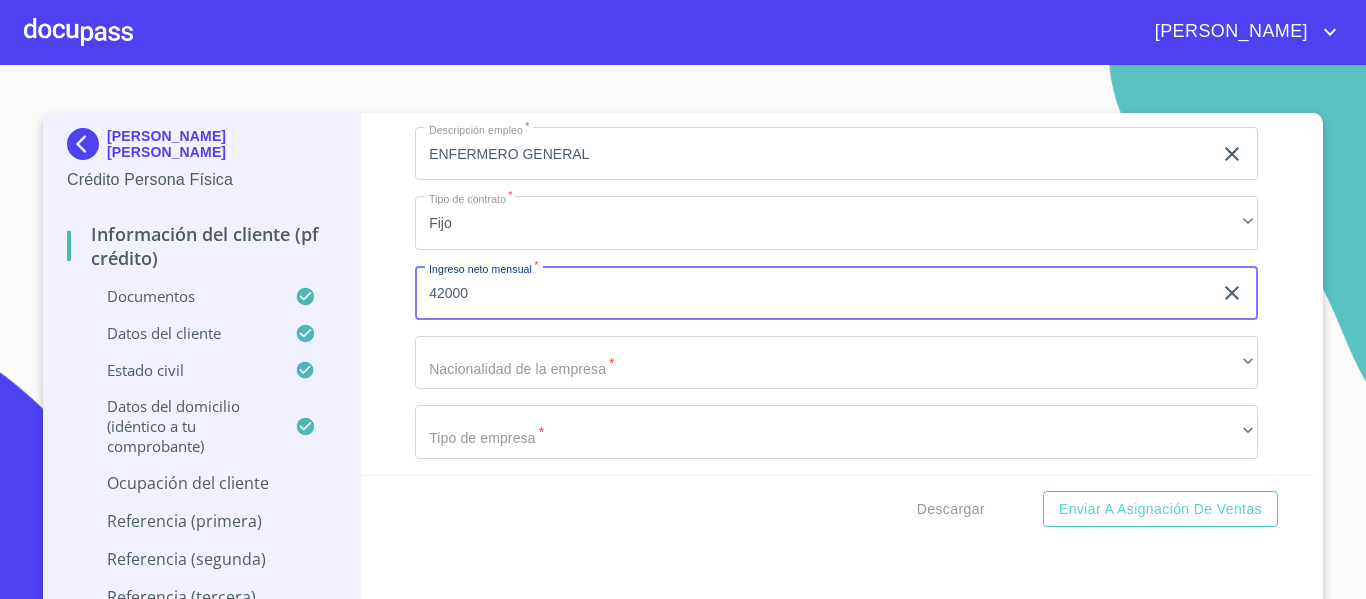 type on "42000" 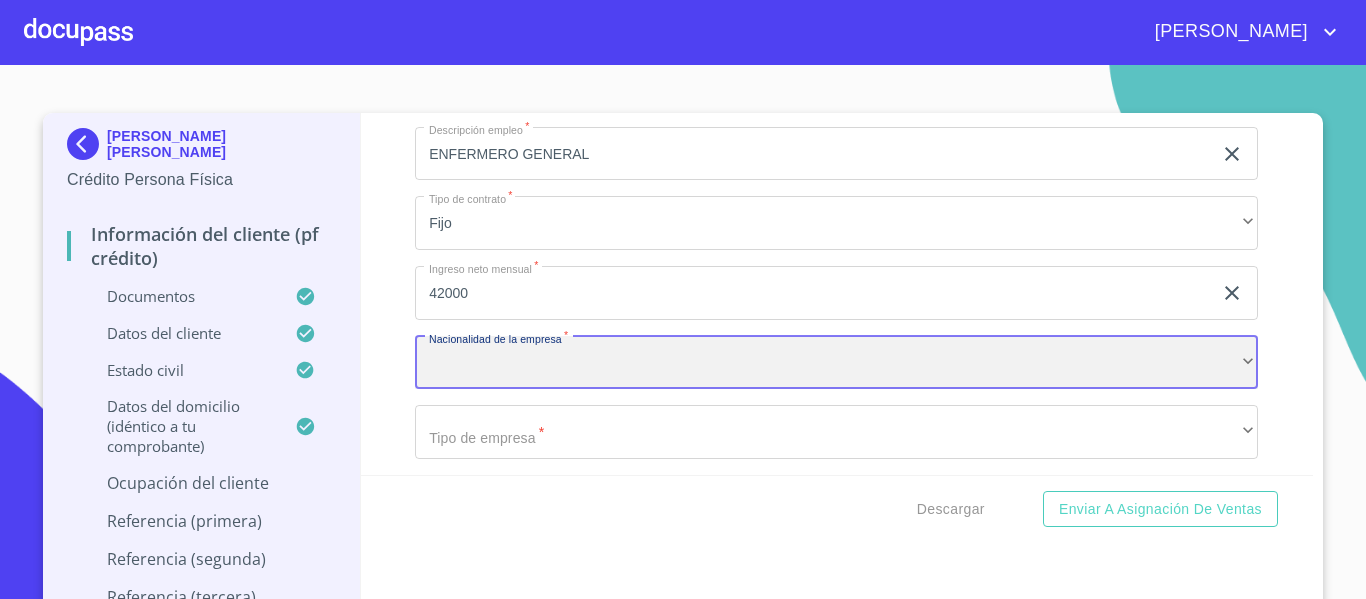 click on "​" at bounding box center [836, 363] 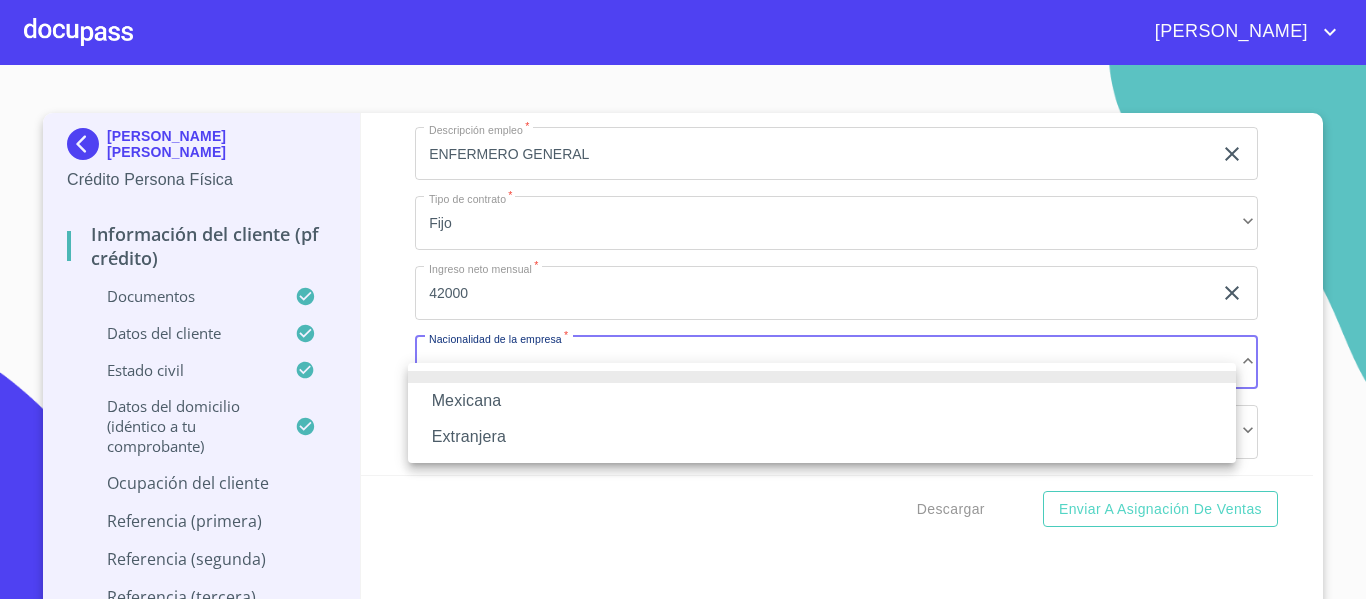 click on "Mexicana" at bounding box center (822, 401) 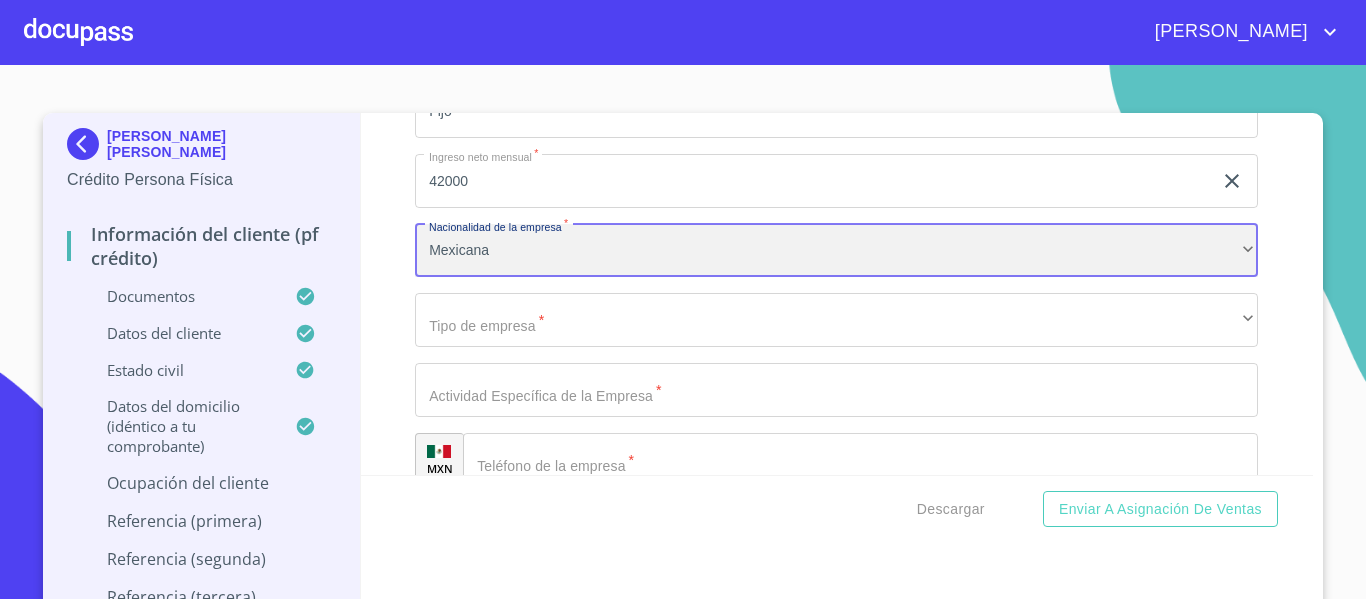scroll, scrollTop: 8162, scrollLeft: 0, axis: vertical 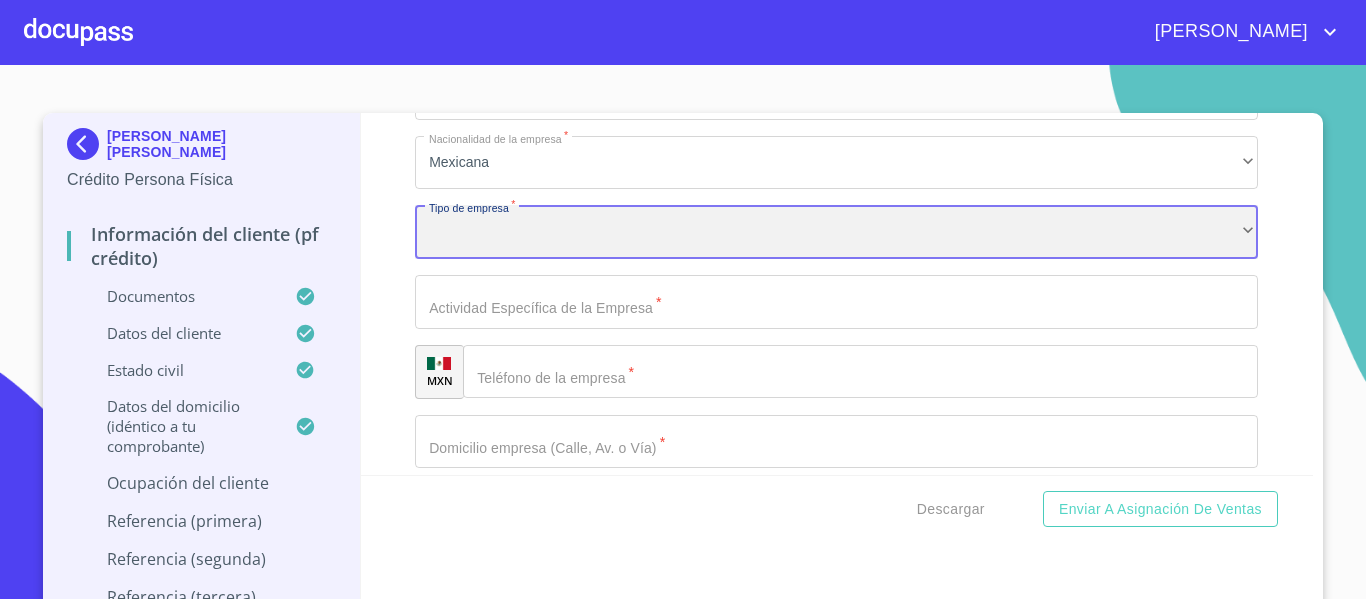 click on "​" at bounding box center [836, 232] 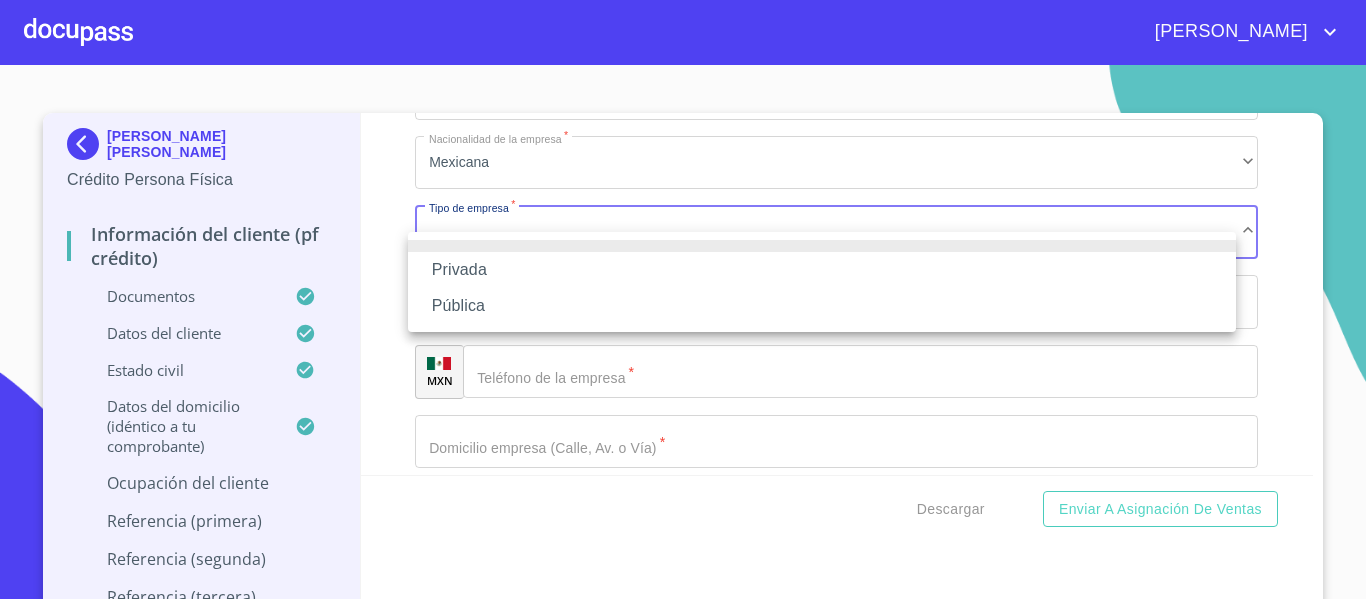 click on "Privada" at bounding box center [822, 270] 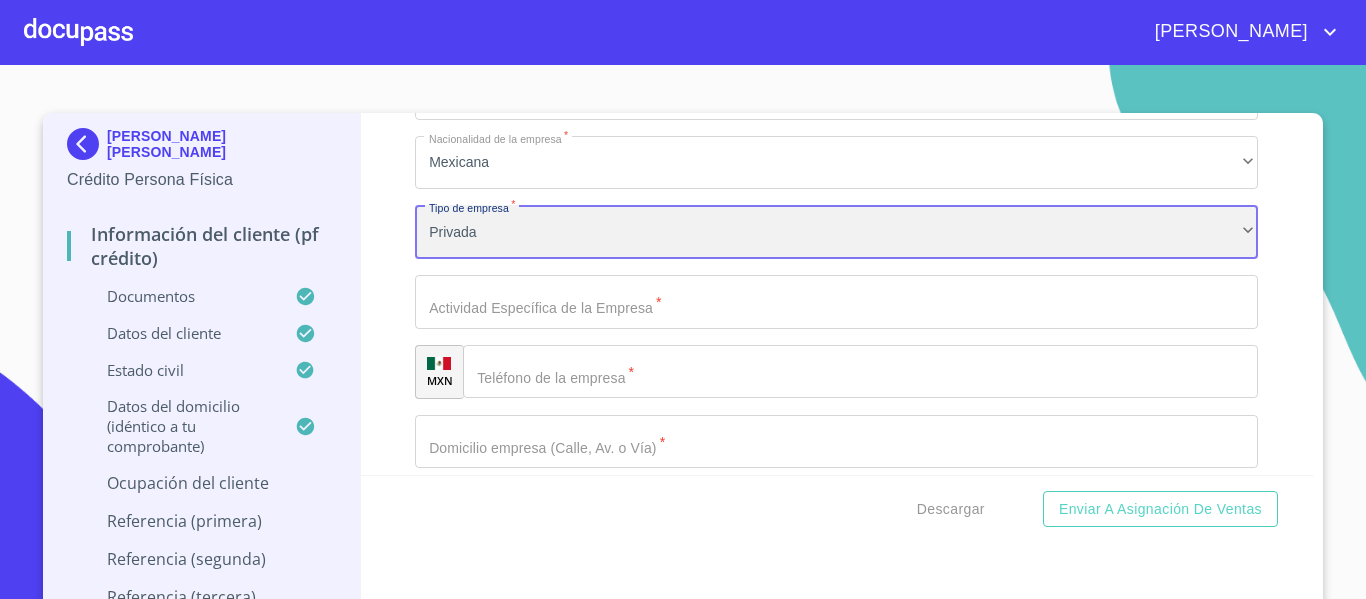 click on "Privada" at bounding box center [836, 232] 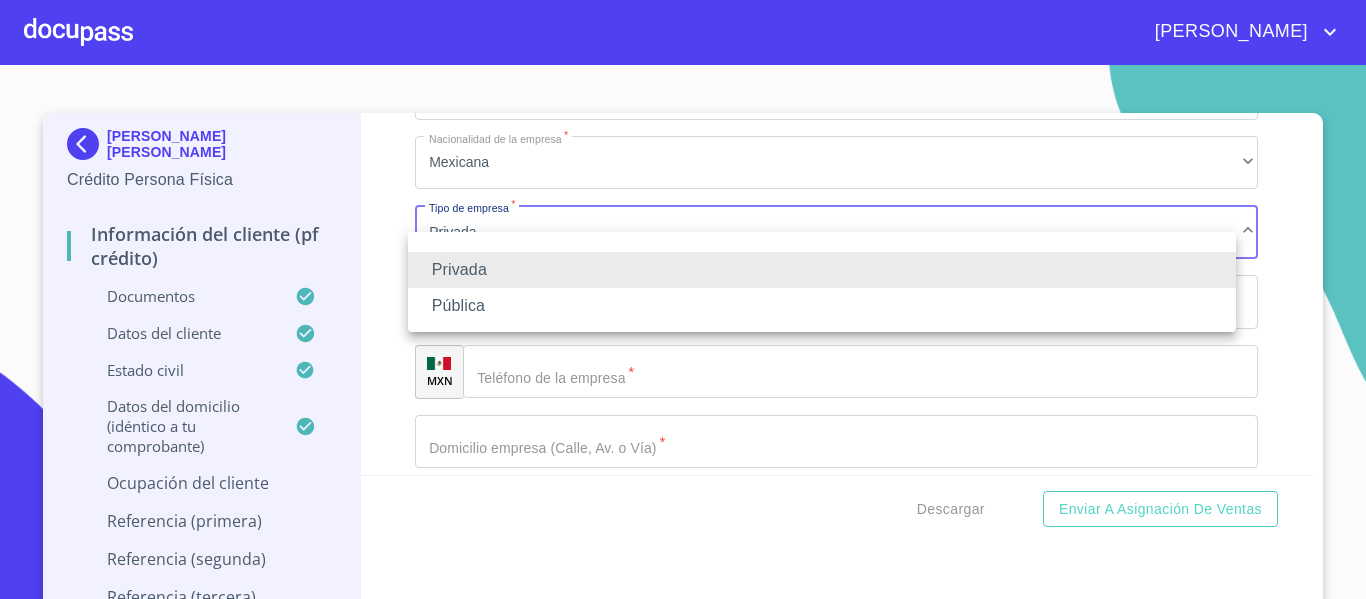 click on "Pública" at bounding box center [822, 306] 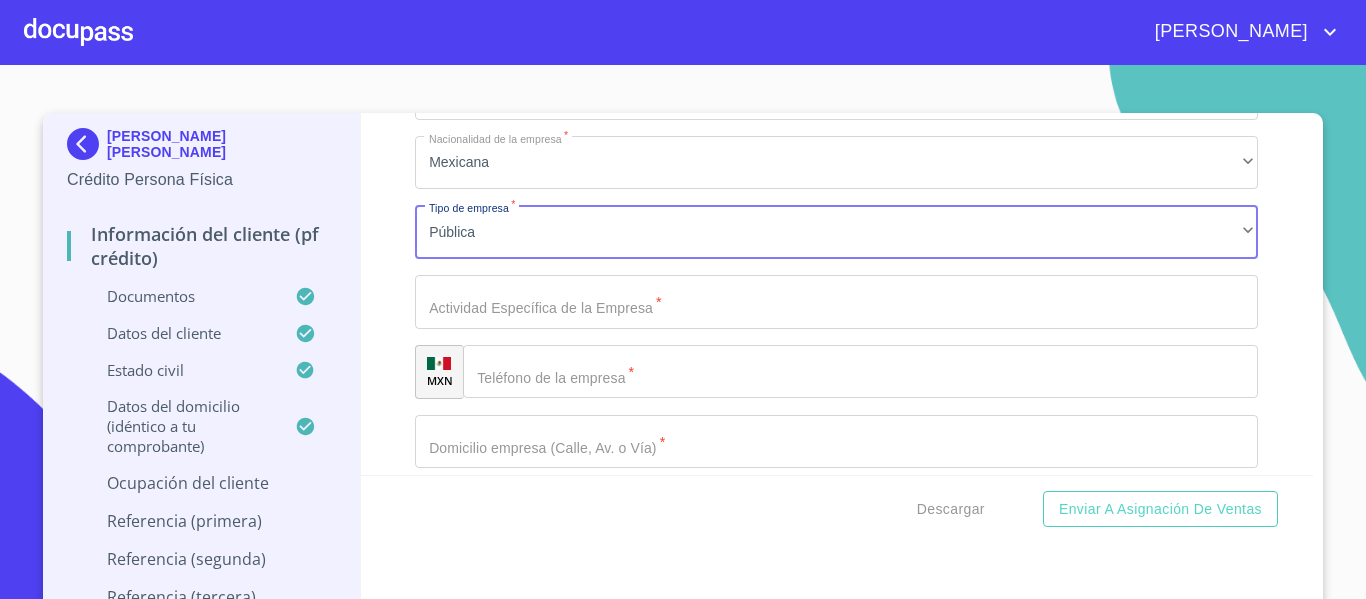 click on "Documento de identificación.   *" at bounding box center (813, -2793) 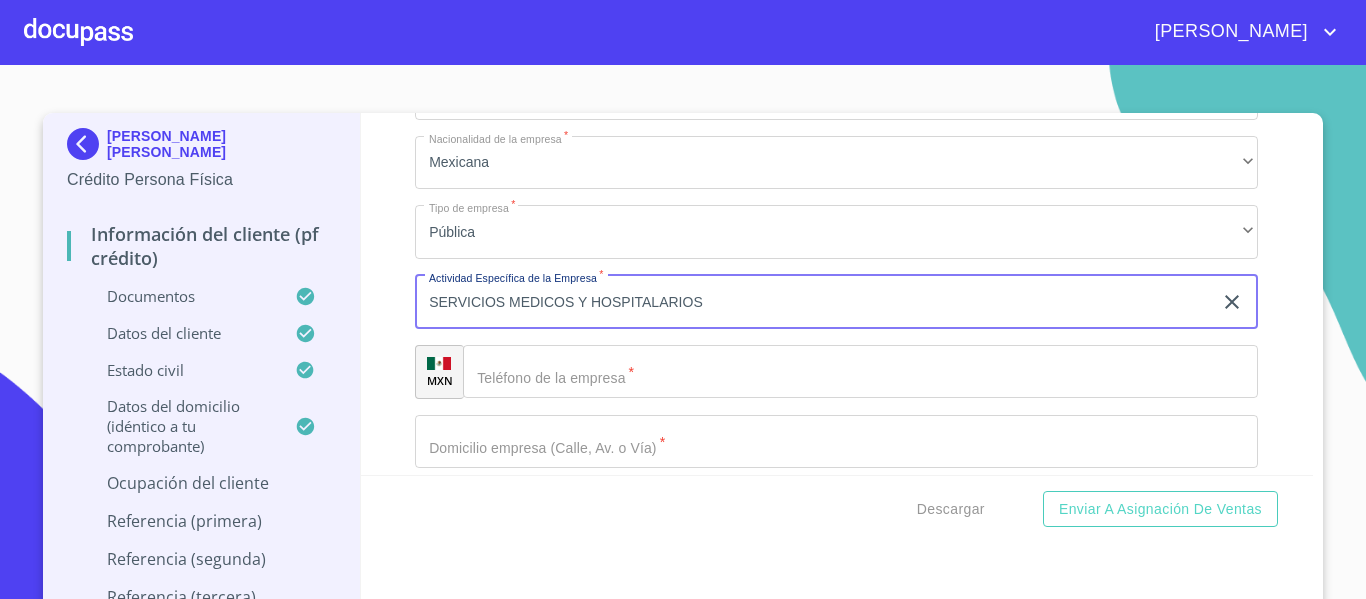 type on "SERVICIOS MEDICOS Y HOSPITALARIOS" 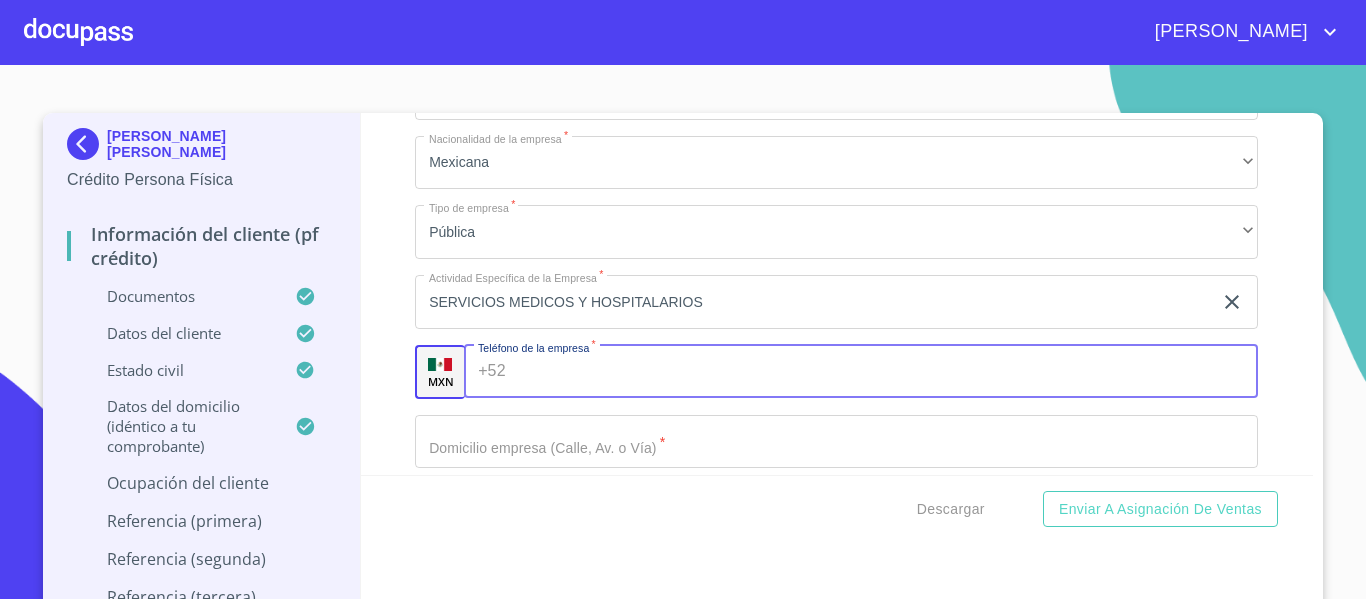 paste on "(LU)IS [PERSON_NAME] Y HDA [PERSON_NAME]" 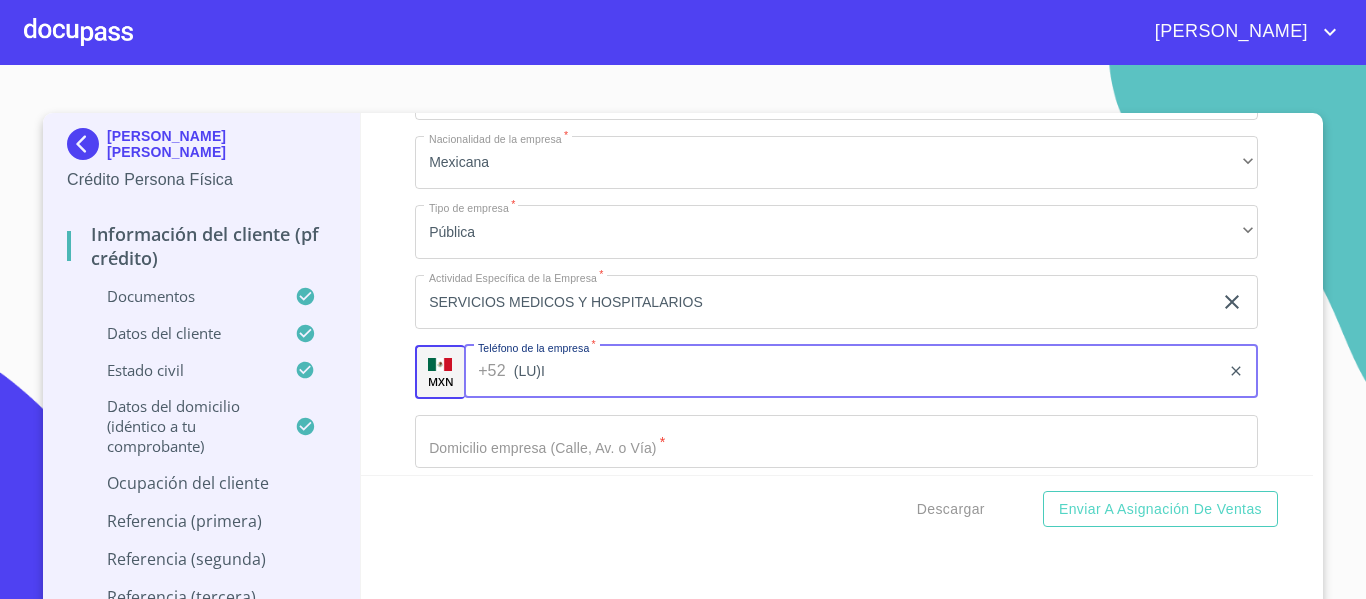 type on "LU" 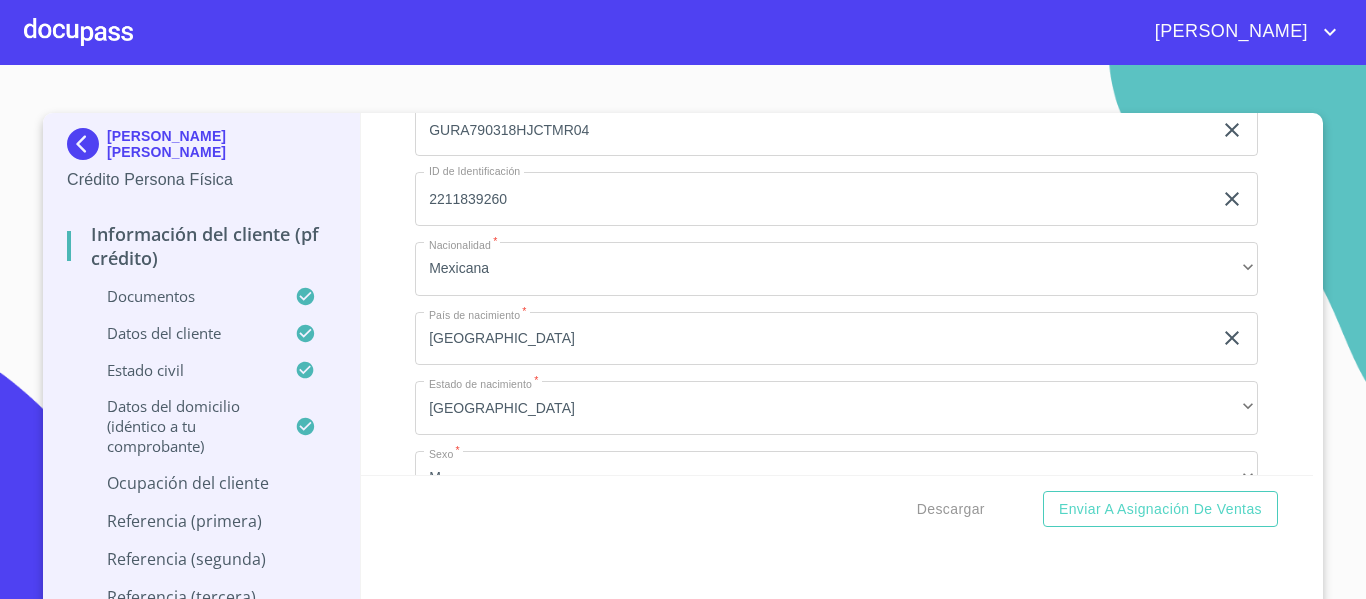 scroll, scrollTop: 5762, scrollLeft: 0, axis: vertical 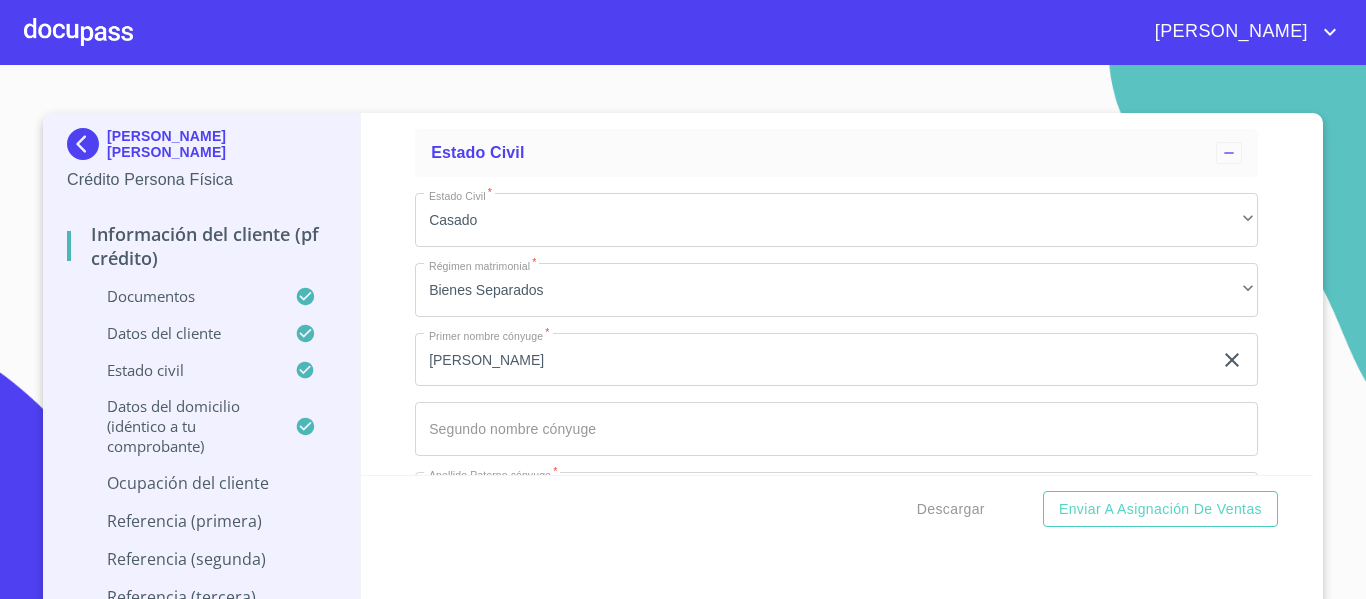drag, startPoint x: 580, startPoint y: 473, endPoint x: 568, endPoint y: 323, distance: 150.47923 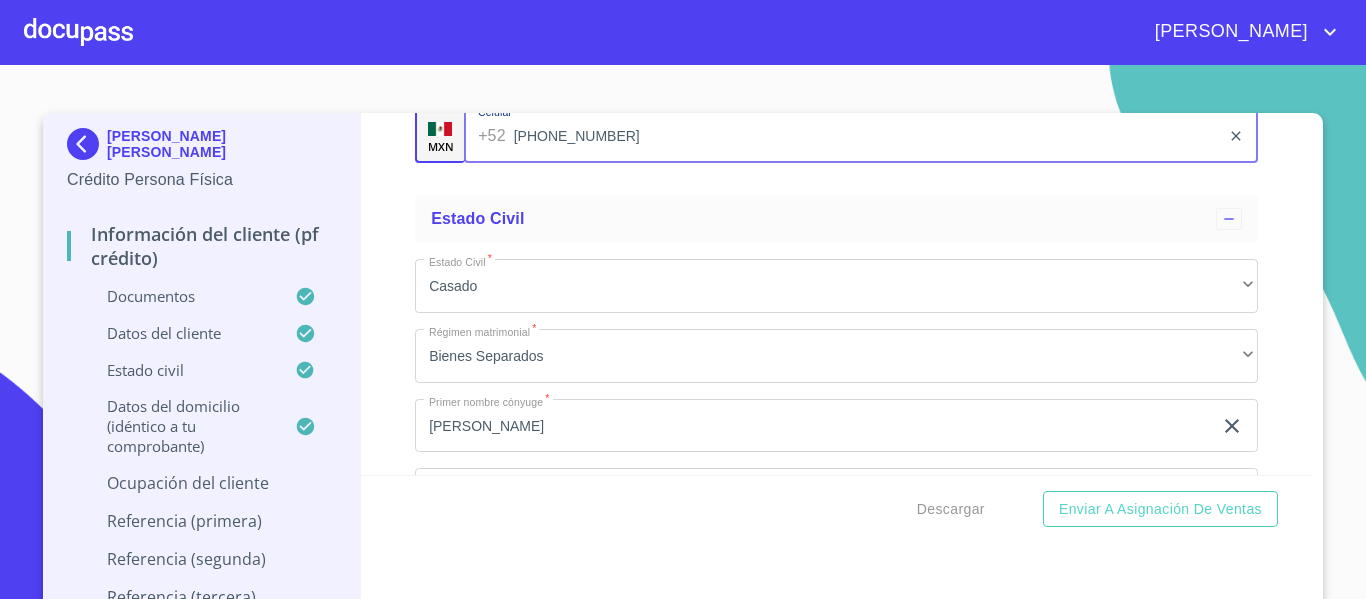 scroll, scrollTop: 5951, scrollLeft: 0, axis: vertical 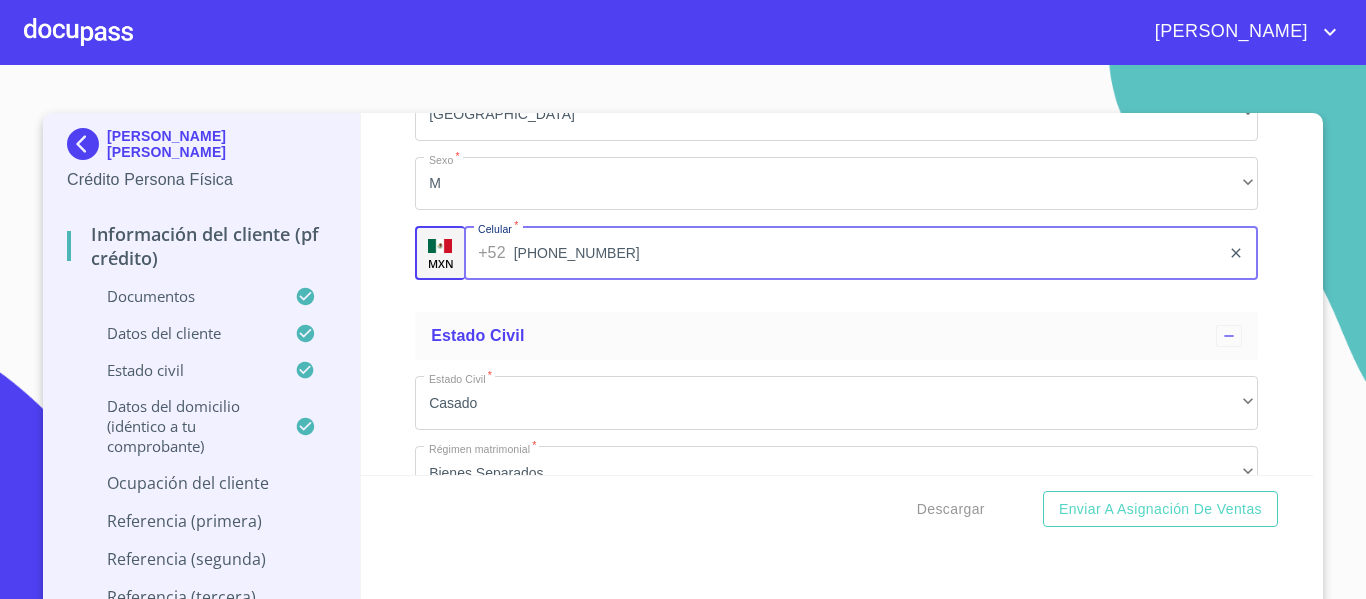 click on "[PHONE_NUMBER]" at bounding box center (867, 253) 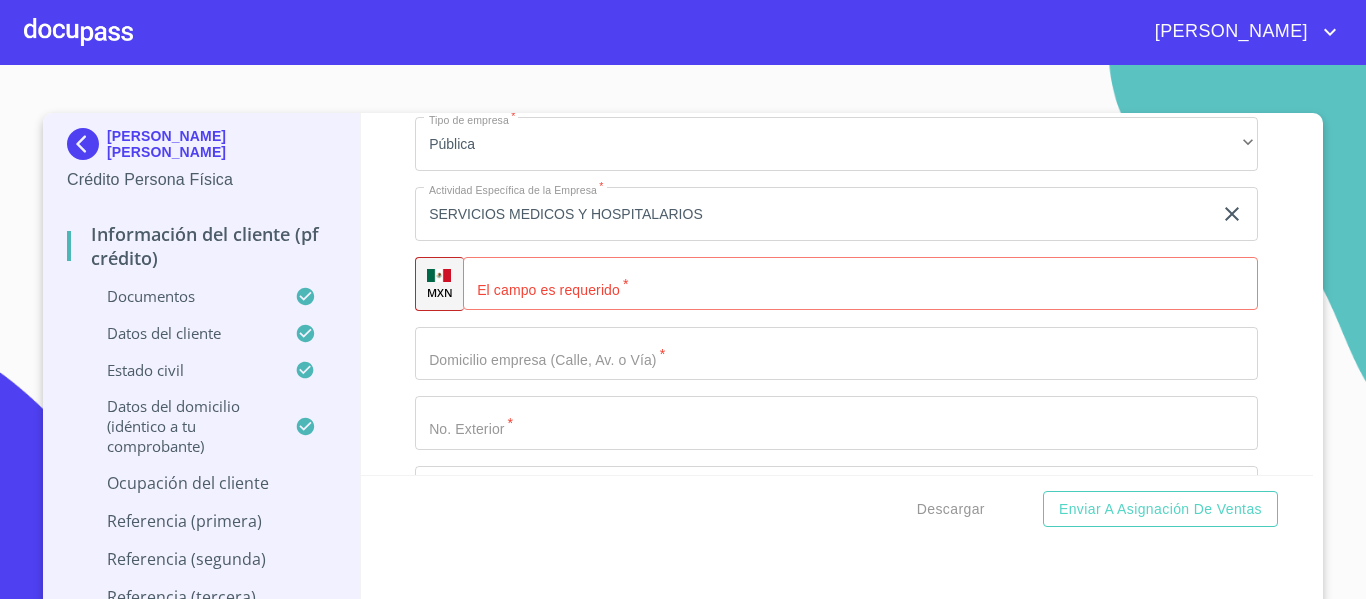 scroll, scrollTop: 8251, scrollLeft: 0, axis: vertical 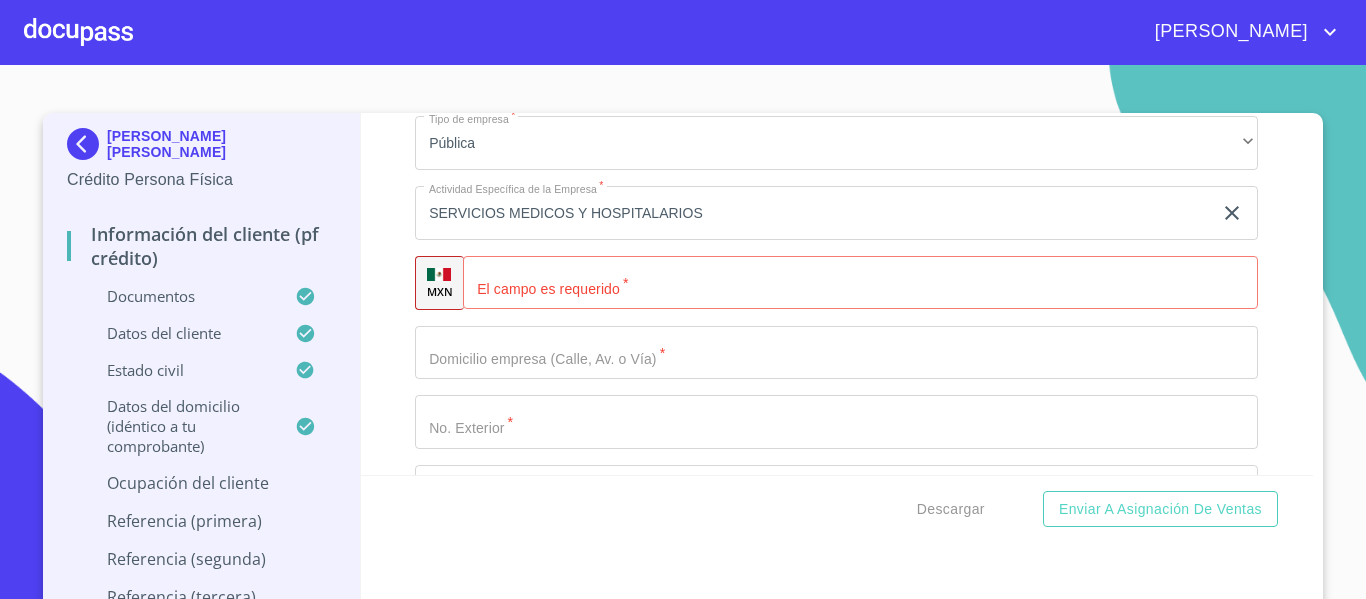 click on "Documento de identificación.   *" 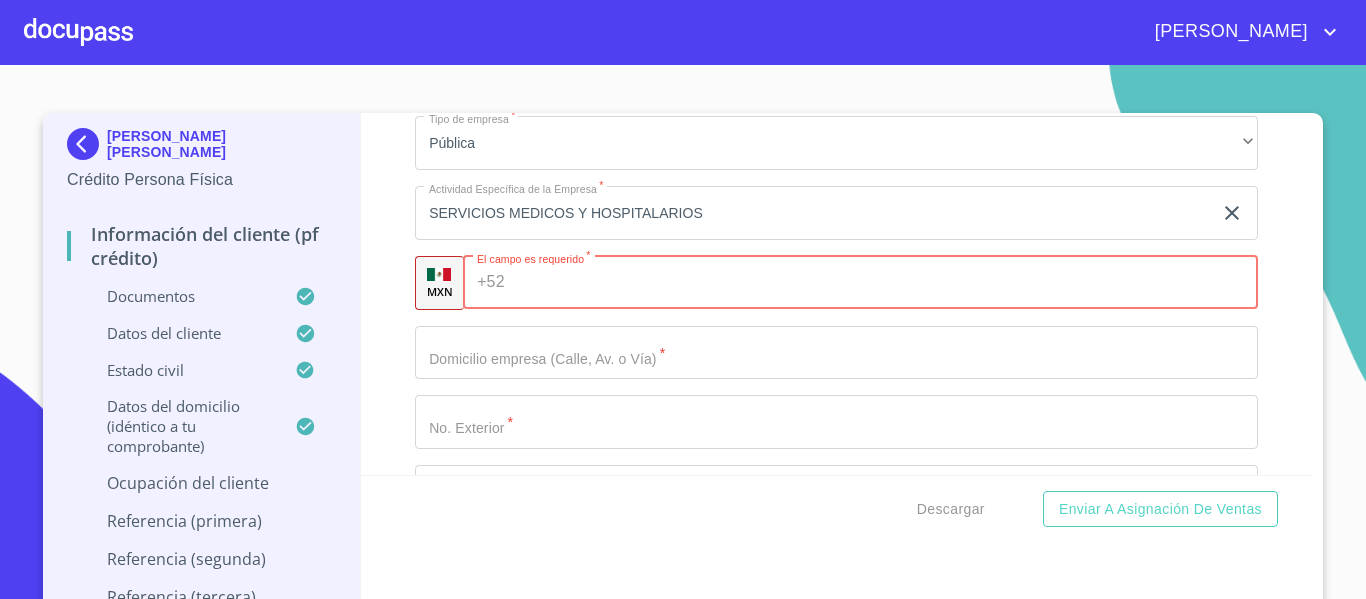 paste on "[PHONE_NUMBER]" 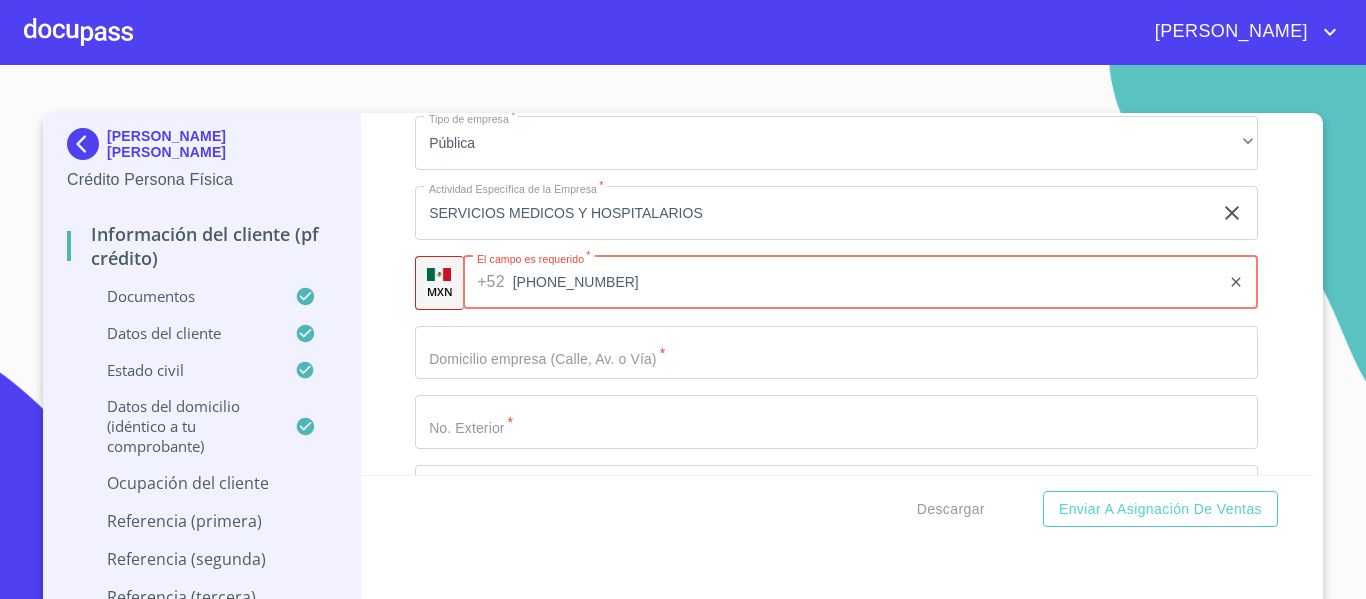 type on "[PHONE_NUMBER]" 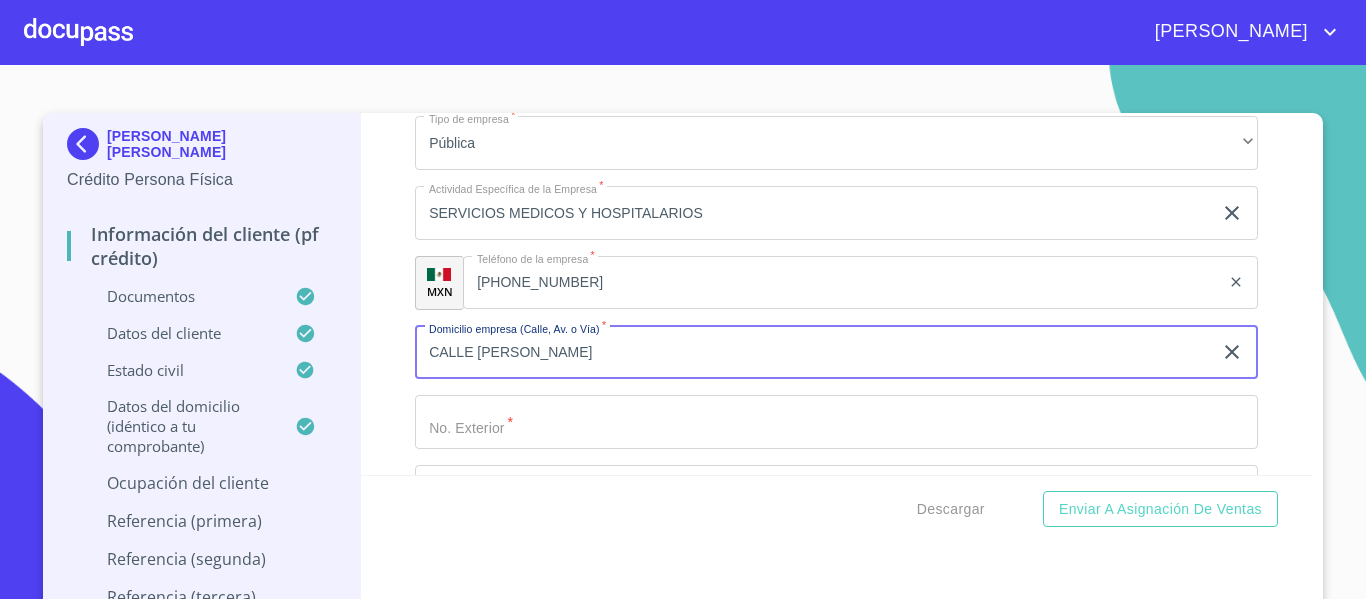 type on "CALLE [PERSON_NAME]" 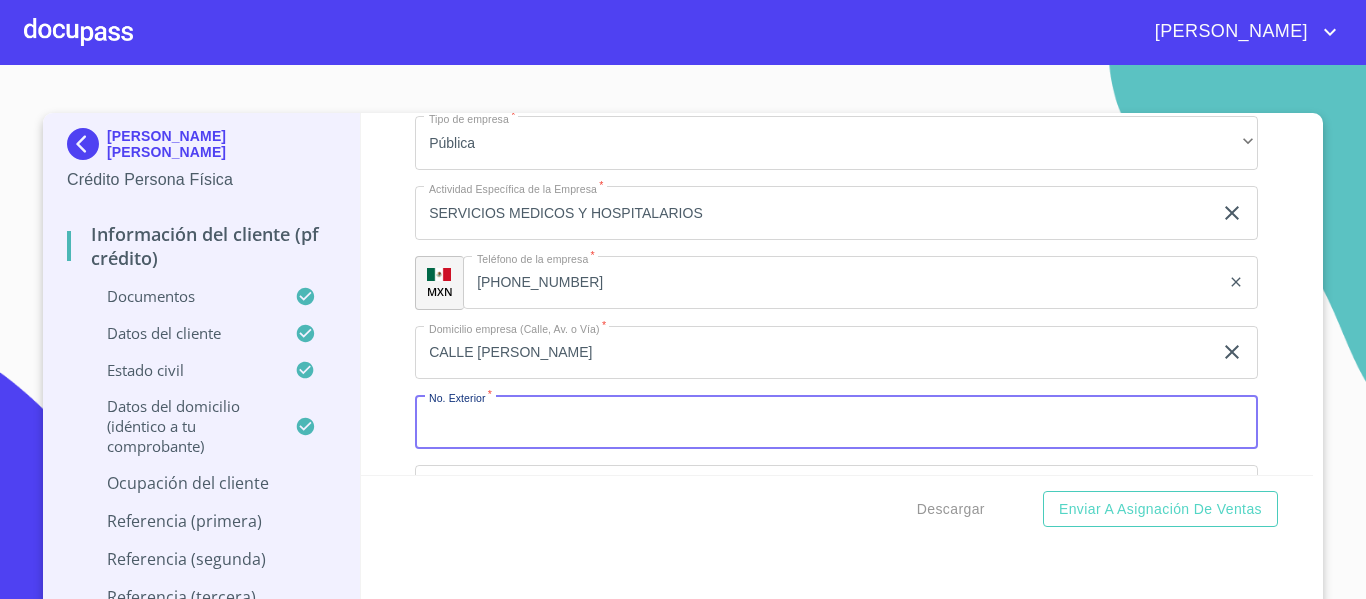 click on "Documento de identificación.   *" at bounding box center (836, 422) 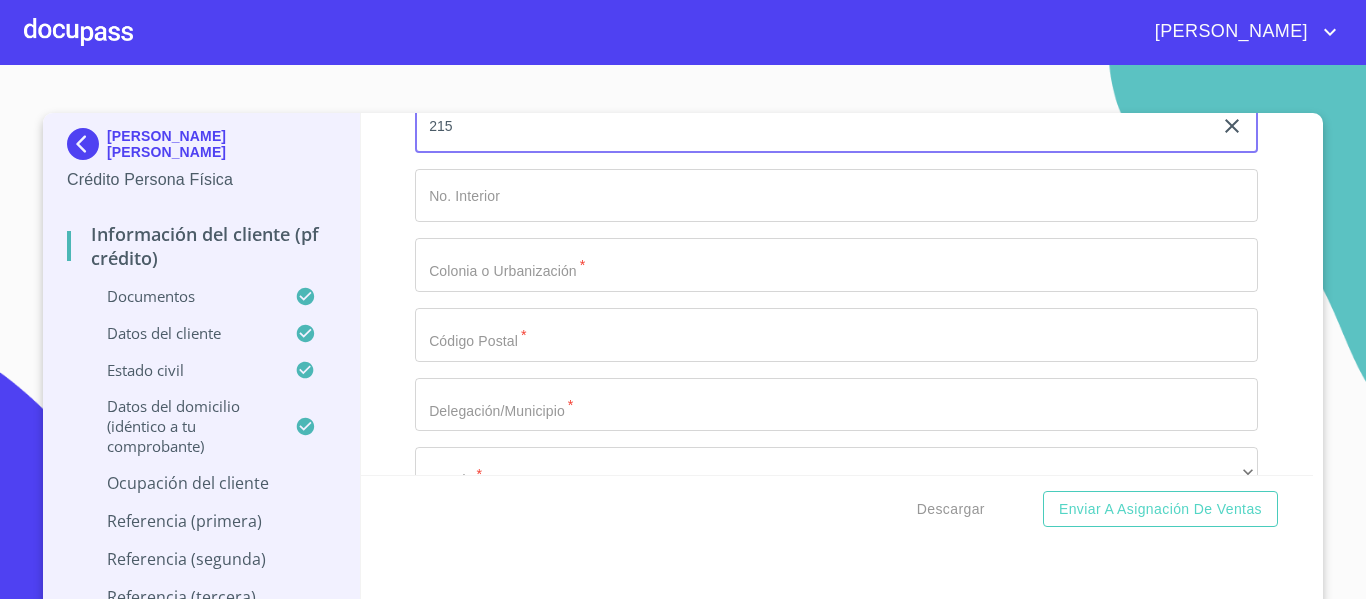 scroll, scrollTop: 8551, scrollLeft: 0, axis: vertical 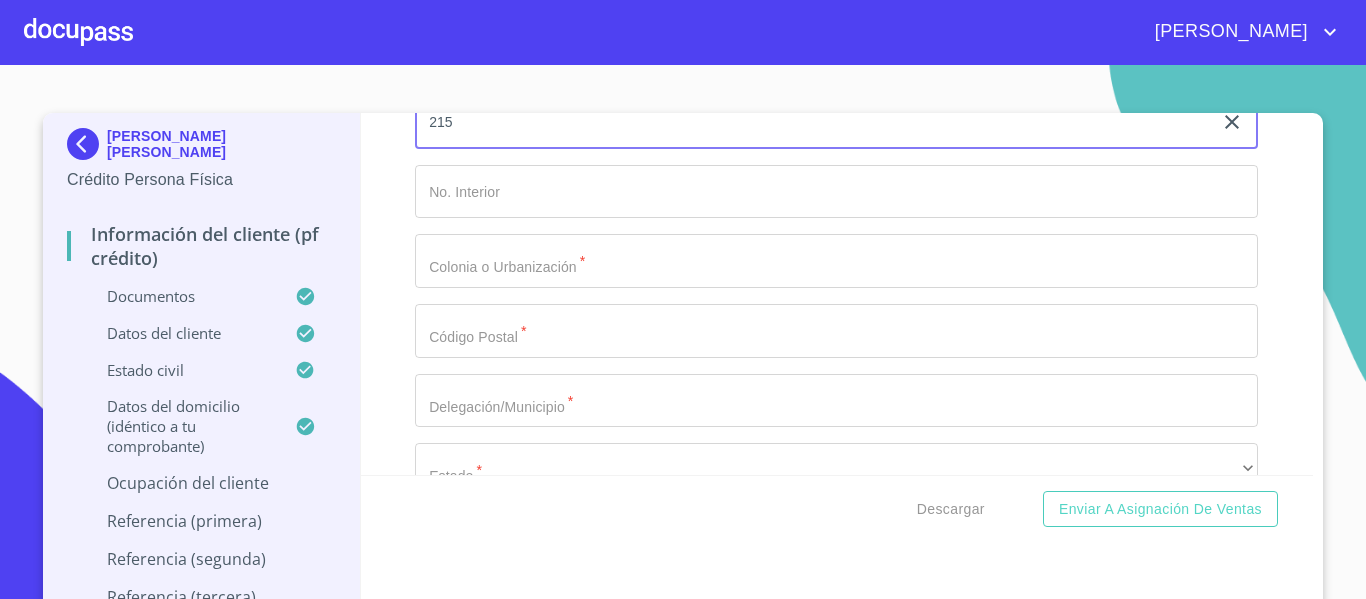 type on "215" 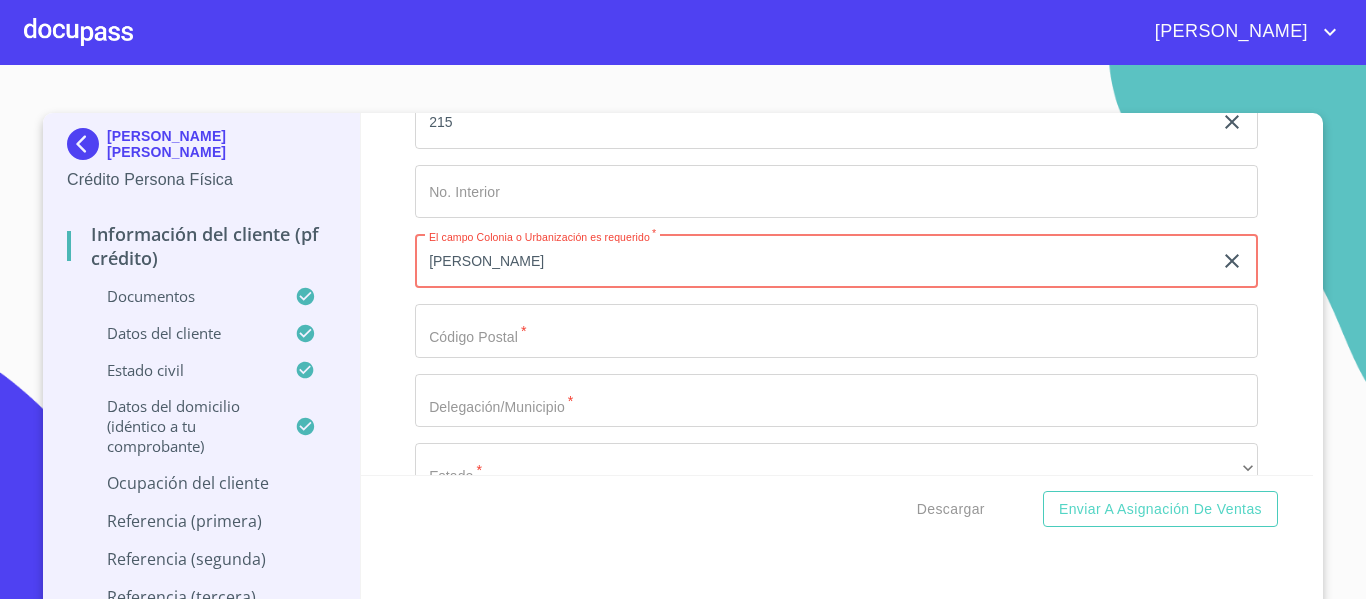 type on "[PERSON_NAME]" 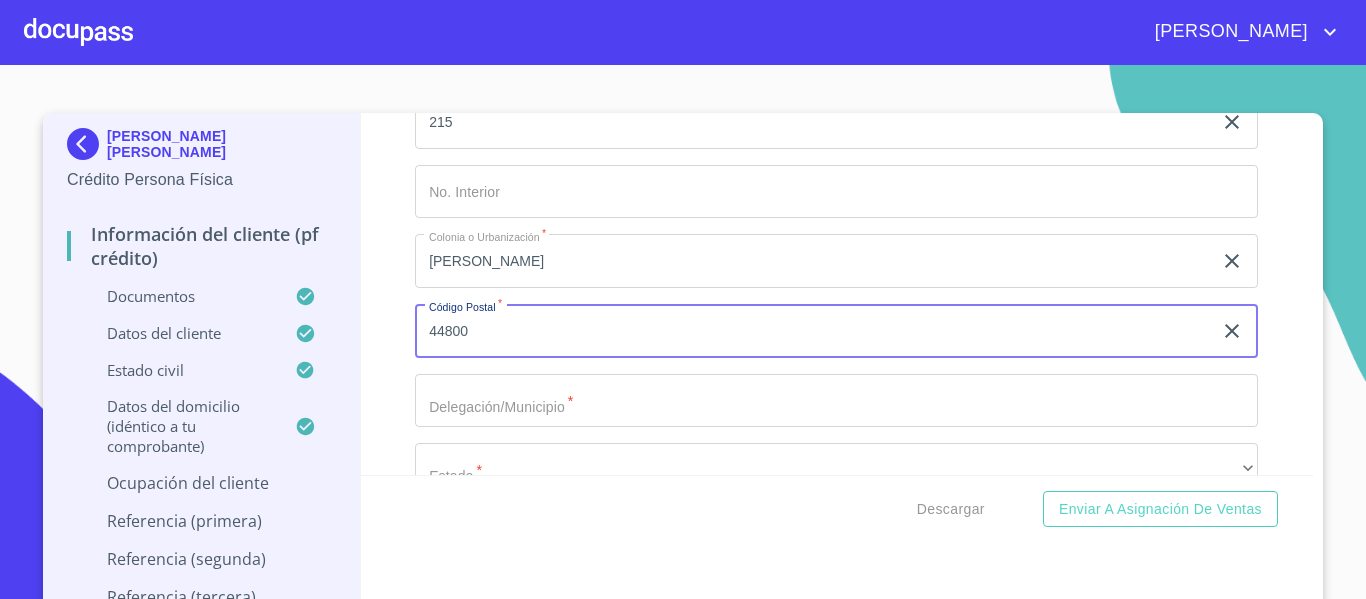type on "44800" 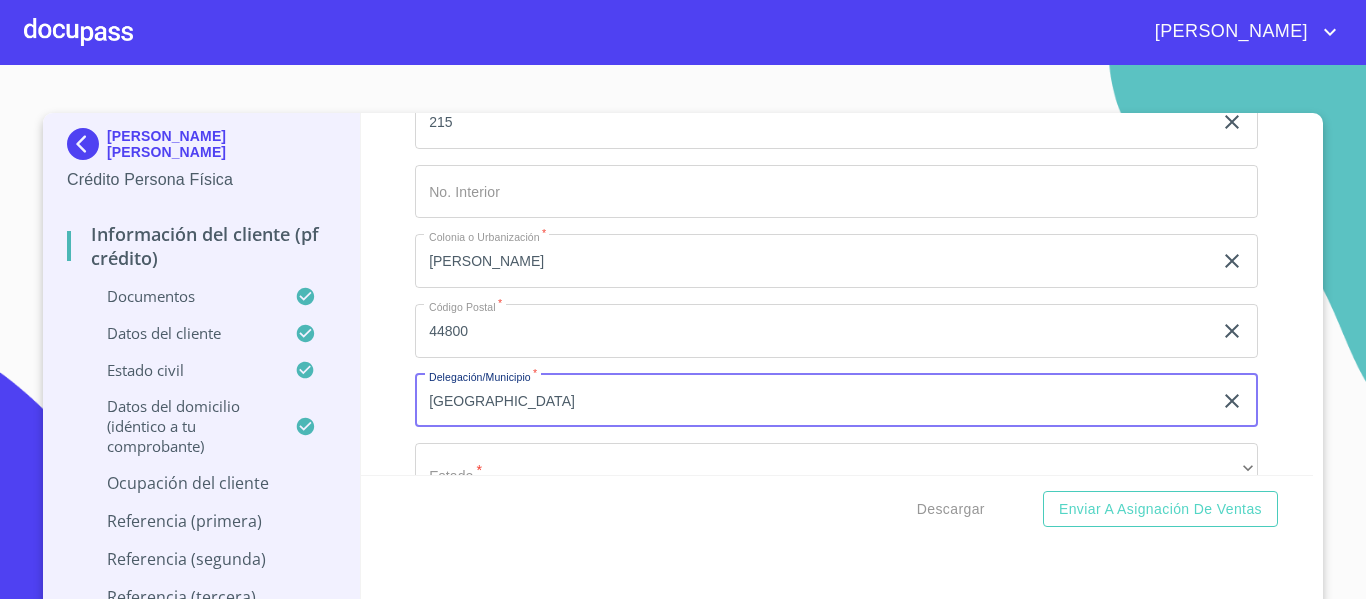 type on "[GEOGRAPHIC_DATA]" 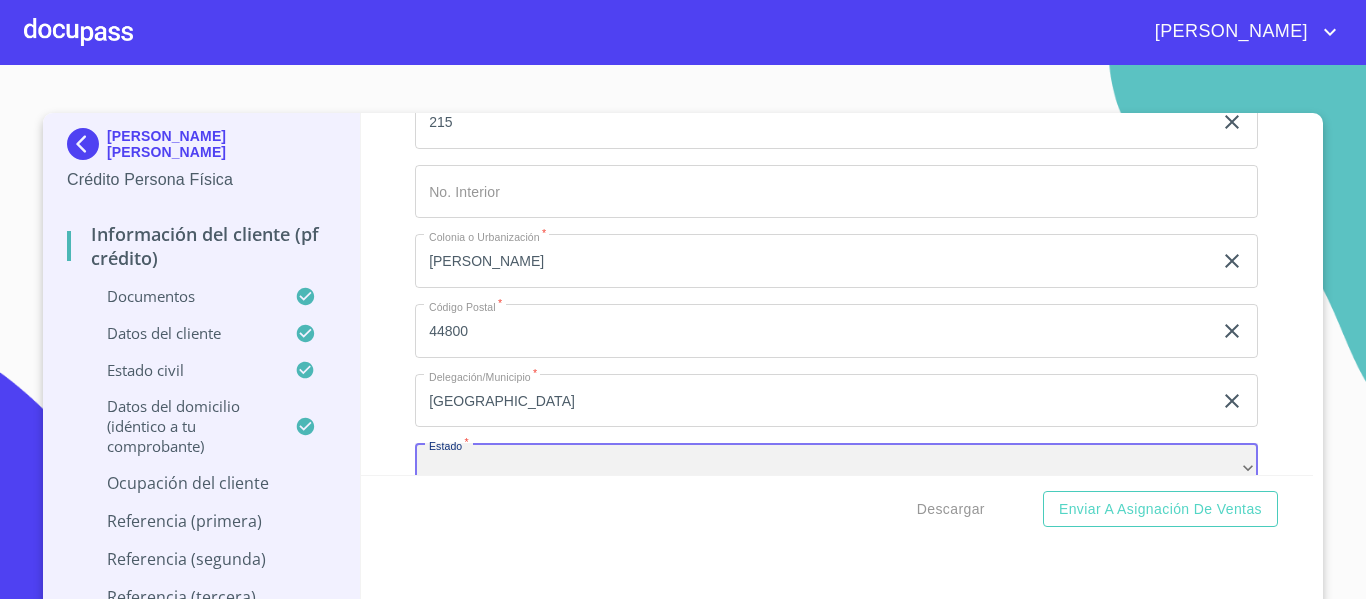 scroll, scrollTop: 8597, scrollLeft: 0, axis: vertical 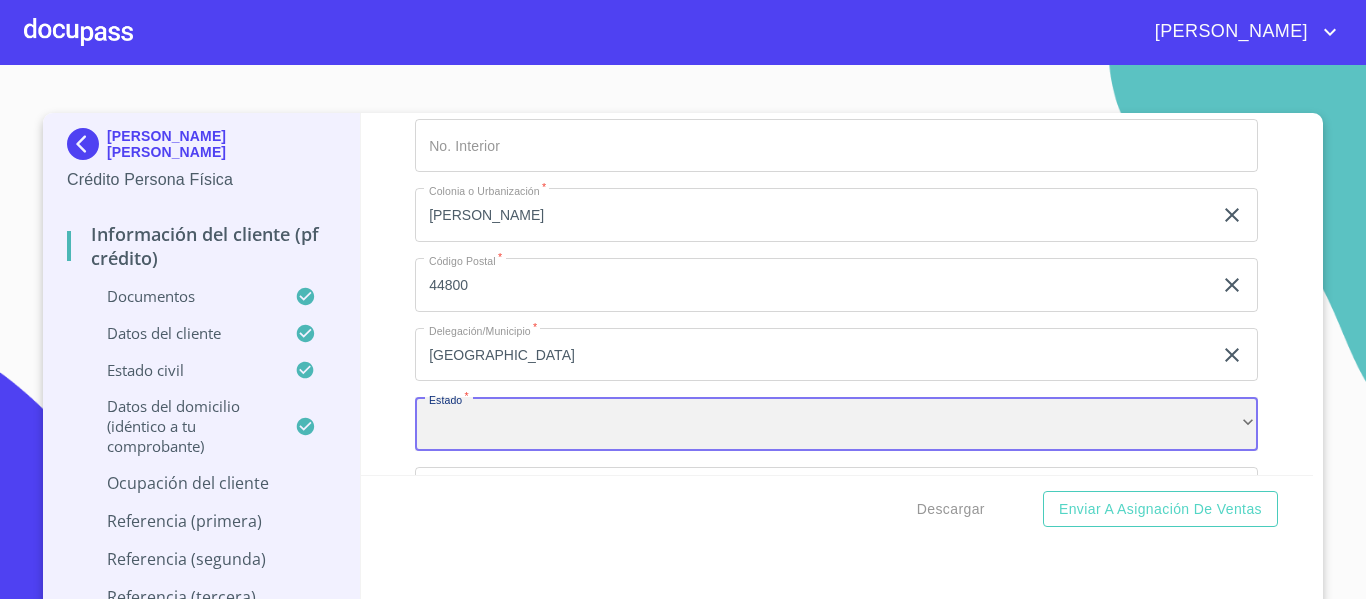 click on "​" at bounding box center (836, 424) 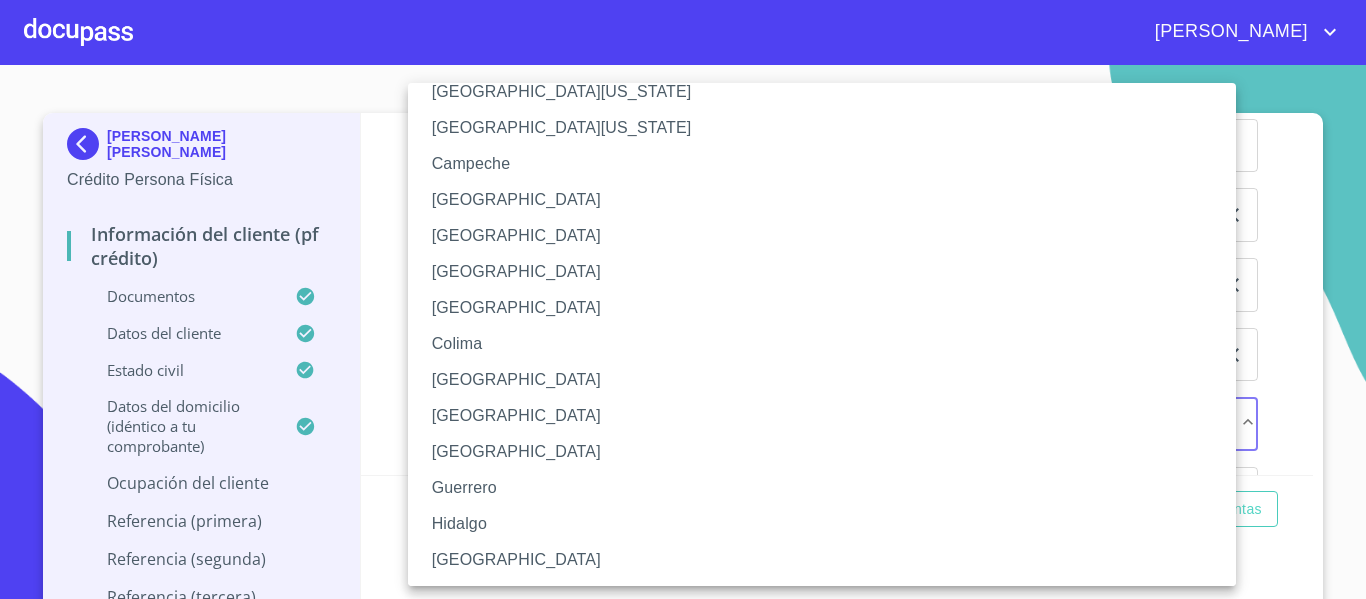 scroll, scrollTop: 100, scrollLeft: 0, axis: vertical 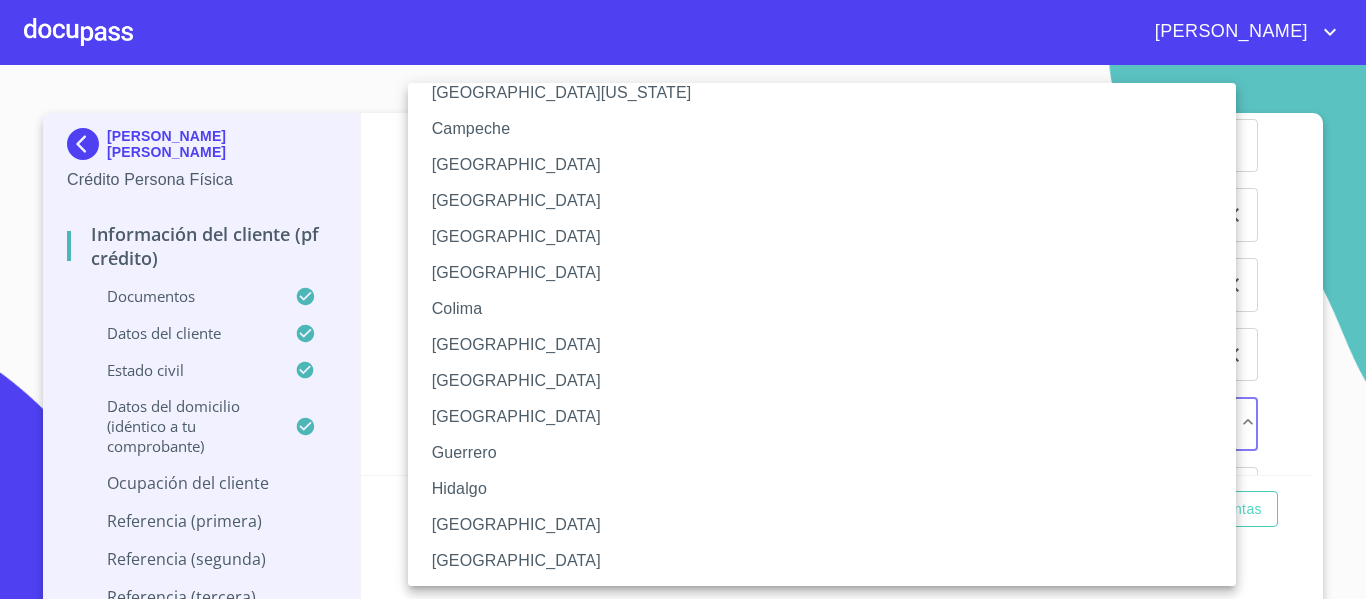 click on "[GEOGRAPHIC_DATA]" at bounding box center [829, 525] 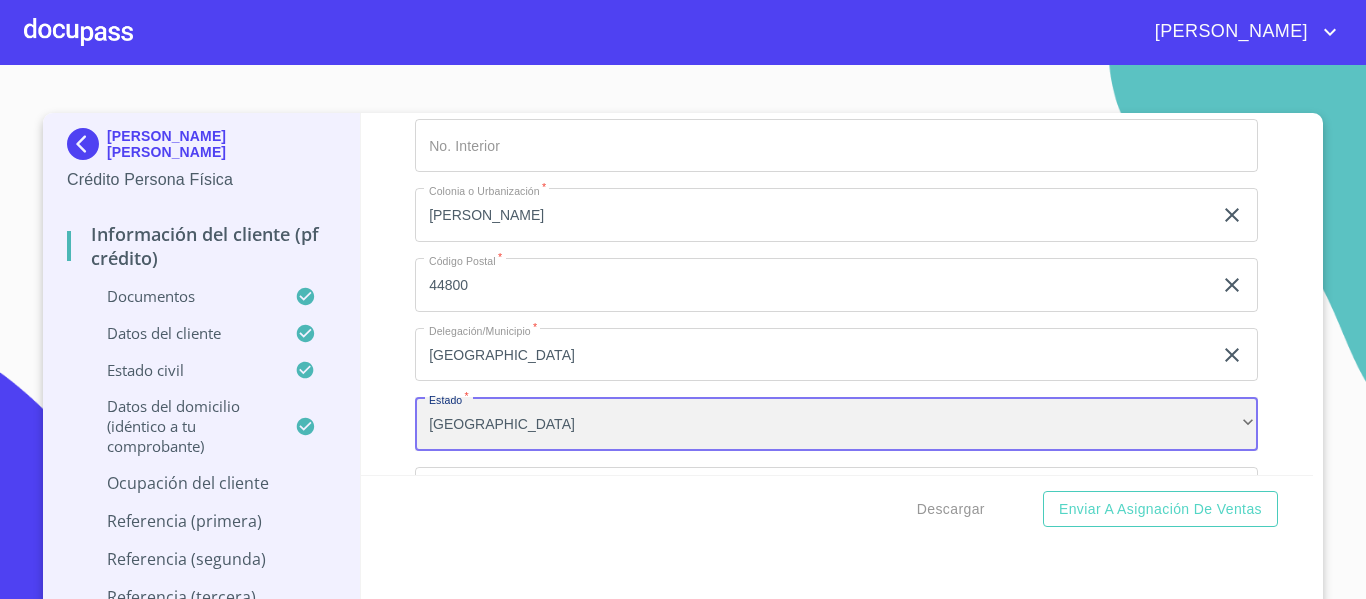 scroll, scrollTop: 0, scrollLeft: 0, axis: both 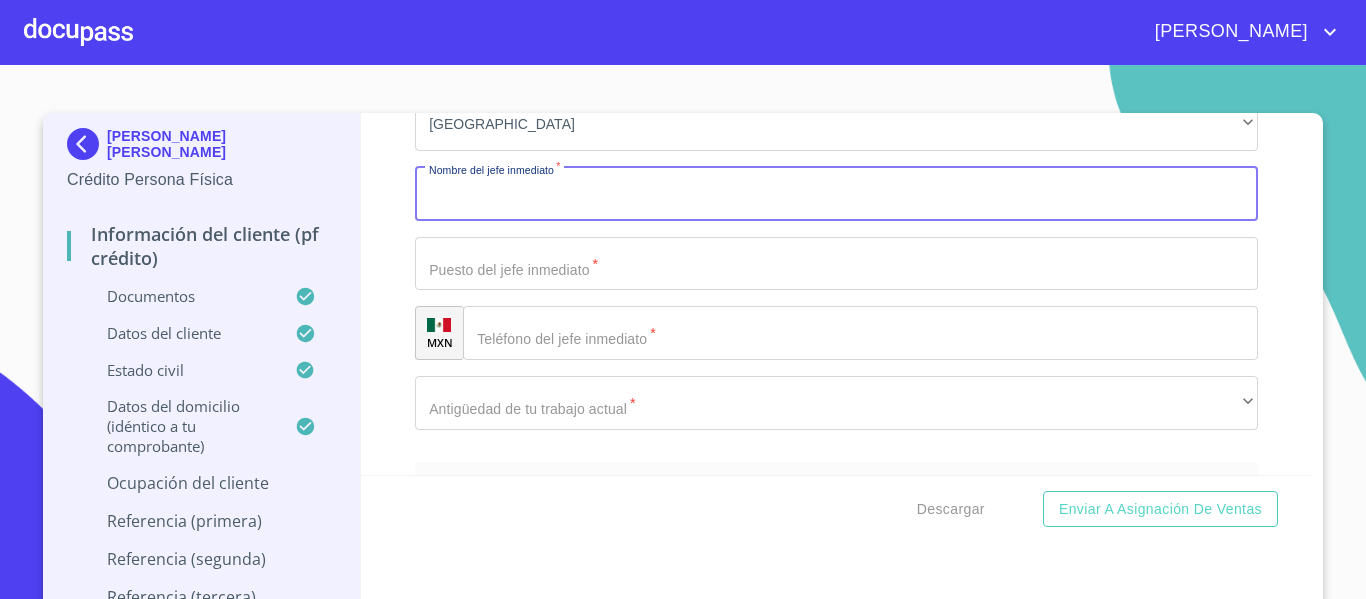 click on "Documento de identificación.   *" at bounding box center [836, 194] 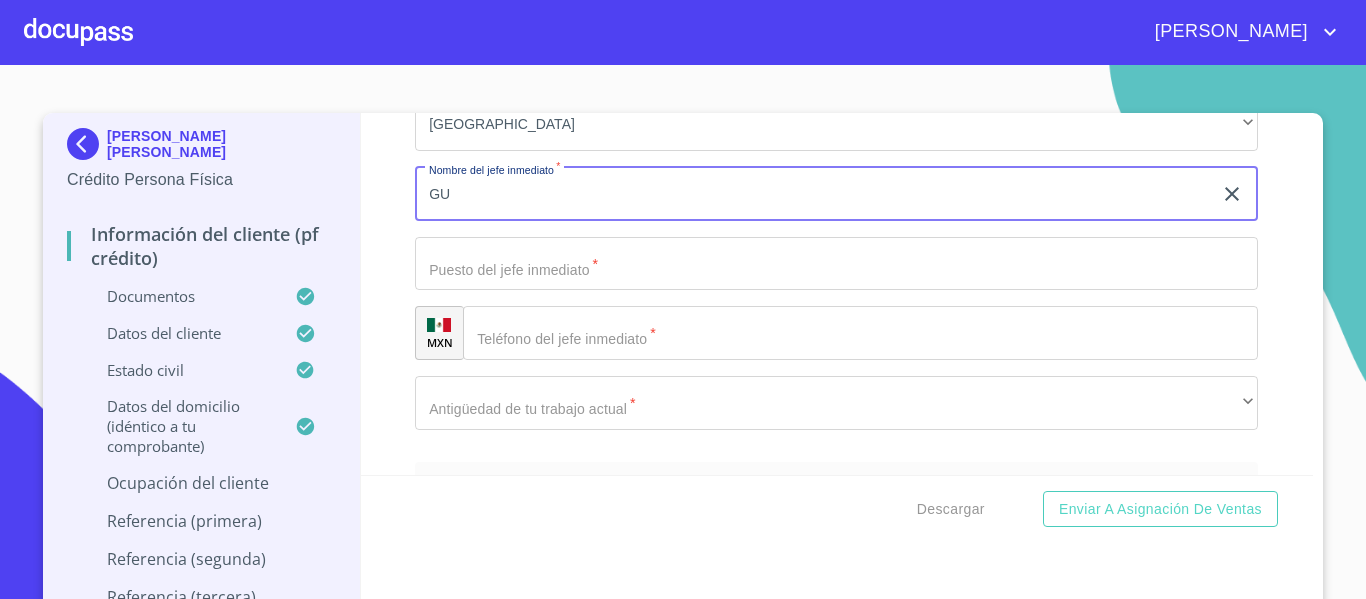 type on "G" 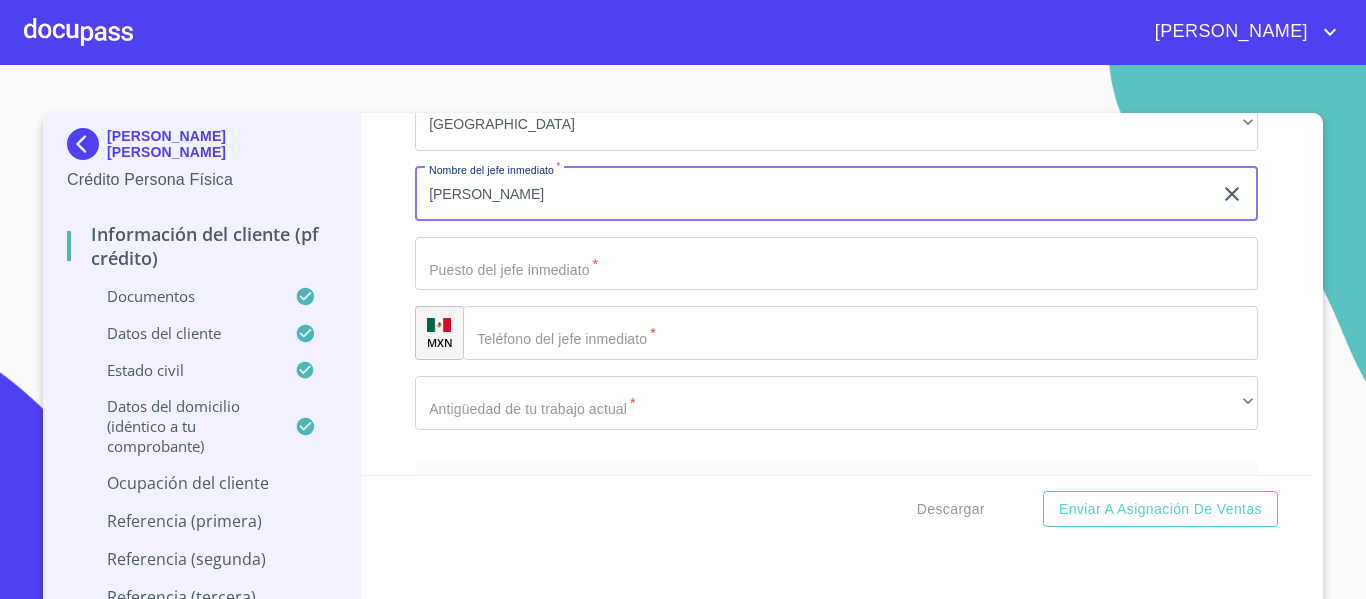 type on "[PERSON_NAME]" 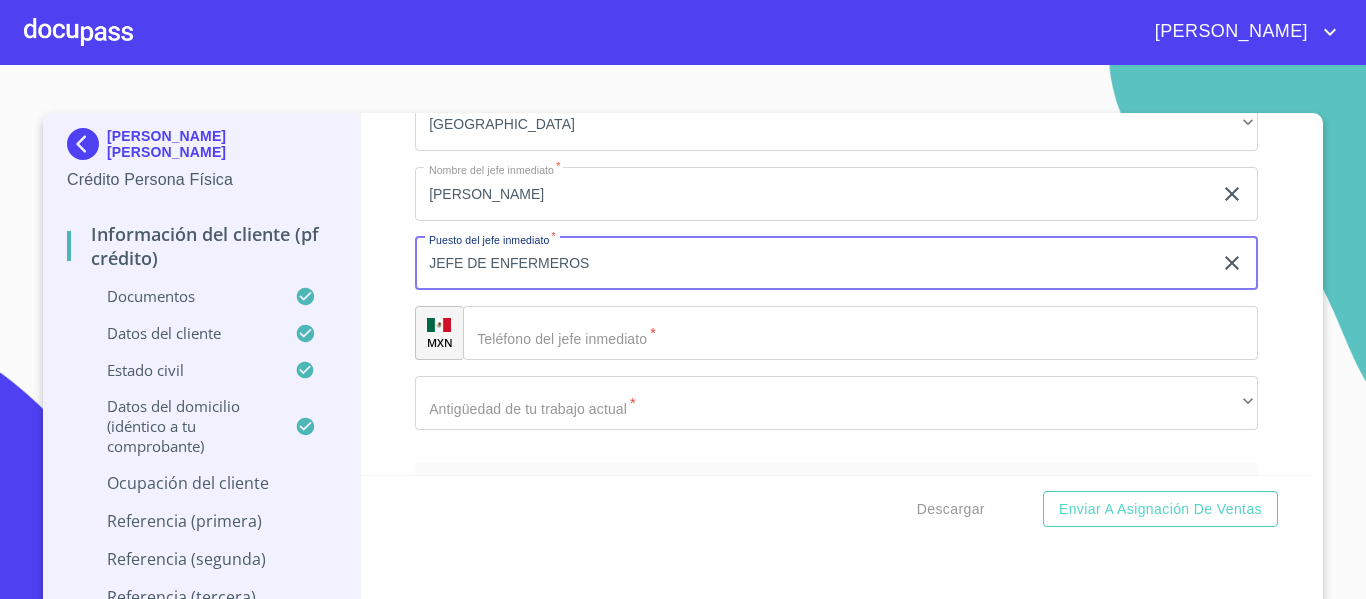 type on "JEFE DE ENFERMEROS" 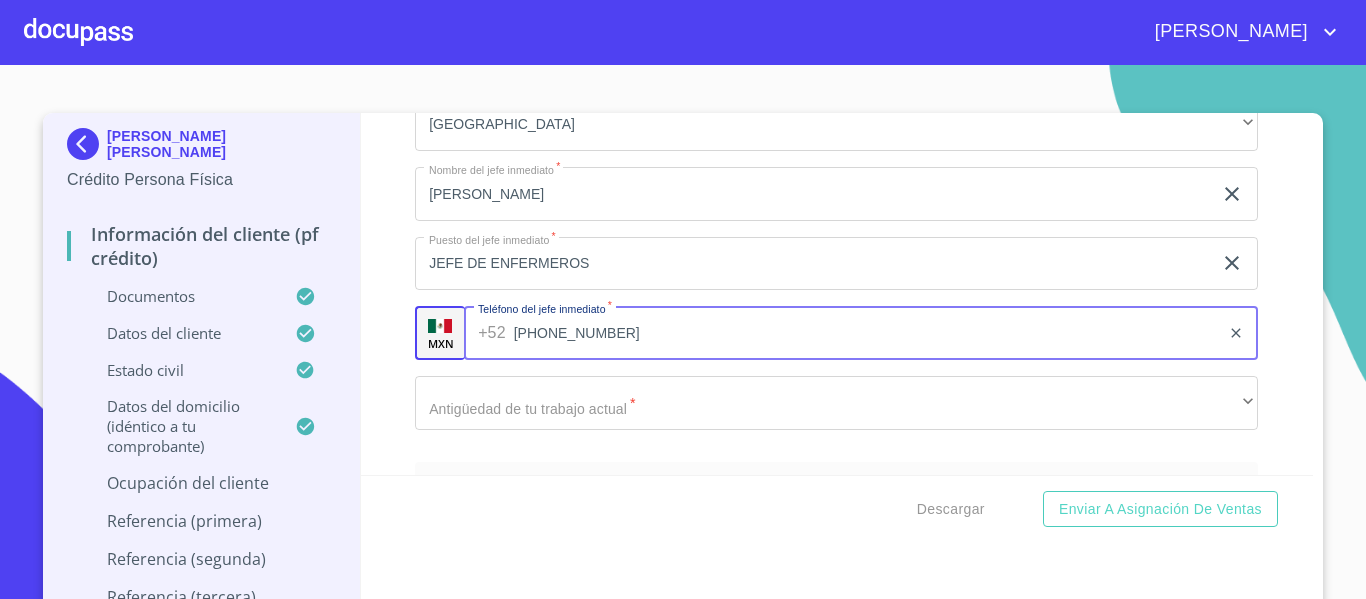 type on "[PHONE_NUMBER]" 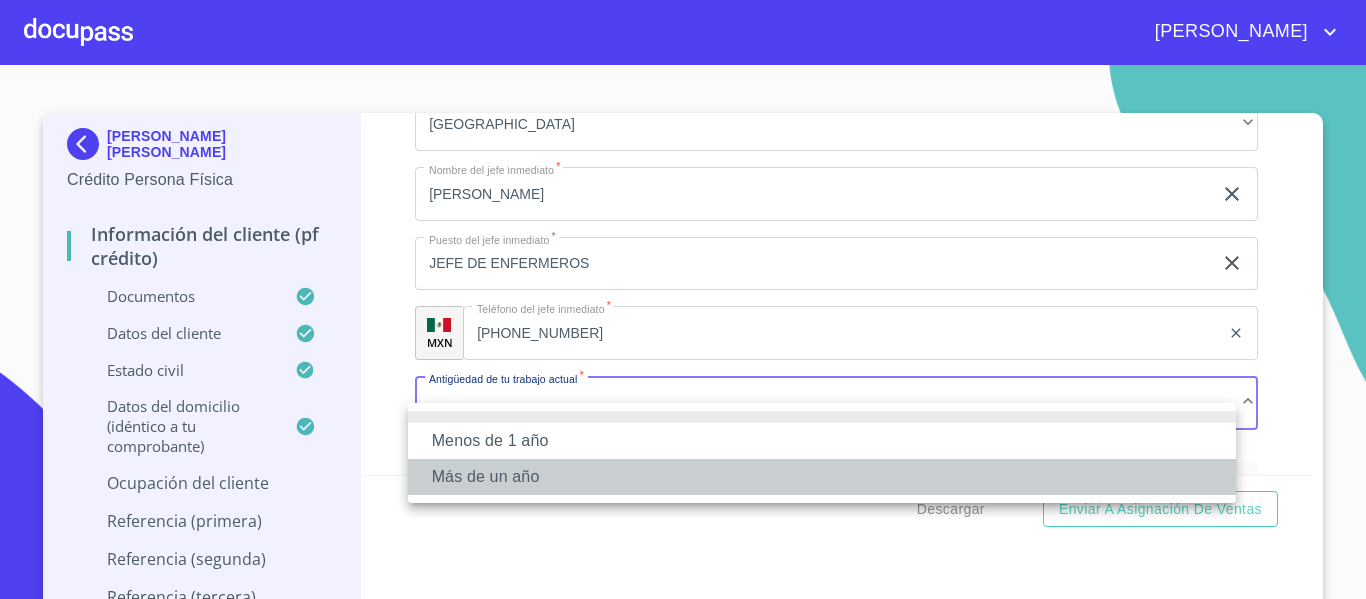 click on "Más de un año" at bounding box center [822, 477] 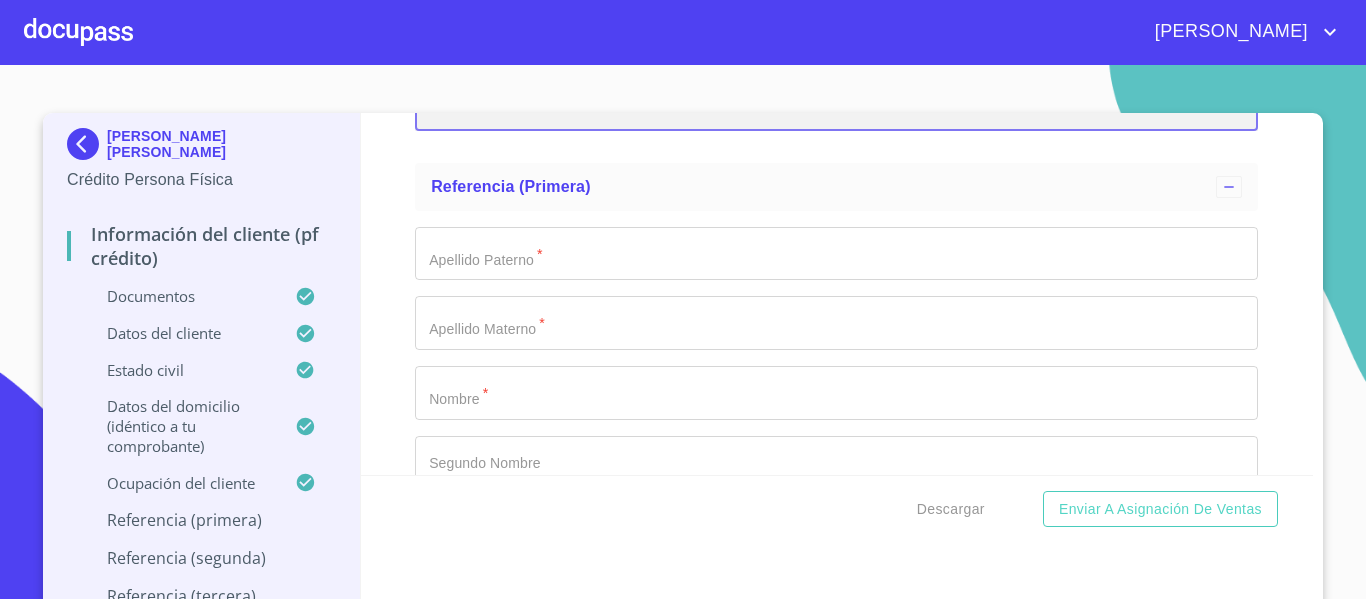 scroll, scrollTop: 9197, scrollLeft: 0, axis: vertical 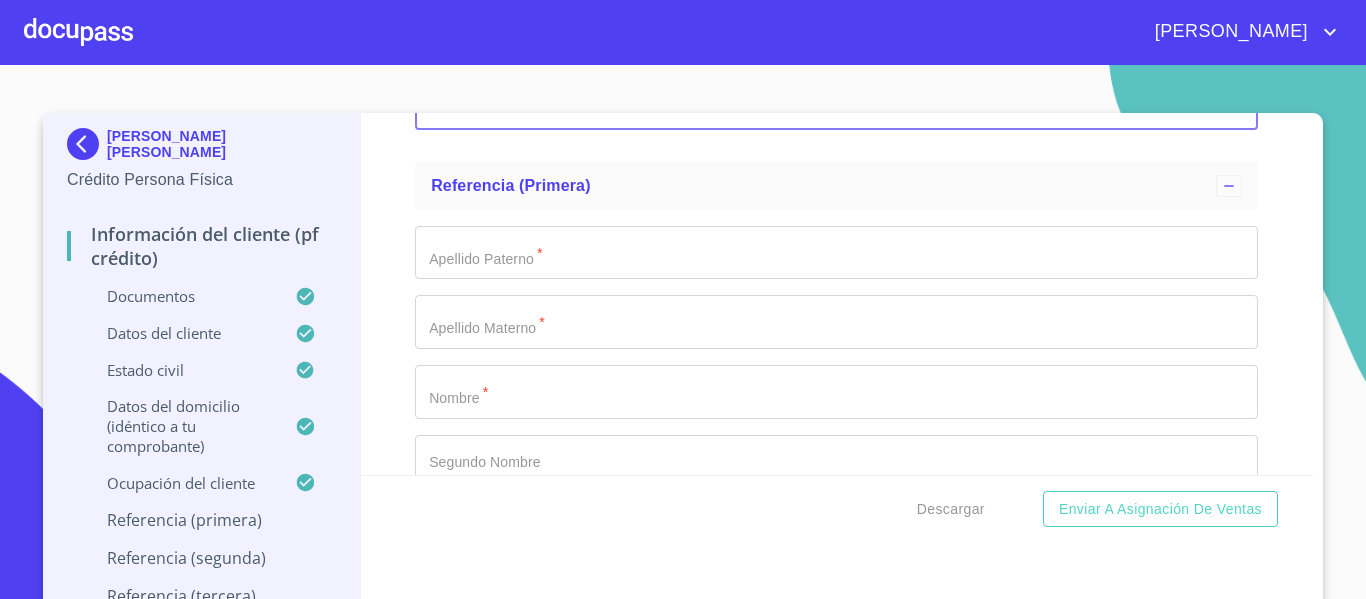 drag, startPoint x: 468, startPoint y: 304, endPoint x: 474, endPoint y: 291, distance: 14.3178215 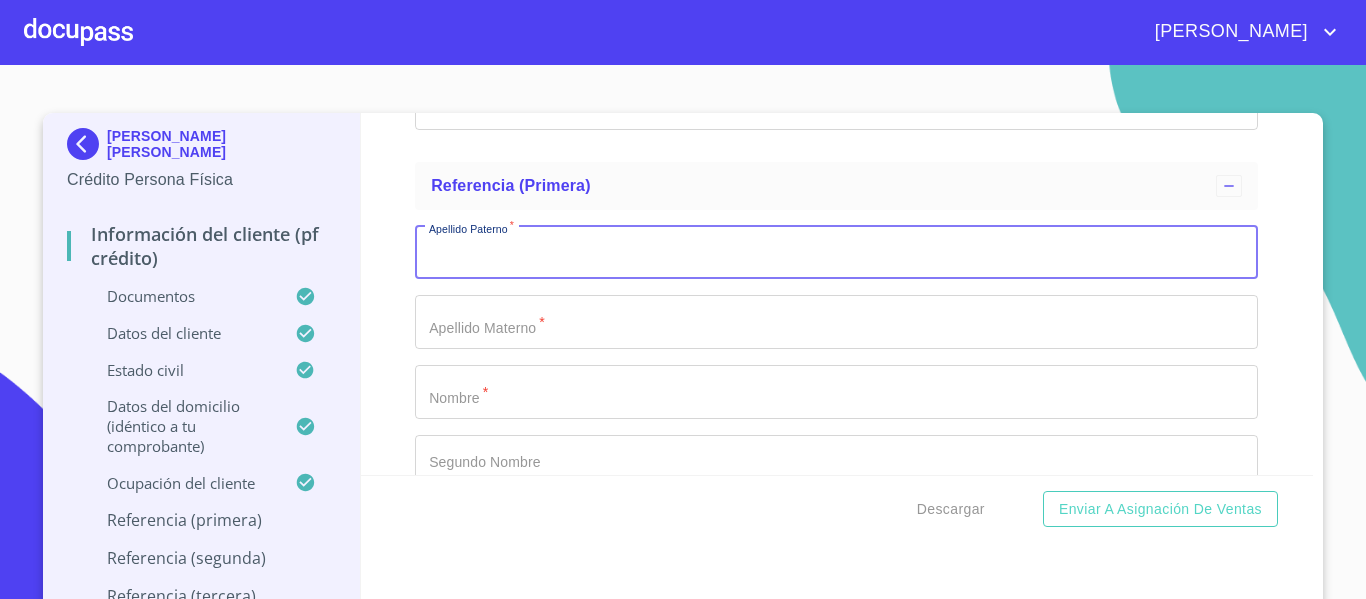 click on "Documento de identificación.   *" at bounding box center [836, 253] 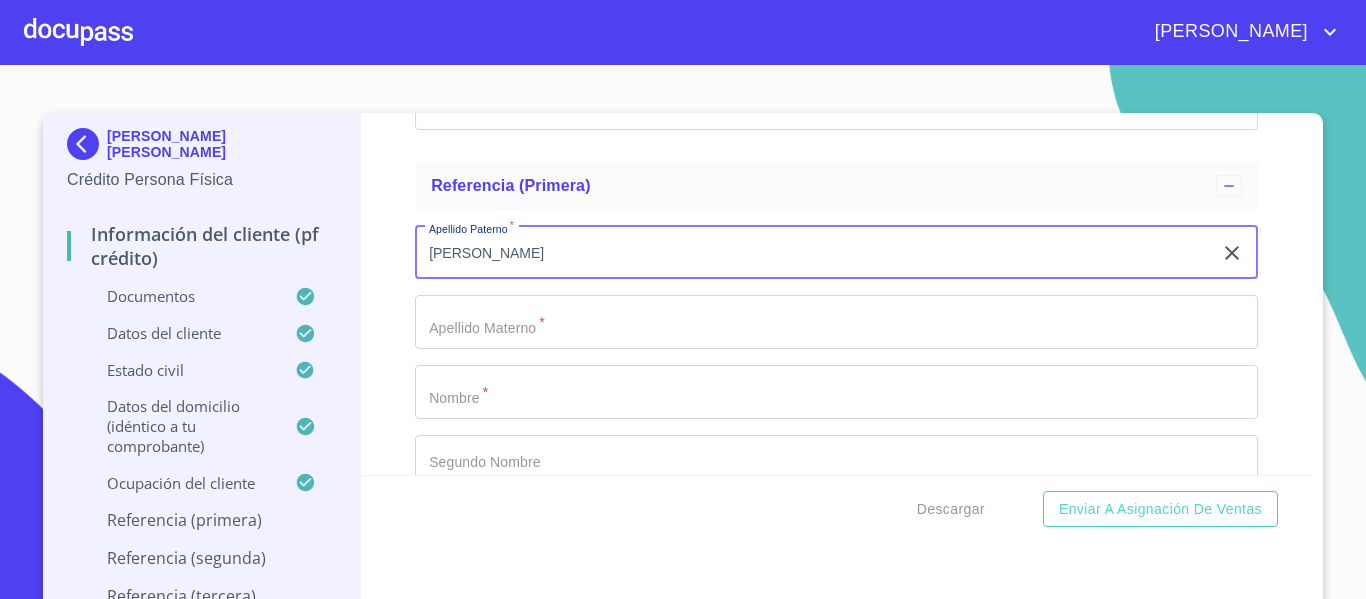 type on "[PERSON_NAME]" 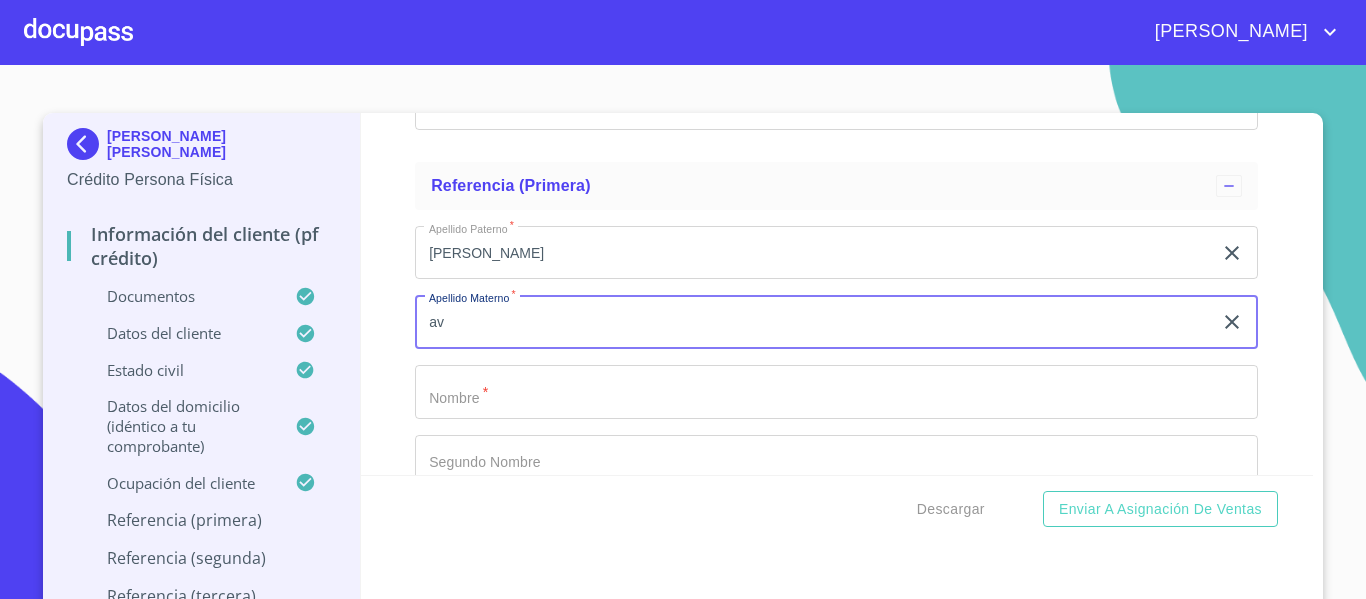 type on "a" 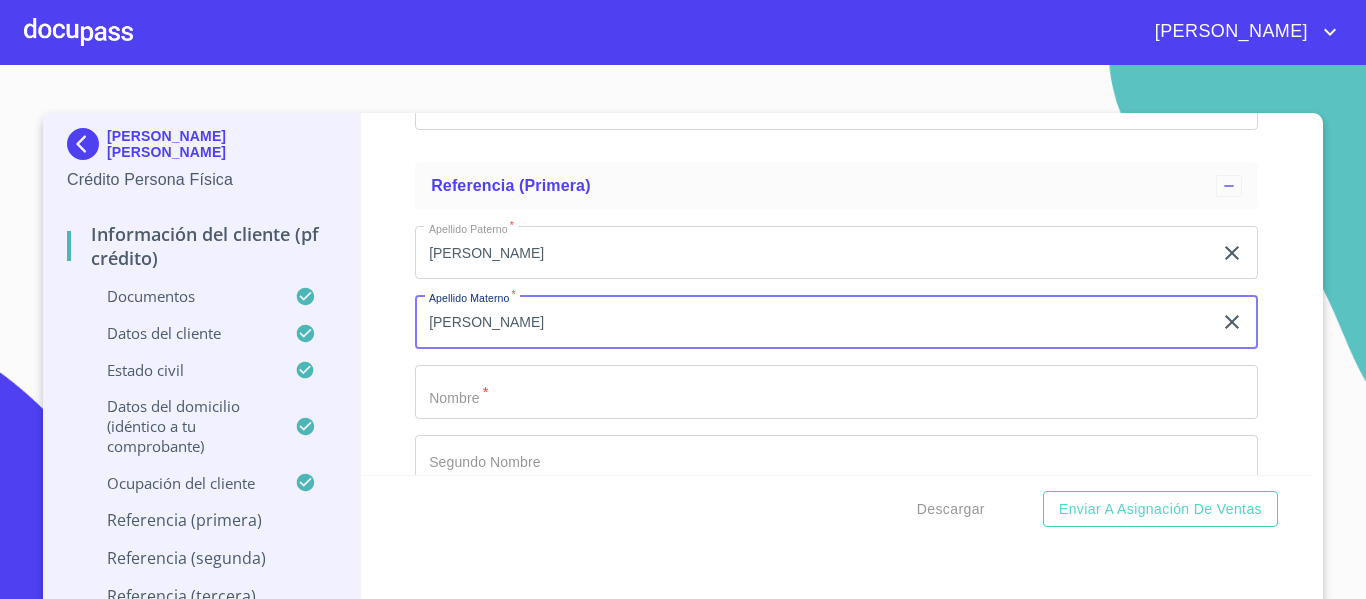 type on "[PERSON_NAME]" 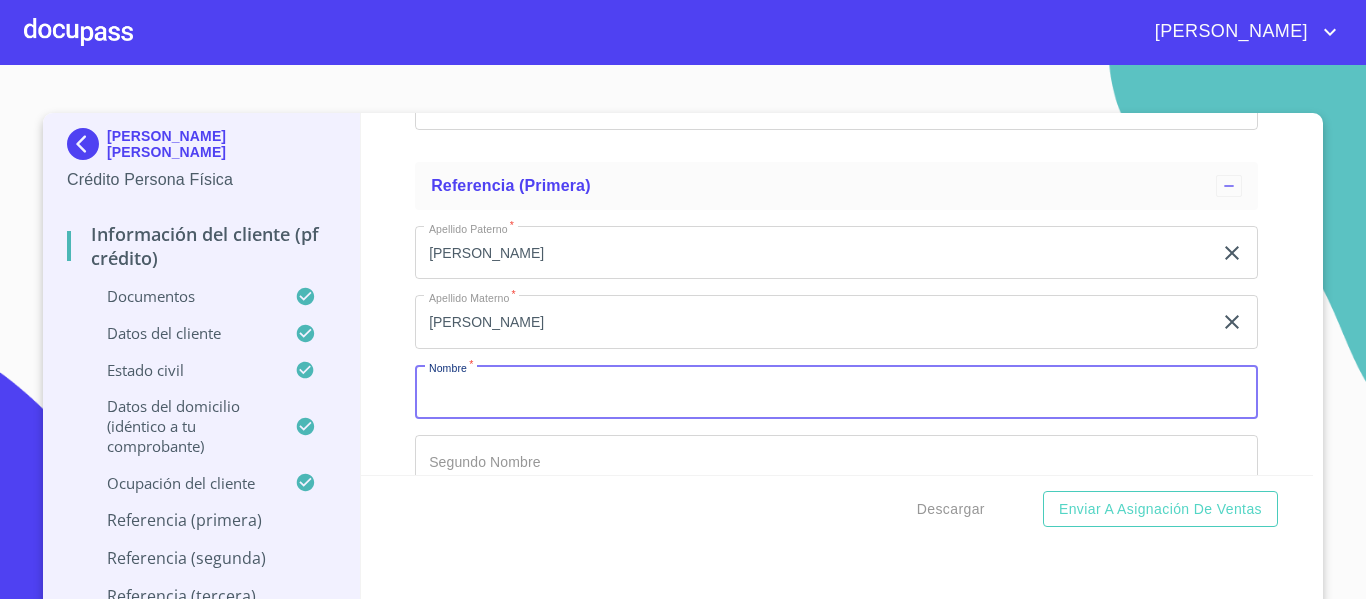 type on "J" 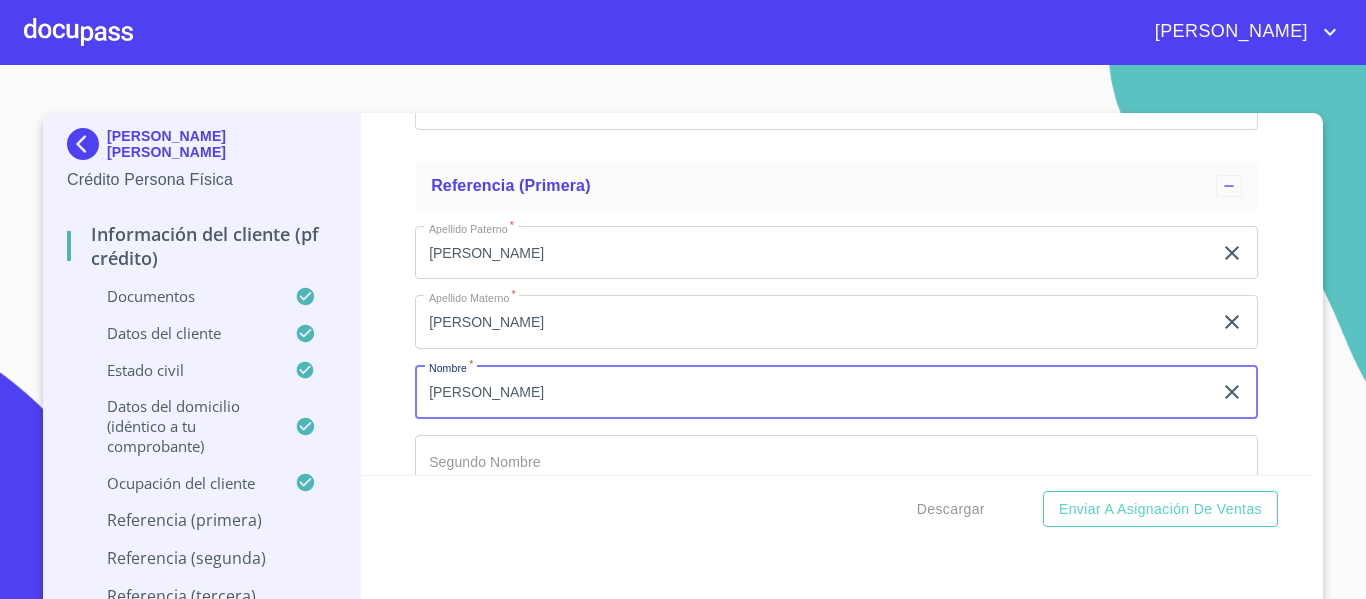 type on "[PERSON_NAME]" 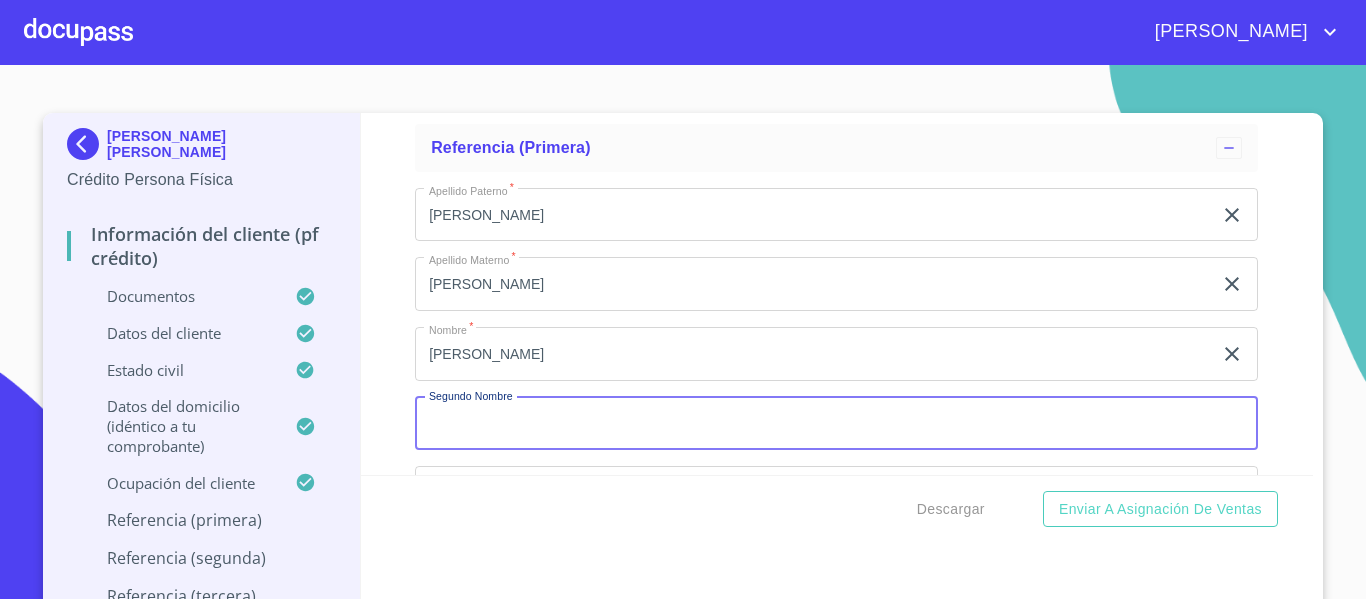 type on "N" 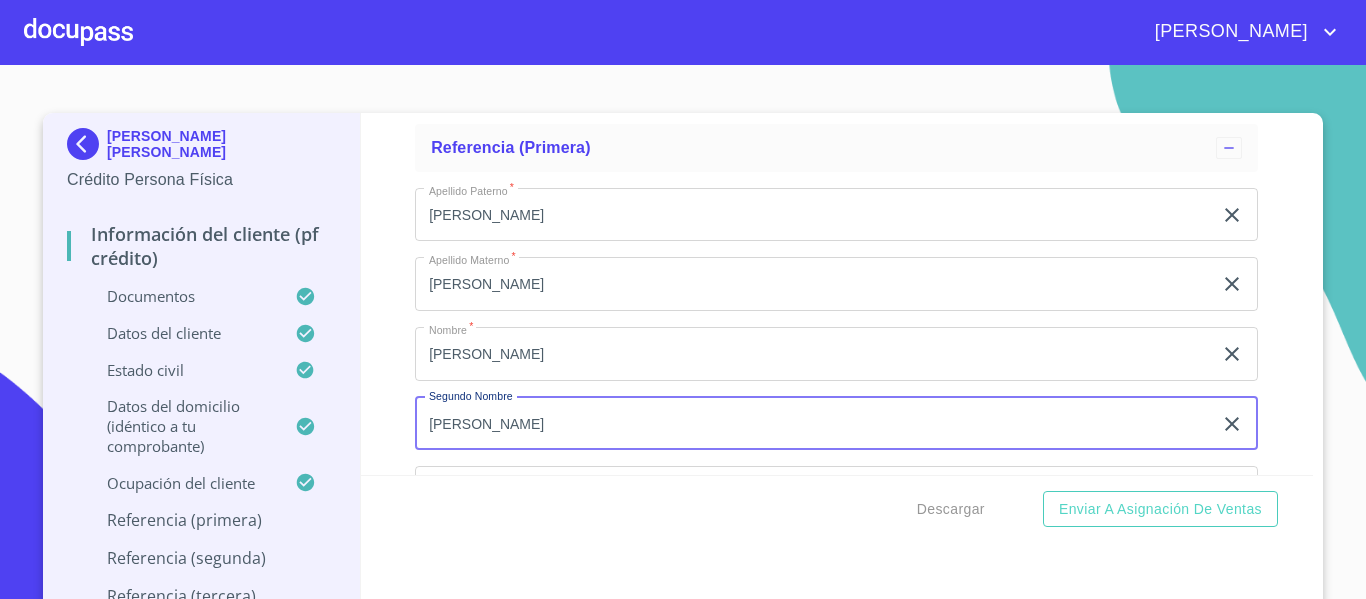 type on "[PERSON_NAME]" 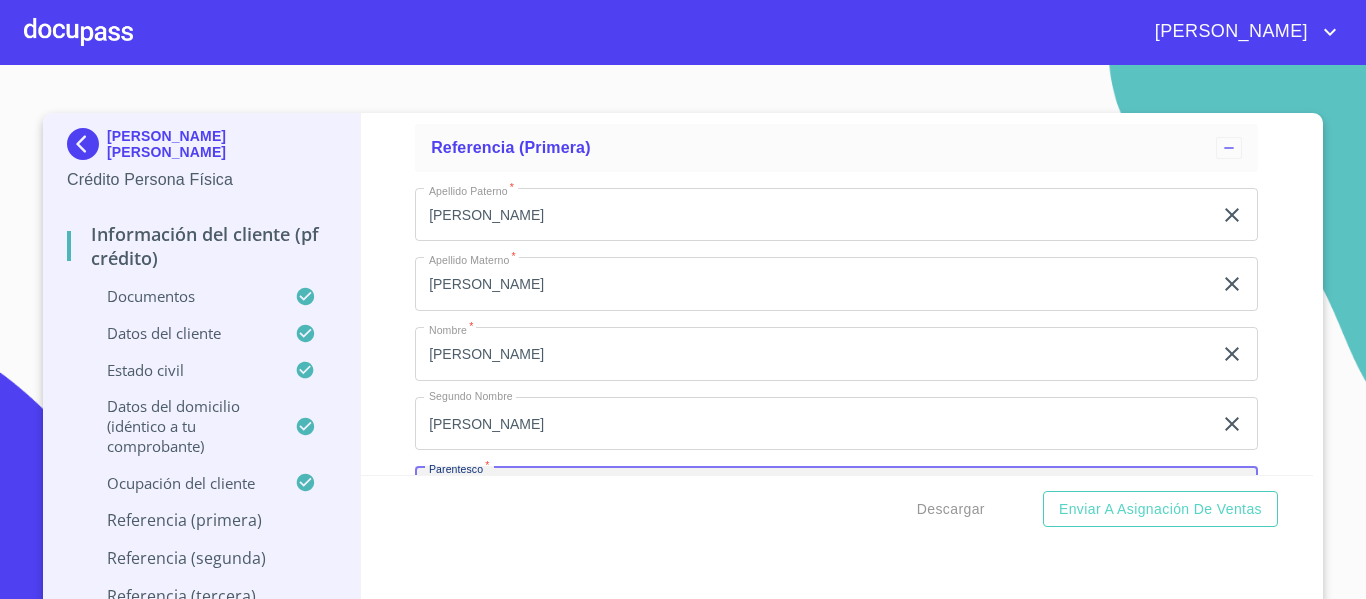 scroll, scrollTop: 9458, scrollLeft: 0, axis: vertical 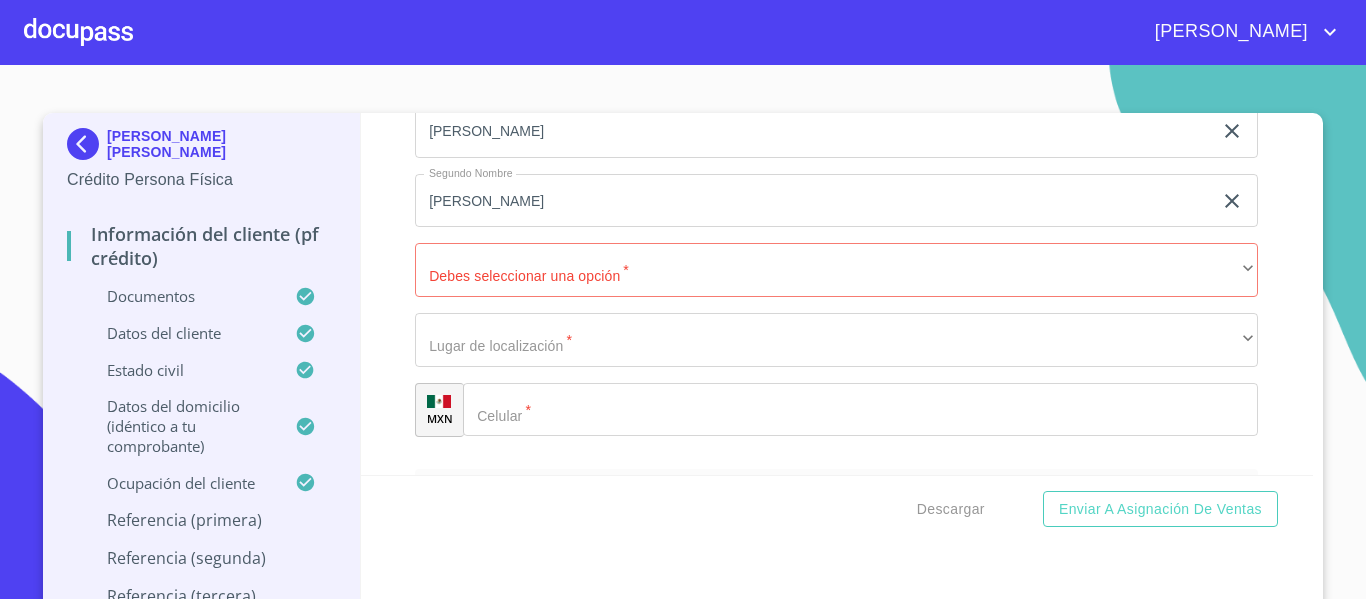 click on "[PERSON_NAME] [PERSON_NAME] Crédito Persona Física Información del cliente (PF crédito) Documentos Datos del cliente Estado Civil Datos del domicilio (idéntico a tu comprobante) Ocupación del Cliente Referencia (primera) Referencia (segunda) Referencia (tercera) Datos del pedido" at bounding box center [202, 367] 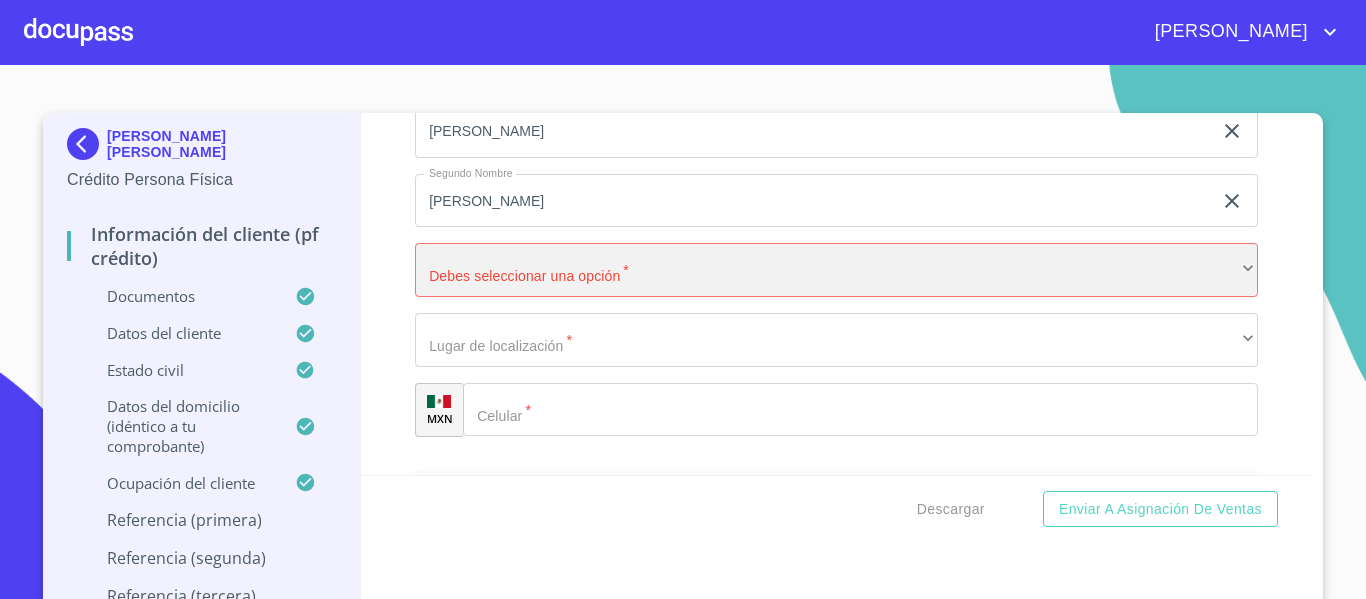 click on "​" at bounding box center (836, 270) 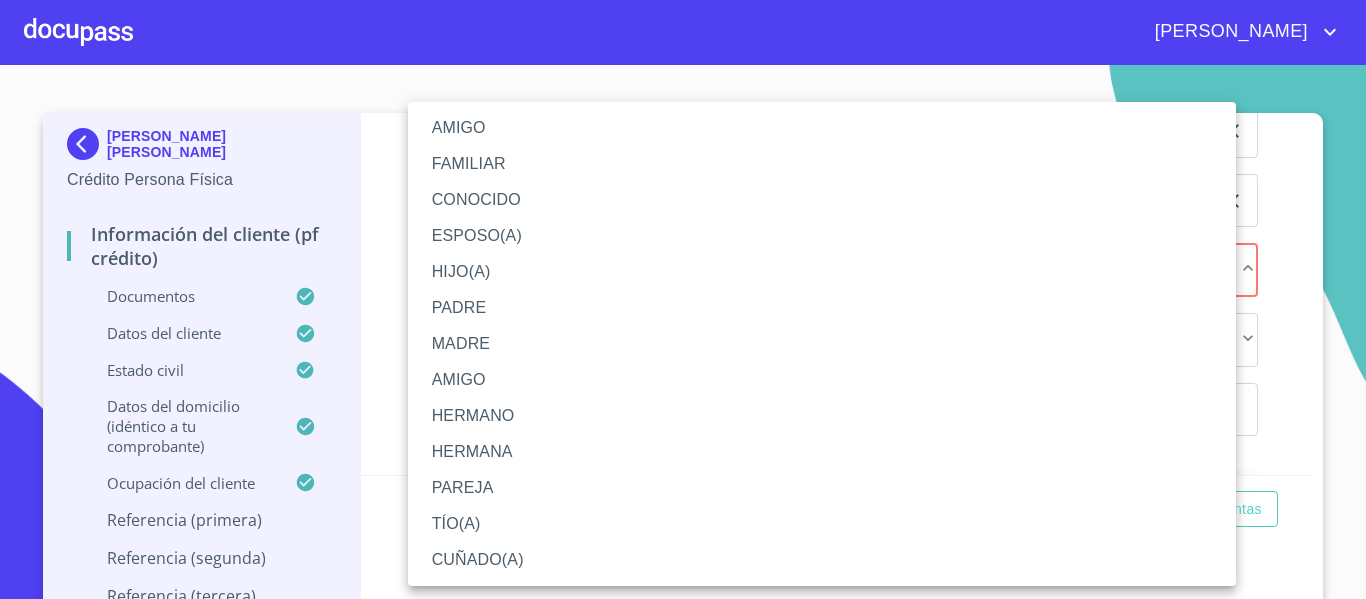 click on "FAMILIAR" at bounding box center [822, 164] 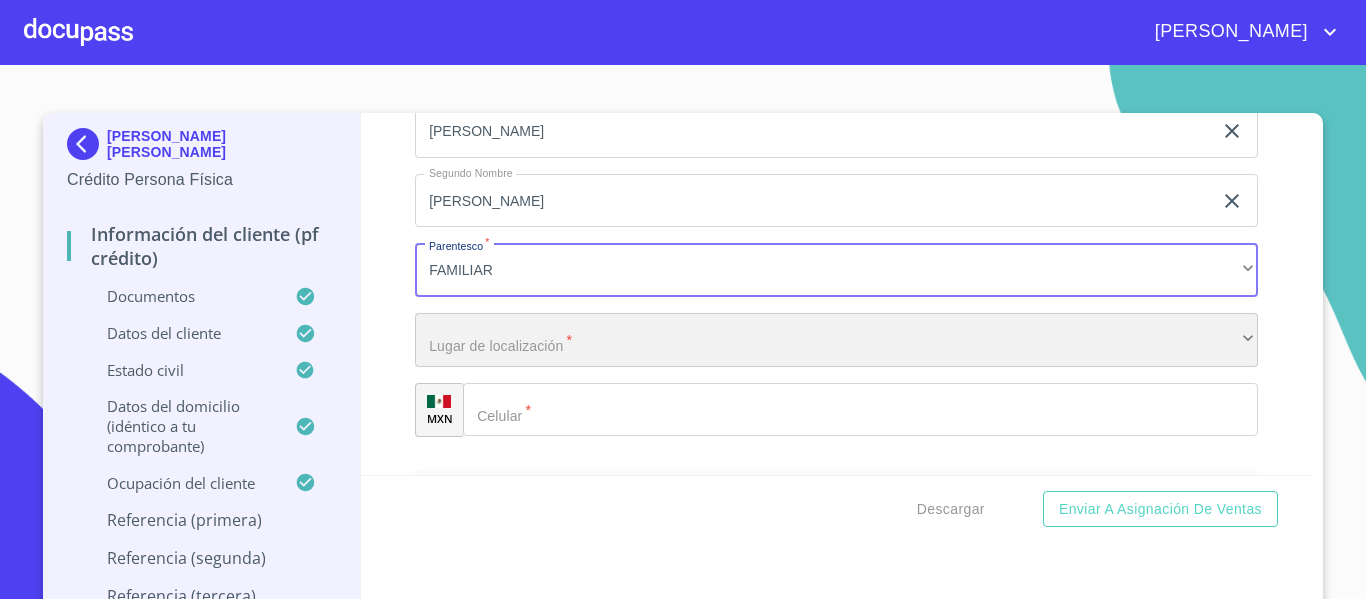 click on "​" at bounding box center (836, 340) 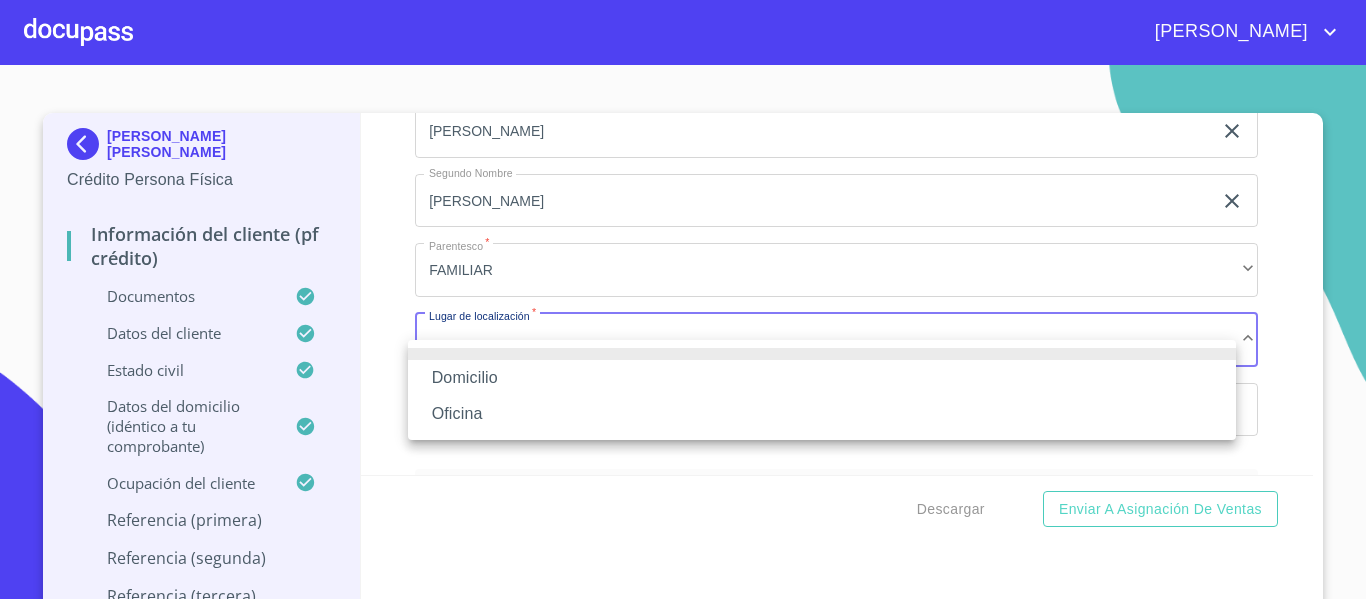 click on "Domicilio" at bounding box center [822, 378] 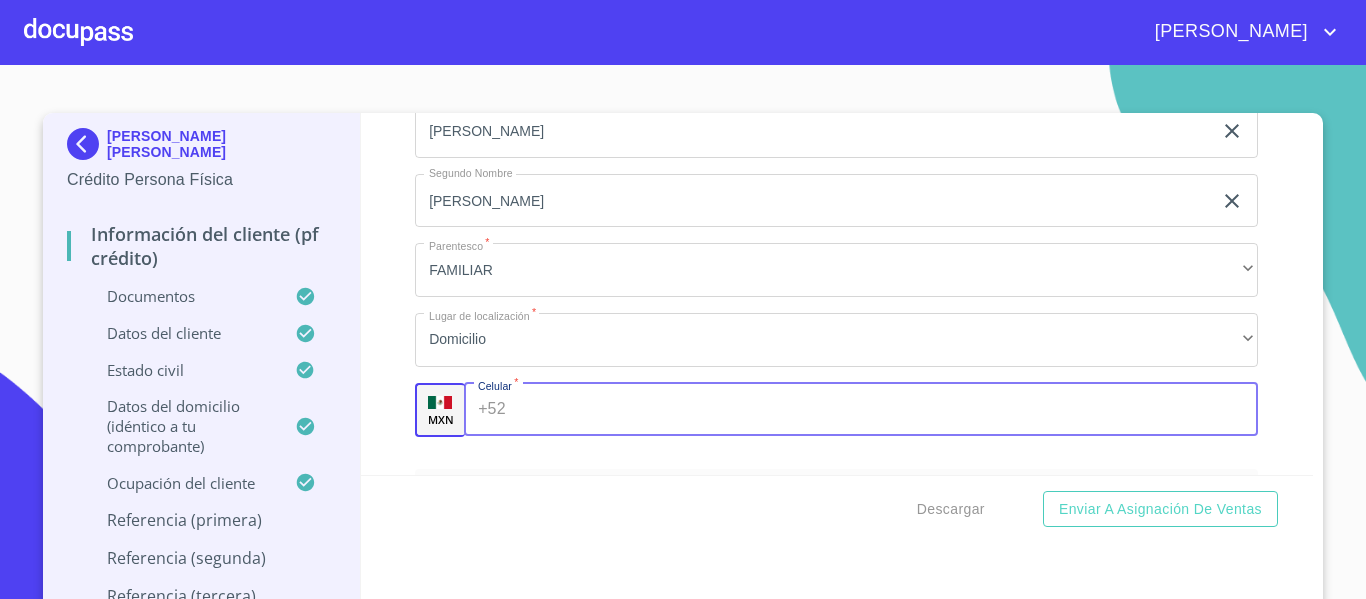 click on "Documento de identificación.   *" at bounding box center (886, 410) 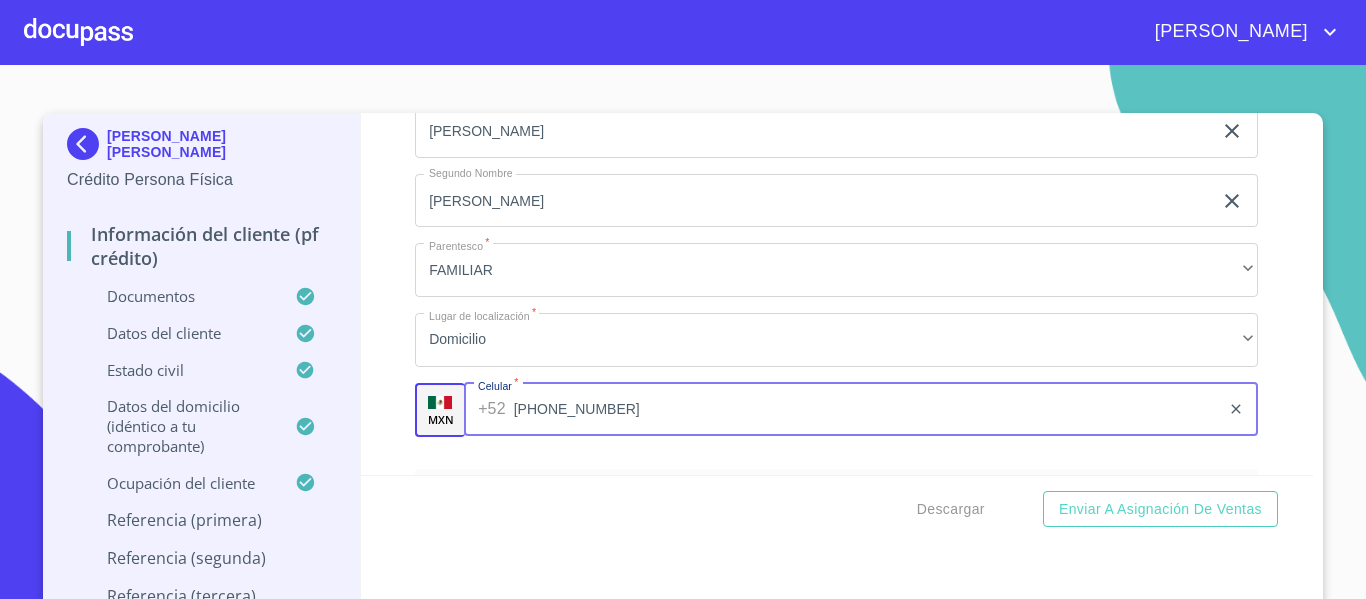 type on "[PHONE_NUMBER]" 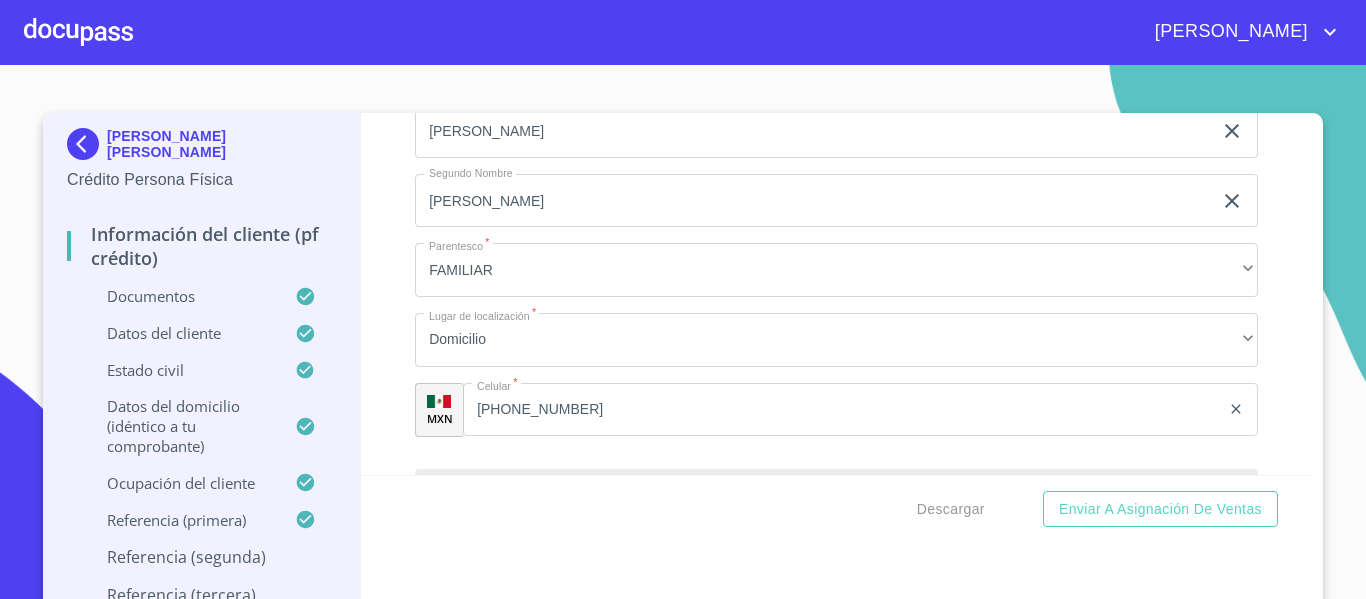 scroll, scrollTop: 9681, scrollLeft: 0, axis: vertical 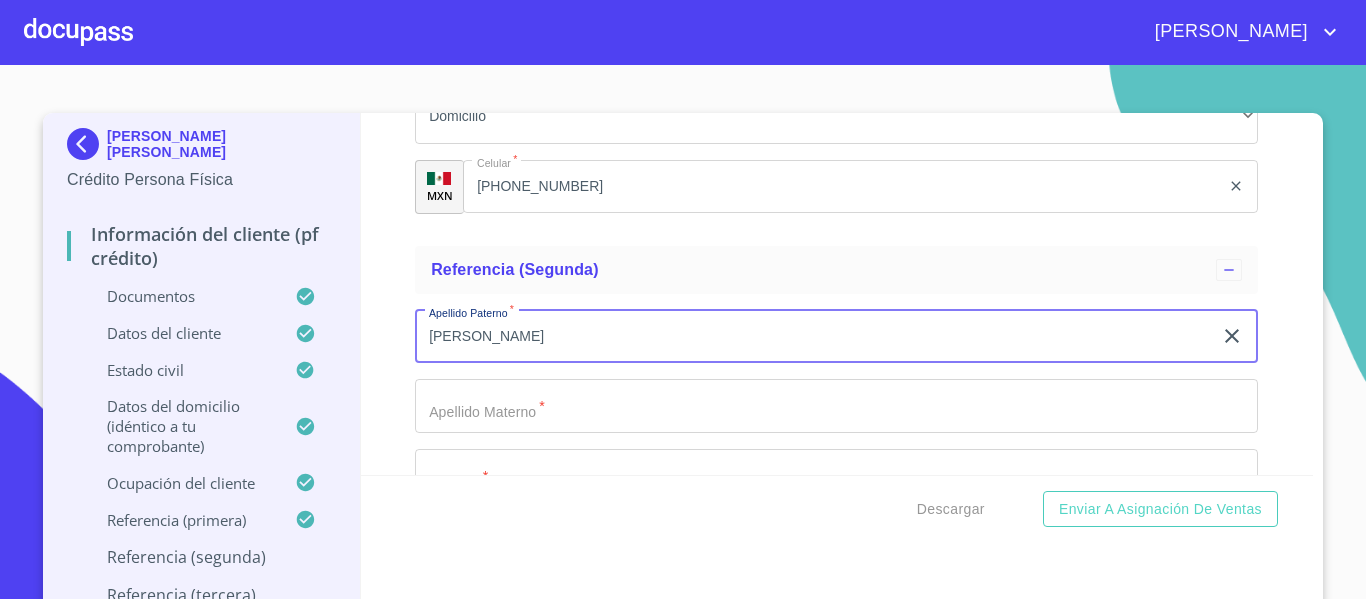 type on "[PERSON_NAME]" 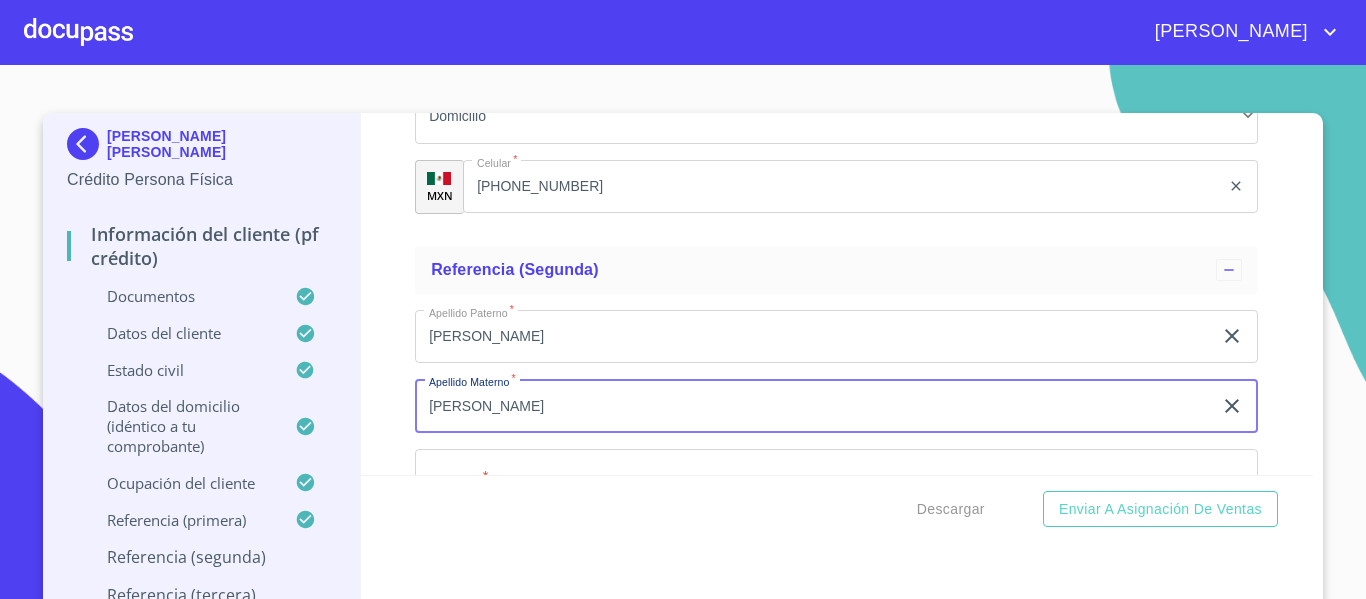 type on "[PERSON_NAME]" 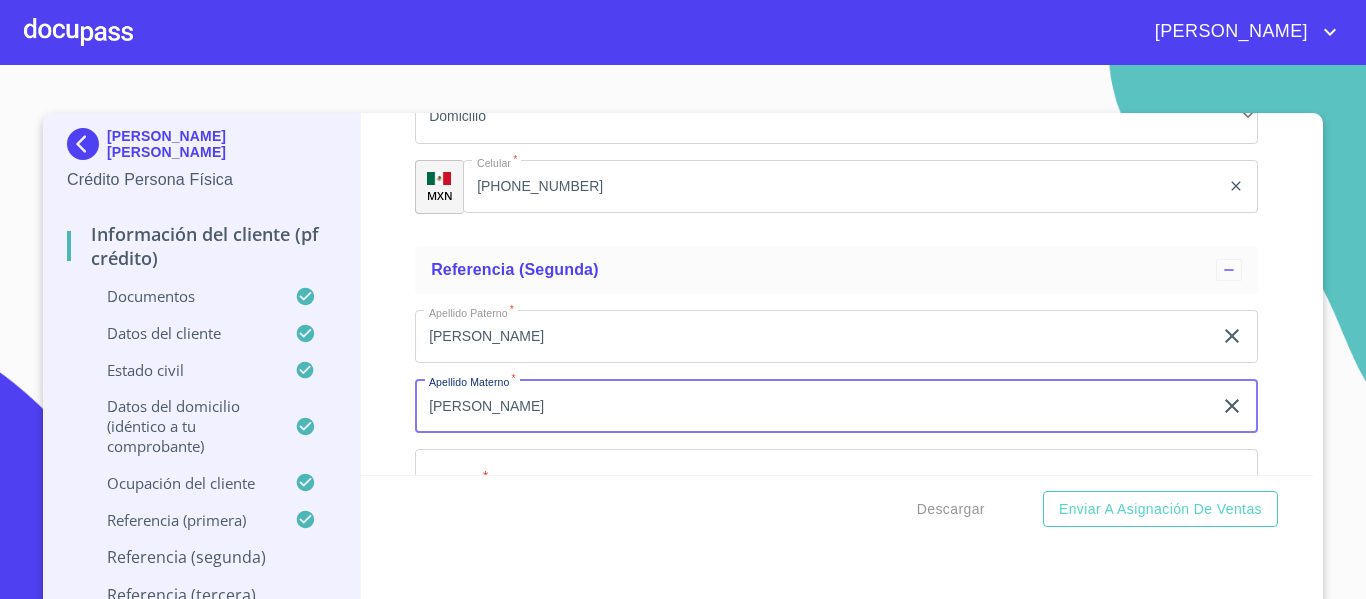 scroll, scrollTop: 9733, scrollLeft: 0, axis: vertical 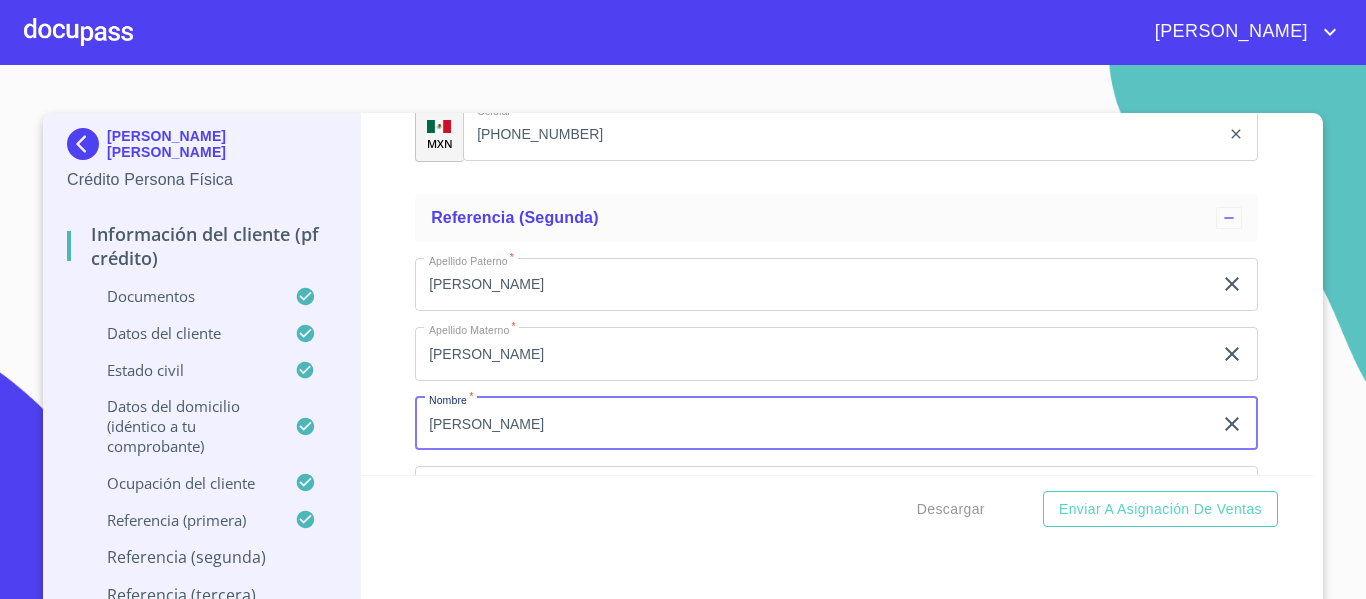 type on "[PERSON_NAME]" 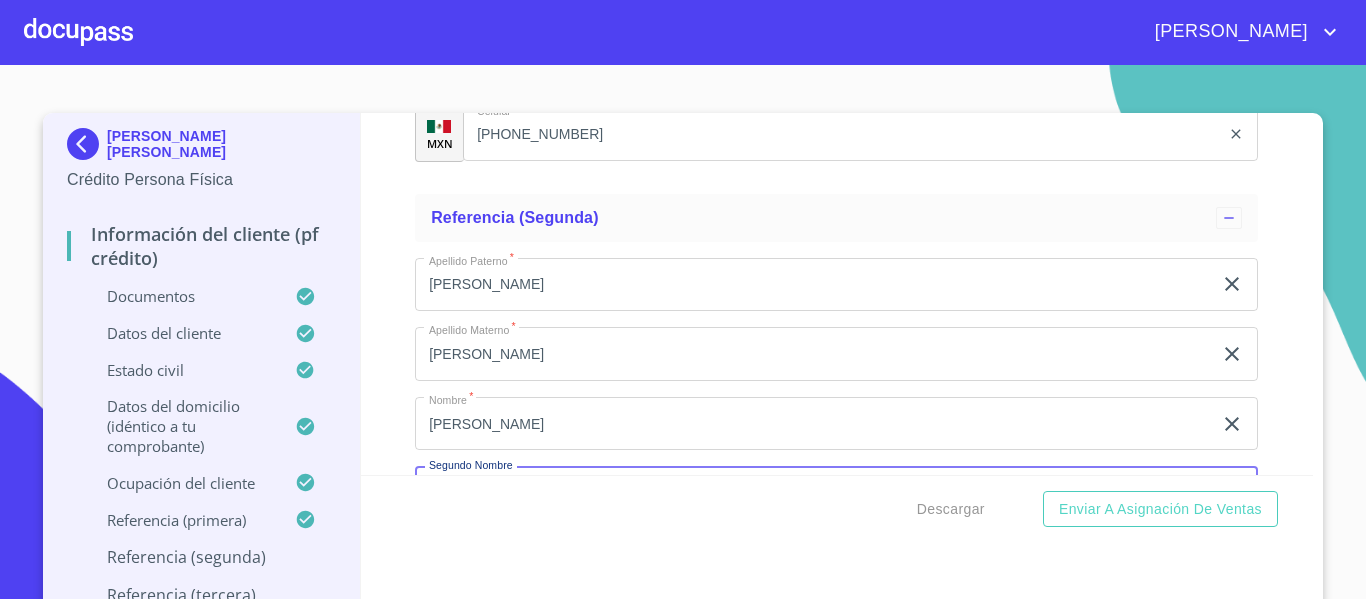 scroll, scrollTop: 9957, scrollLeft: 0, axis: vertical 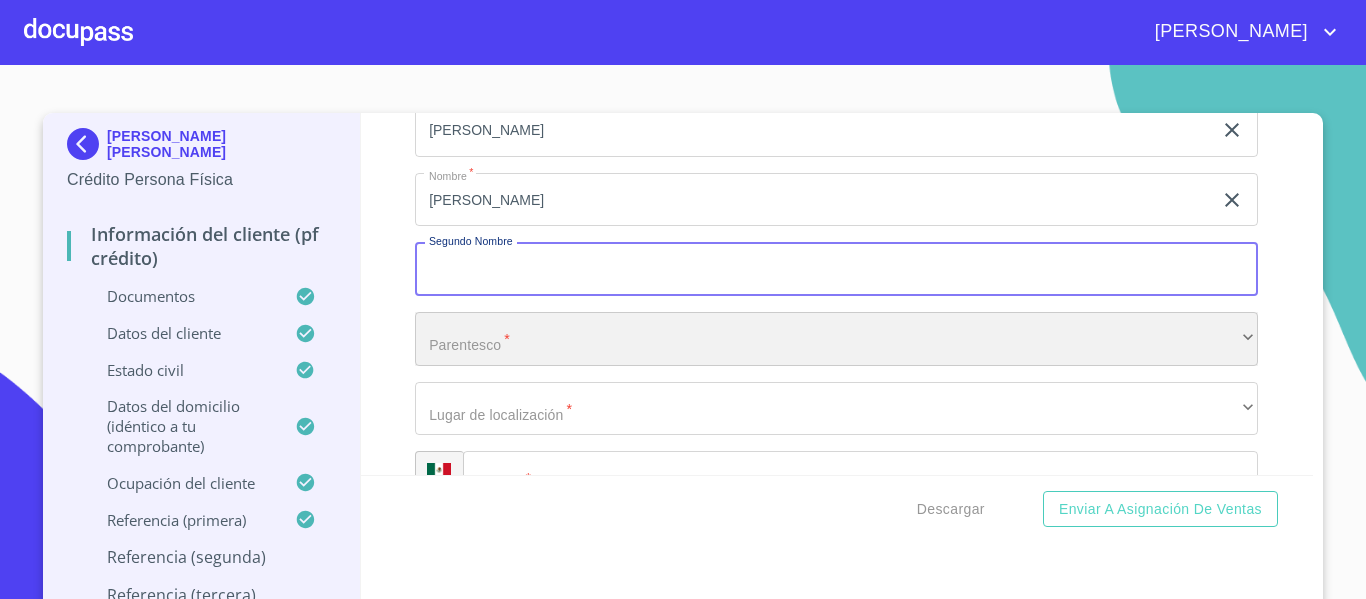 click on "​" at bounding box center (836, 339) 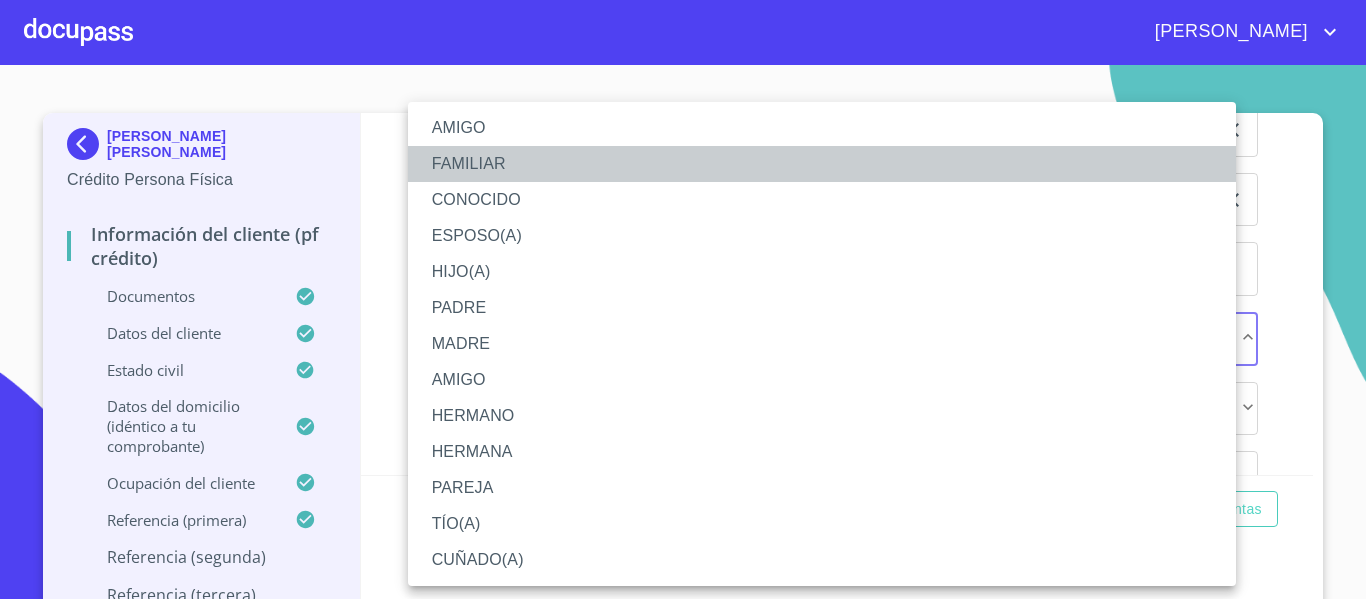 click on "FAMILIAR" at bounding box center (822, 164) 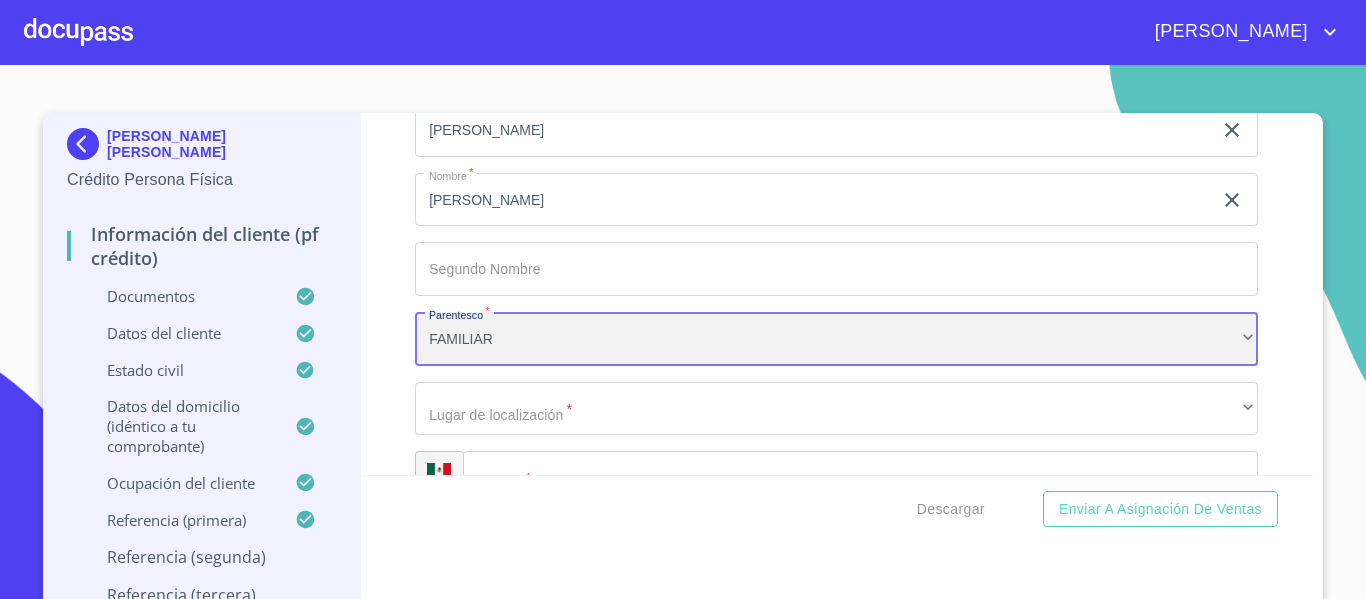 click on "FAMILIAR" at bounding box center (836, 339) 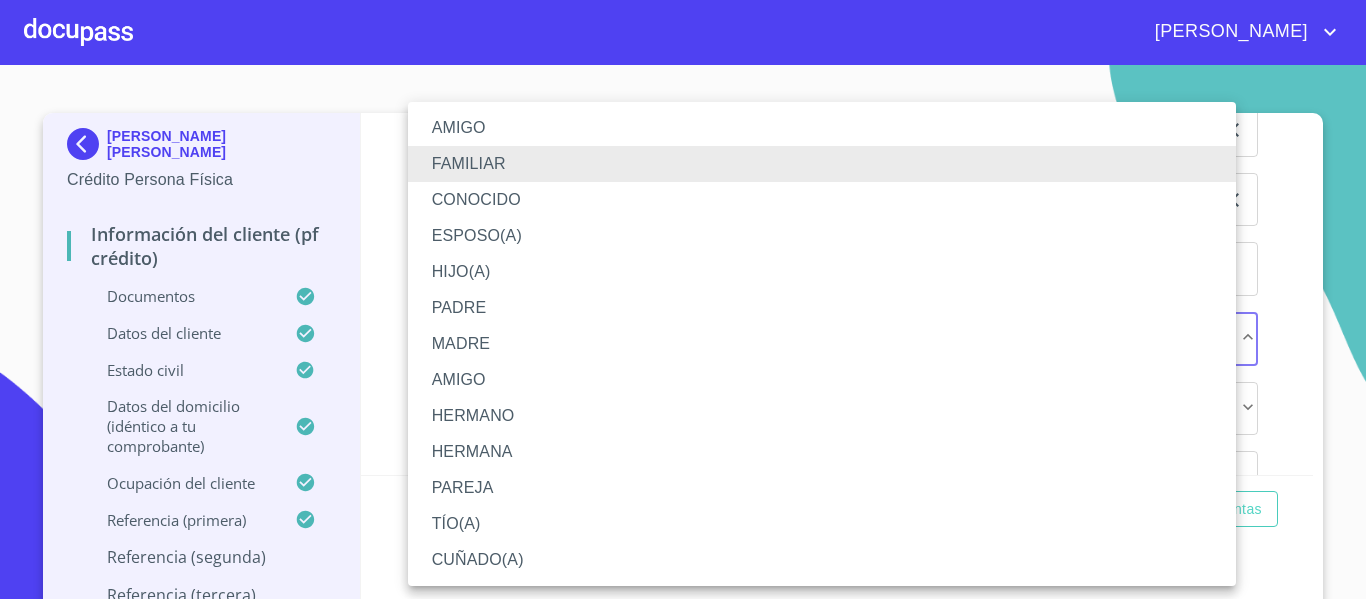 click on "CUÑADO(A)" at bounding box center [822, 560] 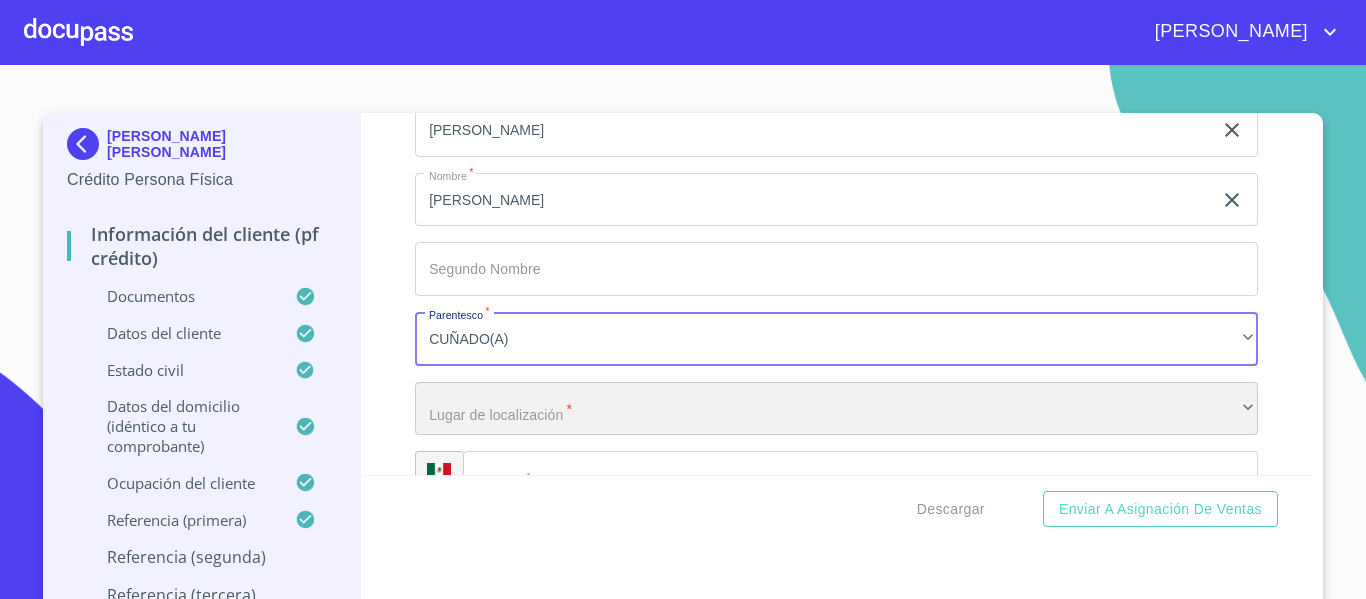 click on "​" at bounding box center [836, 409] 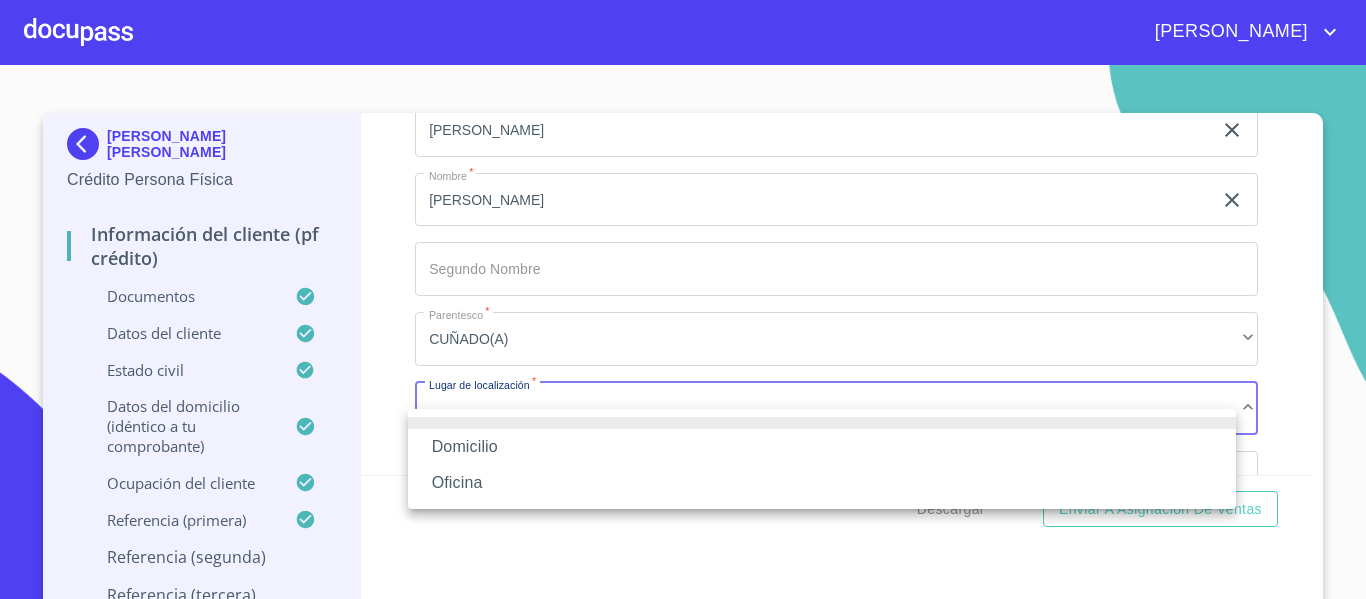 click on "Domicilio" at bounding box center (822, 447) 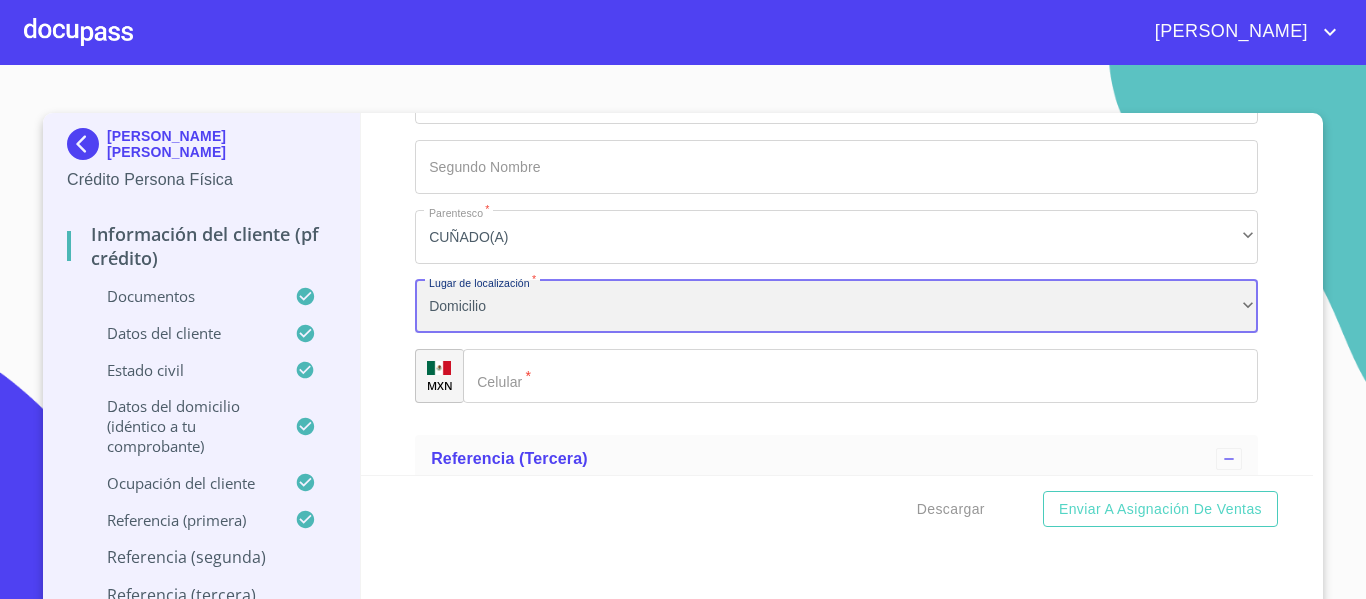 scroll, scrollTop: 10157, scrollLeft: 0, axis: vertical 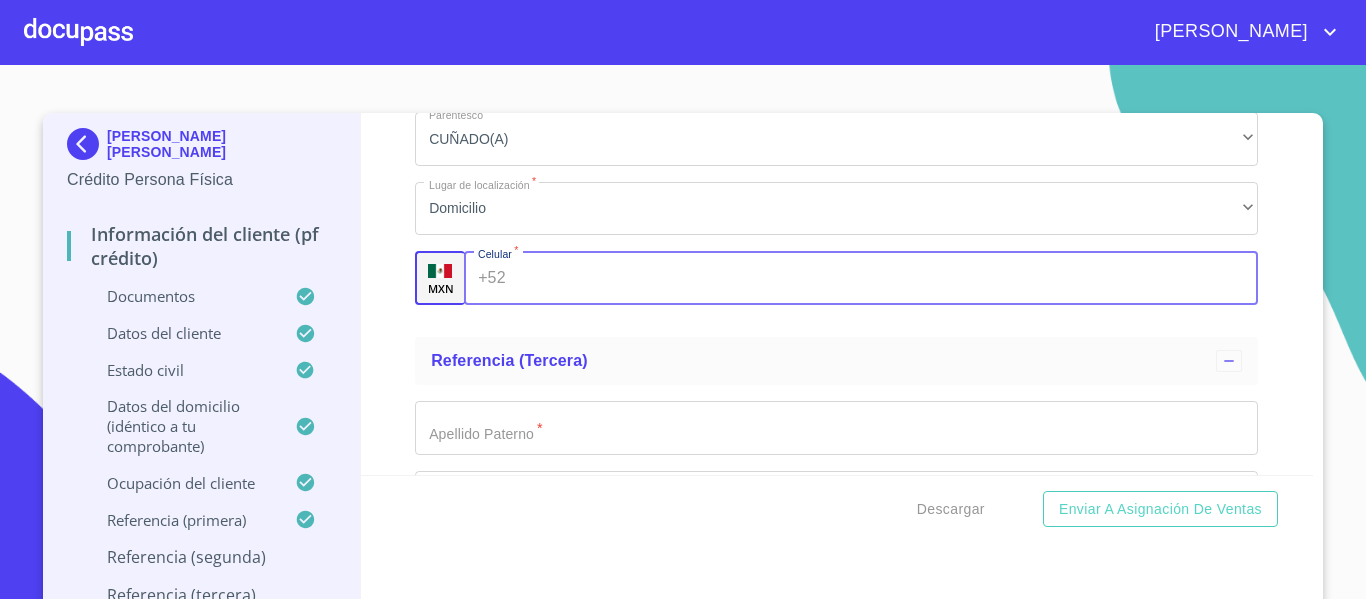 click on "Documento de identificación.   *" at bounding box center [886, 278] 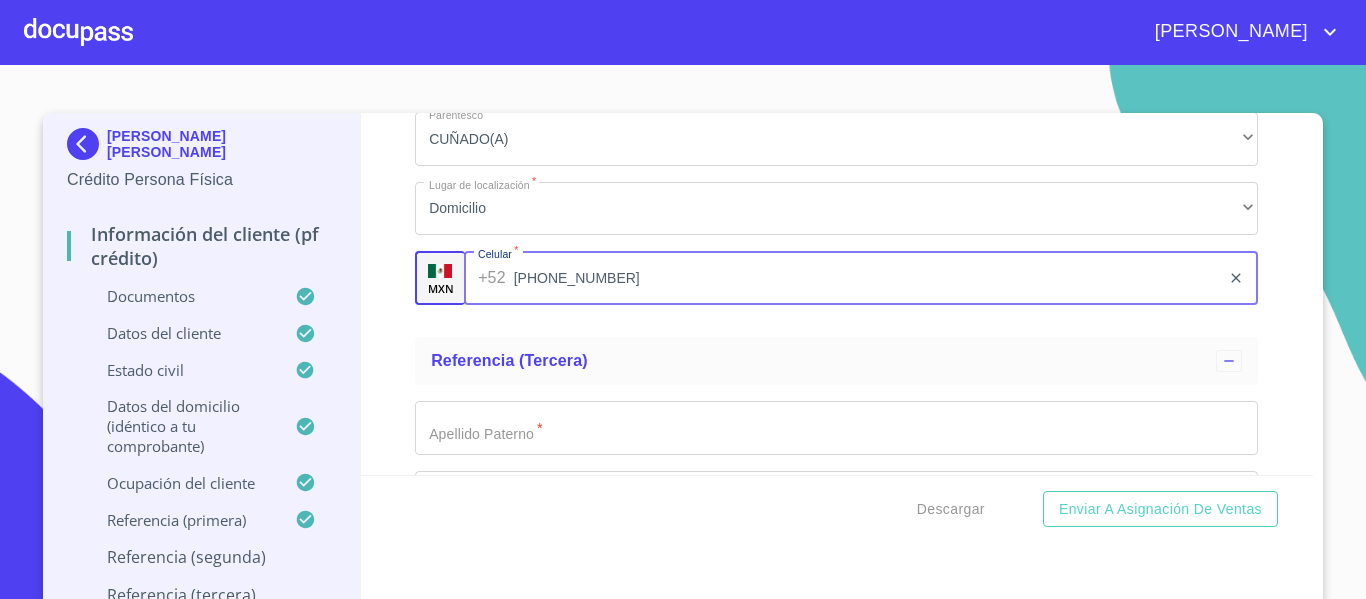 type on "[PHONE_NUMBER]" 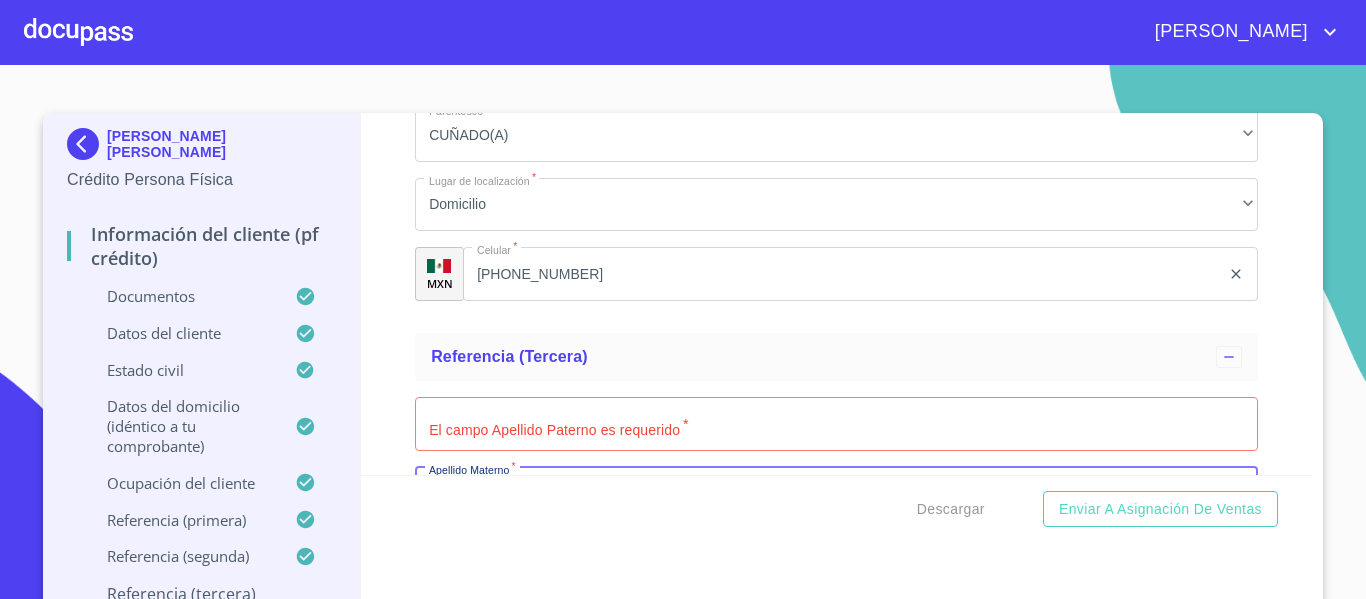 scroll, scrollTop: 10385, scrollLeft: 0, axis: vertical 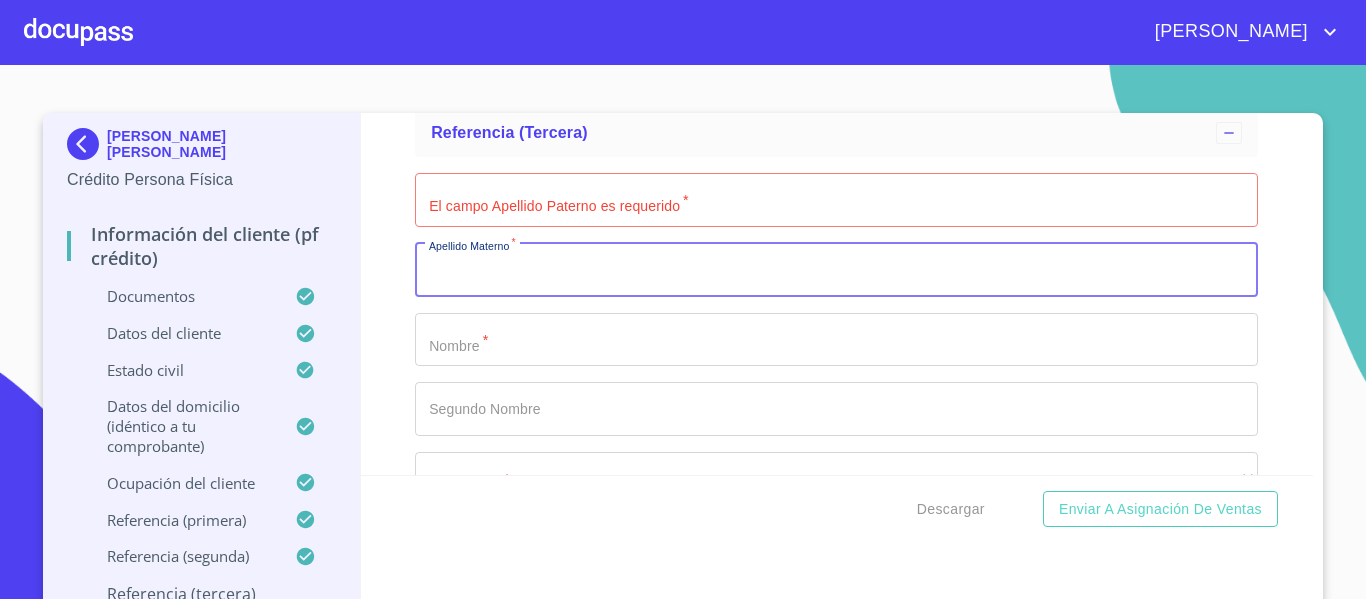 click on "Documento de identificación.   *" at bounding box center [836, 200] 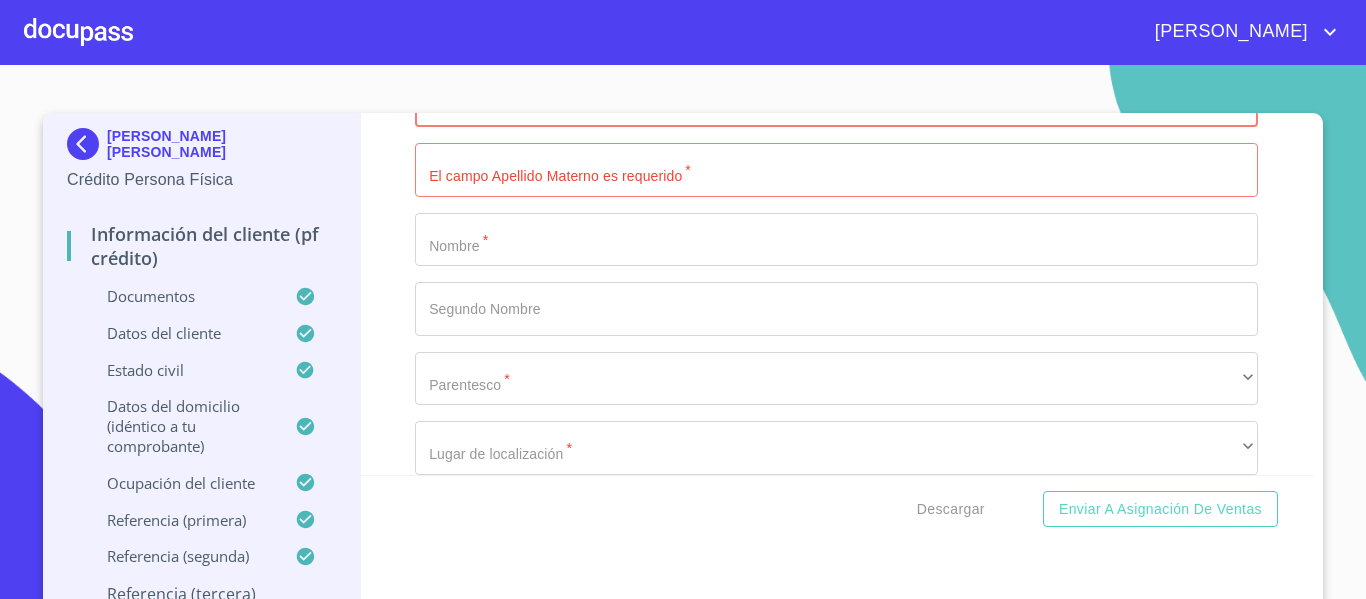 scroll, scrollTop: 10385, scrollLeft: 0, axis: vertical 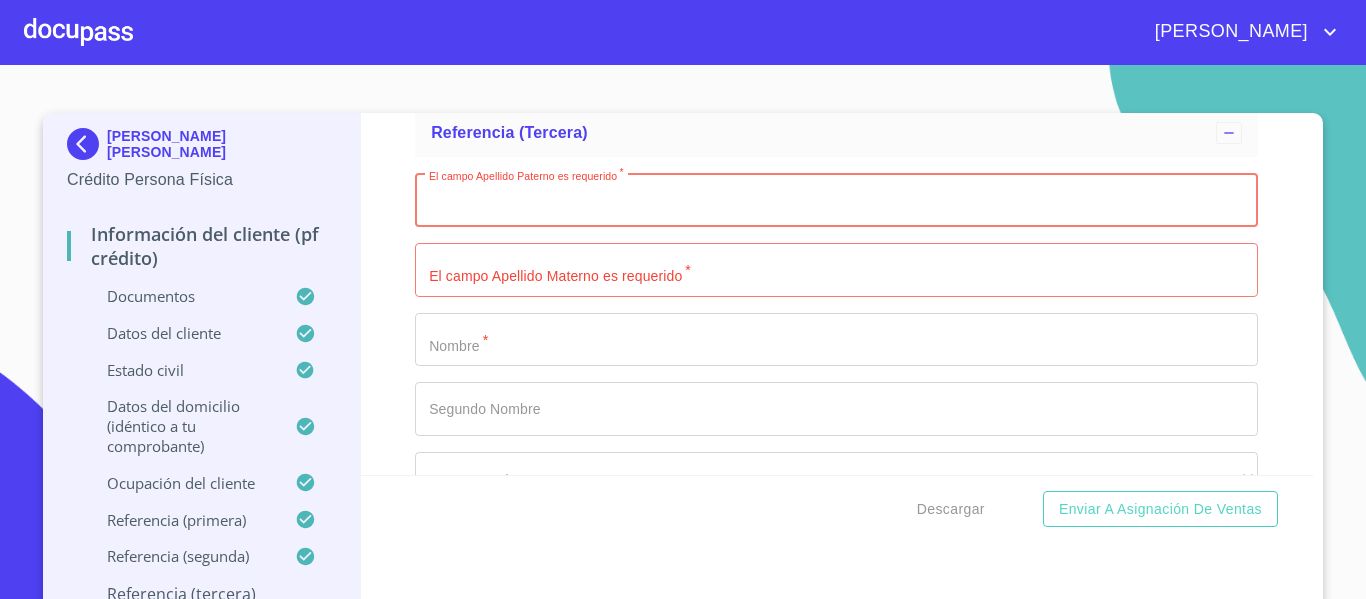 click on "Documento de identificación.   *" at bounding box center (836, 200) 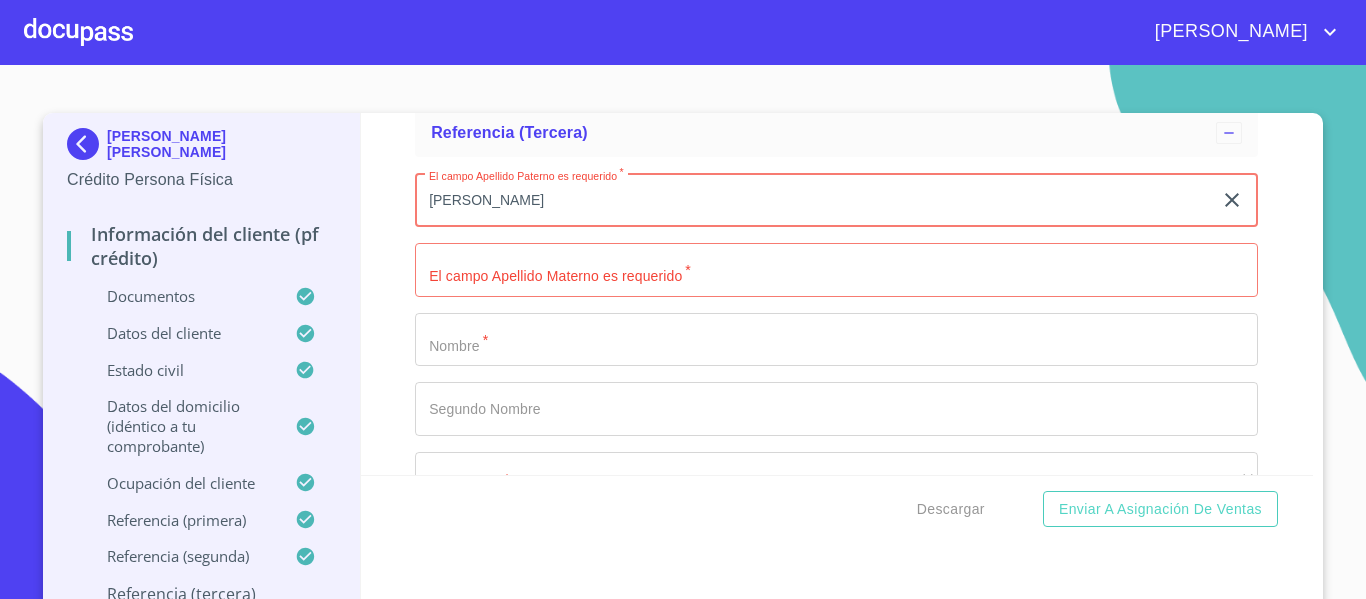 type on "[PERSON_NAME]" 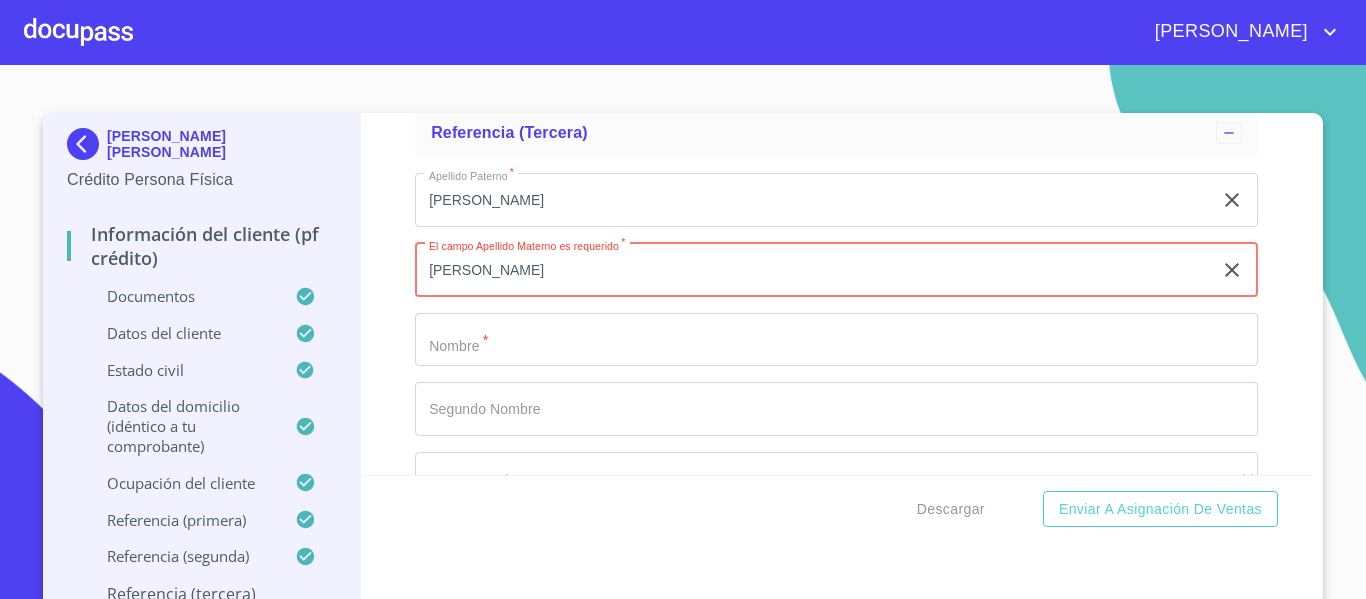 type on "[PERSON_NAME]" 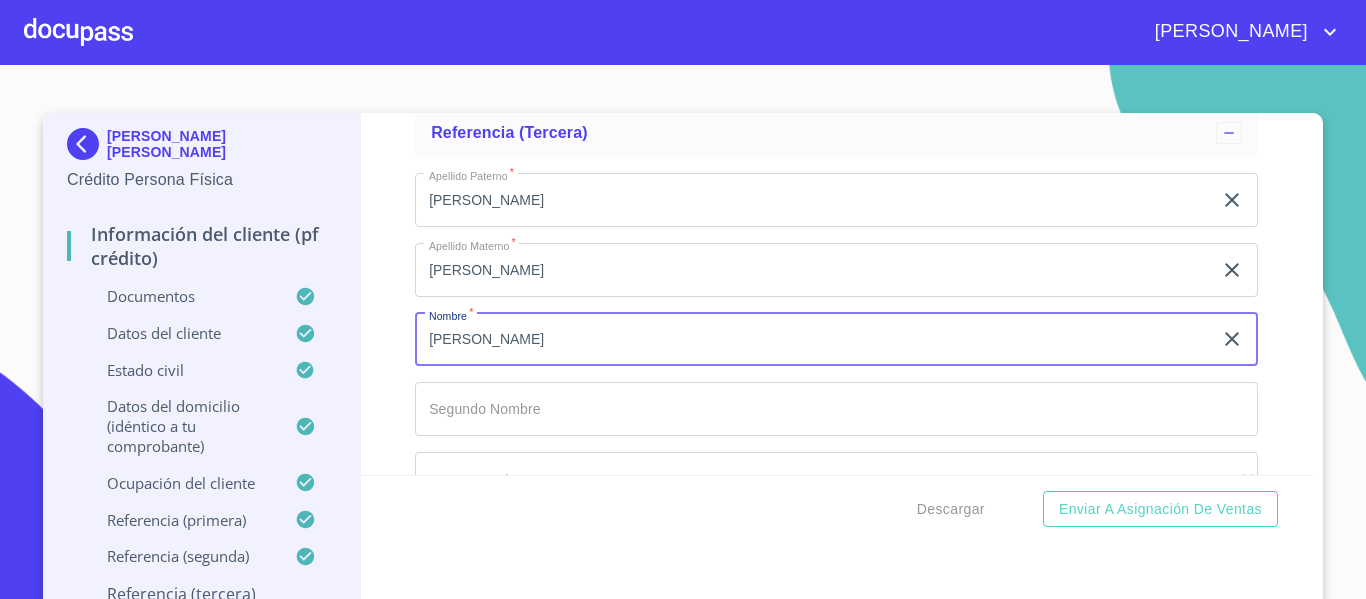 type on "[PERSON_NAME]" 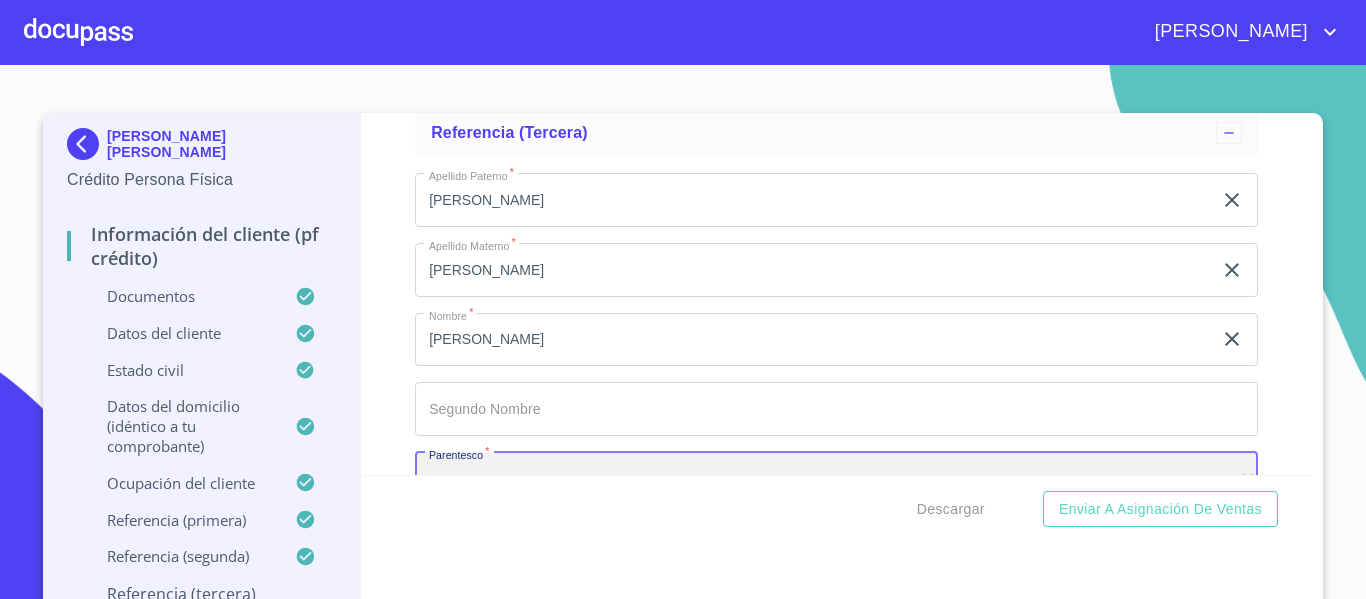 scroll, scrollTop: 10594, scrollLeft: 0, axis: vertical 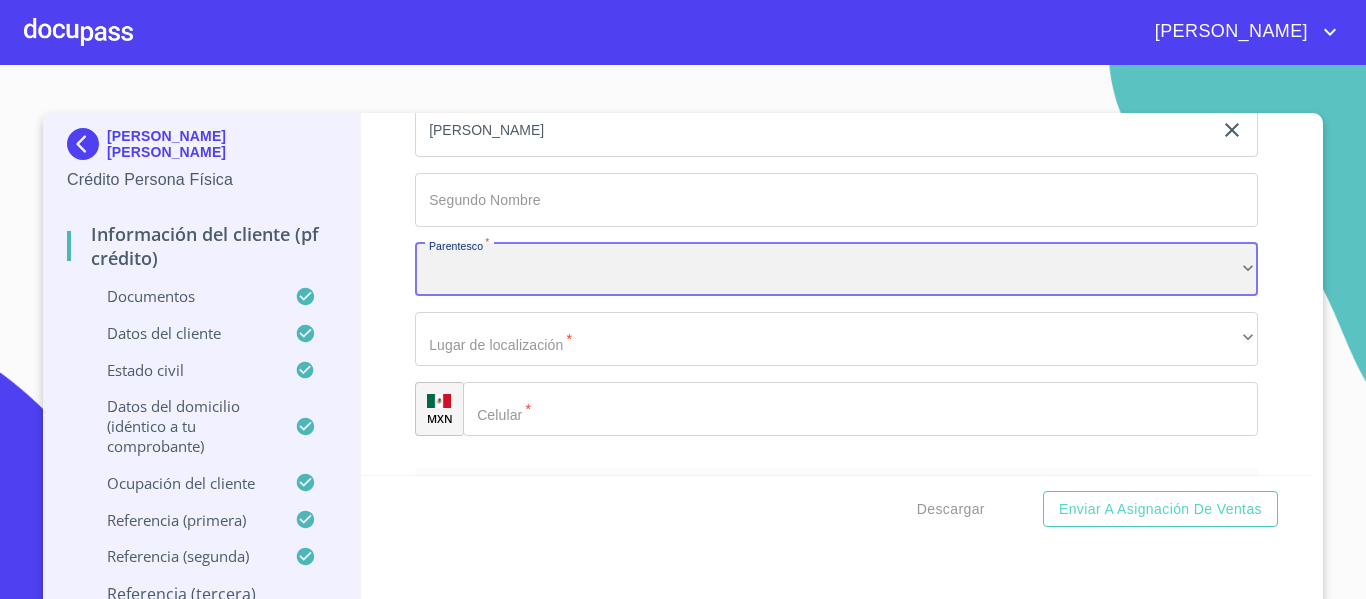 click on "​" at bounding box center [836, 270] 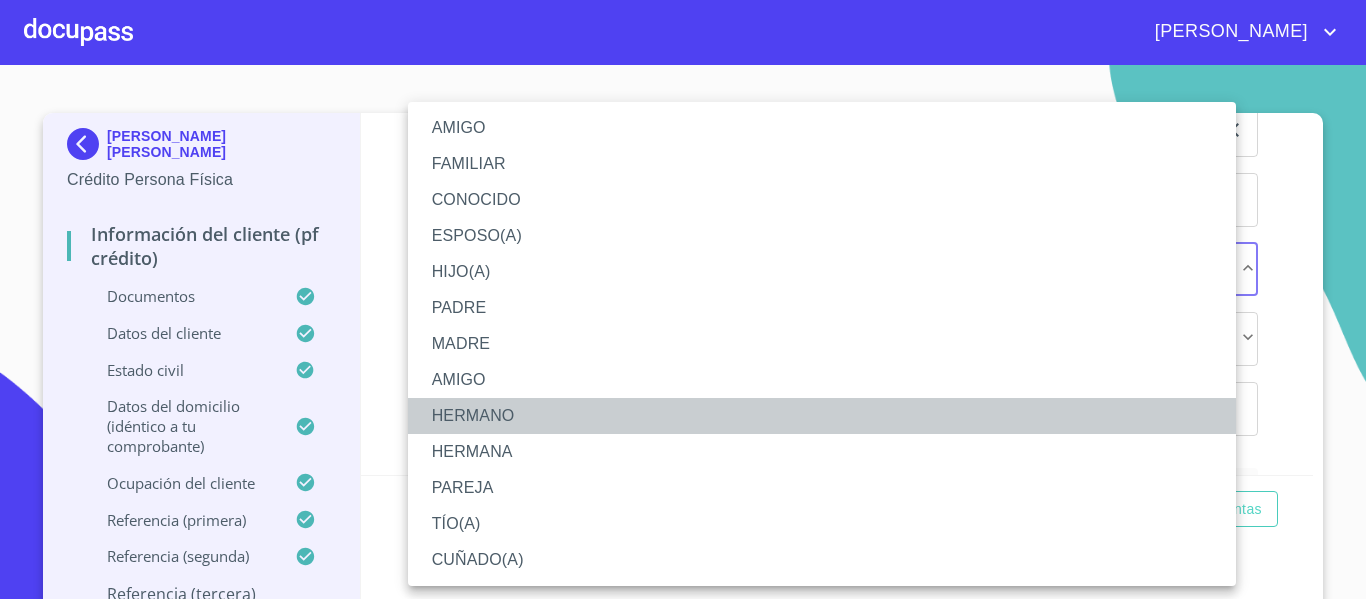 click on "HERMANO" at bounding box center [822, 416] 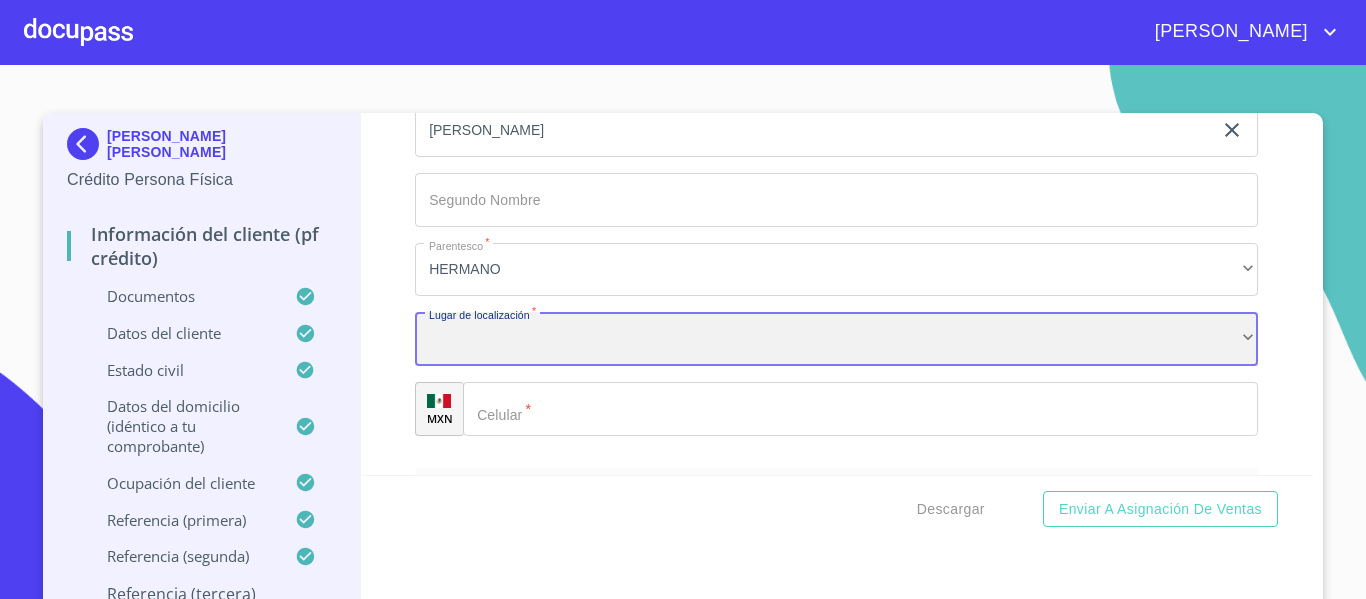 click on "​" at bounding box center [836, 339] 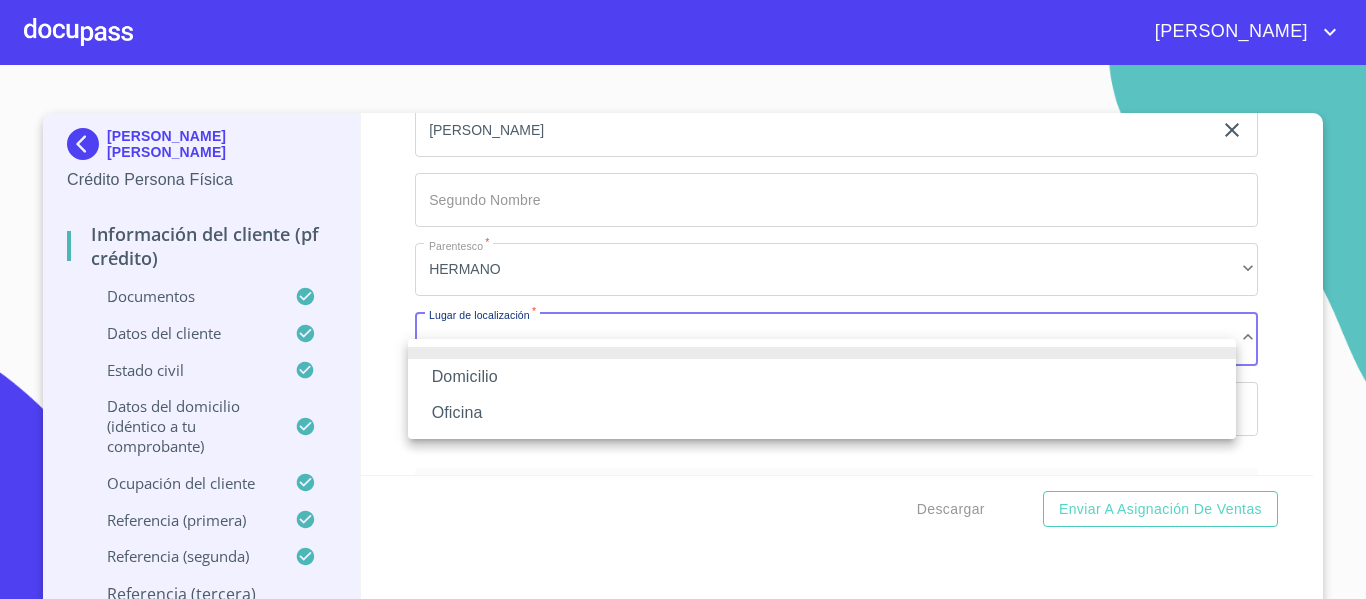 click on "Domicilio" at bounding box center [822, 377] 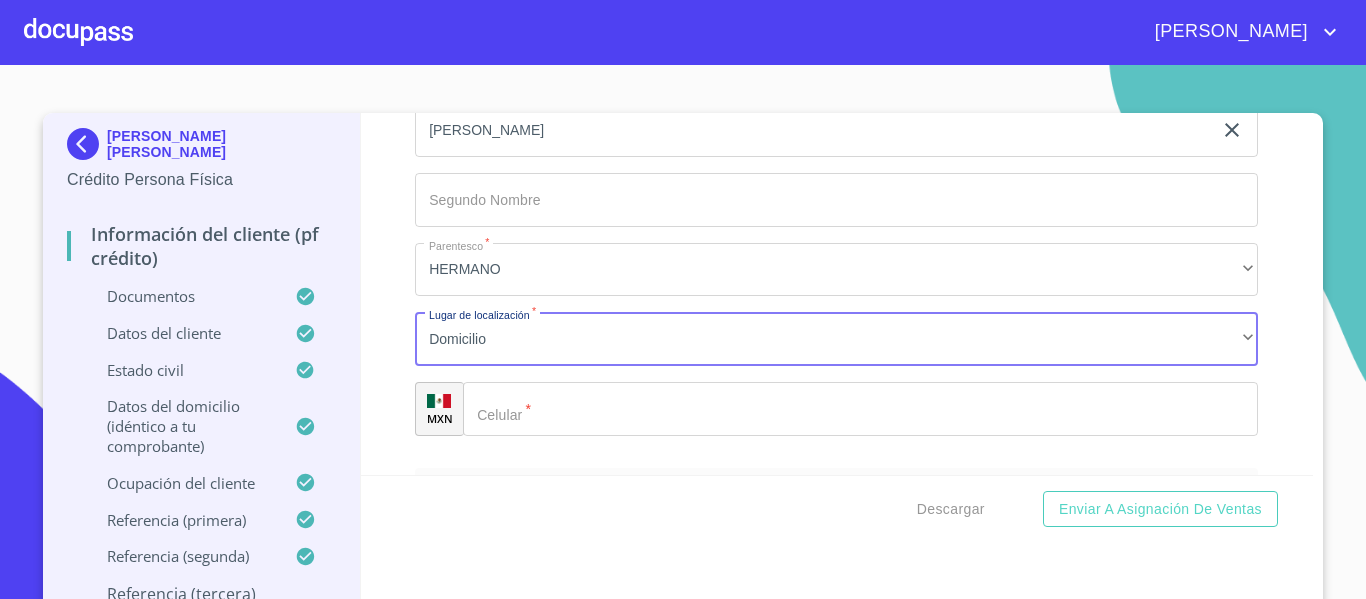 click on "Documento de identificación.   *" 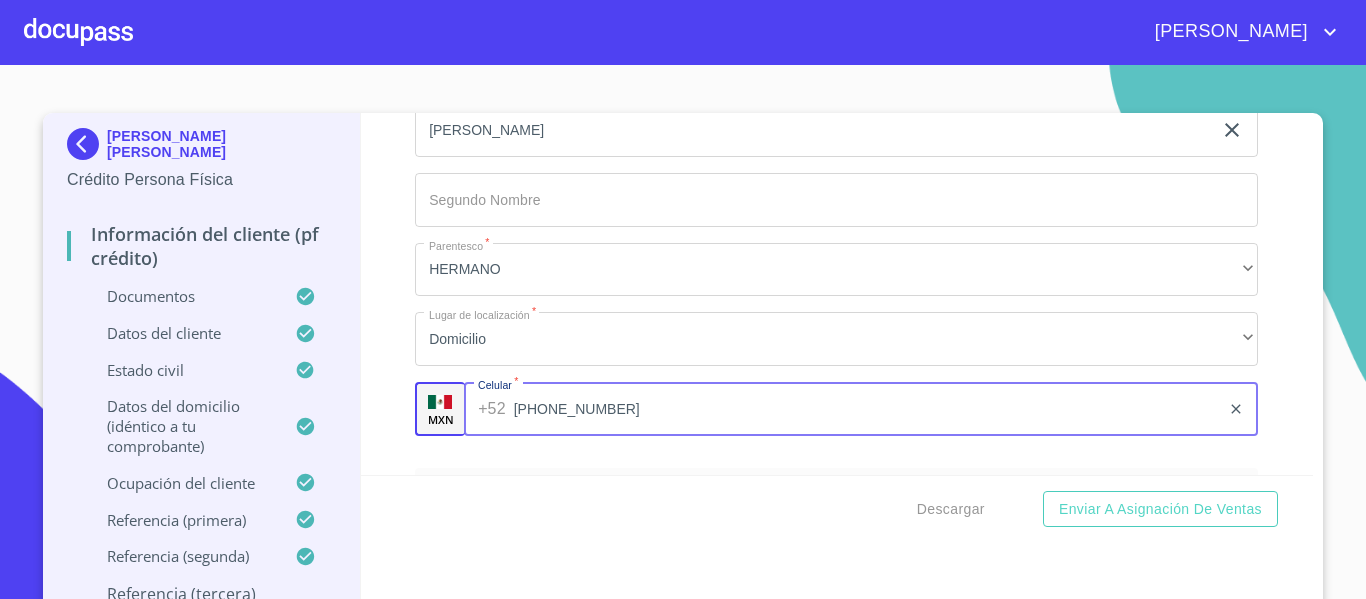 type on "[PHONE_NUMBER]" 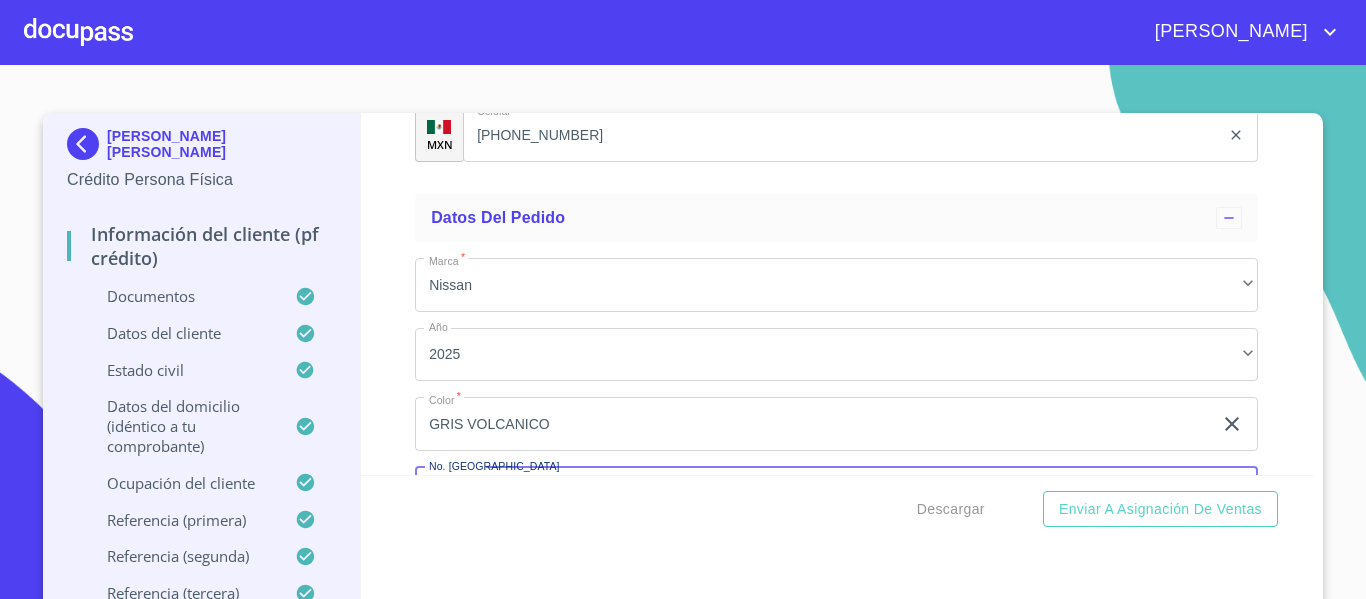 scroll, scrollTop: 11031, scrollLeft: 0, axis: vertical 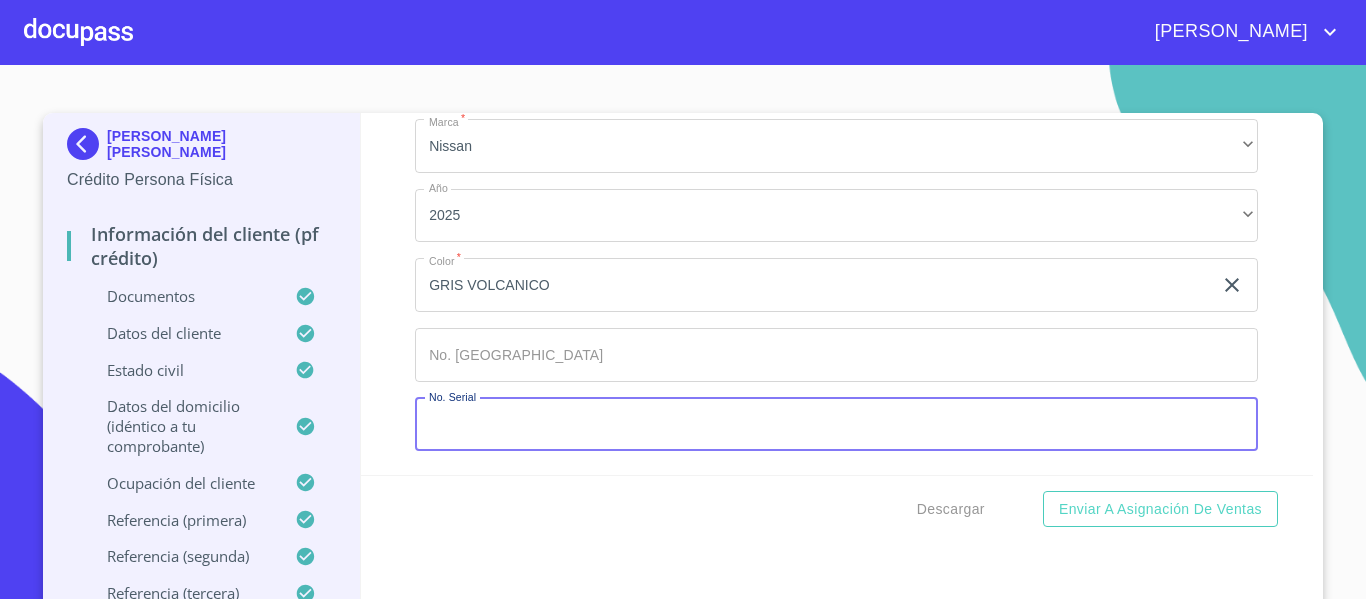 type 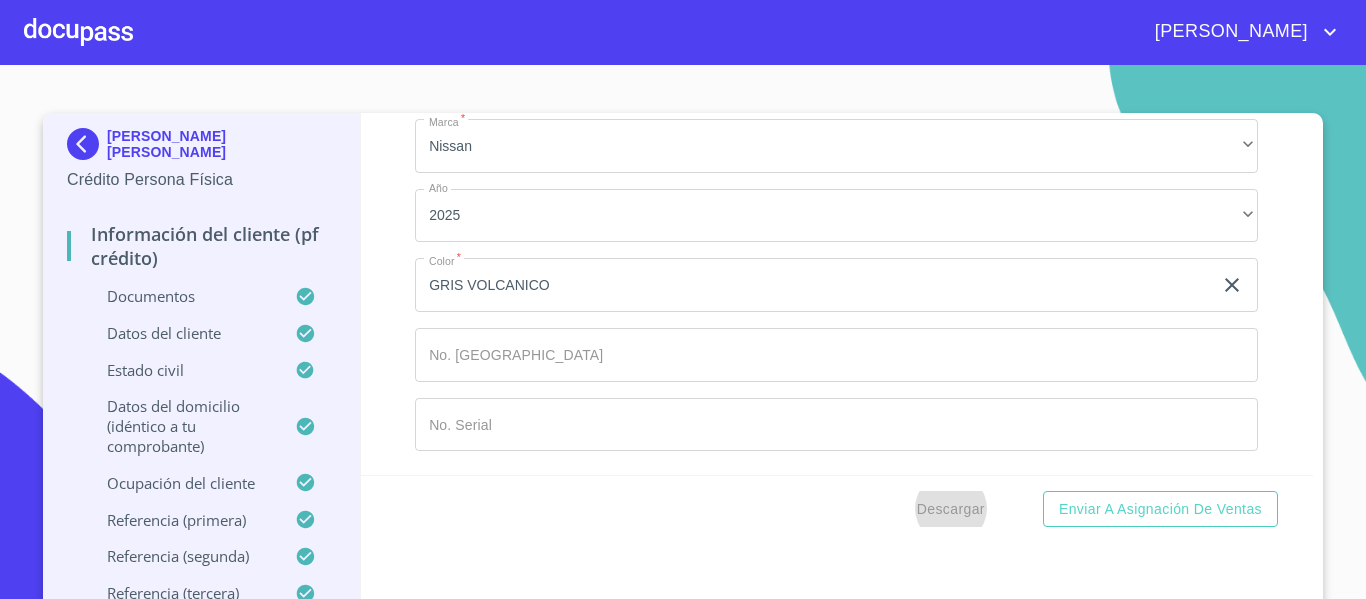 type 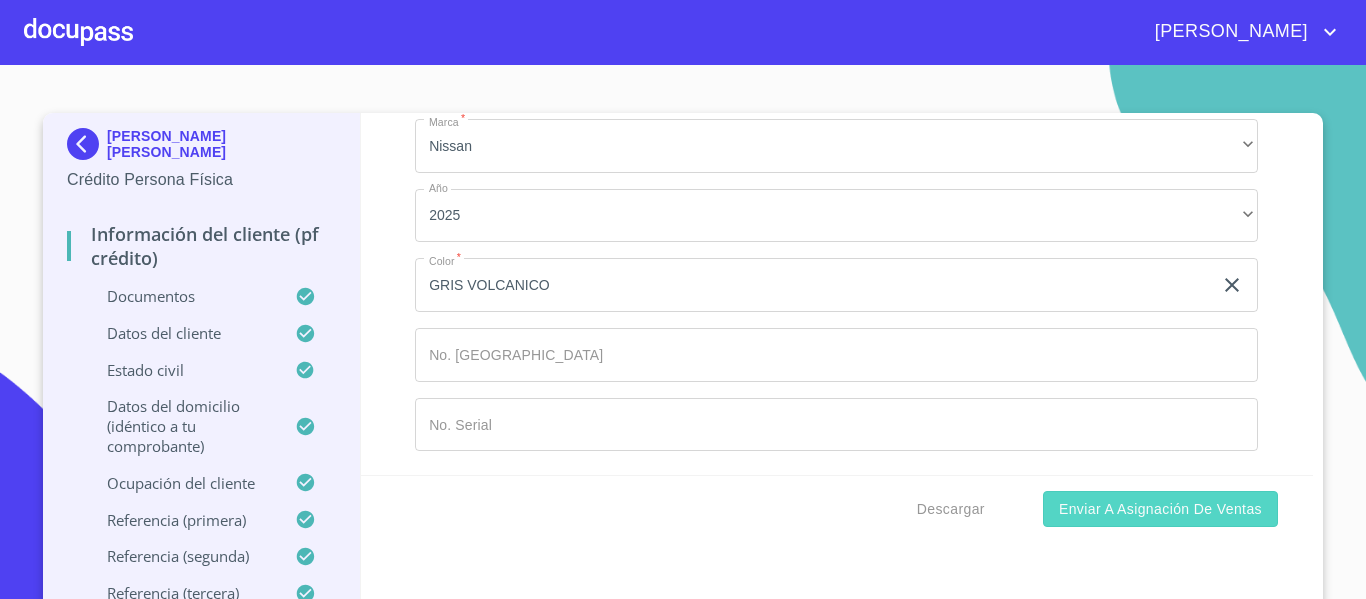 click on "Enviar a Asignación de Ventas" at bounding box center (1160, 509) 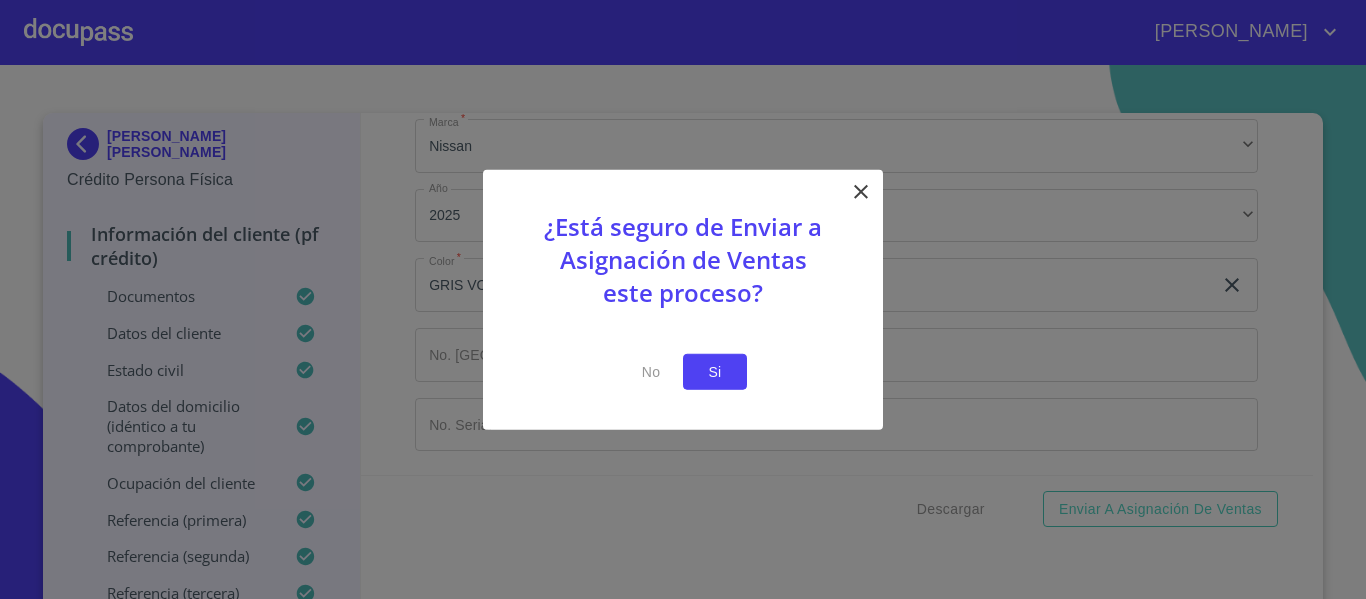 click on "Si" at bounding box center [715, 371] 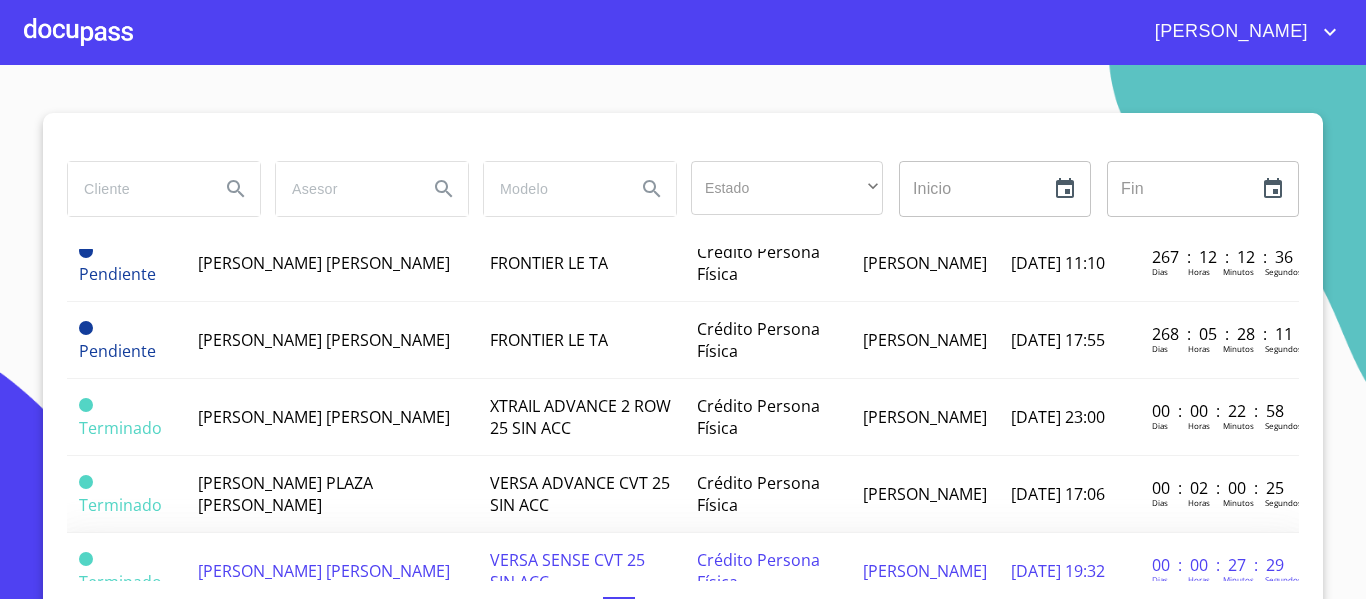 scroll, scrollTop: 600, scrollLeft: 0, axis: vertical 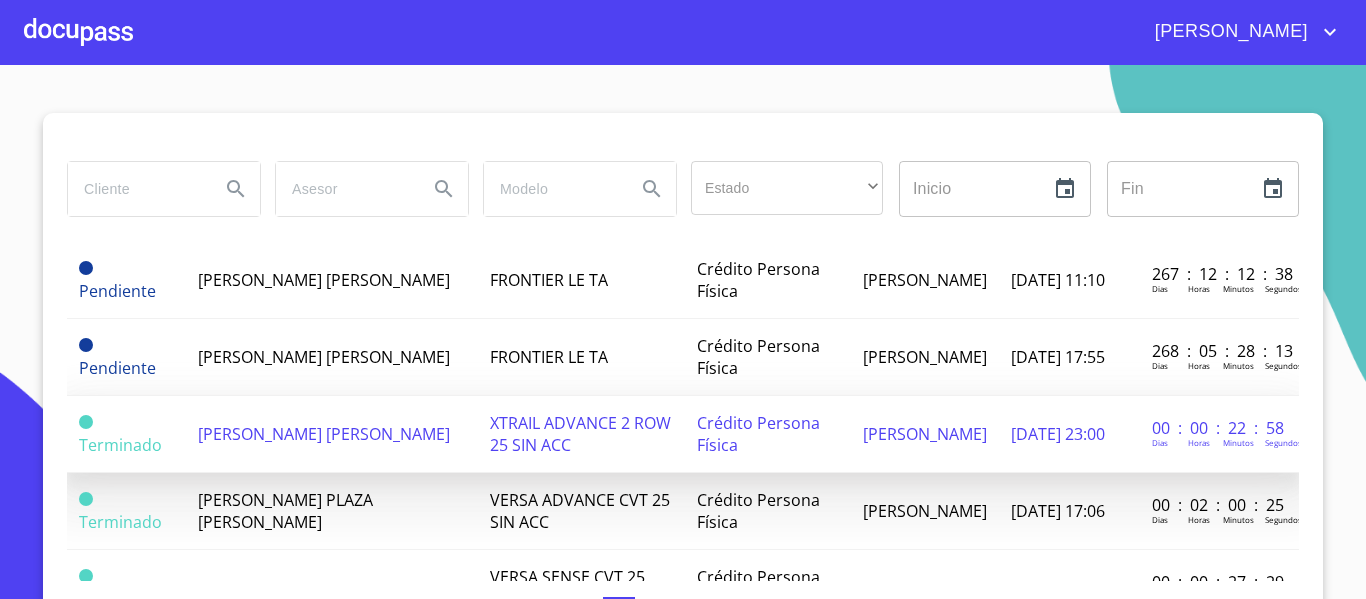 click on "[PERSON_NAME] [PERSON_NAME]" at bounding box center (324, 434) 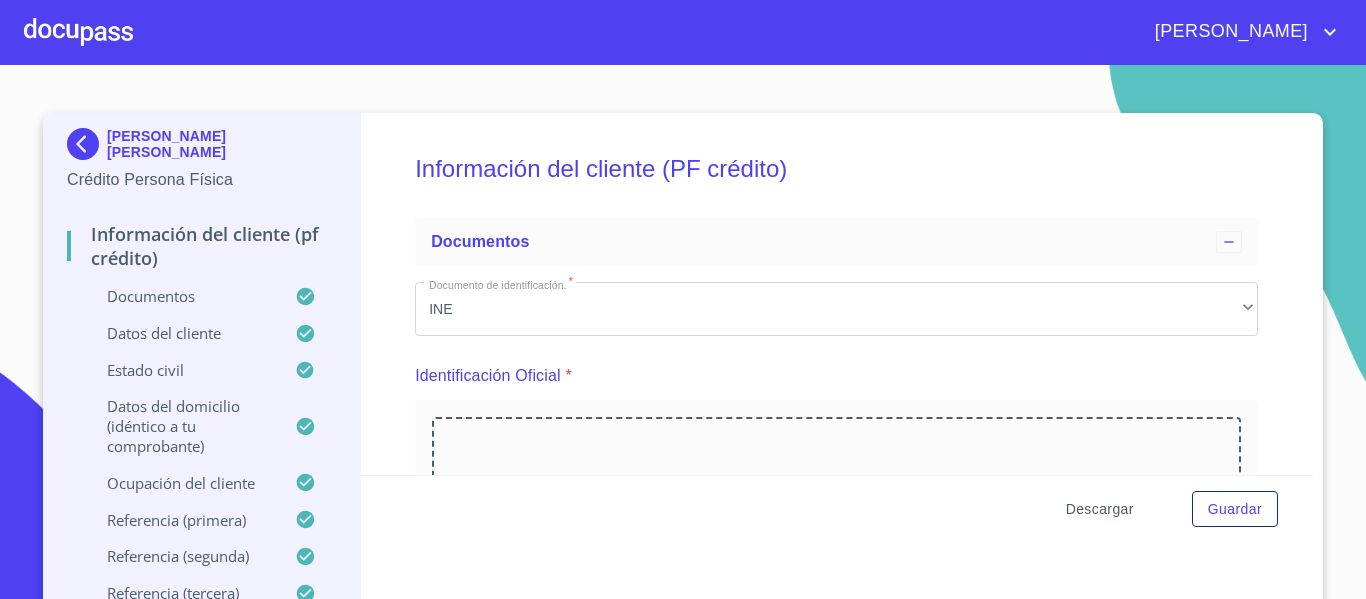 scroll, scrollTop: 300, scrollLeft: 0, axis: vertical 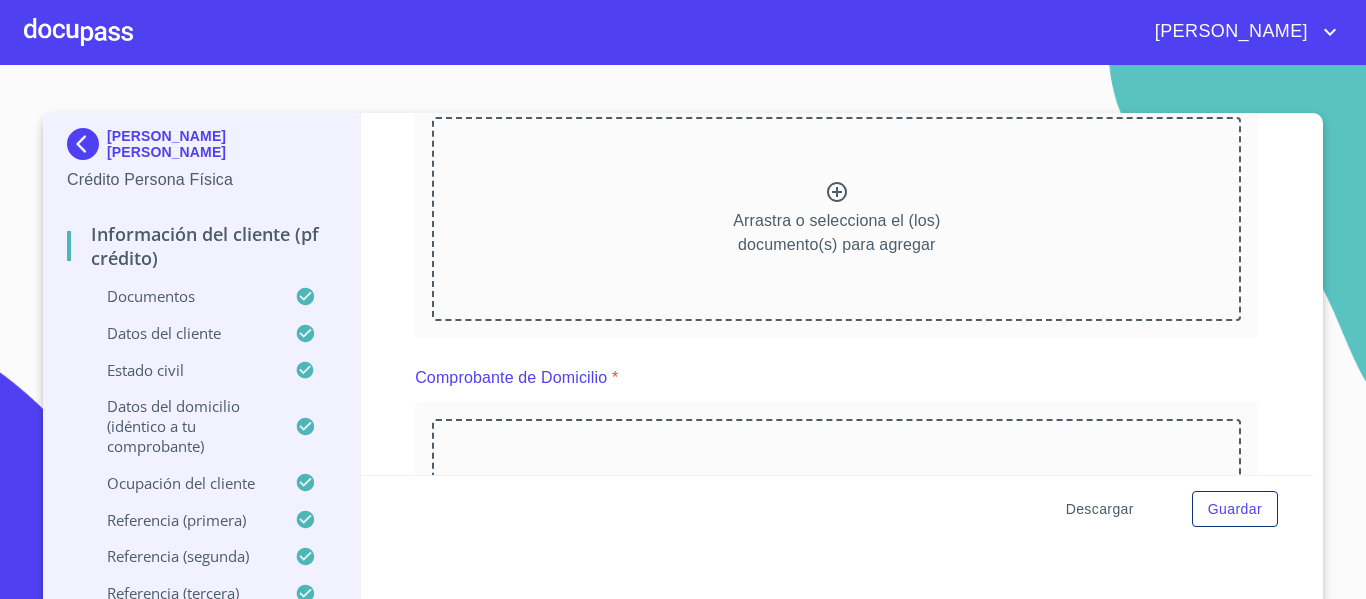 click on "Descargar" at bounding box center [1100, 509] 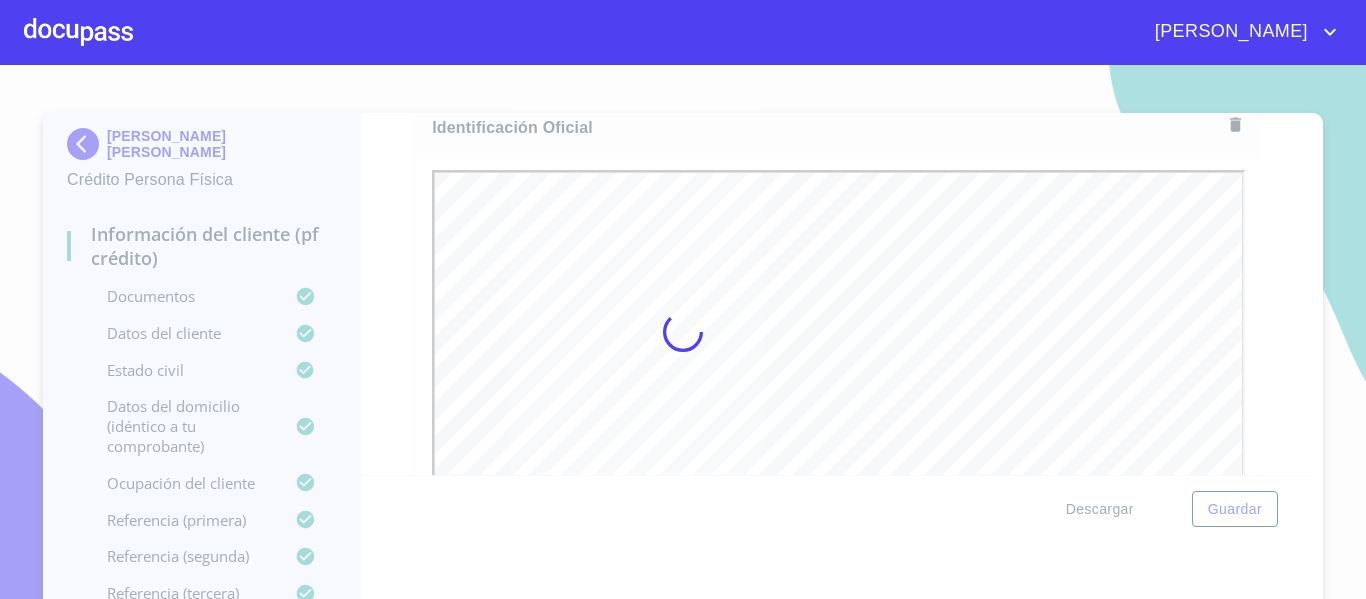 scroll, scrollTop: 0, scrollLeft: 0, axis: both 